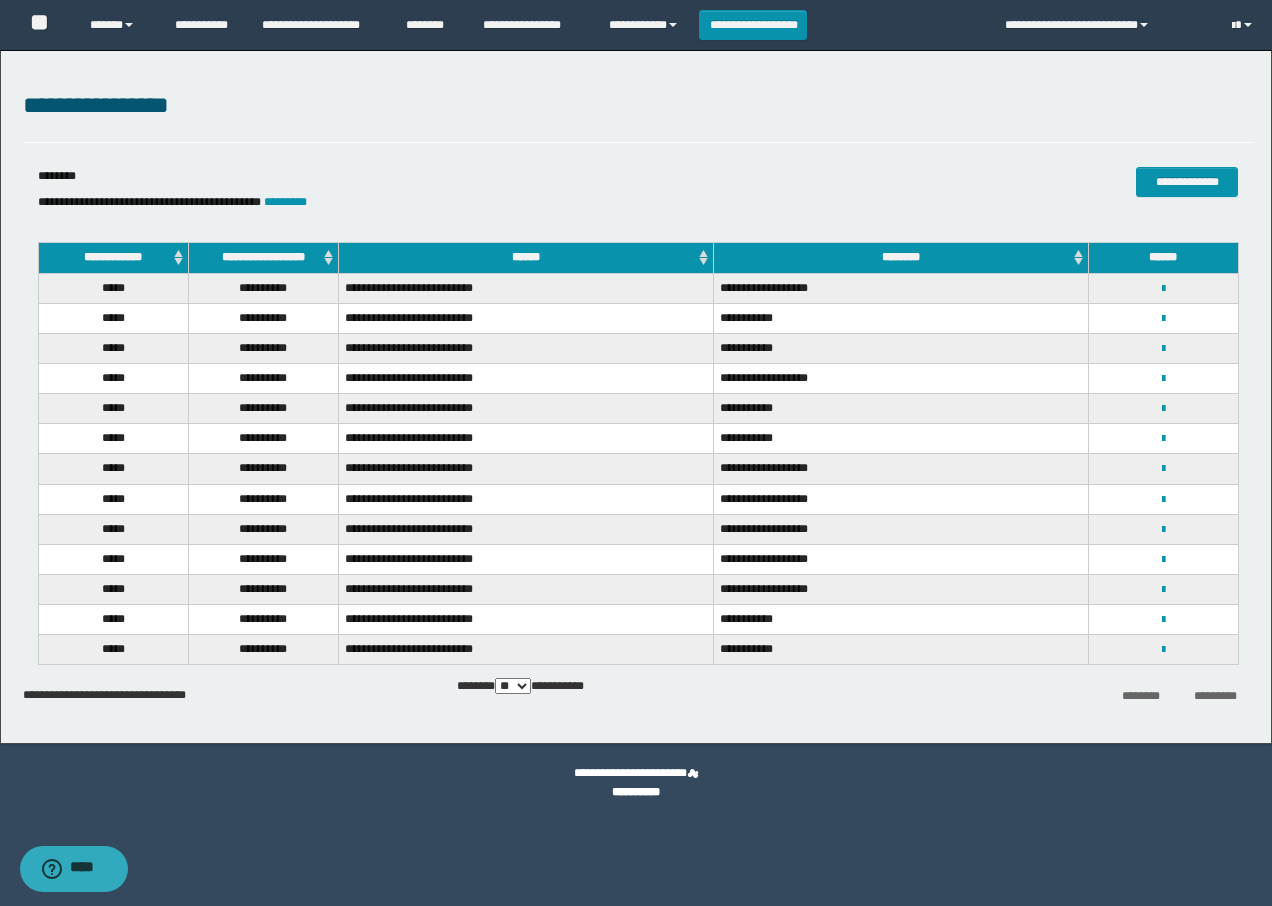 scroll, scrollTop: 0, scrollLeft: 0, axis: both 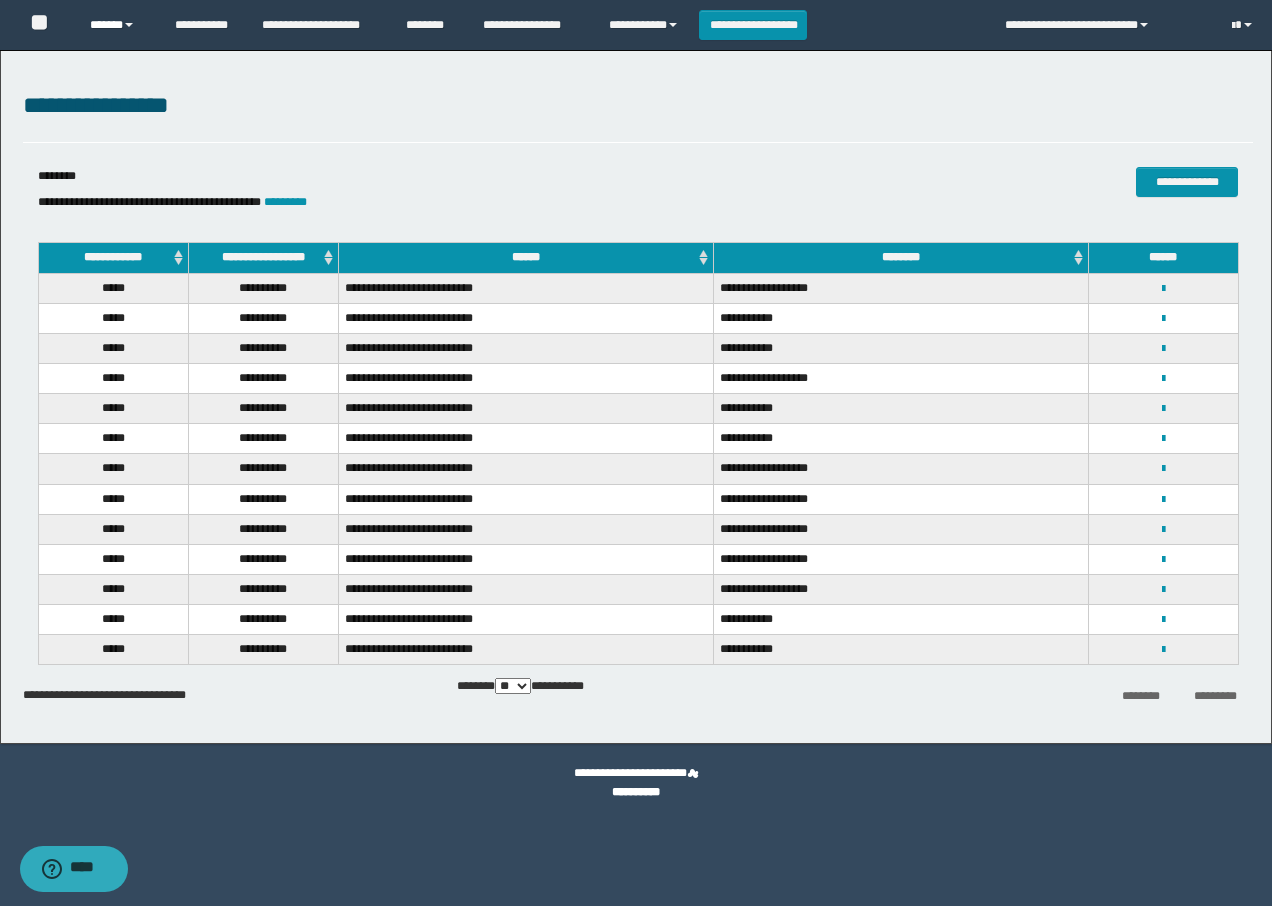 click on "******" at bounding box center (117, 25) 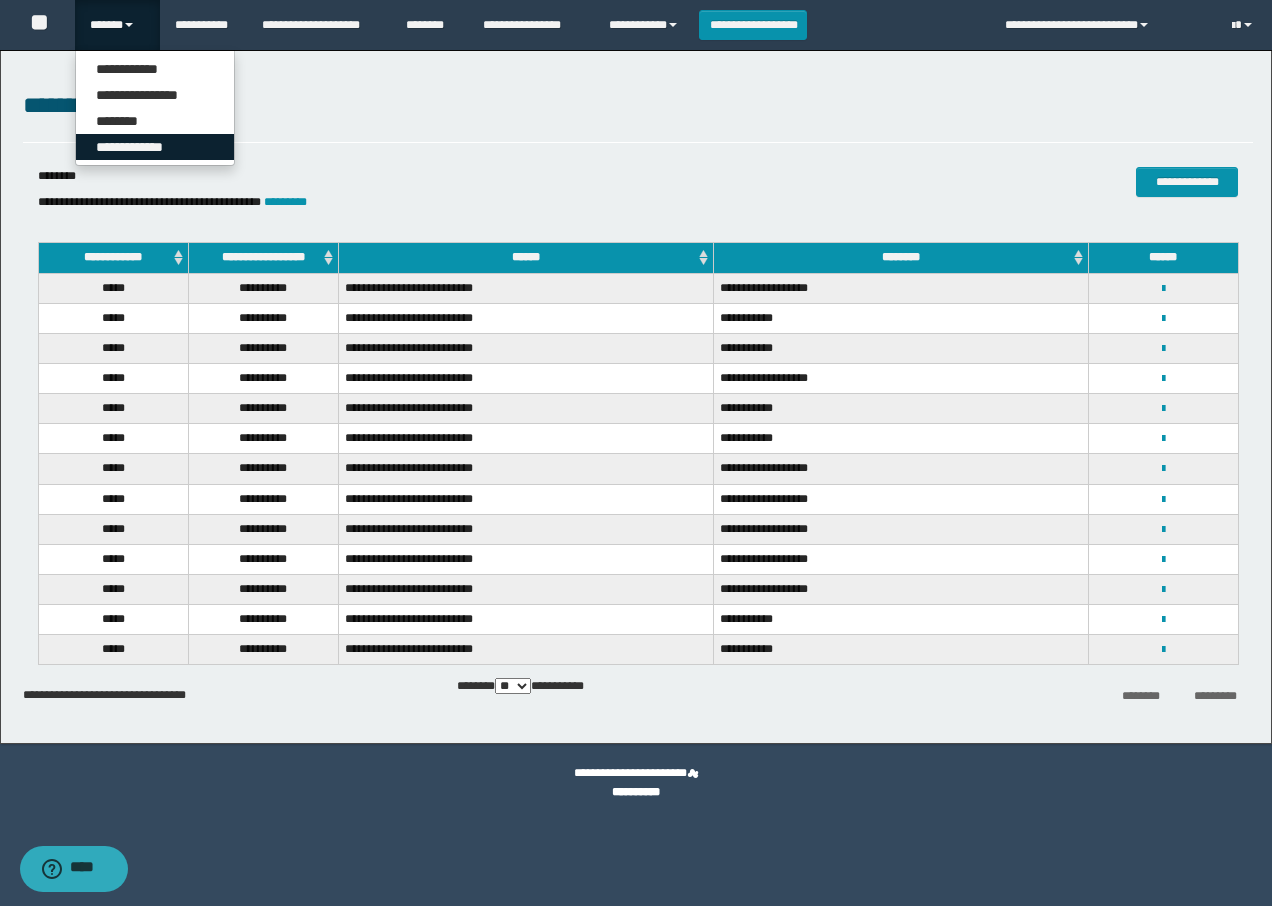 click on "**********" at bounding box center [155, 147] 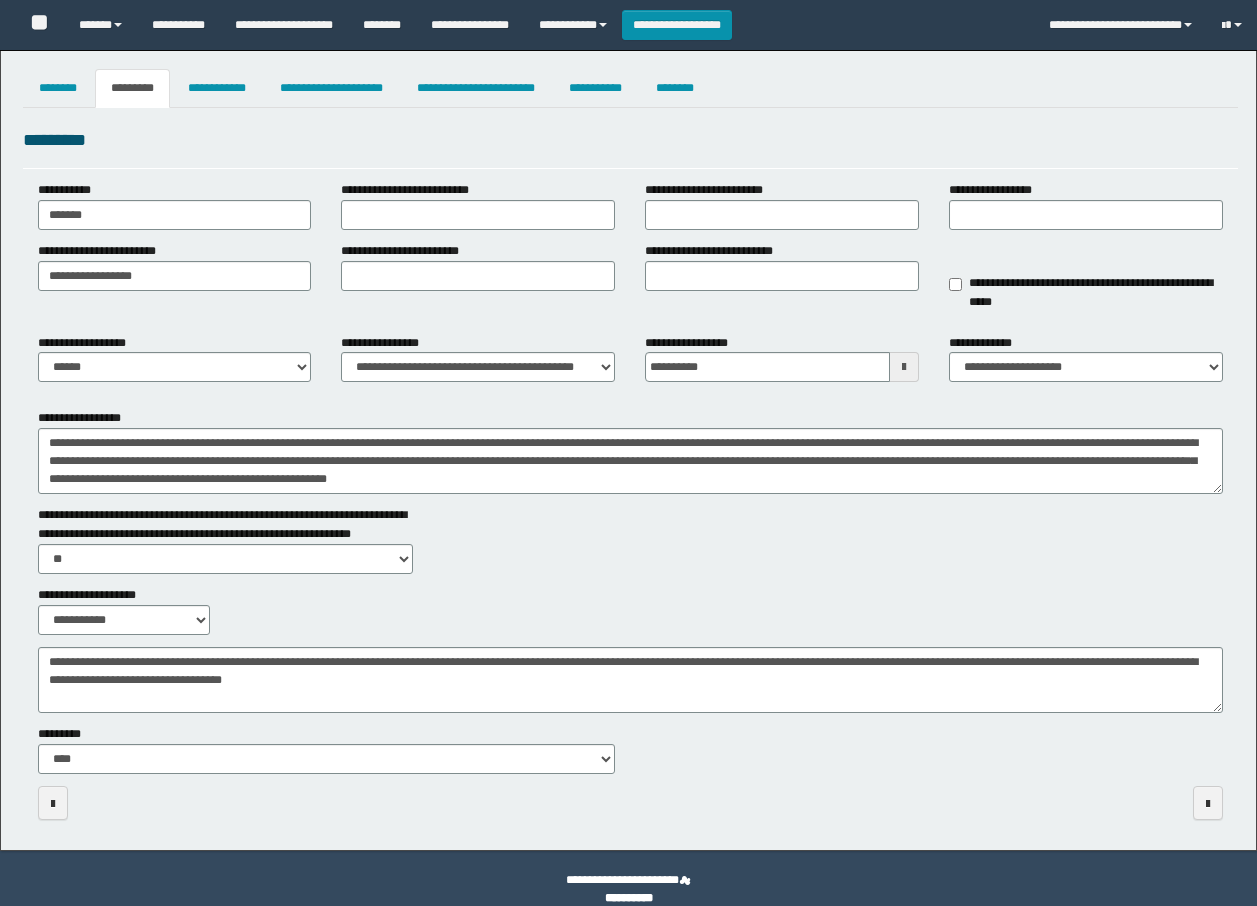 select on "*" 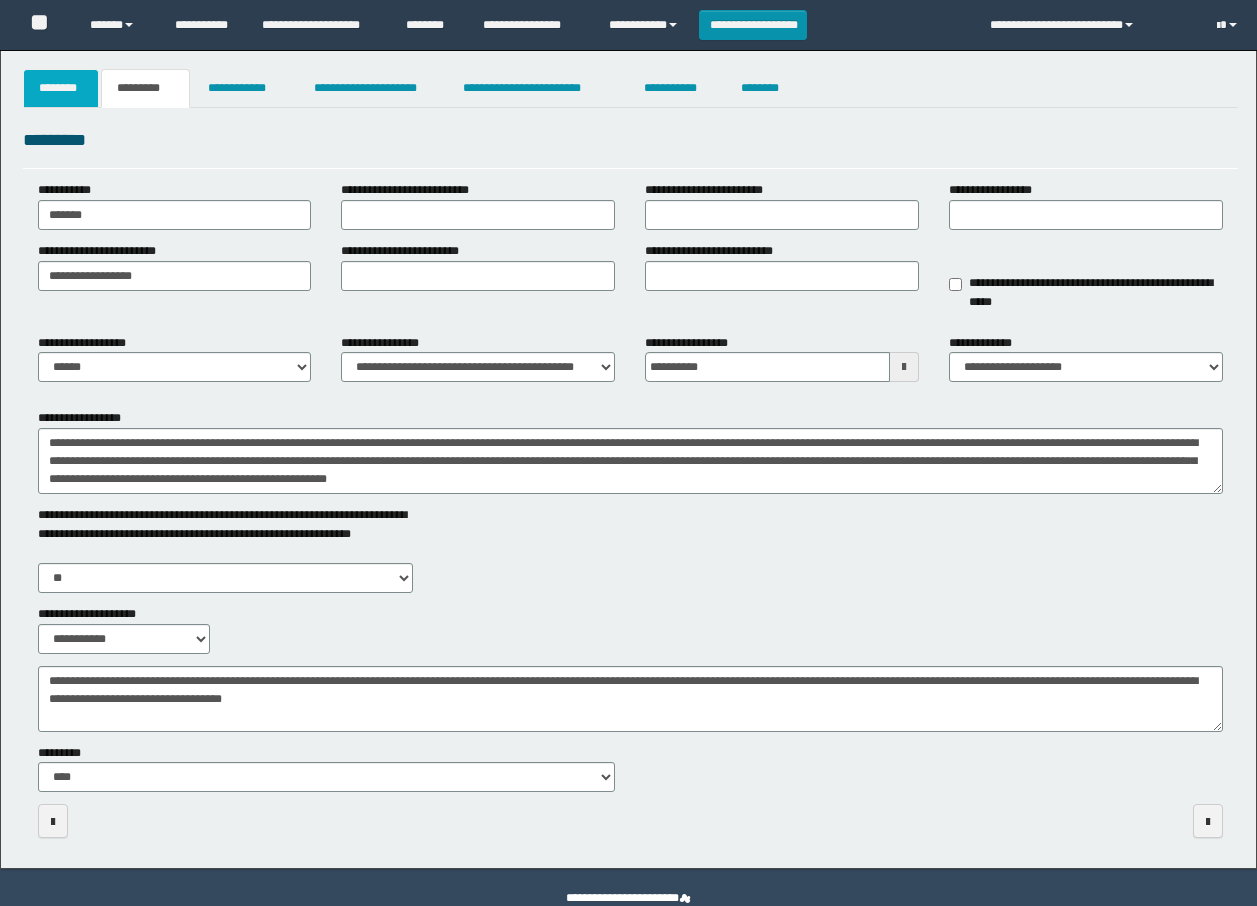 scroll, scrollTop: 0, scrollLeft: 0, axis: both 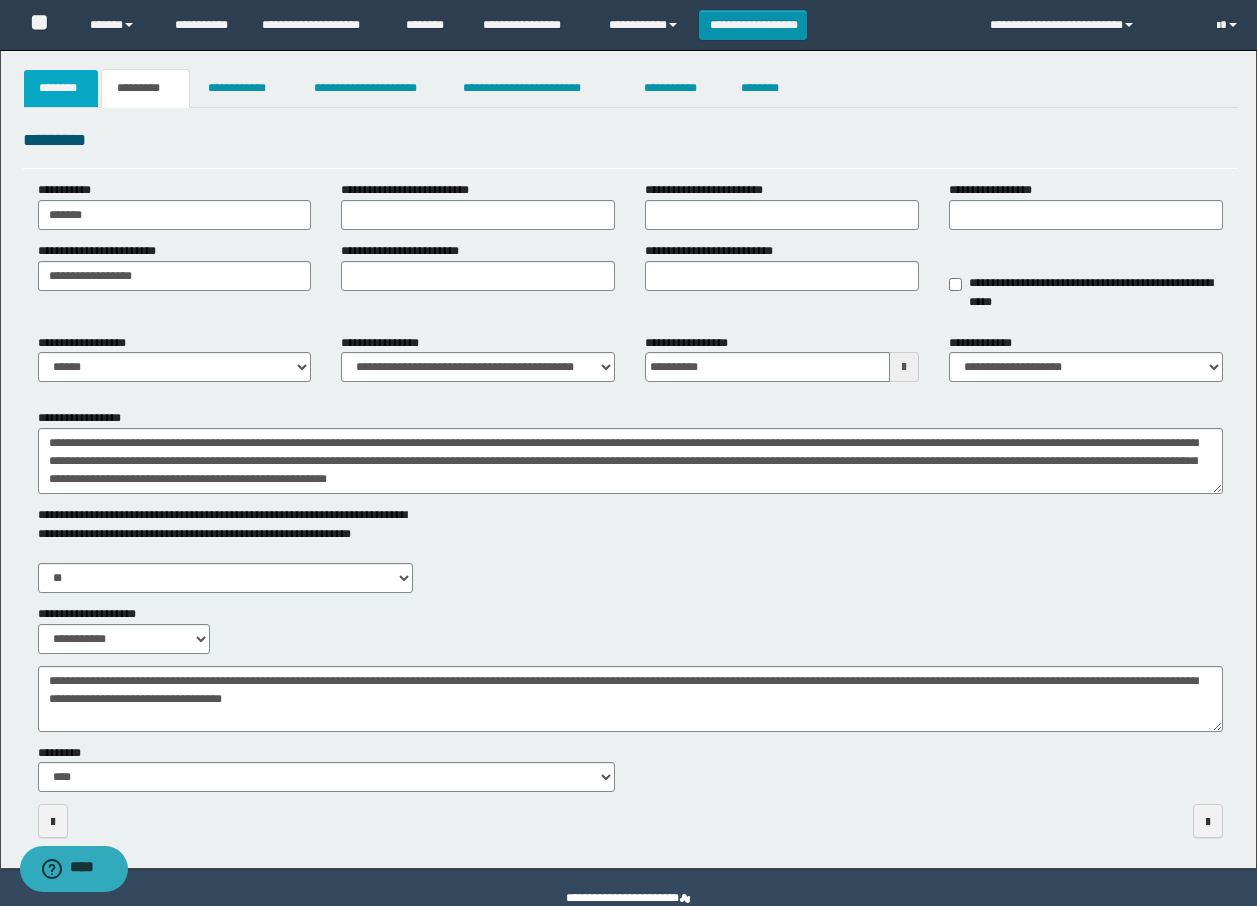 click on "********" at bounding box center [61, 88] 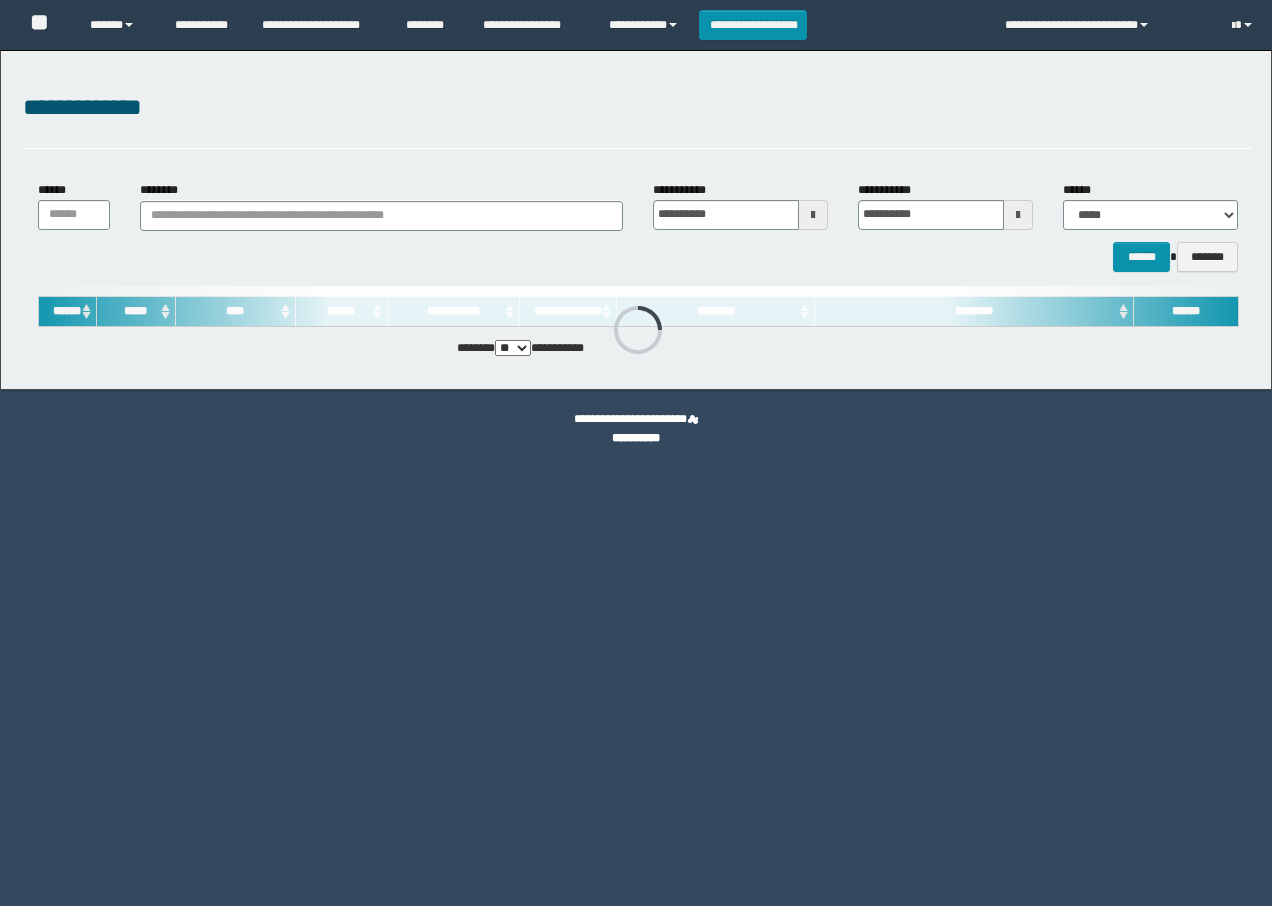 scroll, scrollTop: 0, scrollLeft: 0, axis: both 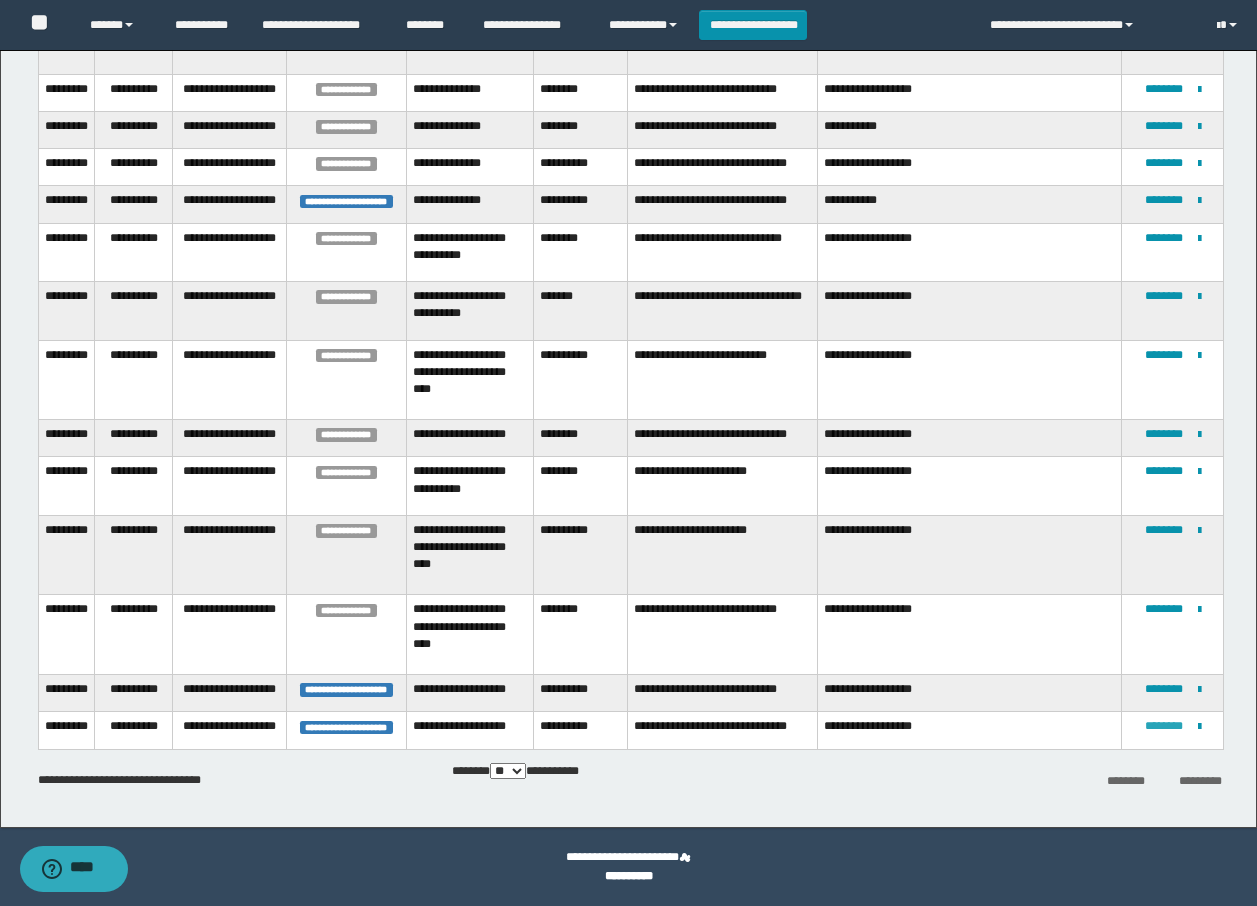 click on "********" at bounding box center [1164, 726] 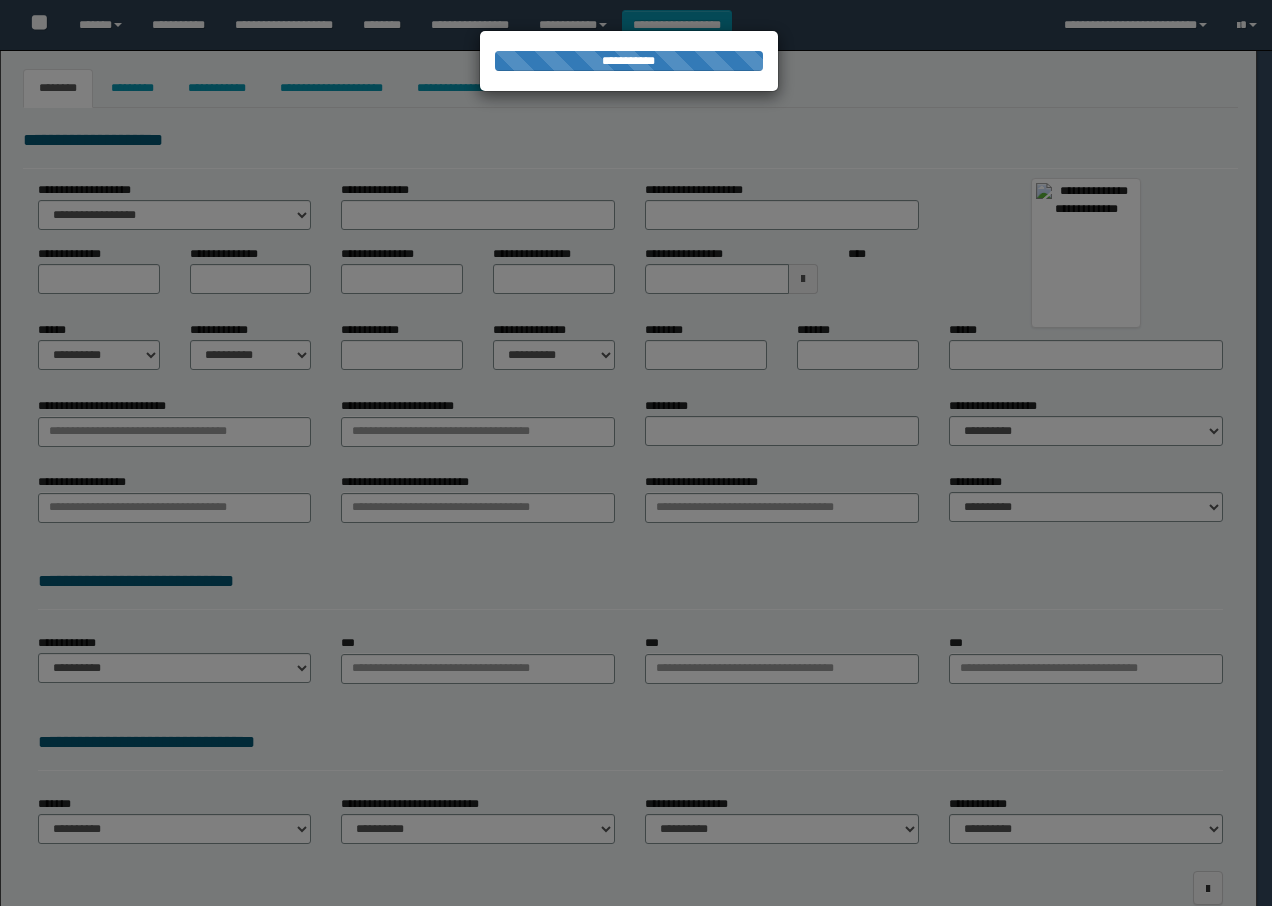 scroll, scrollTop: 0, scrollLeft: 0, axis: both 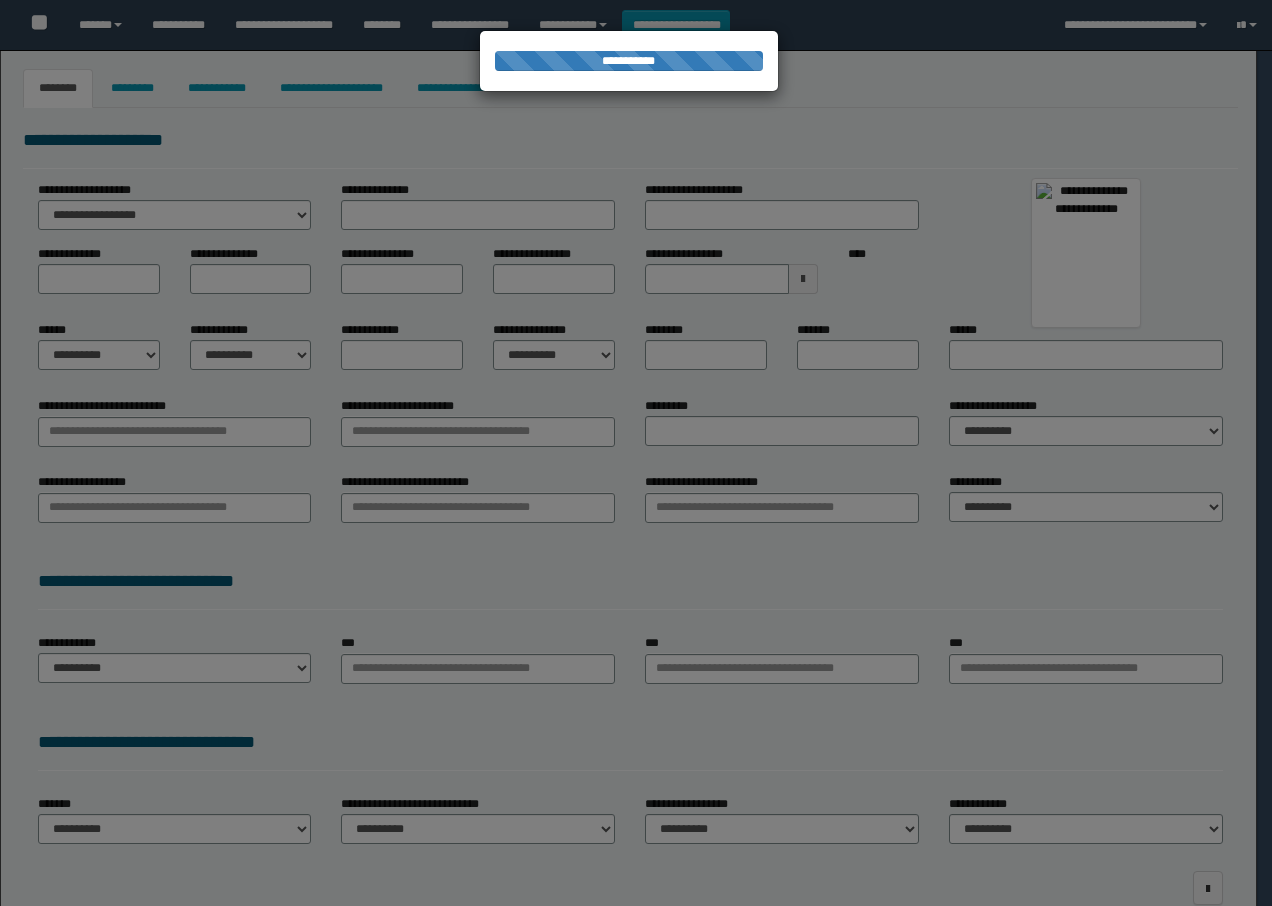 type on "*********" 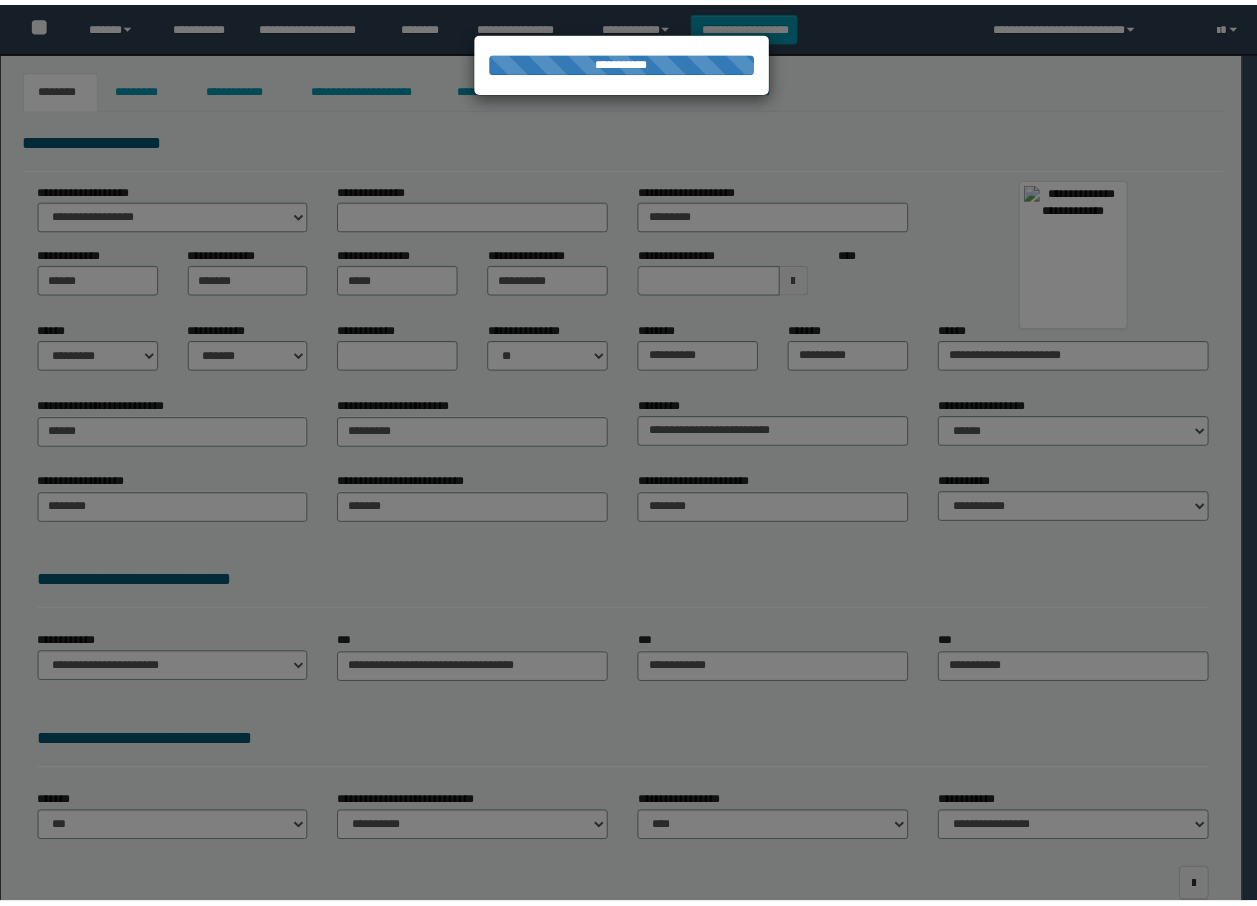 scroll, scrollTop: 0, scrollLeft: 0, axis: both 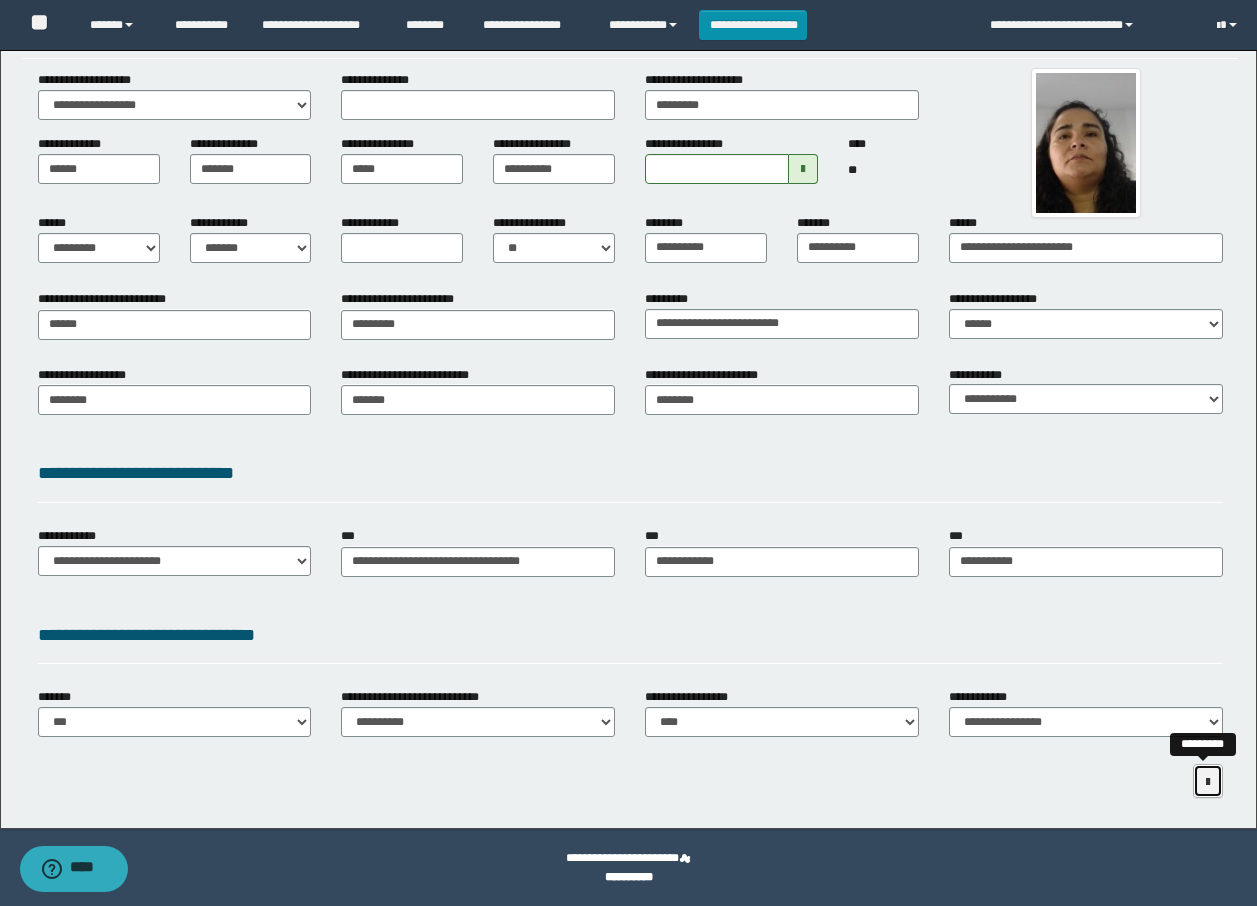 click at bounding box center (1208, 781) 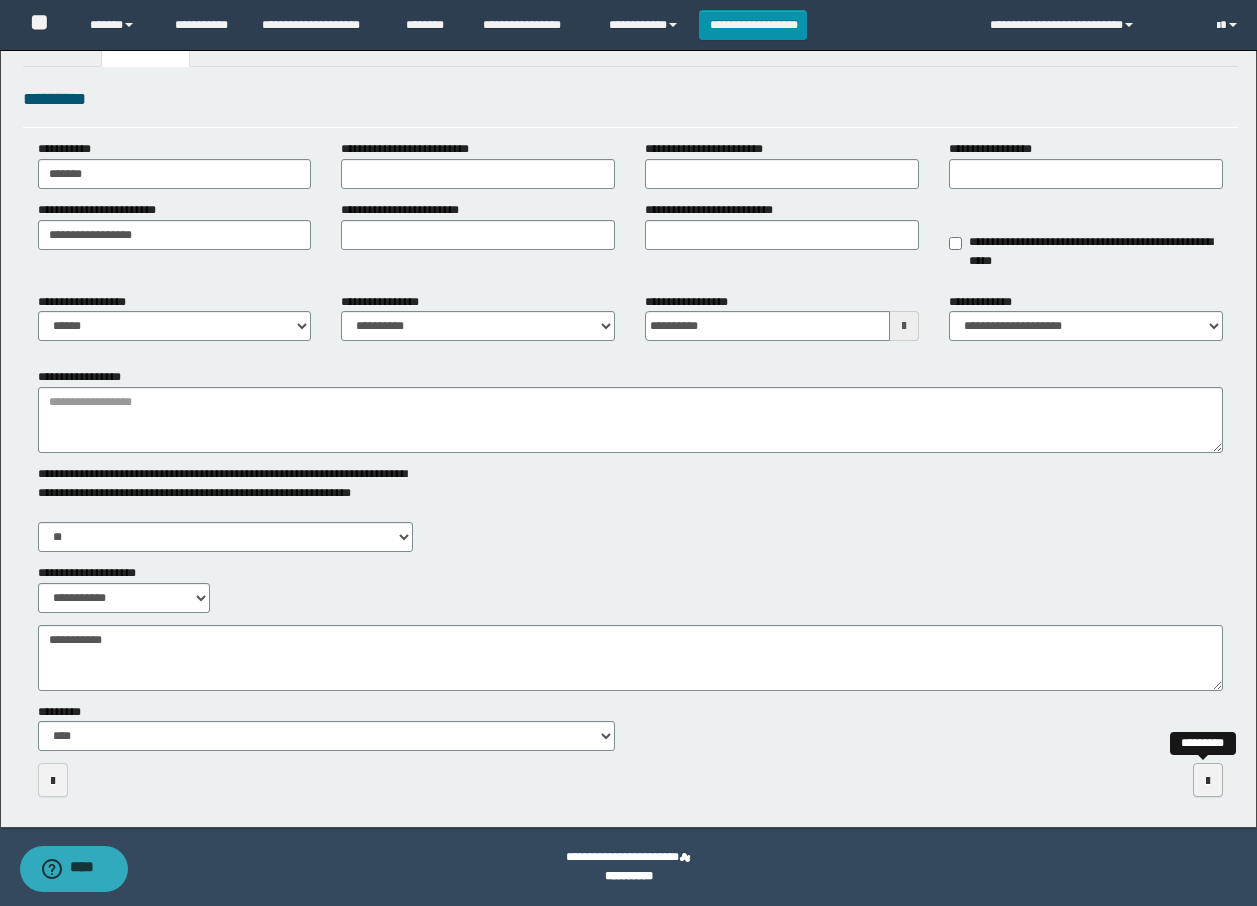 scroll, scrollTop: 41, scrollLeft: 0, axis: vertical 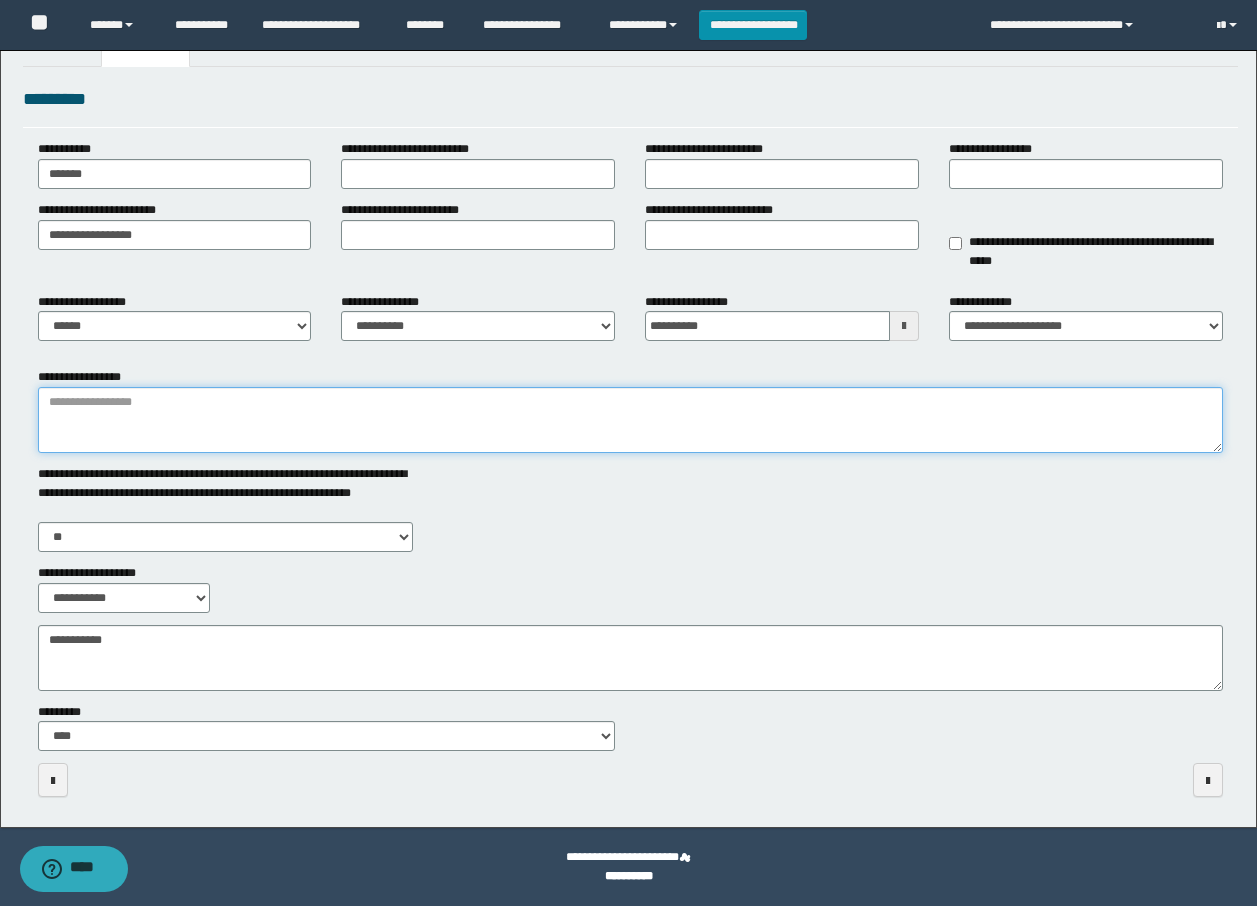 click on "**********" at bounding box center (630, 420) 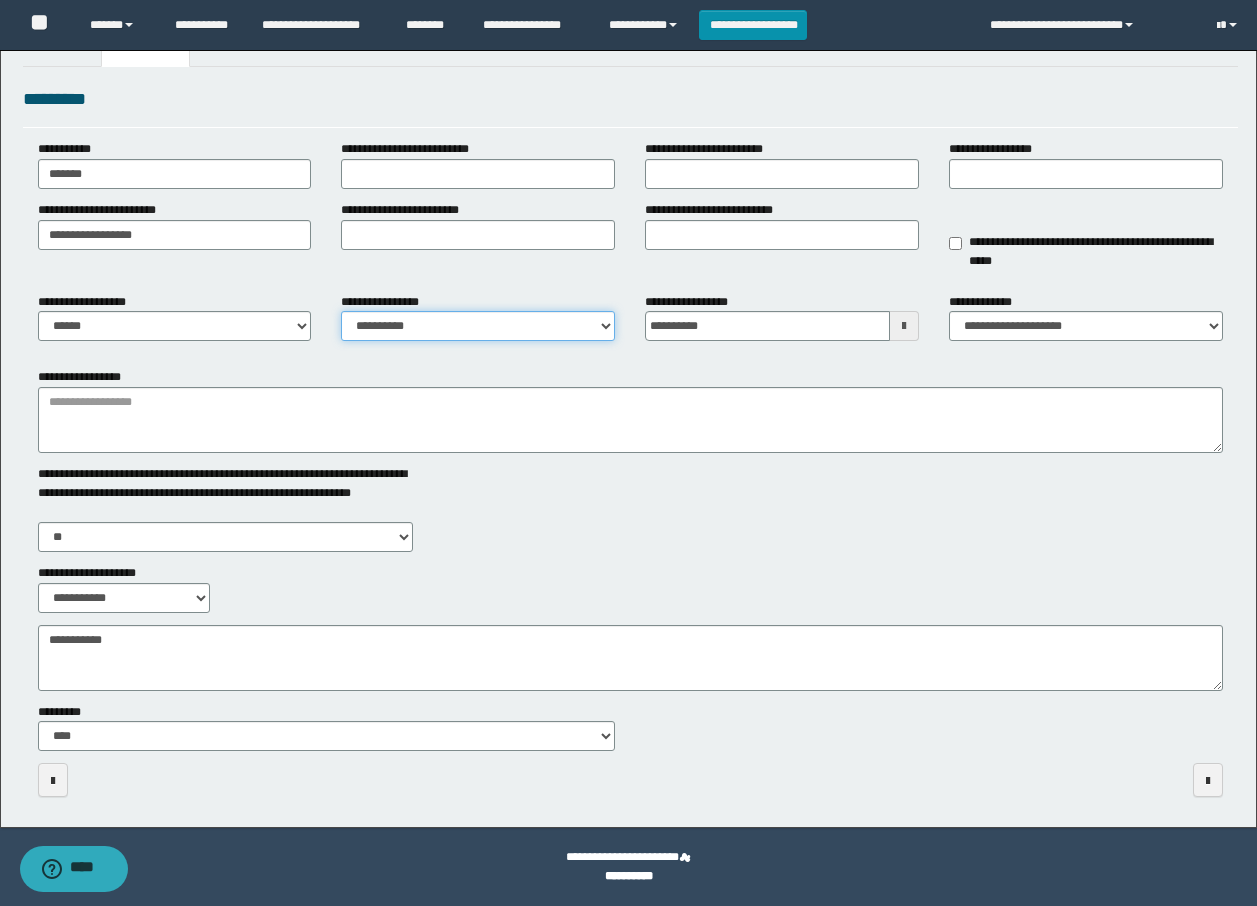 click on "**********" at bounding box center (478, 326) 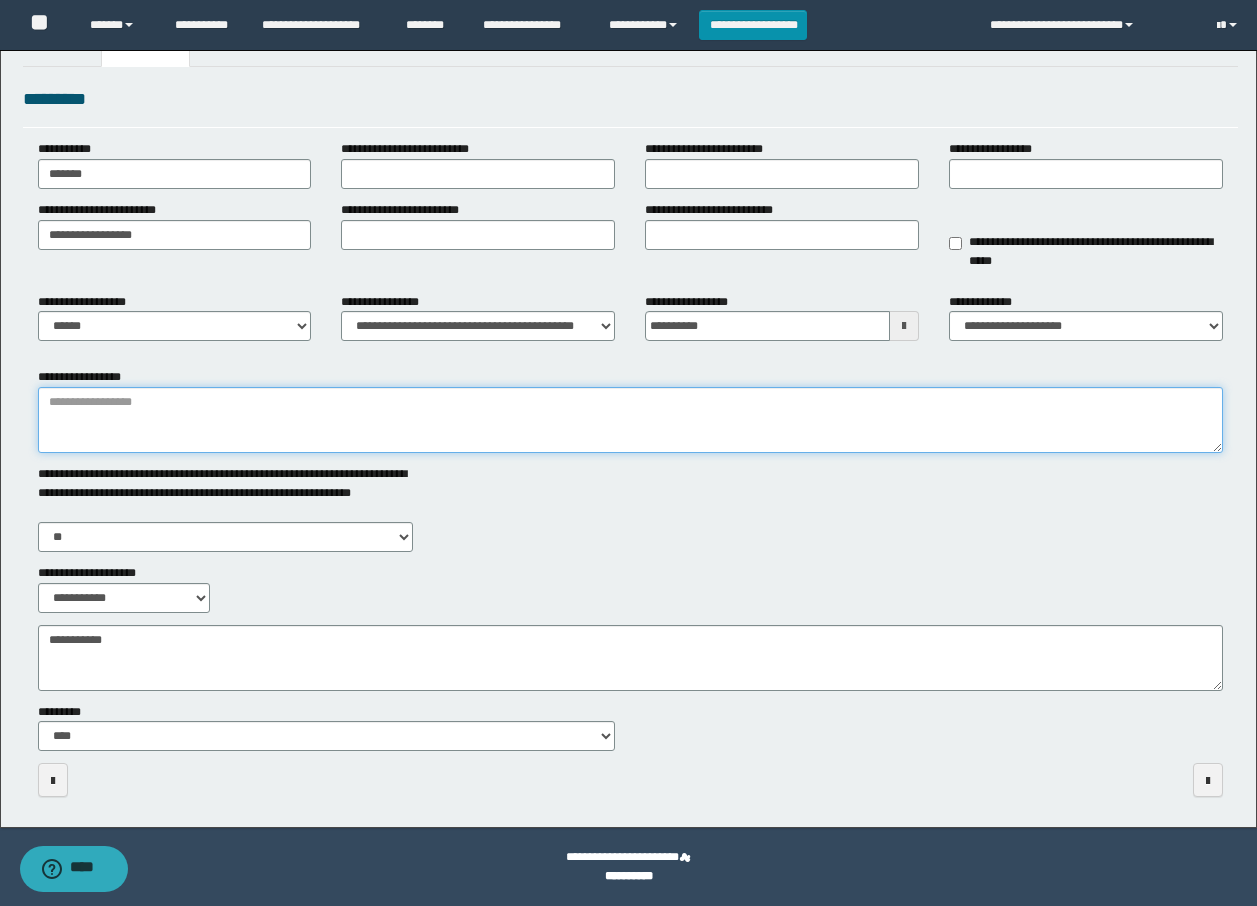 click on "**********" at bounding box center (630, 420) 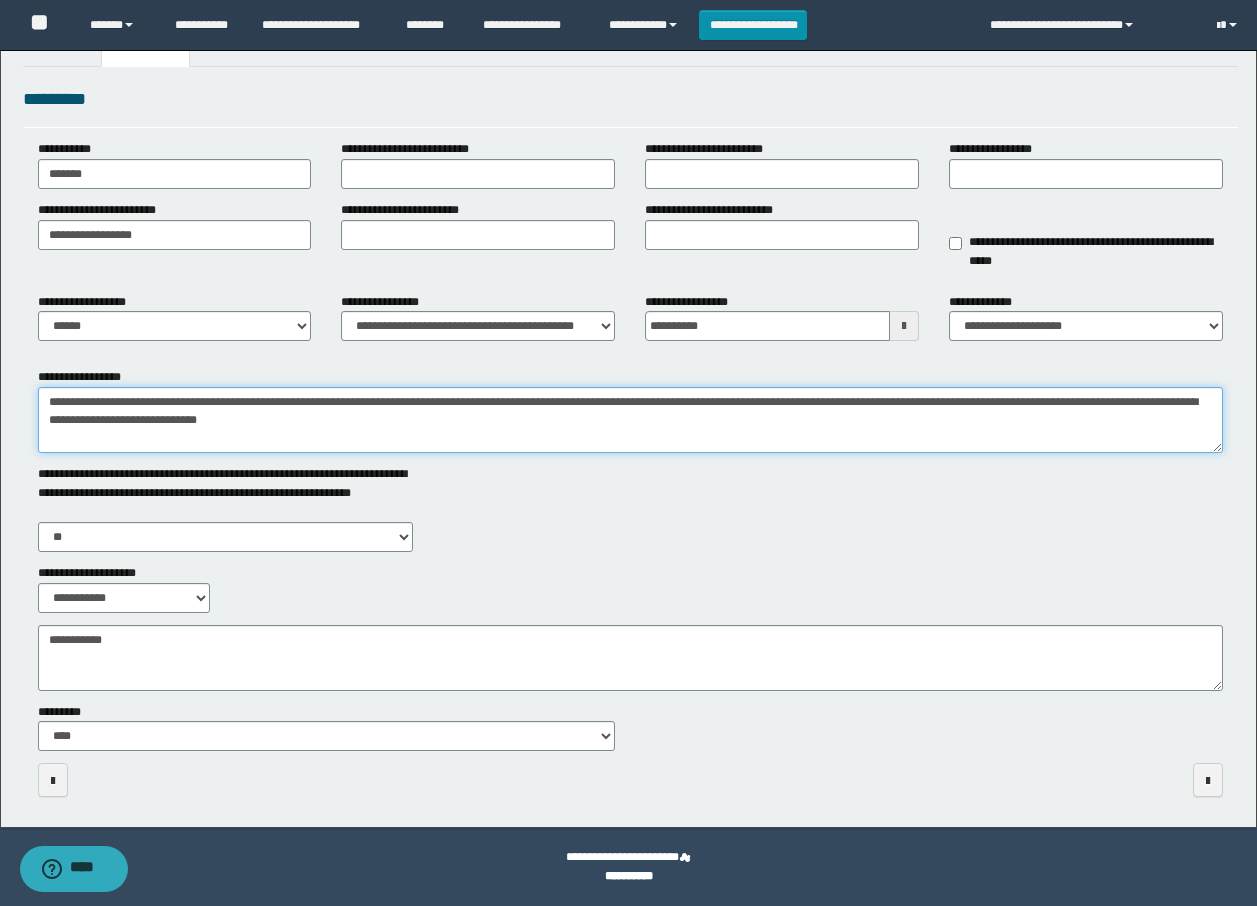 click on "**********" at bounding box center [630, 420] 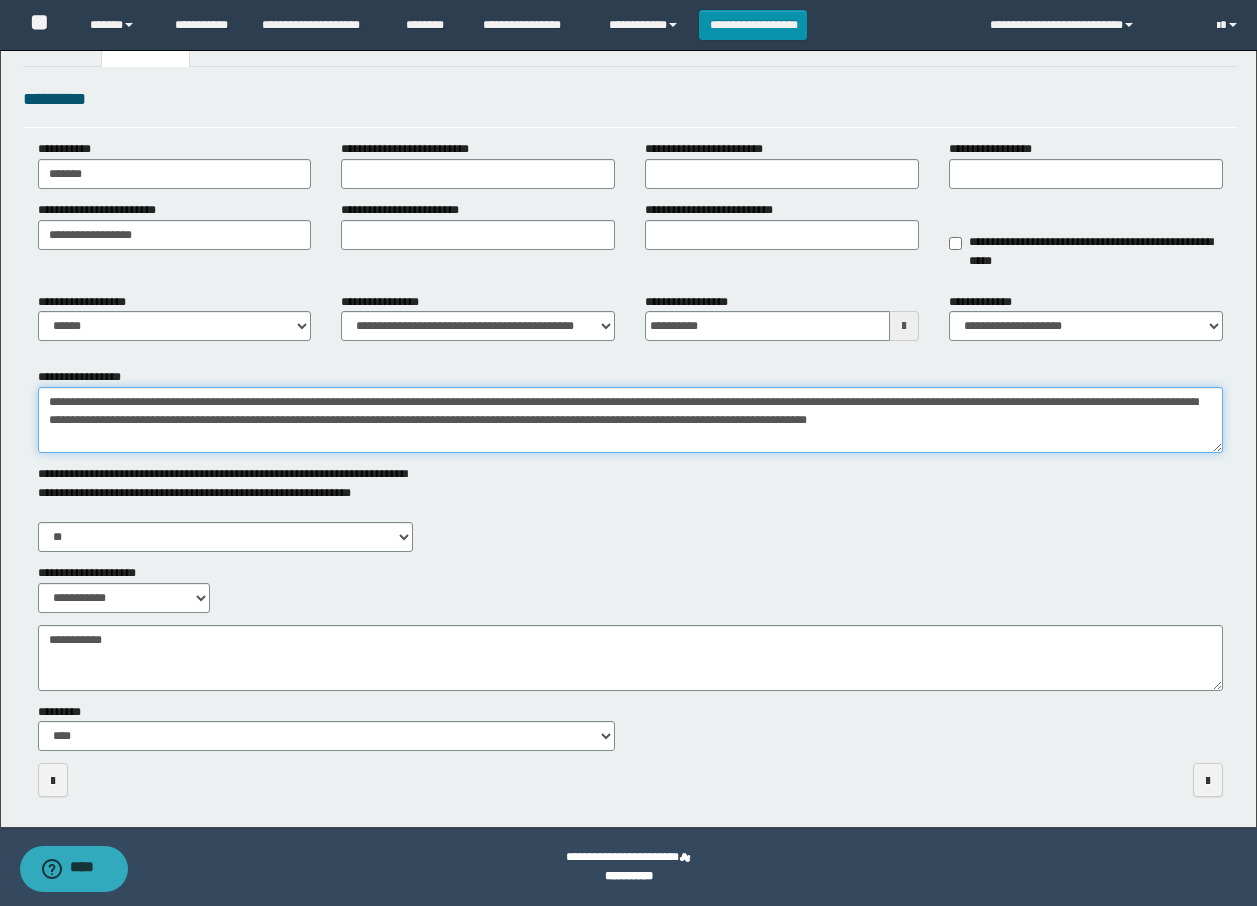 click on "**********" at bounding box center (630, 420) 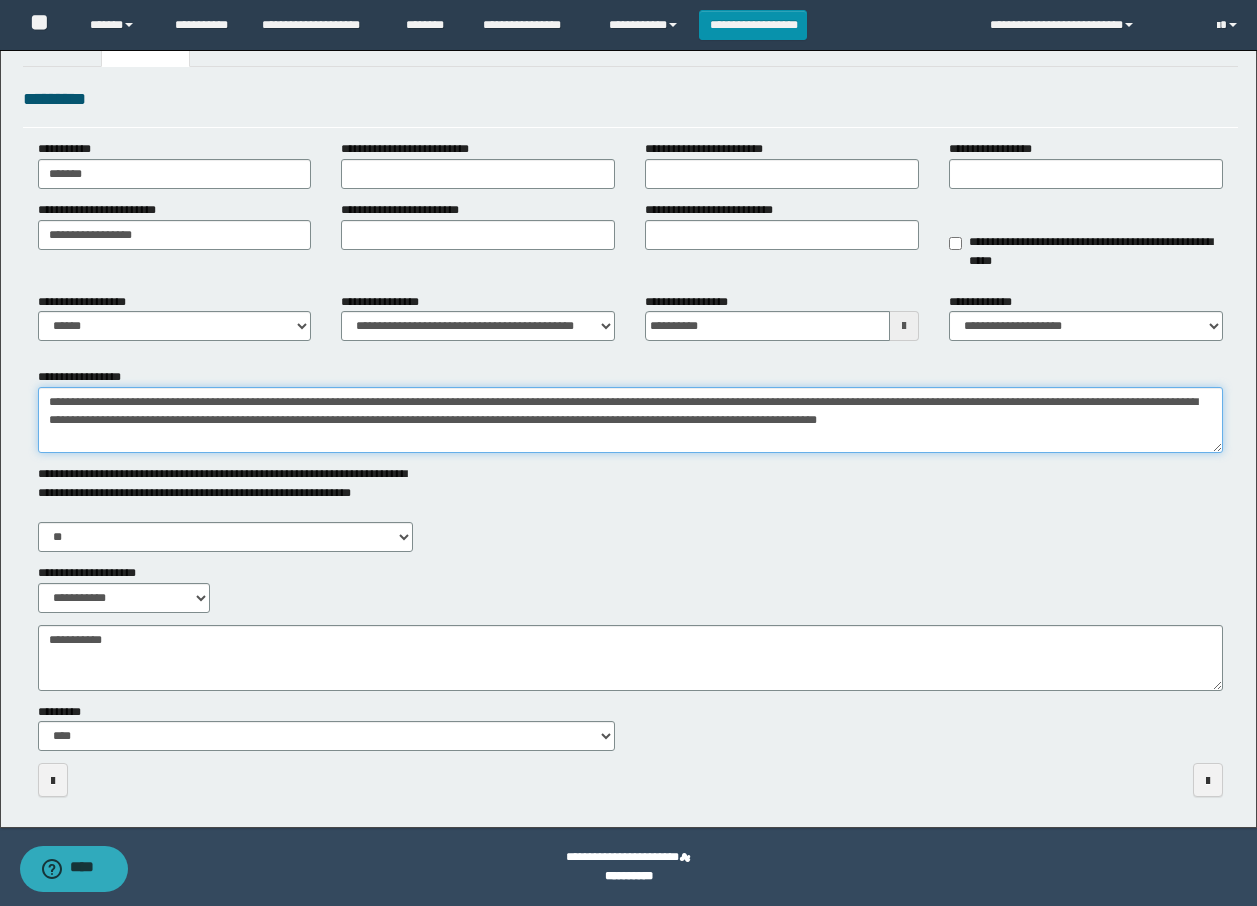 click on "**********" at bounding box center [630, 420] 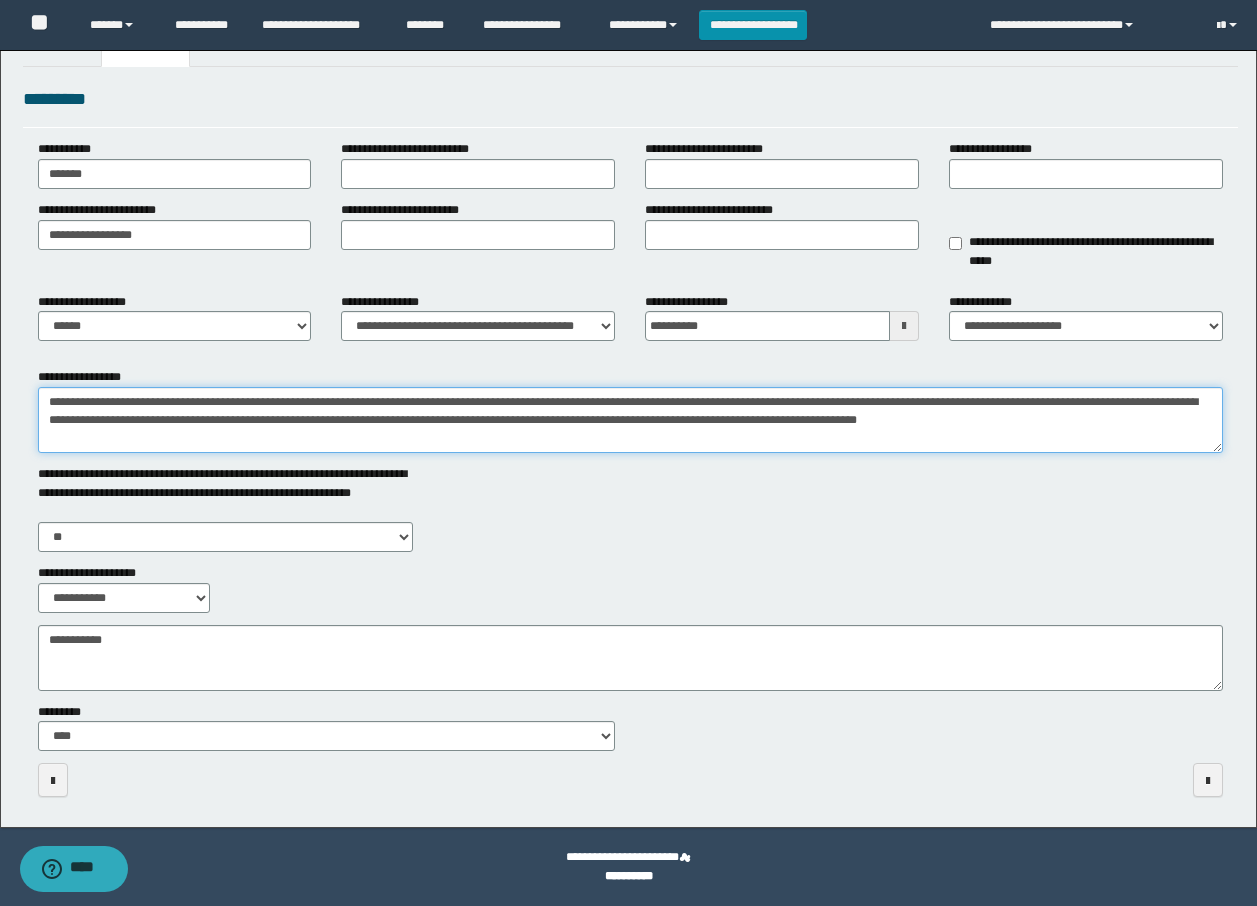click on "**********" at bounding box center [630, 420] 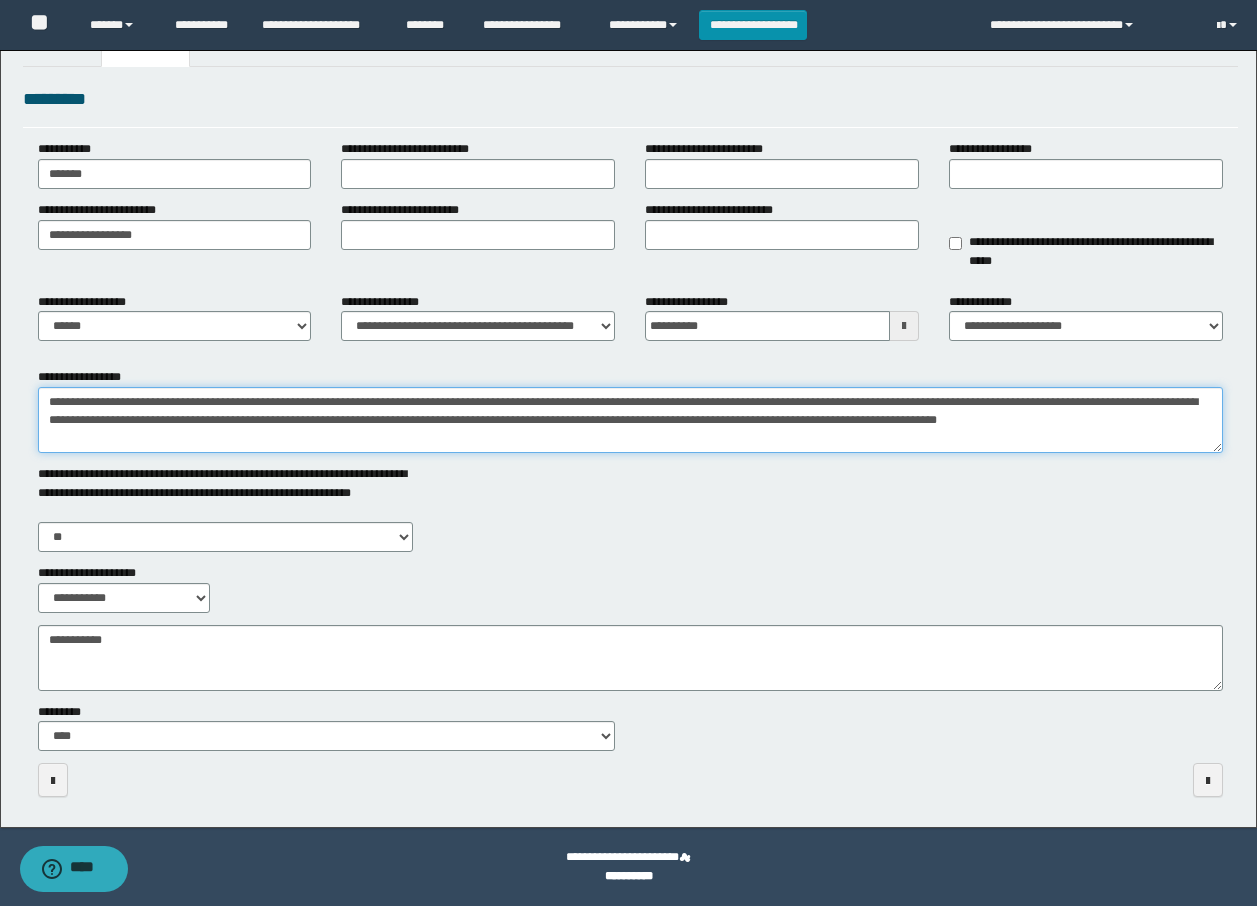 click on "**********" at bounding box center [630, 420] 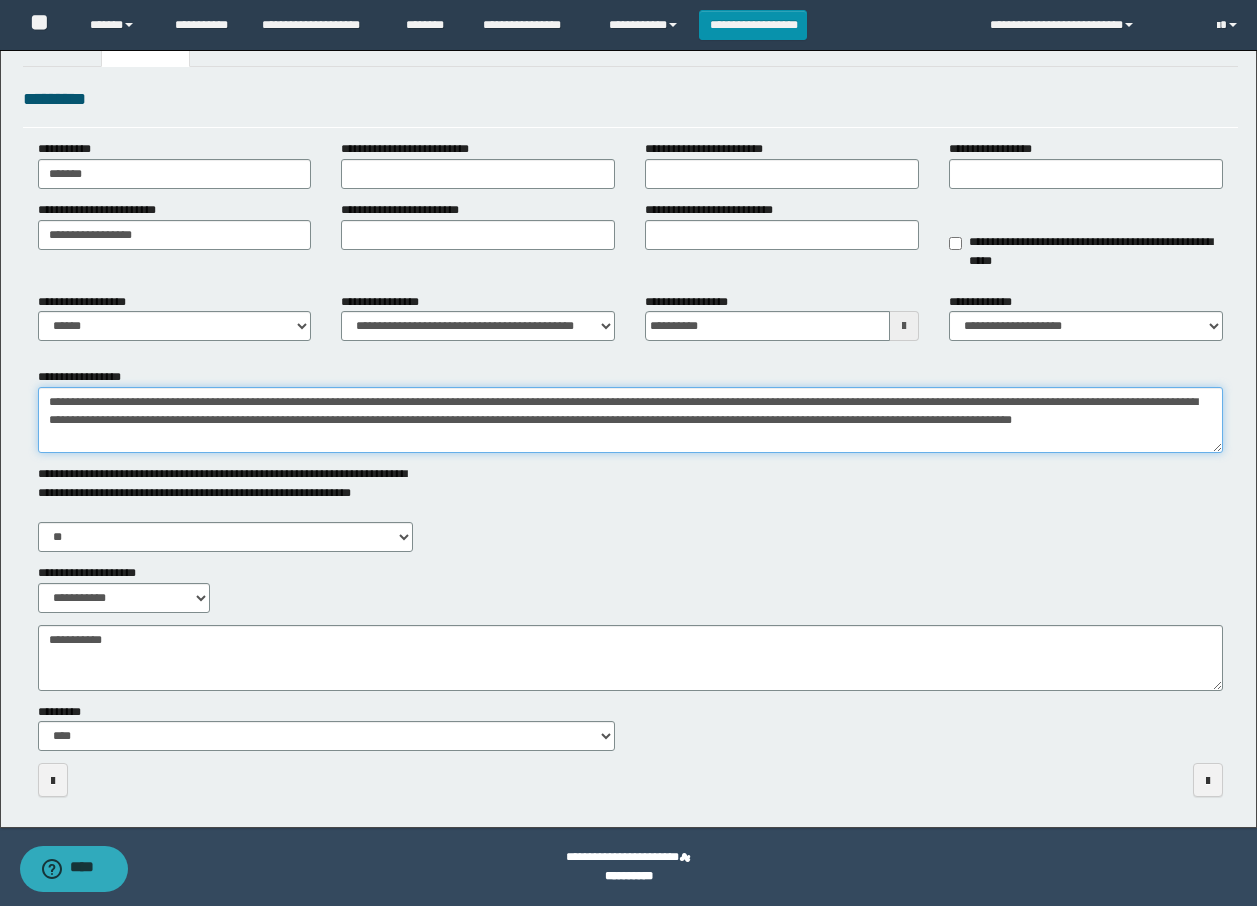 click on "**********" at bounding box center [630, 420] 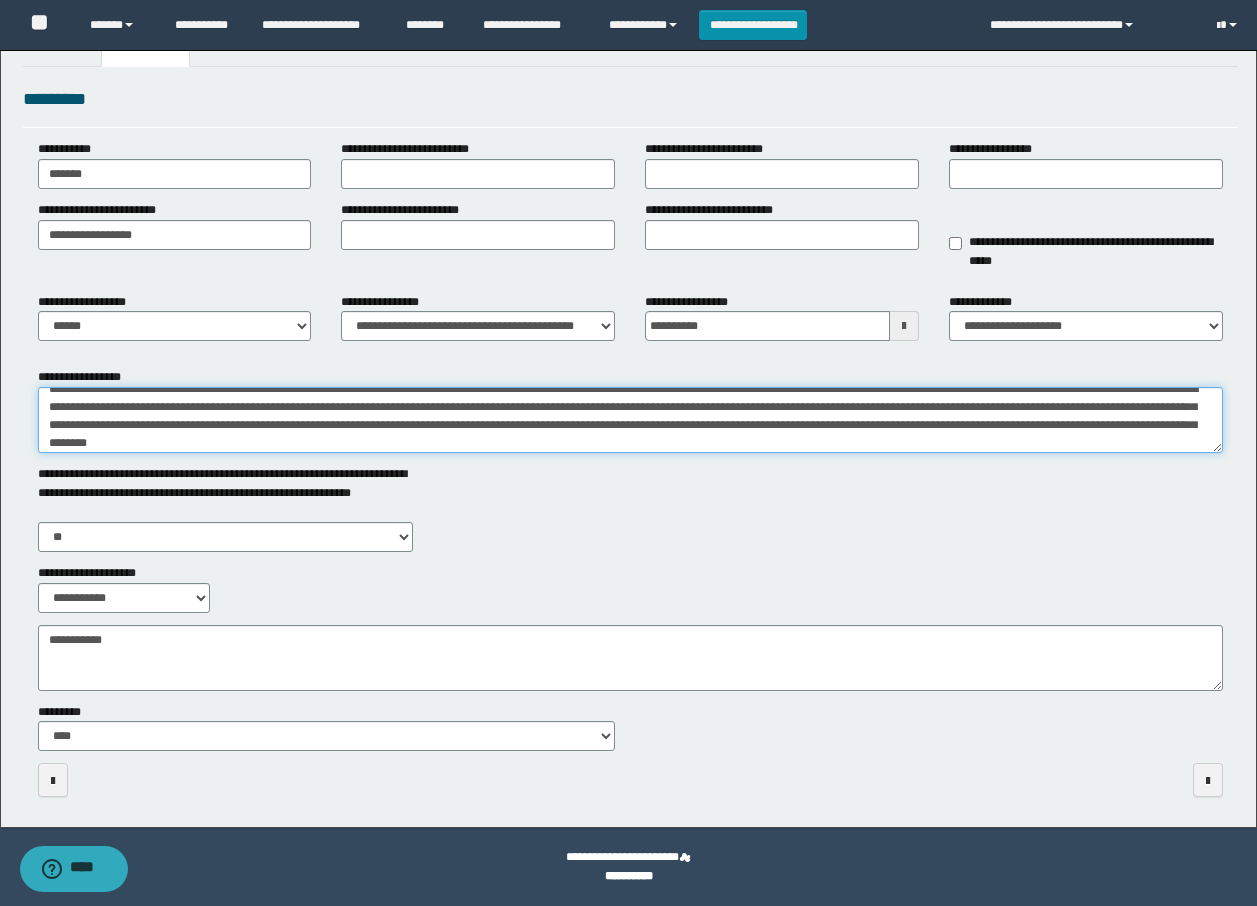 scroll, scrollTop: 31, scrollLeft: 0, axis: vertical 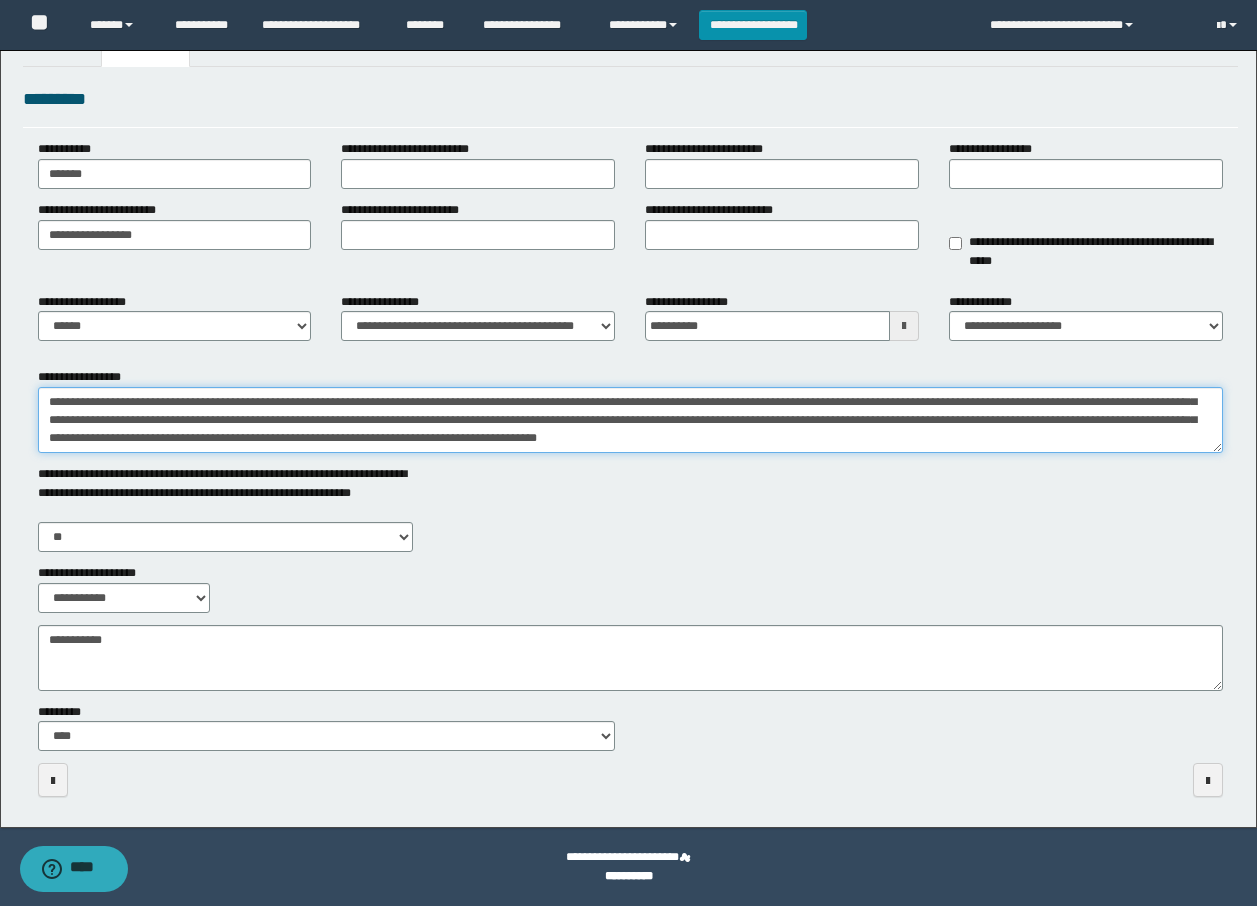 click on "**********" at bounding box center (630, 420) 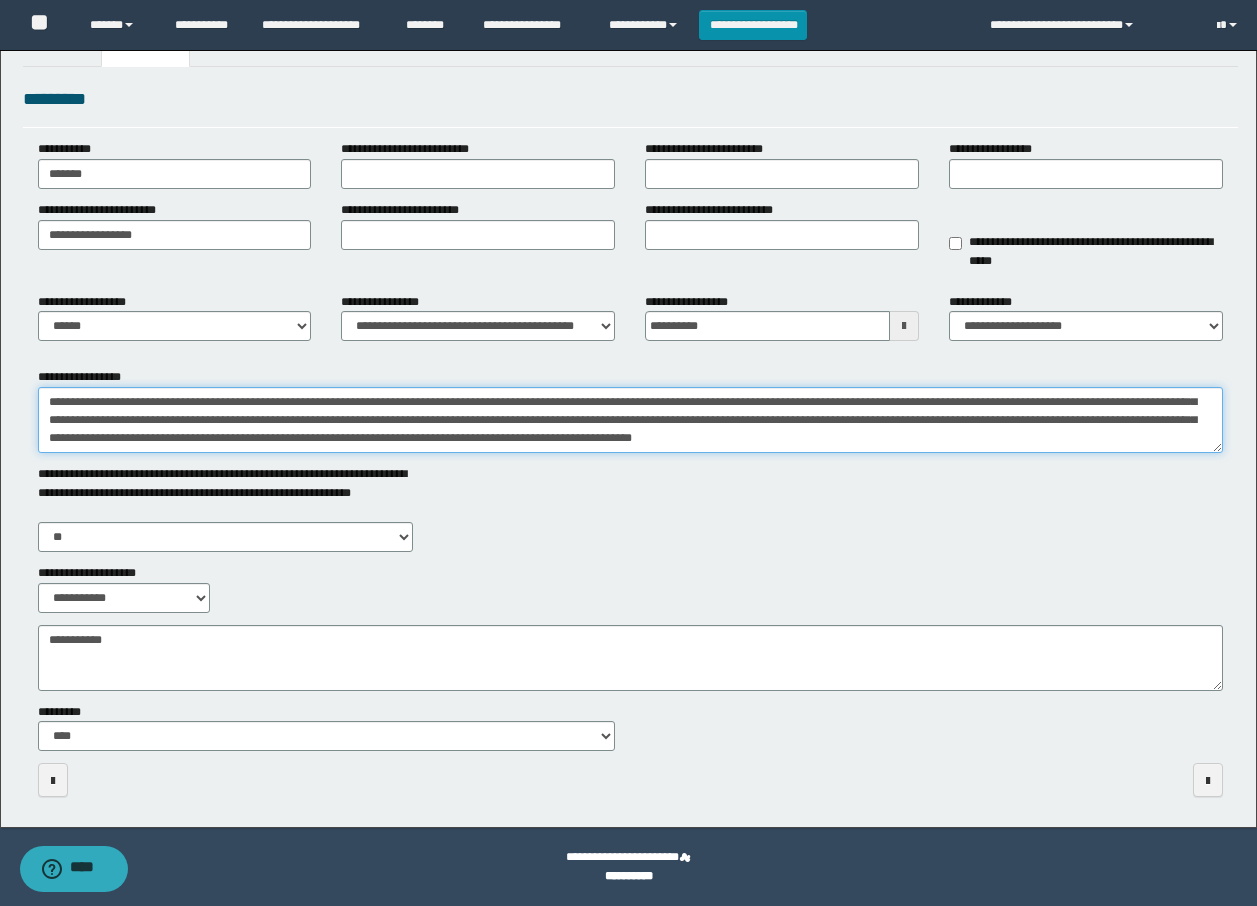 click on "**********" at bounding box center [630, 420] 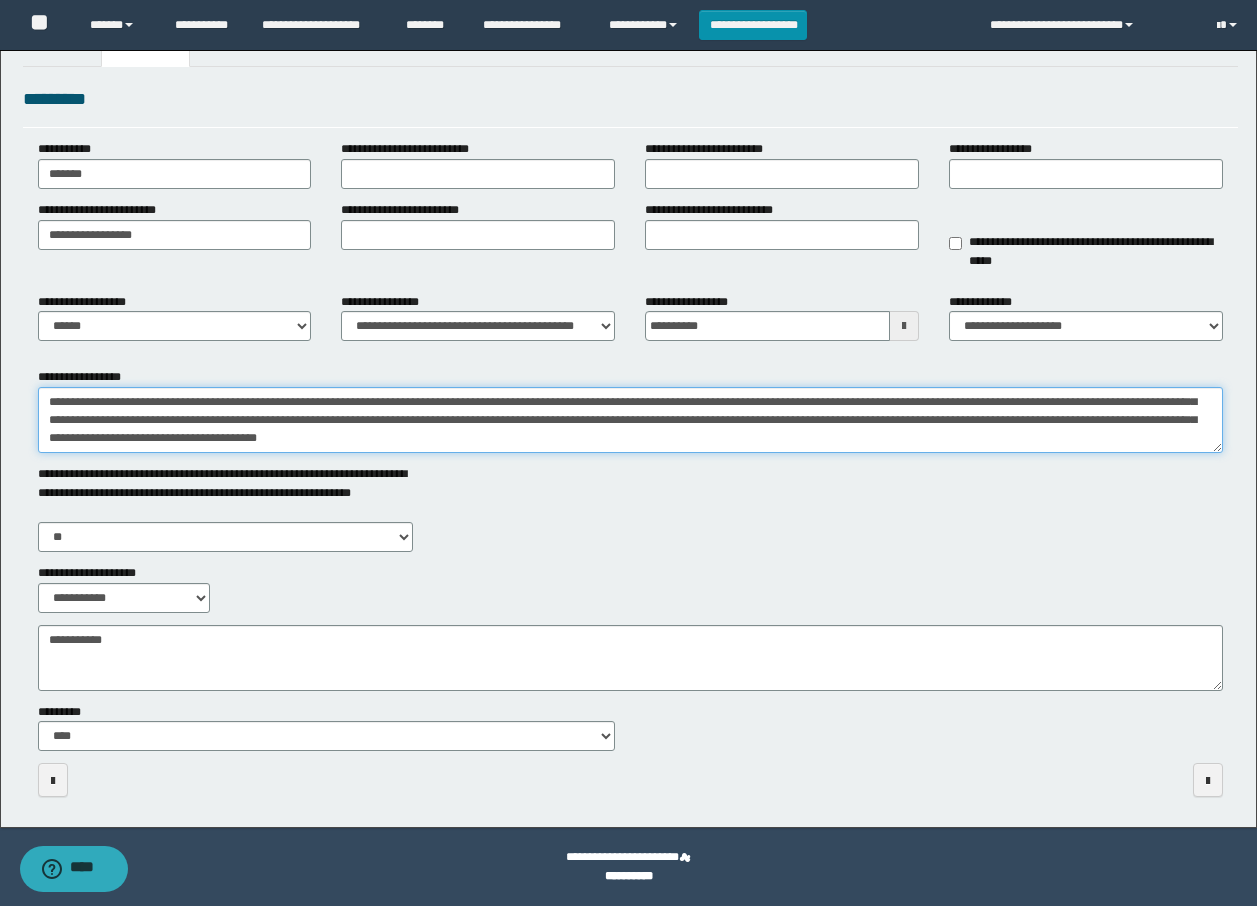 scroll, scrollTop: 108, scrollLeft: 0, axis: vertical 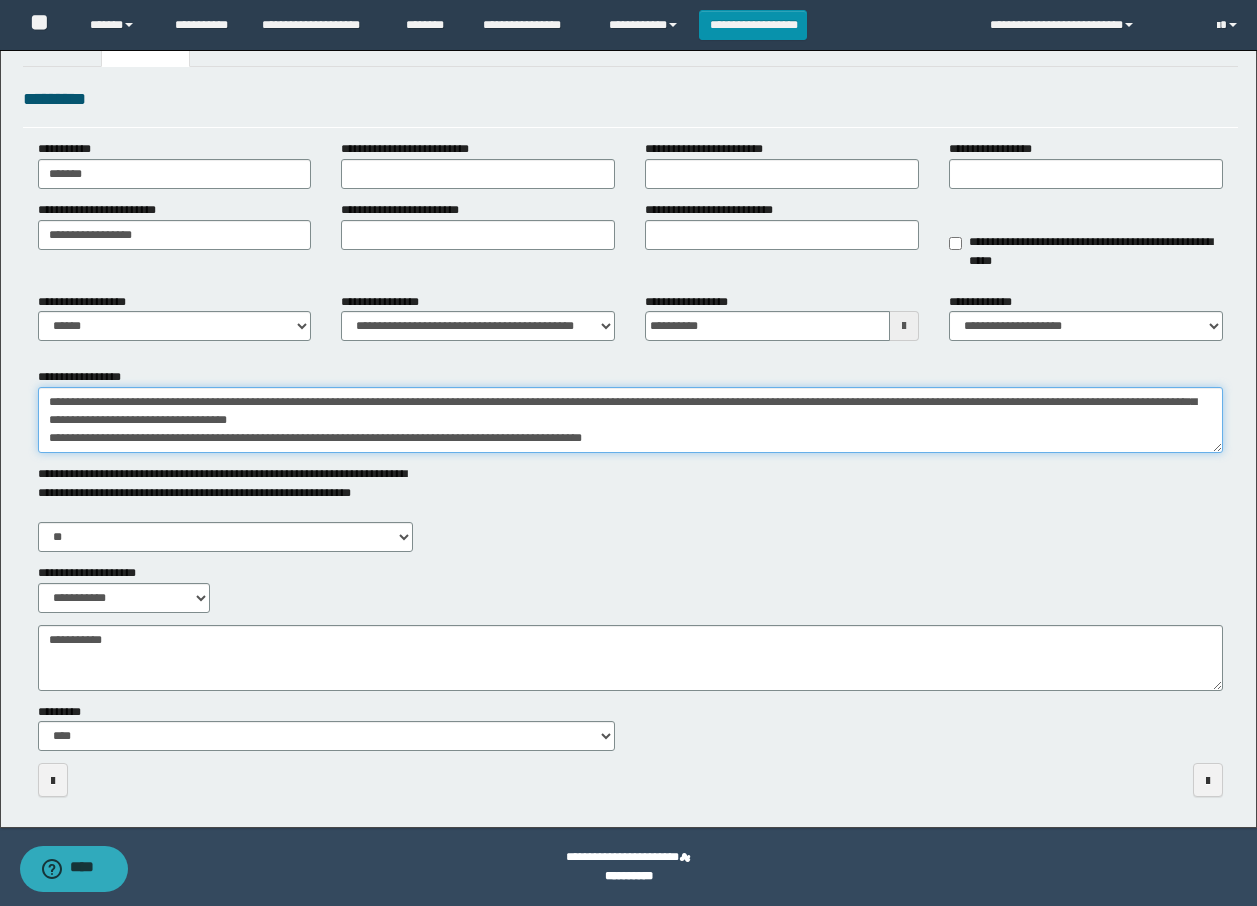 click on "**********" at bounding box center (630, 420) 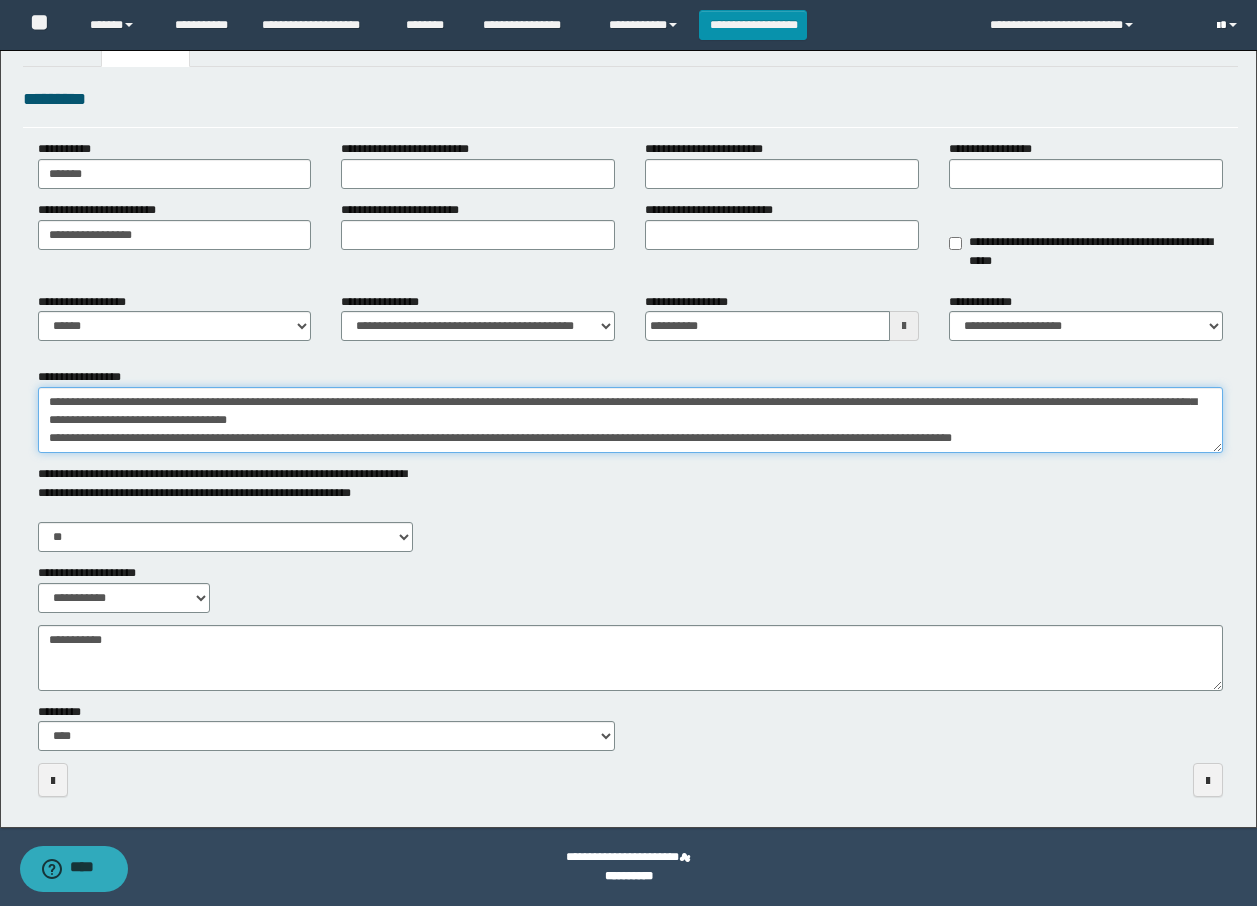 type on "**********" 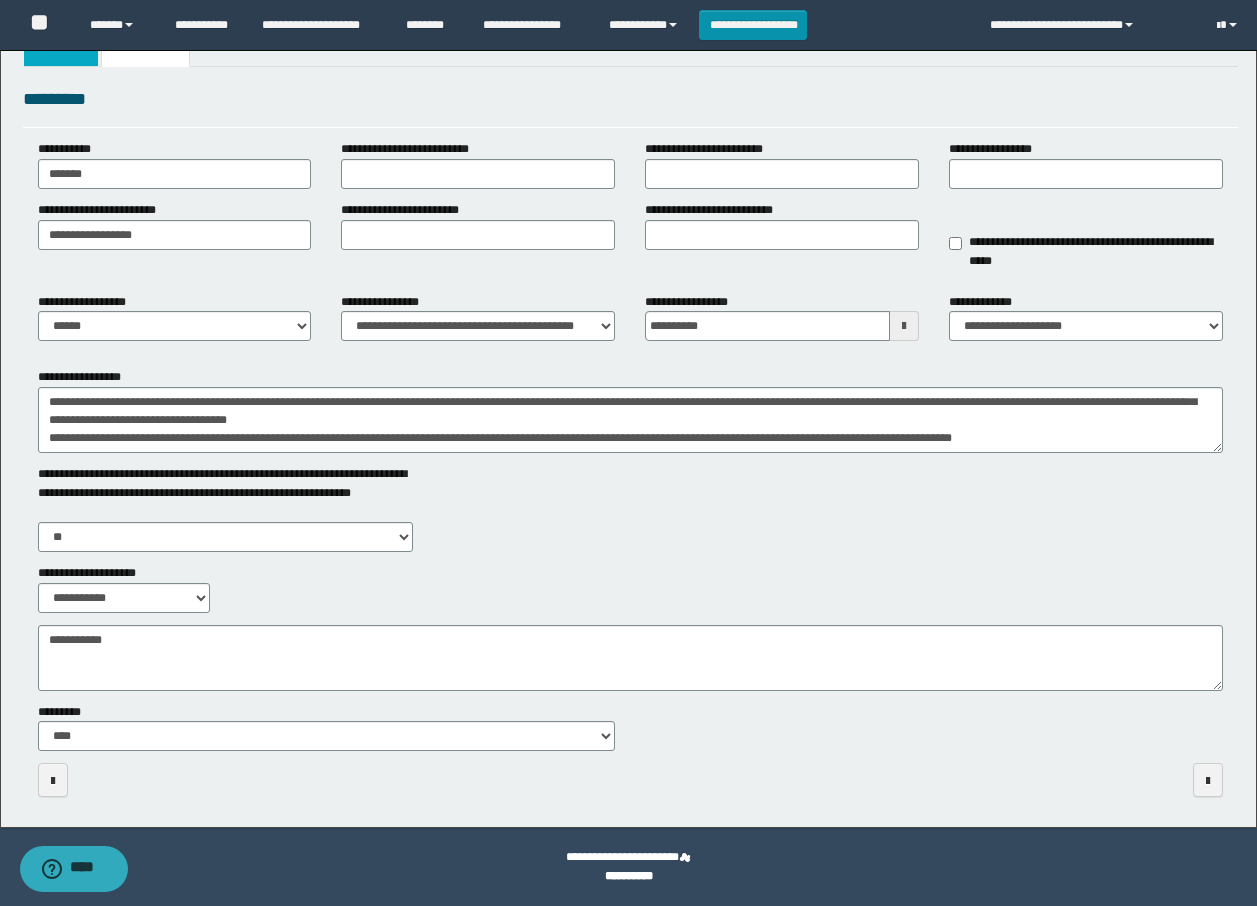 click on "********" at bounding box center (61, 47) 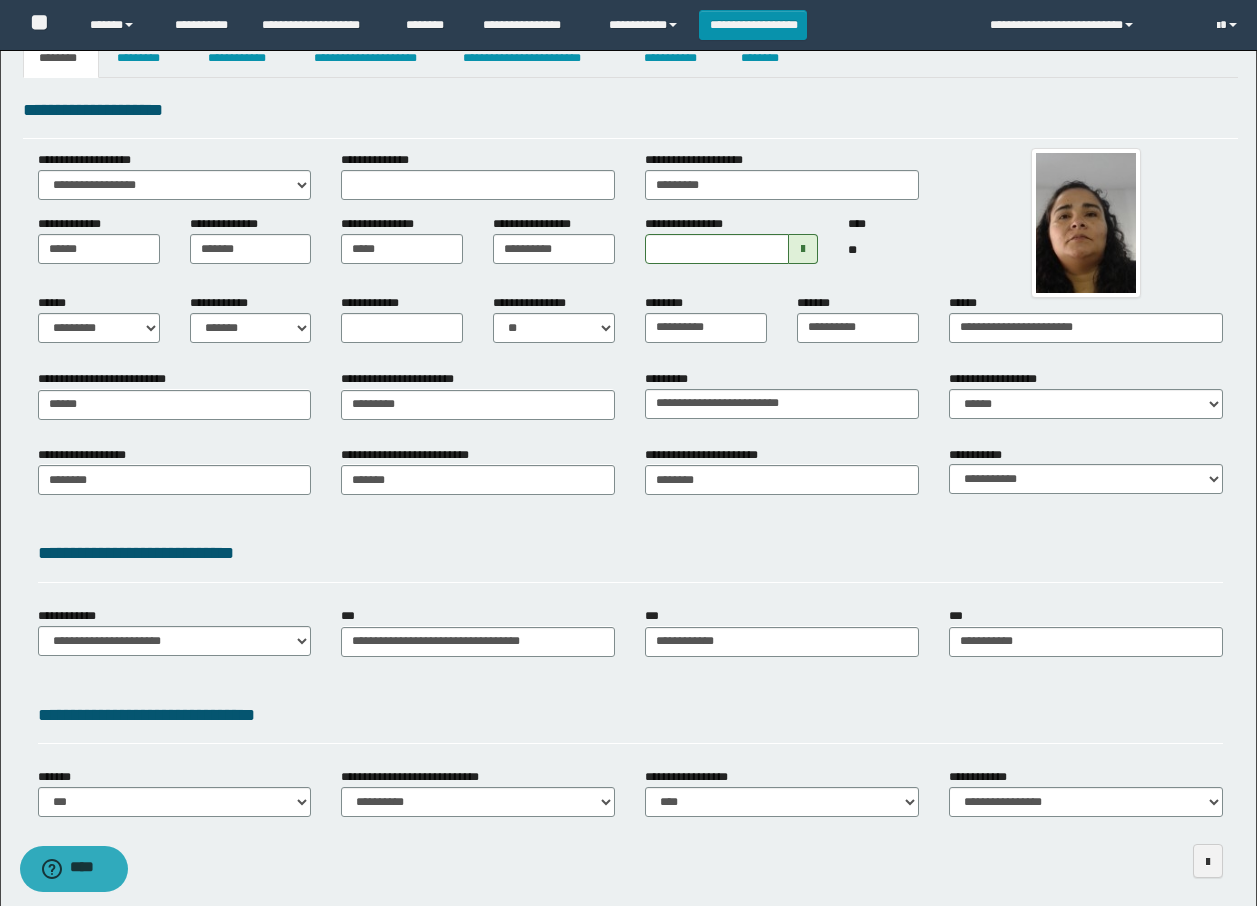 scroll, scrollTop: 28, scrollLeft: 0, axis: vertical 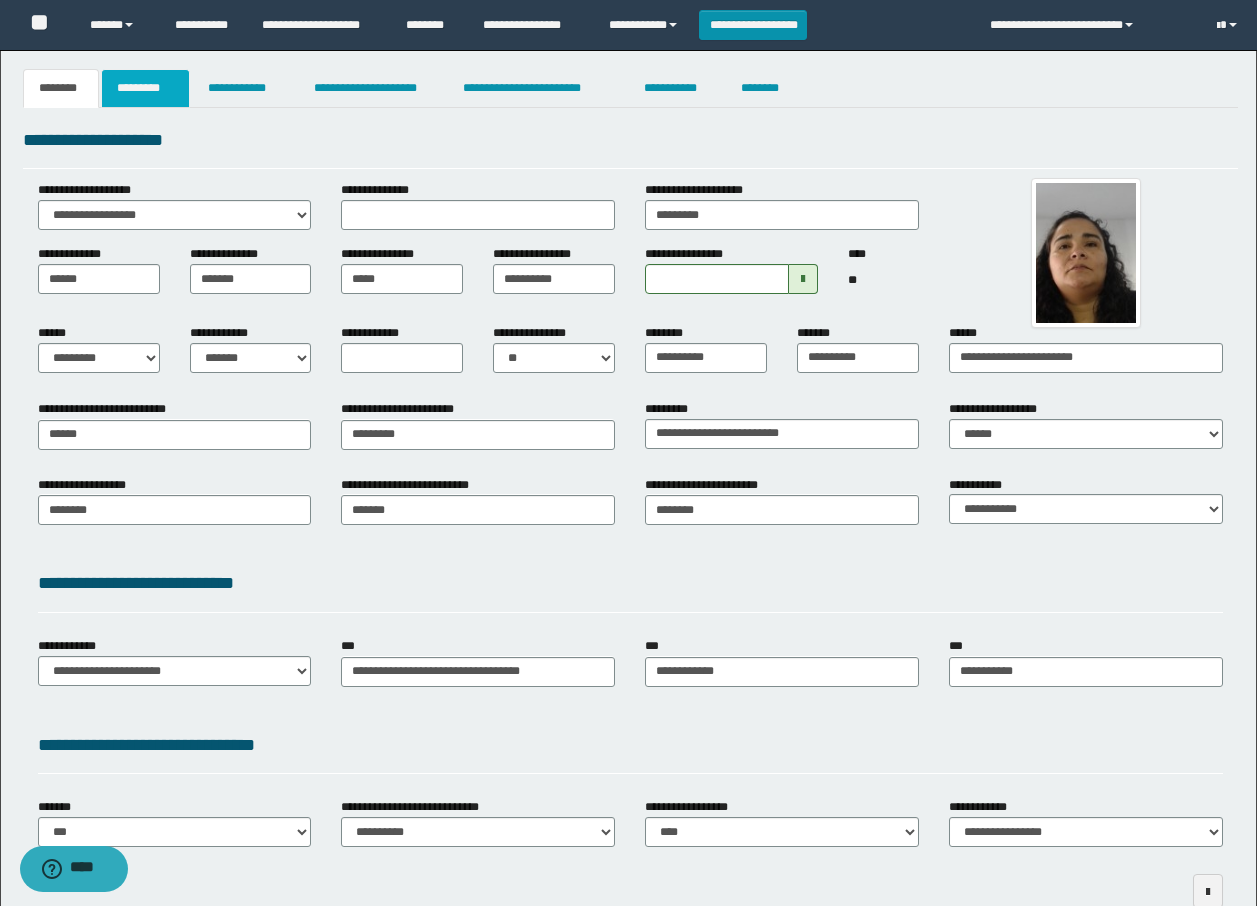 click on "*********" at bounding box center [145, 88] 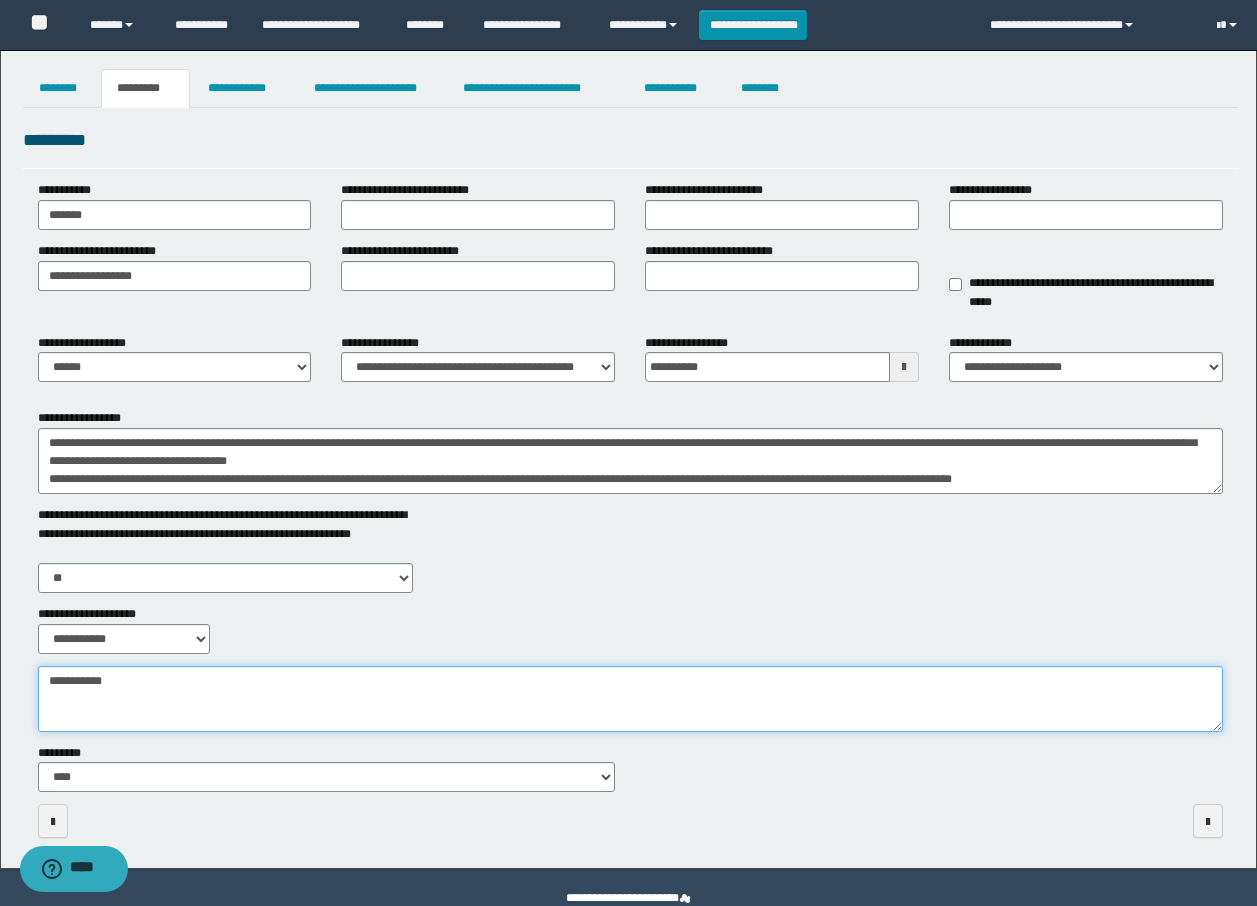 click on "**********" at bounding box center (630, 699) 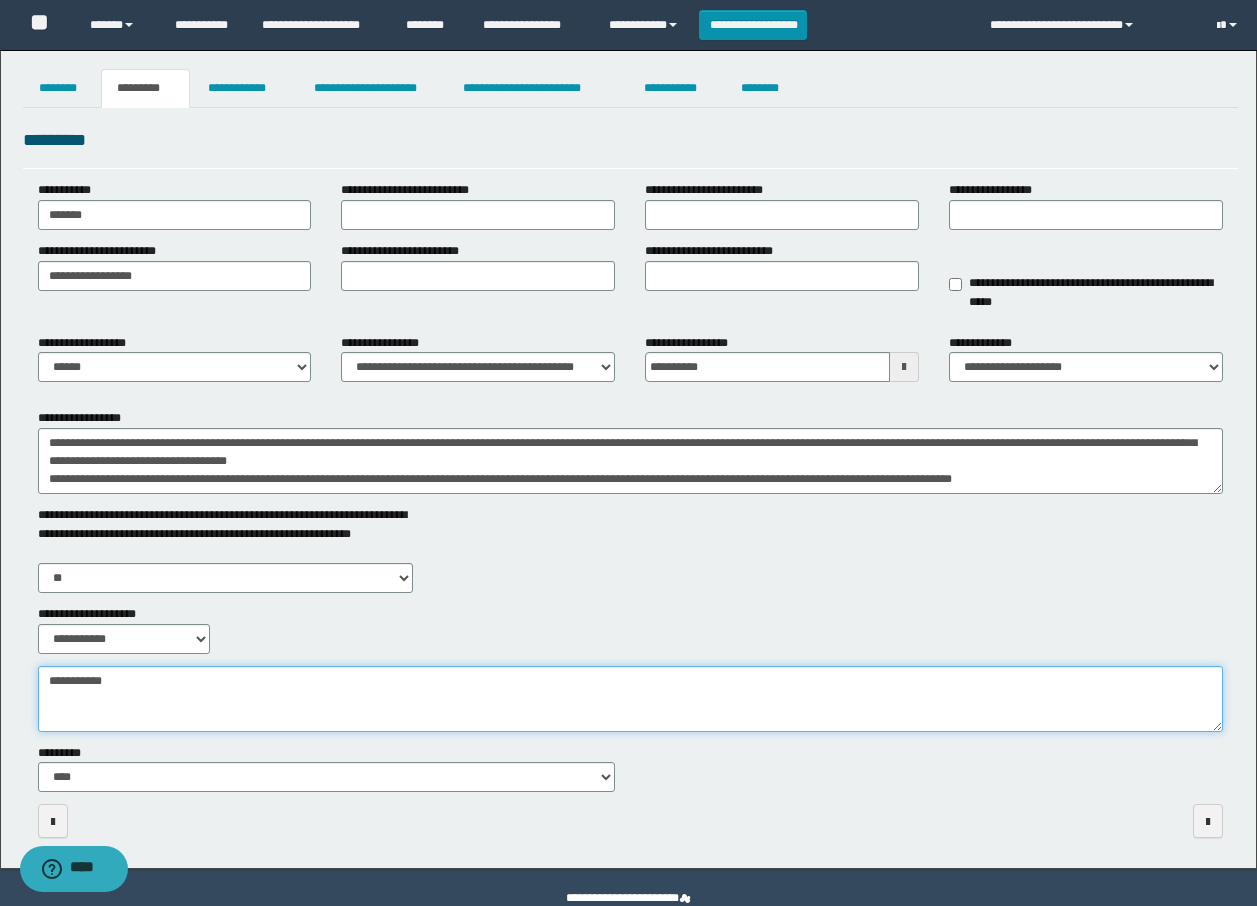 click on "**********" at bounding box center (630, 699) 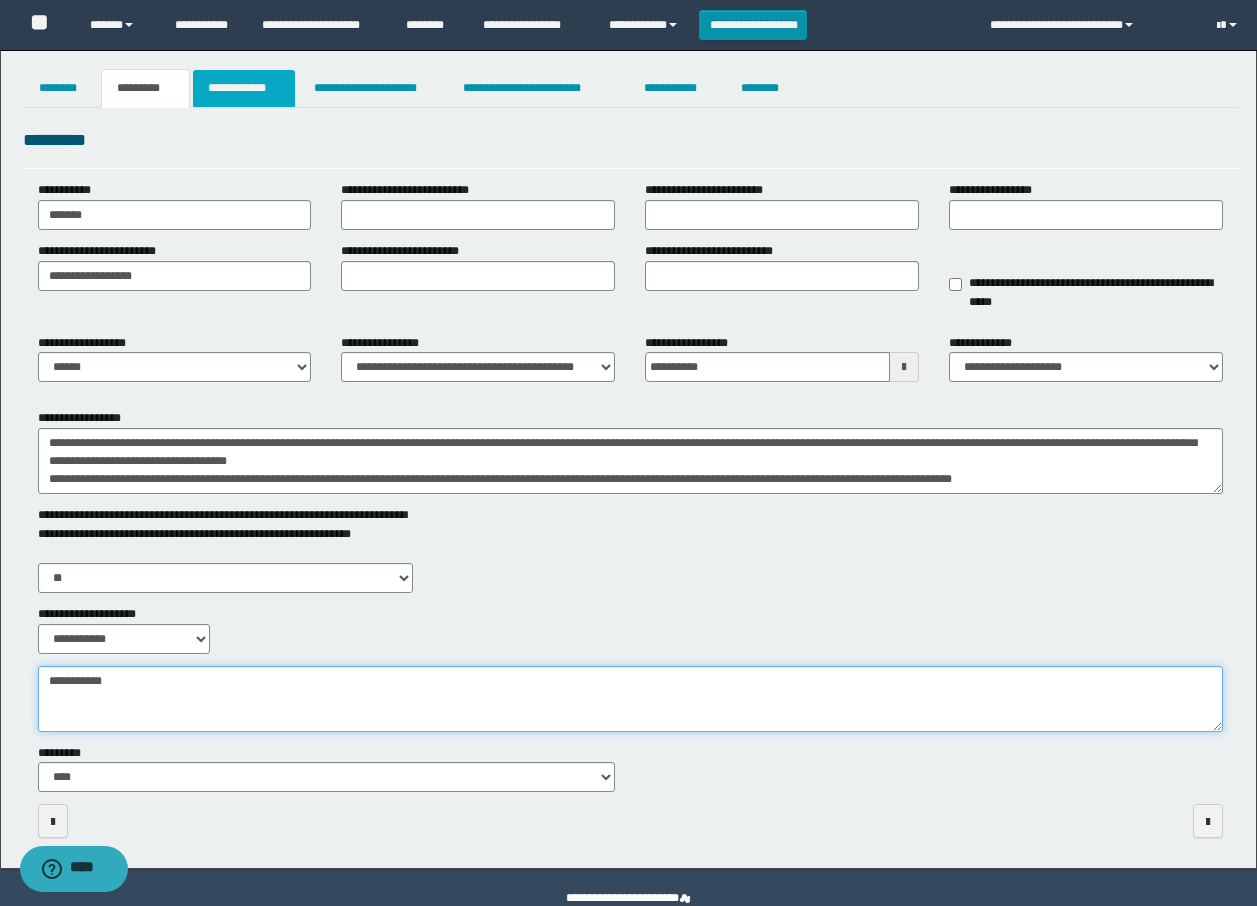 type on "**********" 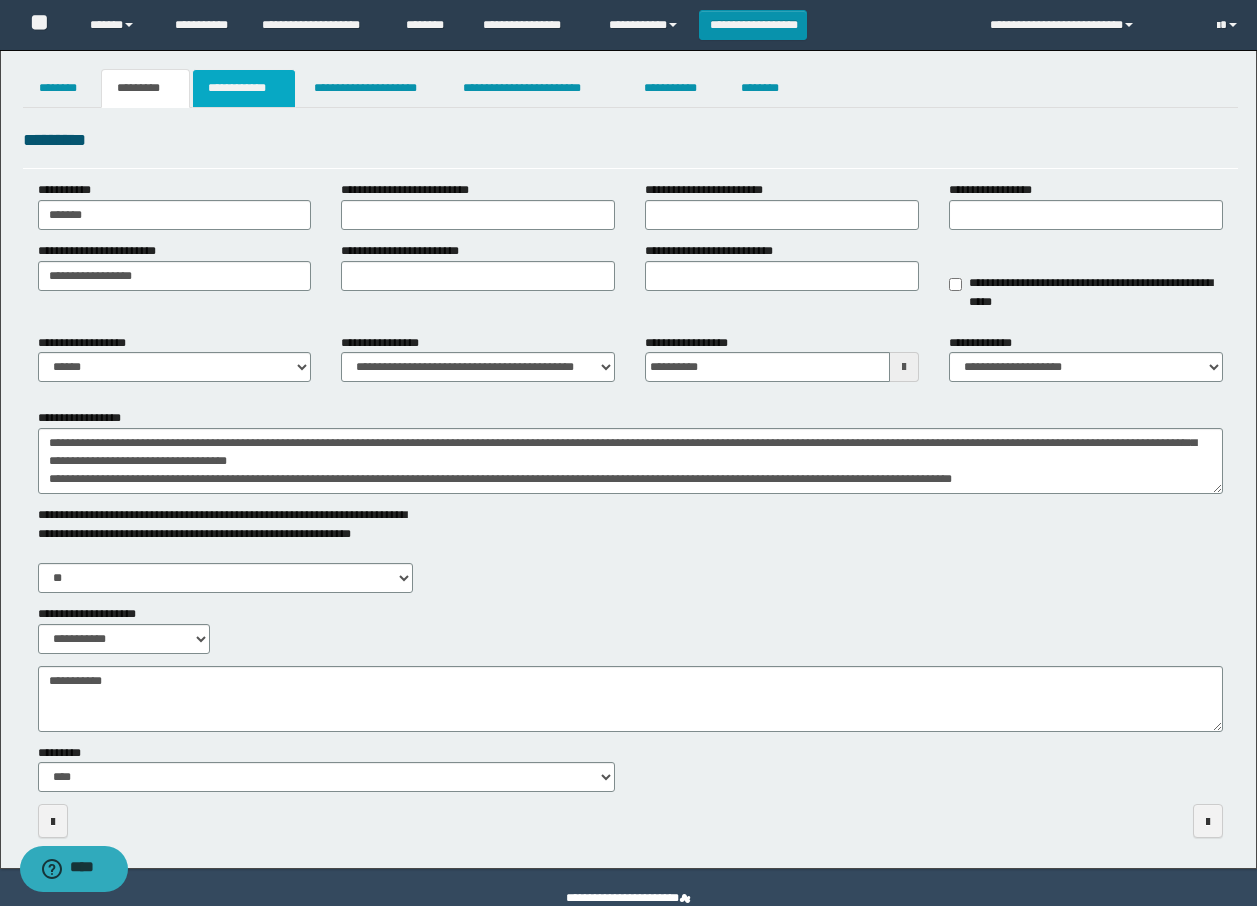click on "**********" at bounding box center [244, 88] 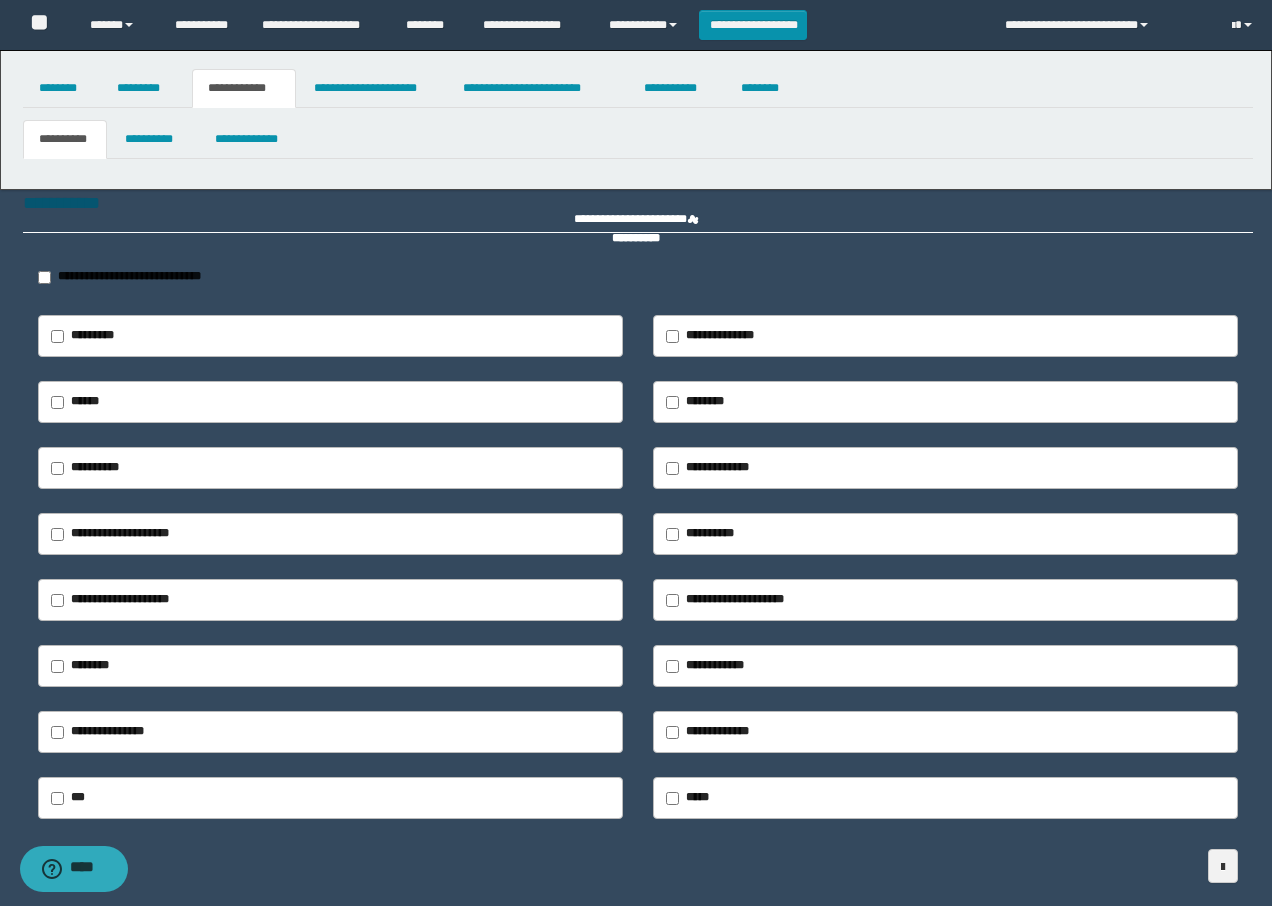 type on "**********" 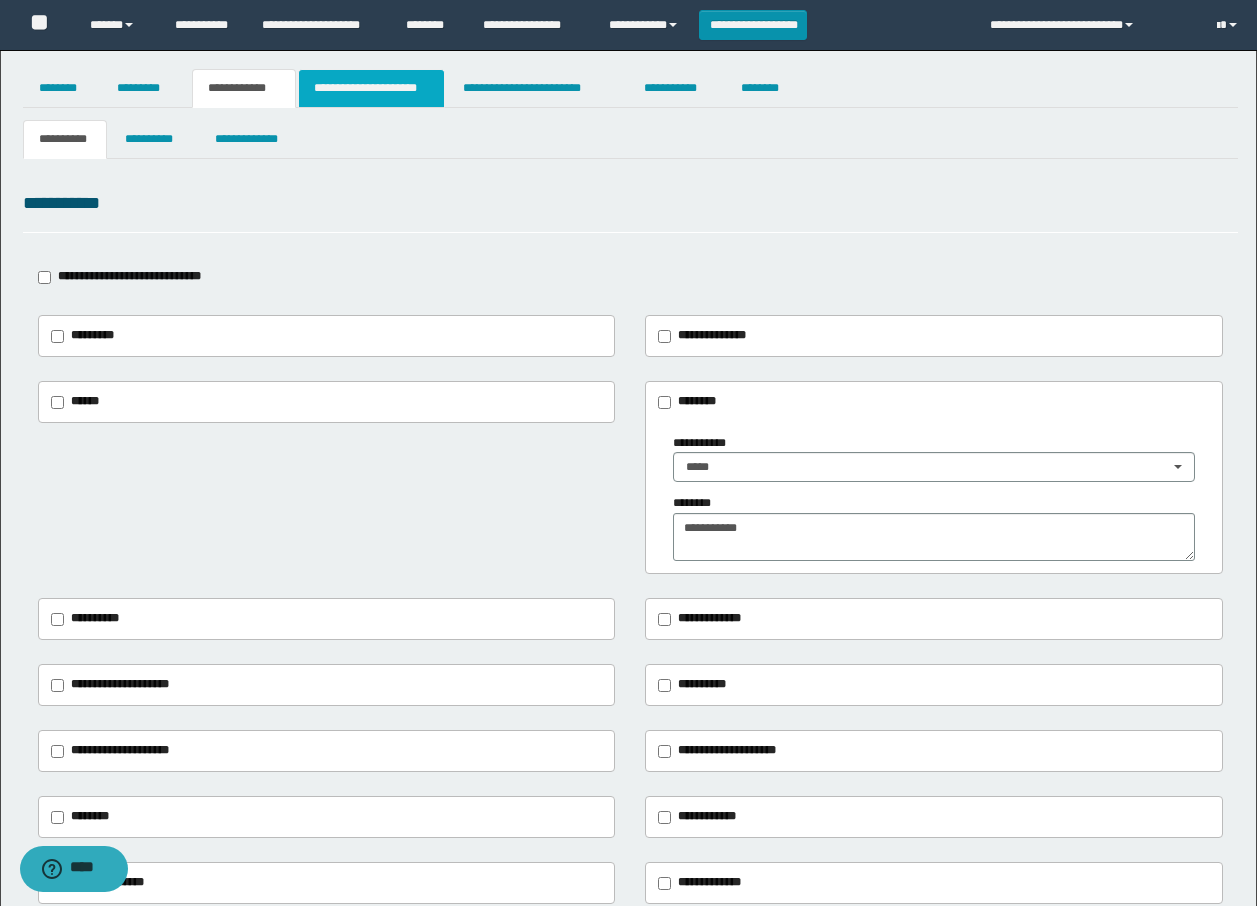 click on "**********" at bounding box center (371, 88) 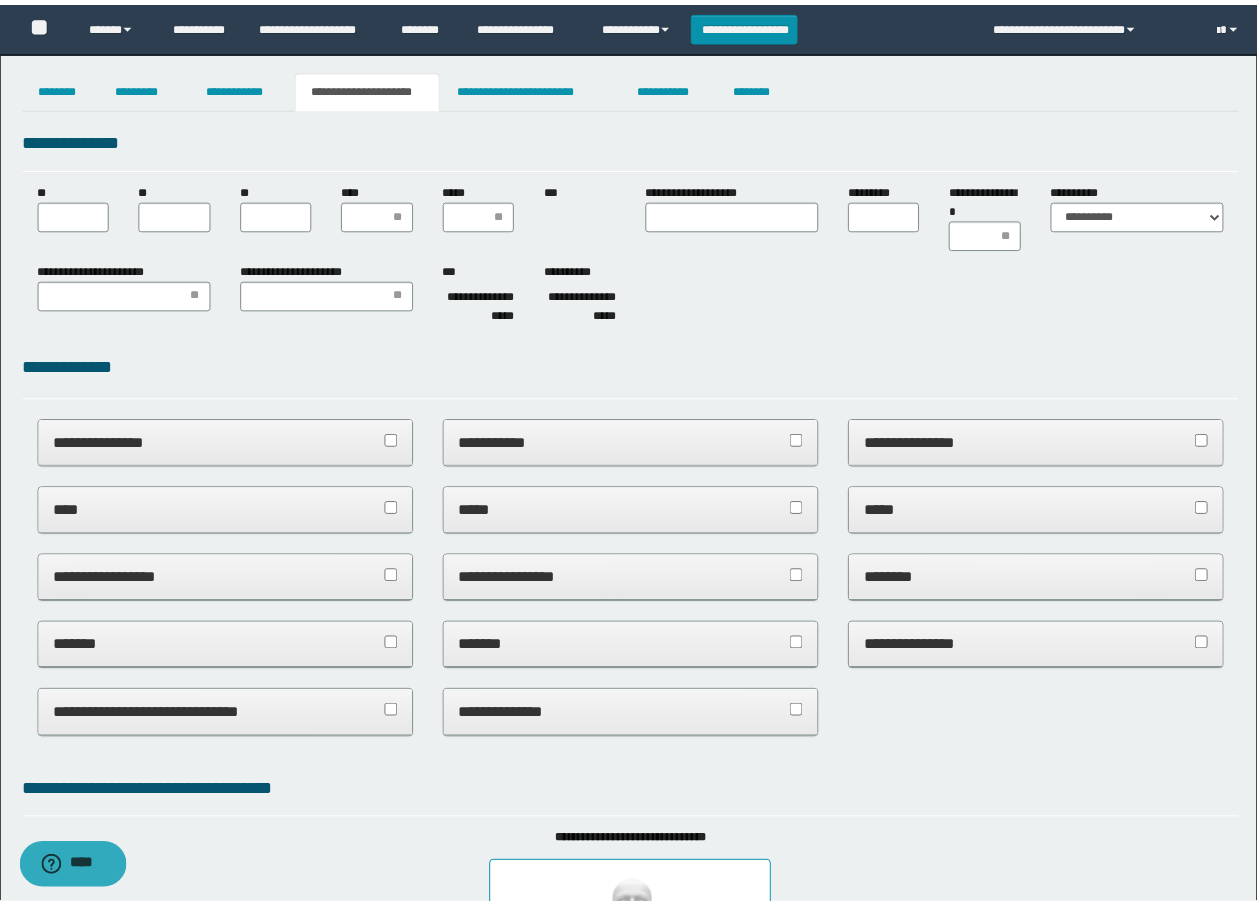 scroll, scrollTop: 0, scrollLeft: 0, axis: both 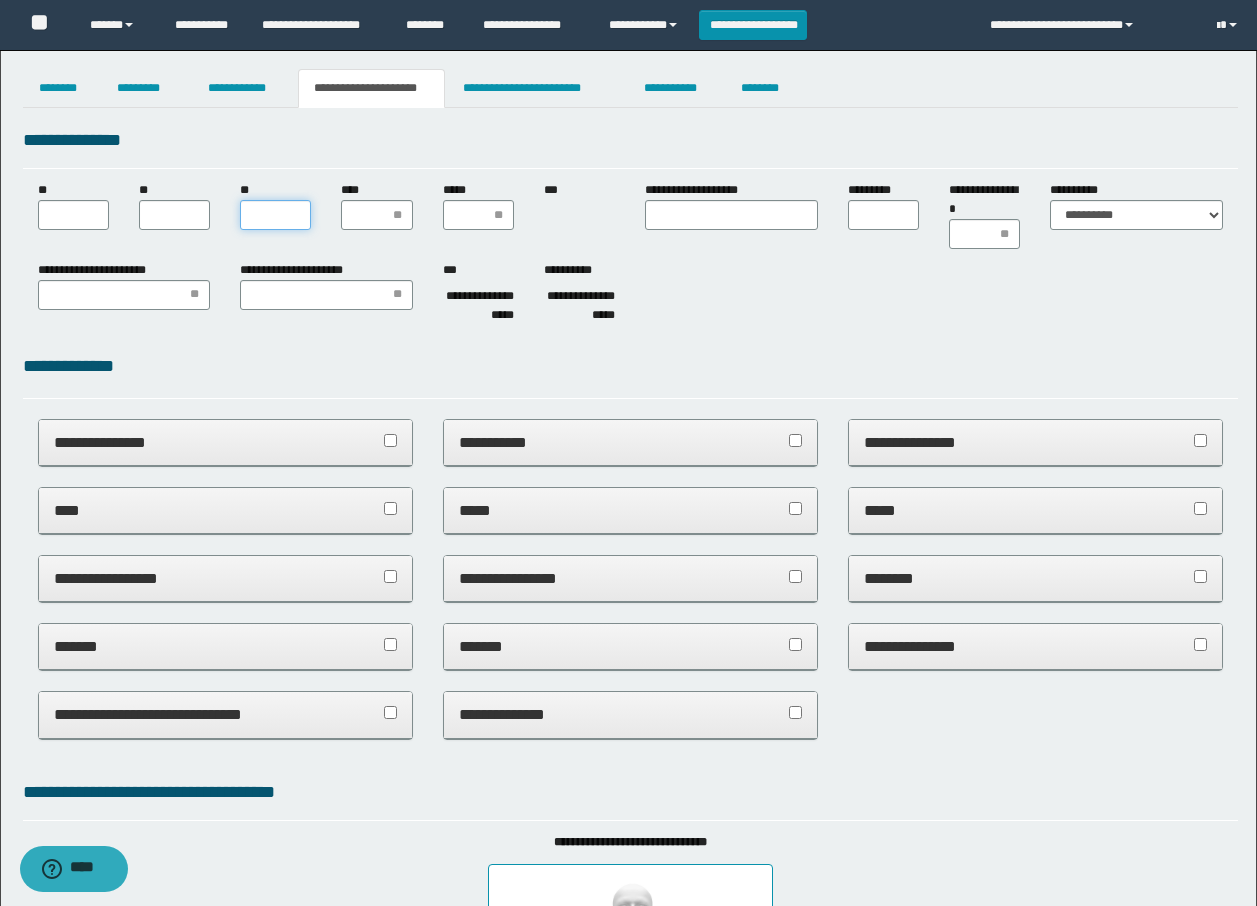 click on "**" at bounding box center [275, 215] 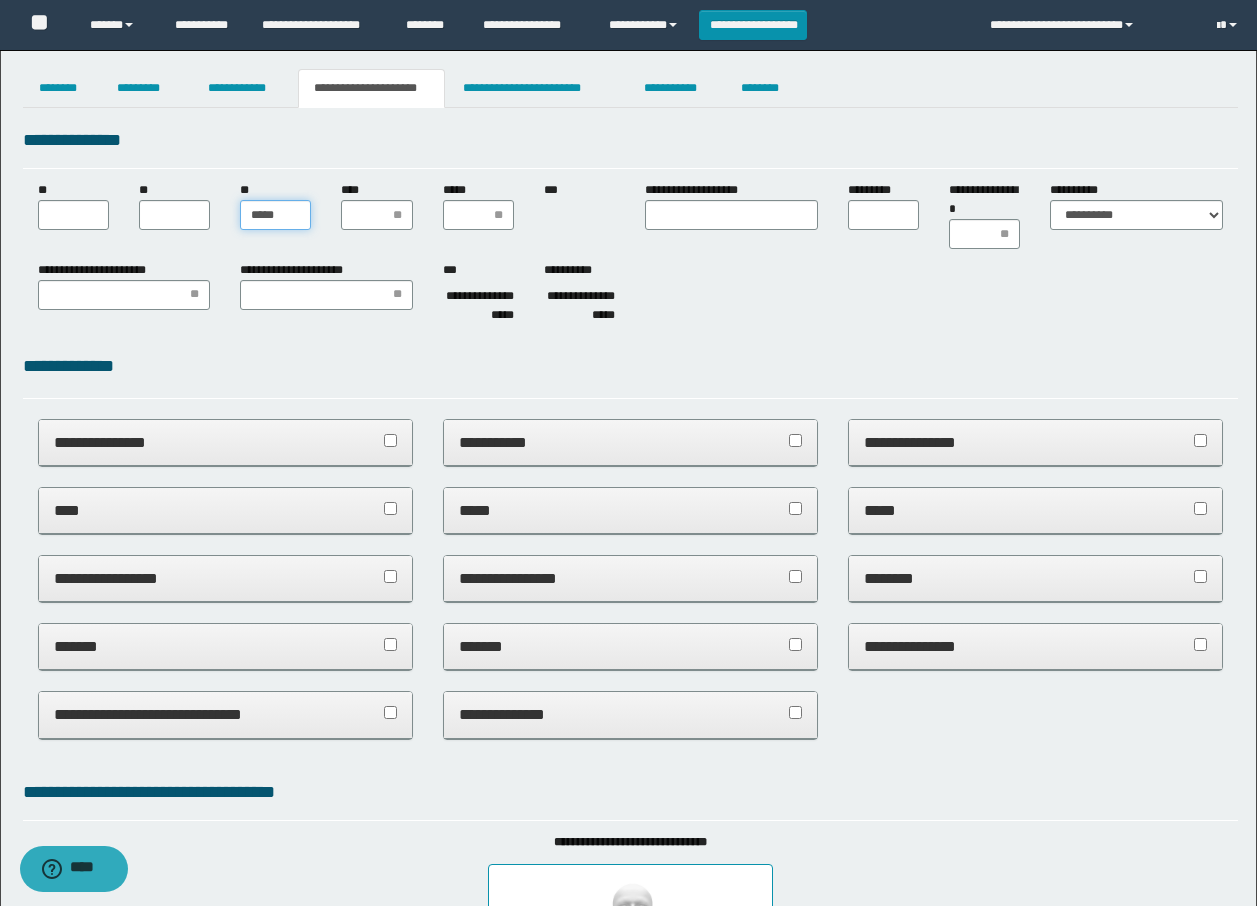 type on "******" 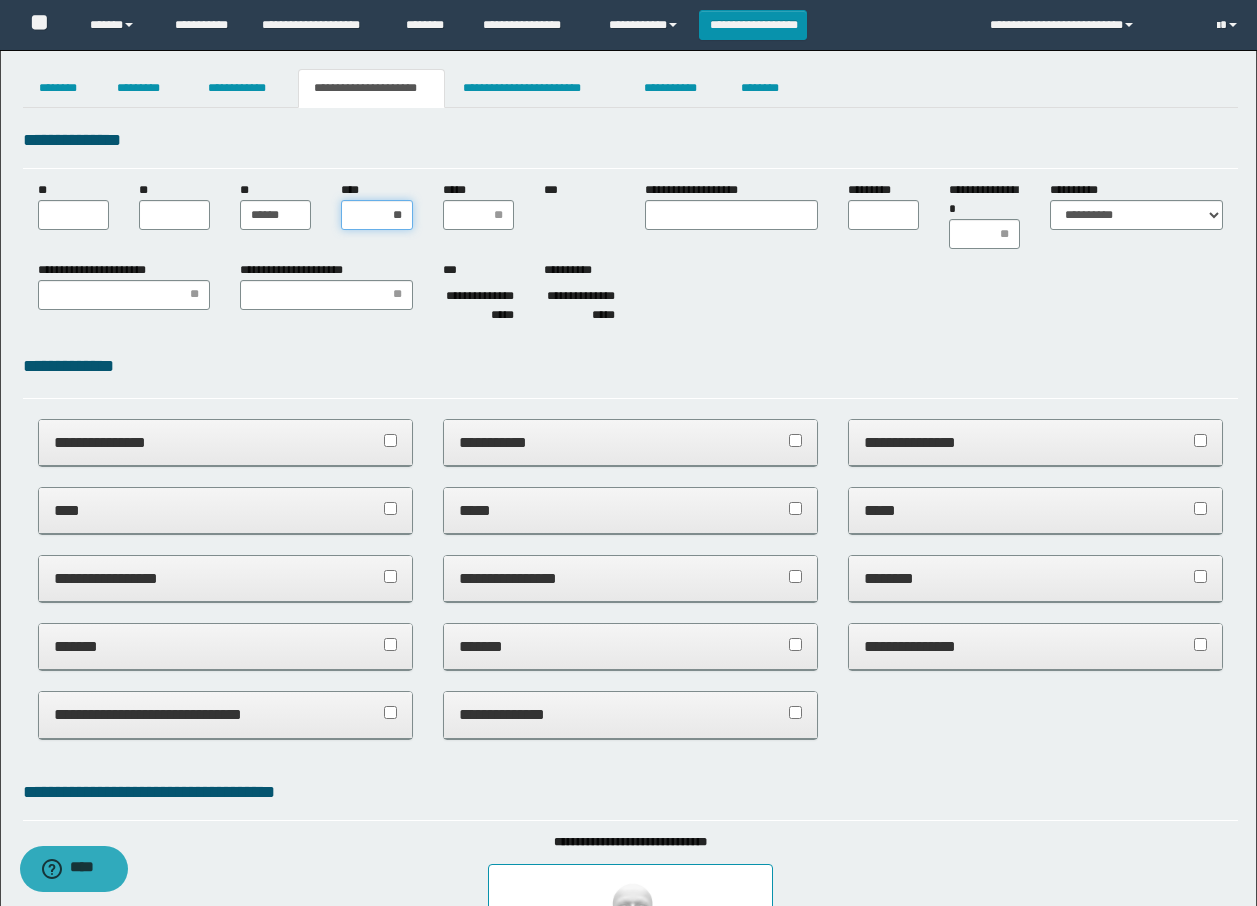 type on "***" 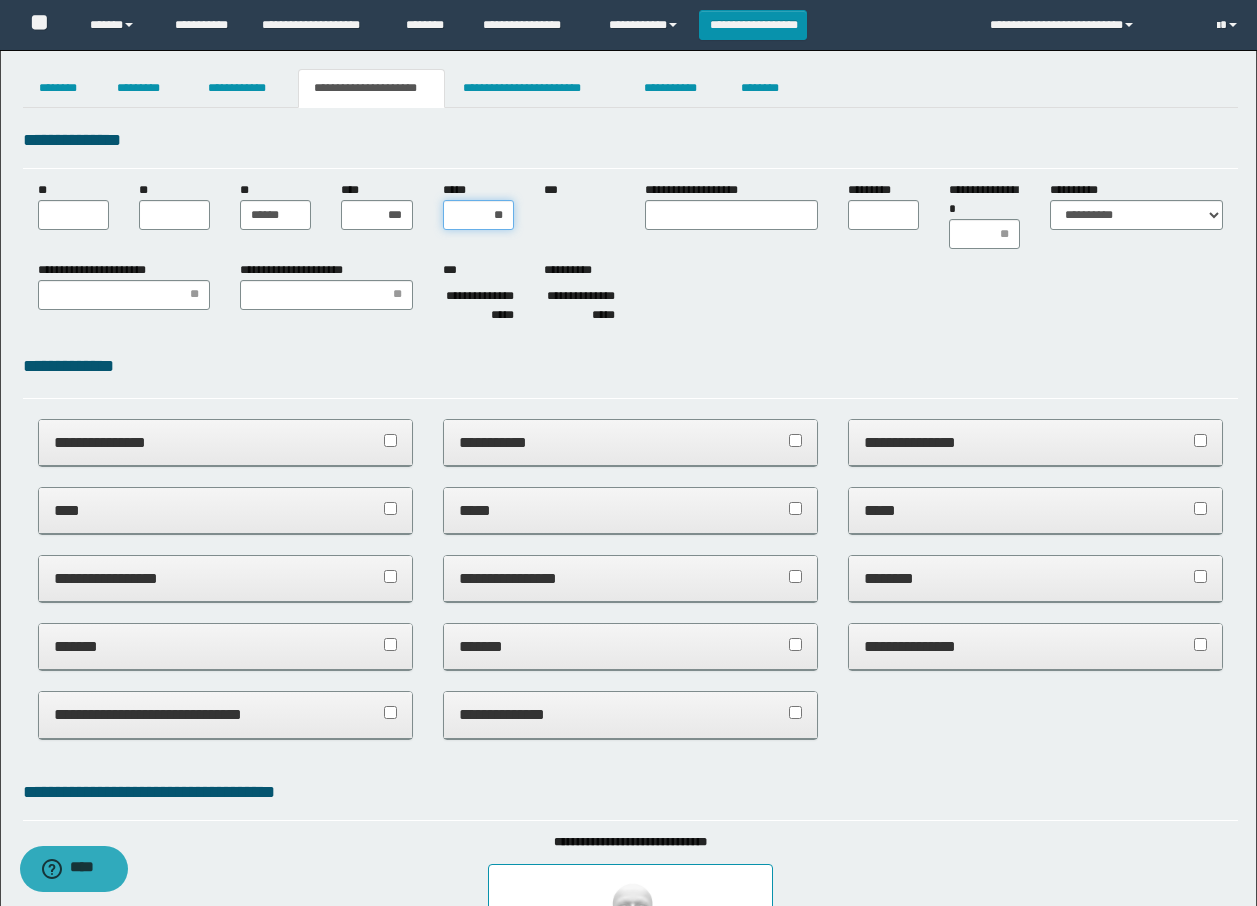 type on "***" 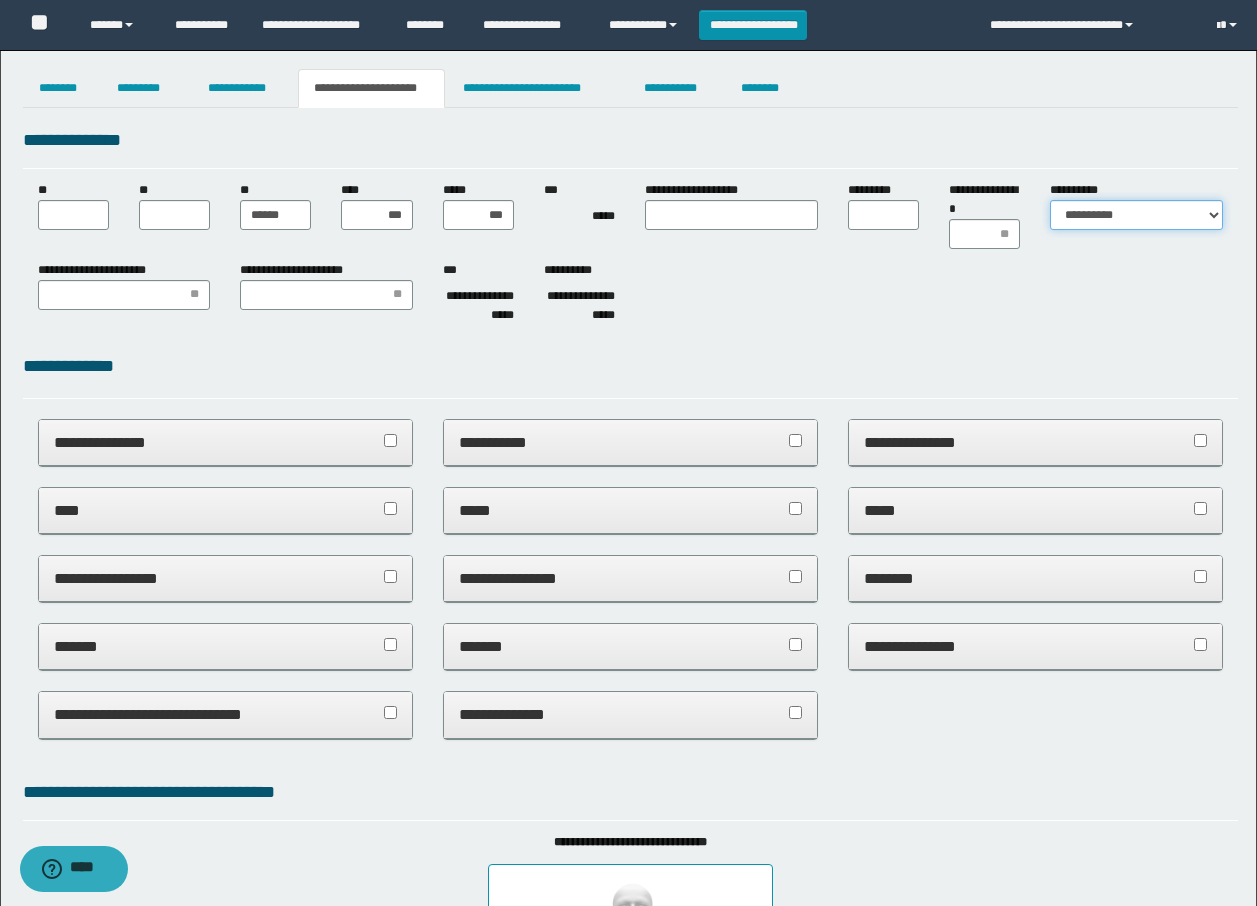 click on "**********" at bounding box center [1136, 215] 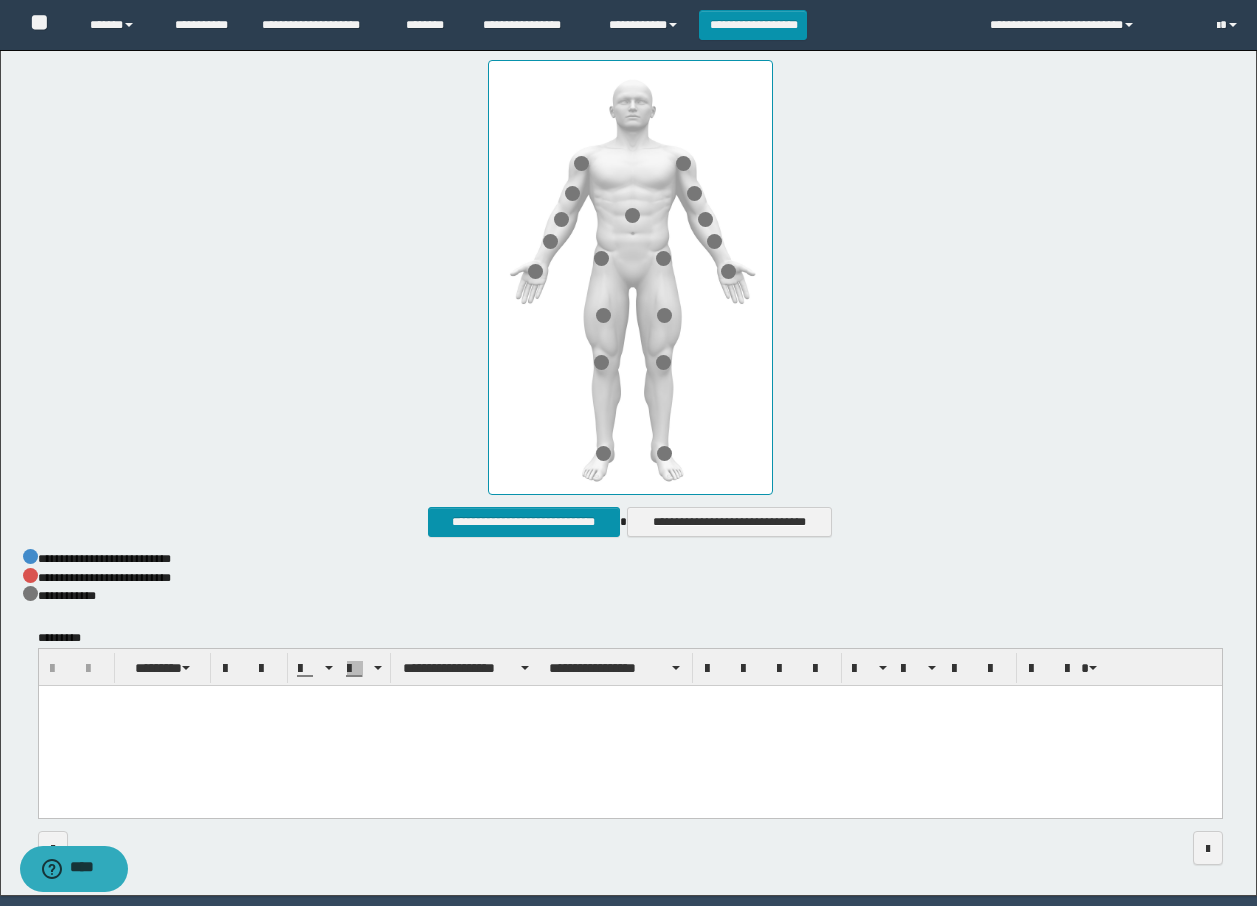 scroll, scrollTop: 872, scrollLeft: 0, axis: vertical 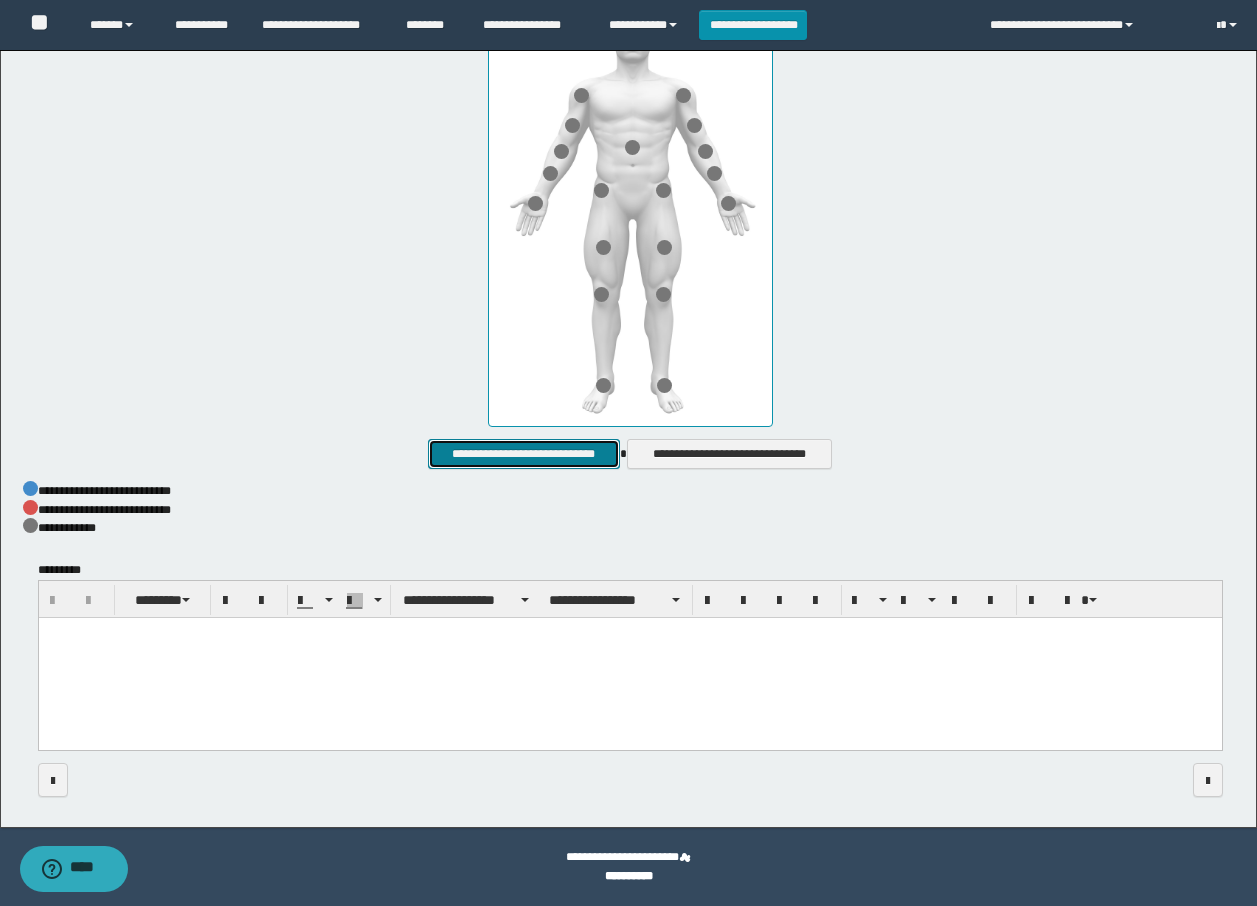 click on "**********" at bounding box center [523, 454] 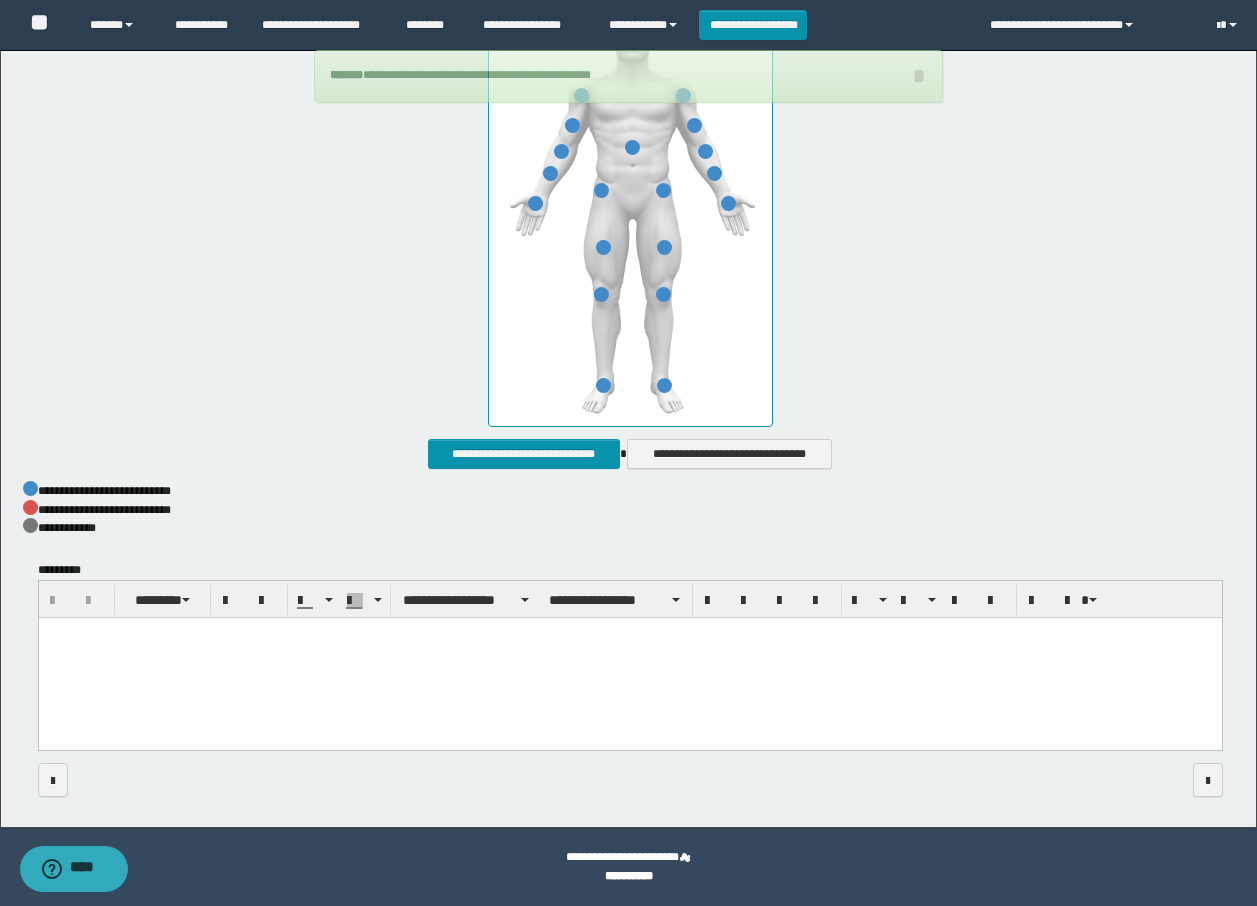 click at bounding box center [629, 659] 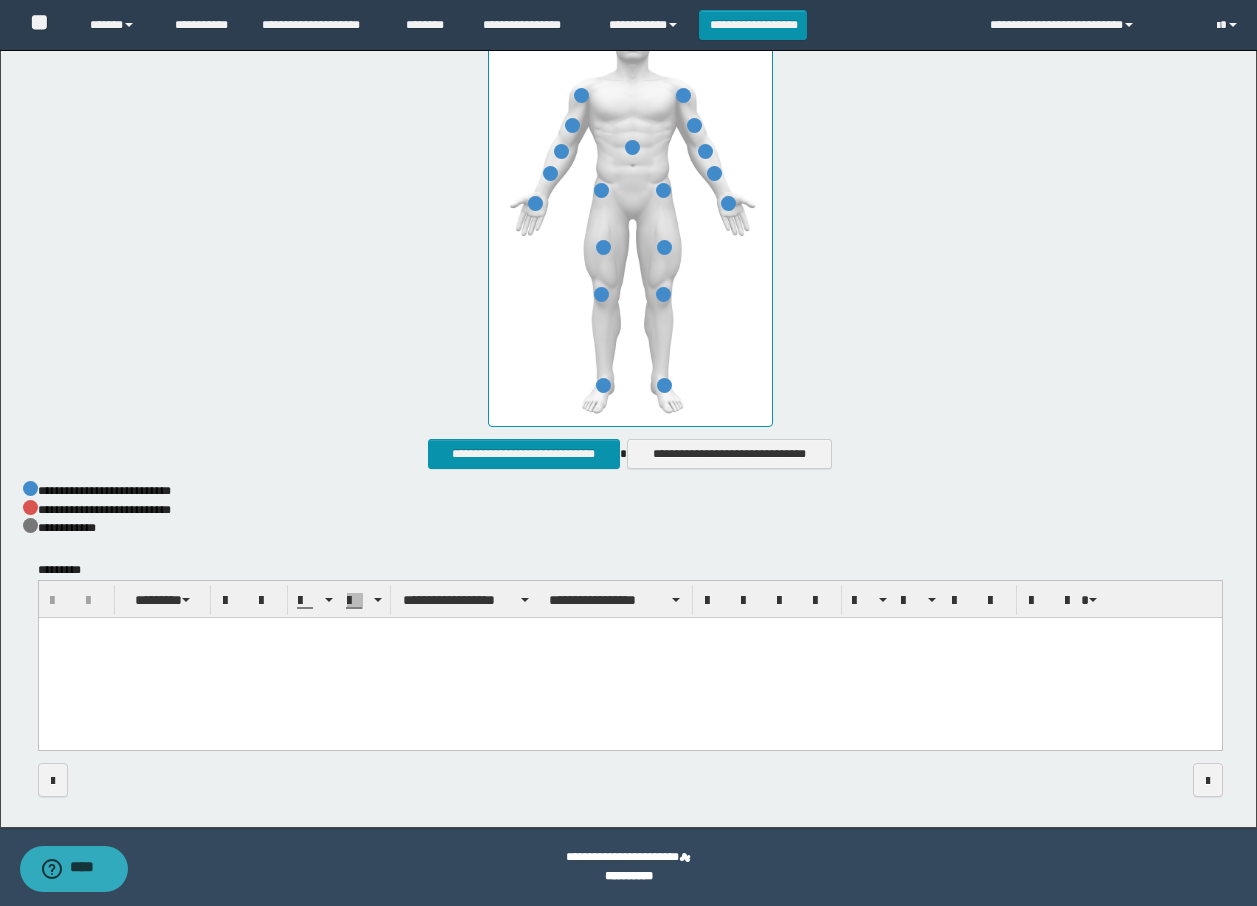 type 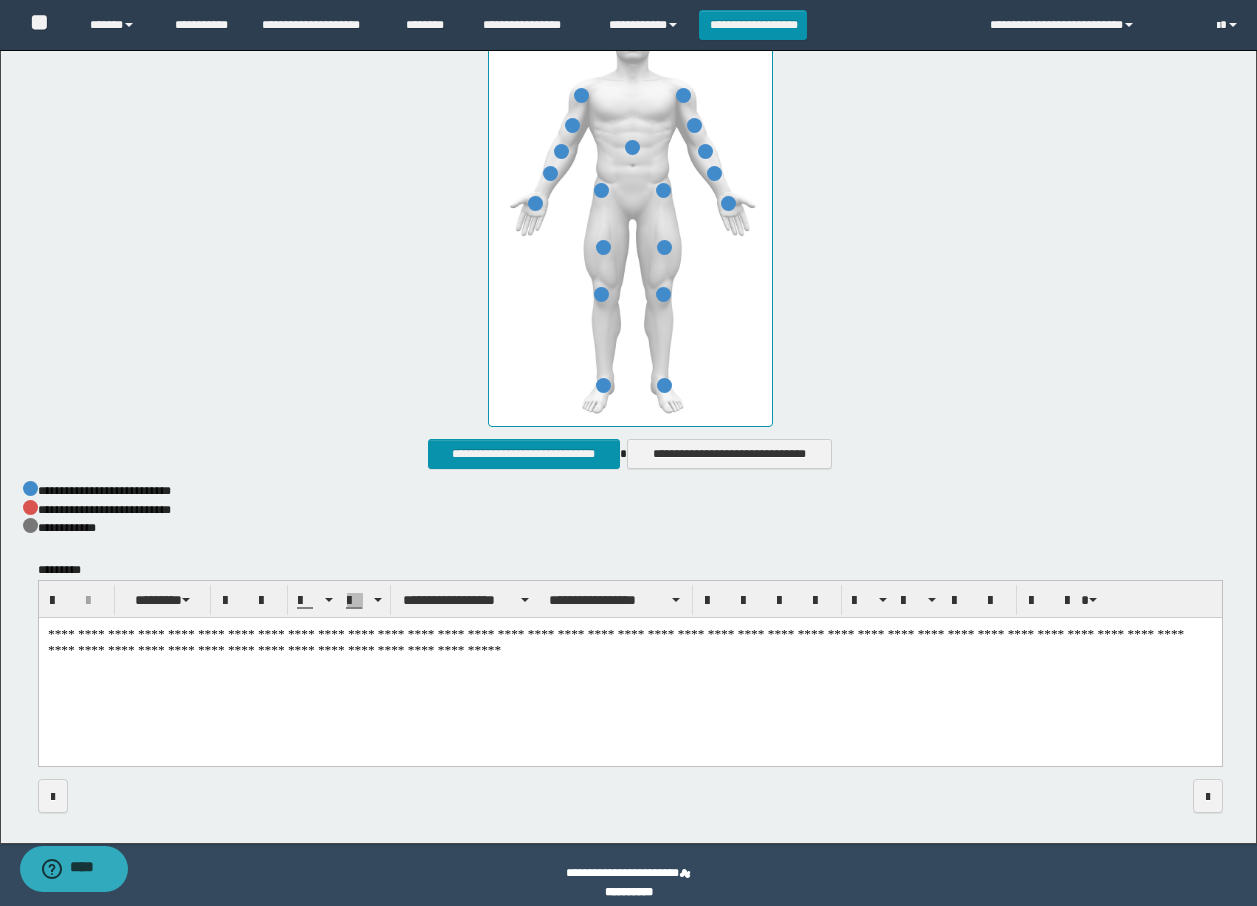 click on "**********" at bounding box center [629, 667] 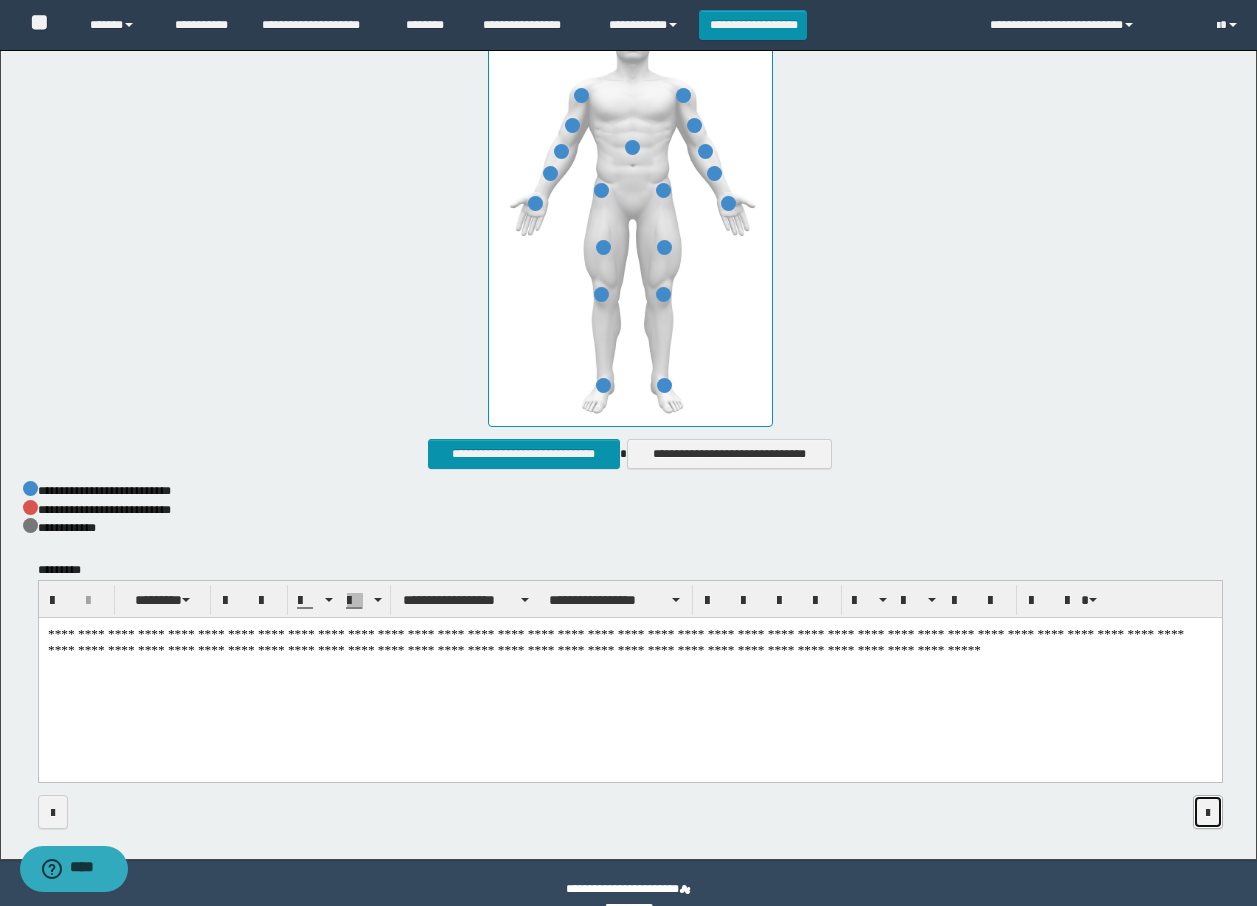 click at bounding box center (1208, 812) 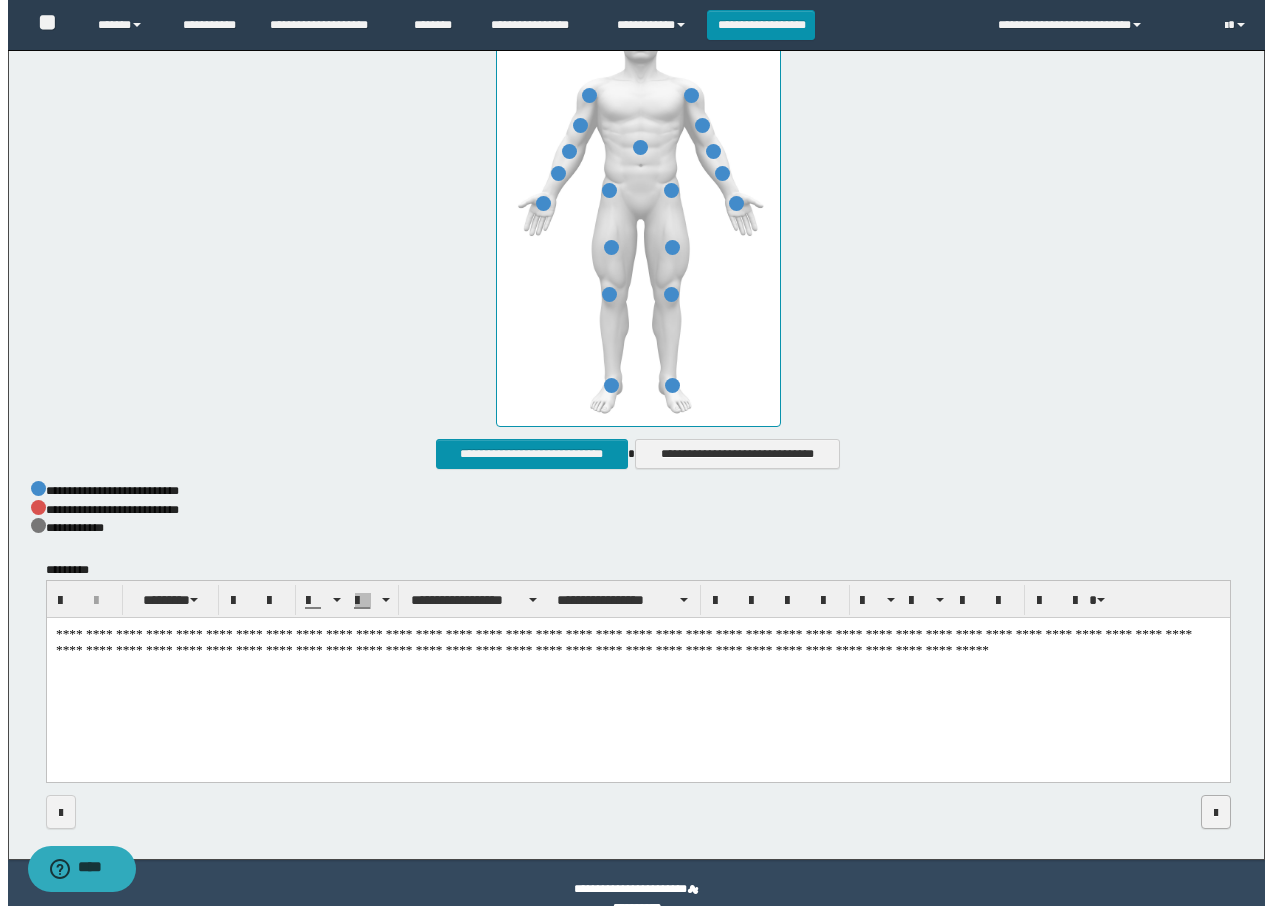 scroll, scrollTop: 0, scrollLeft: 0, axis: both 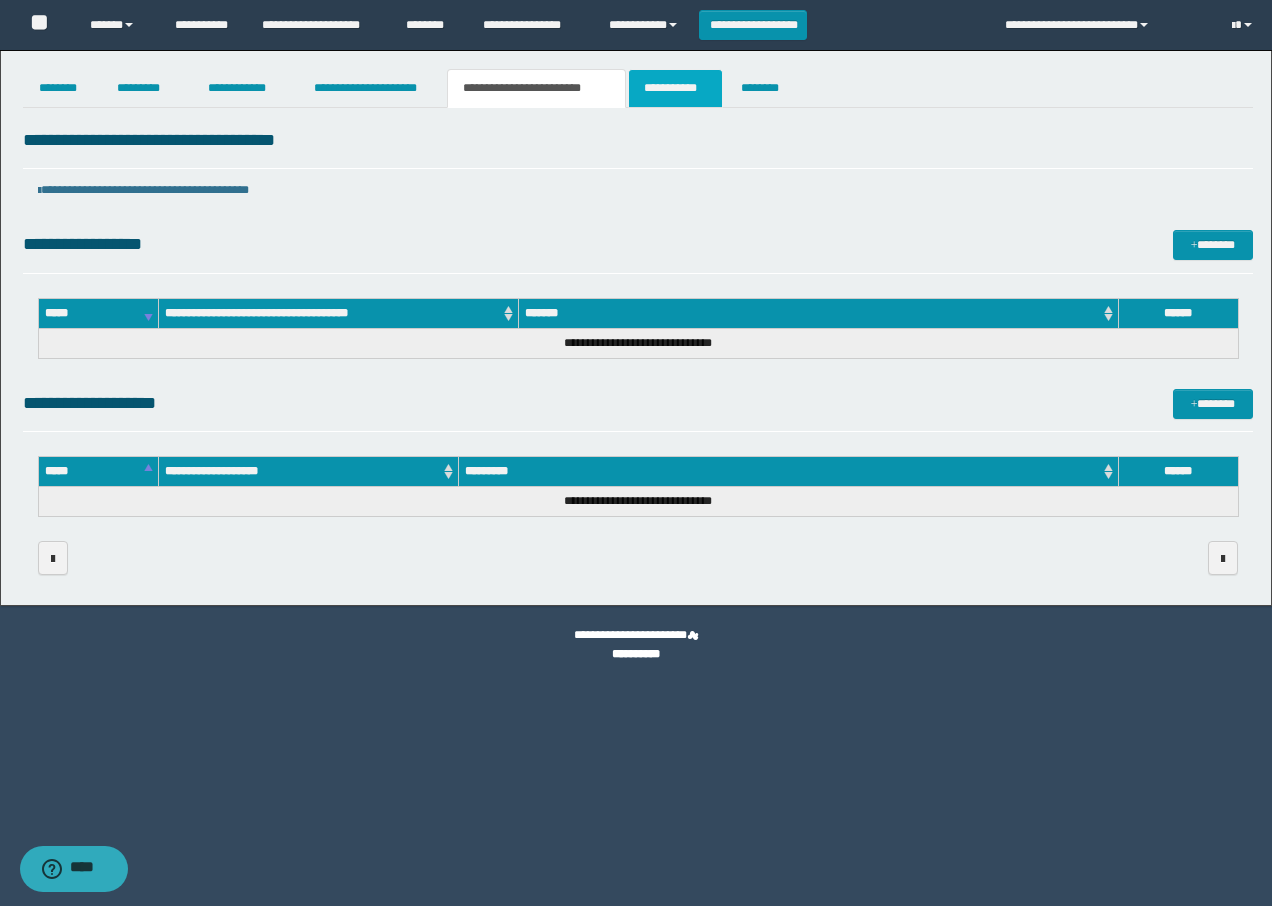 click on "**********" at bounding box center [675, 88] 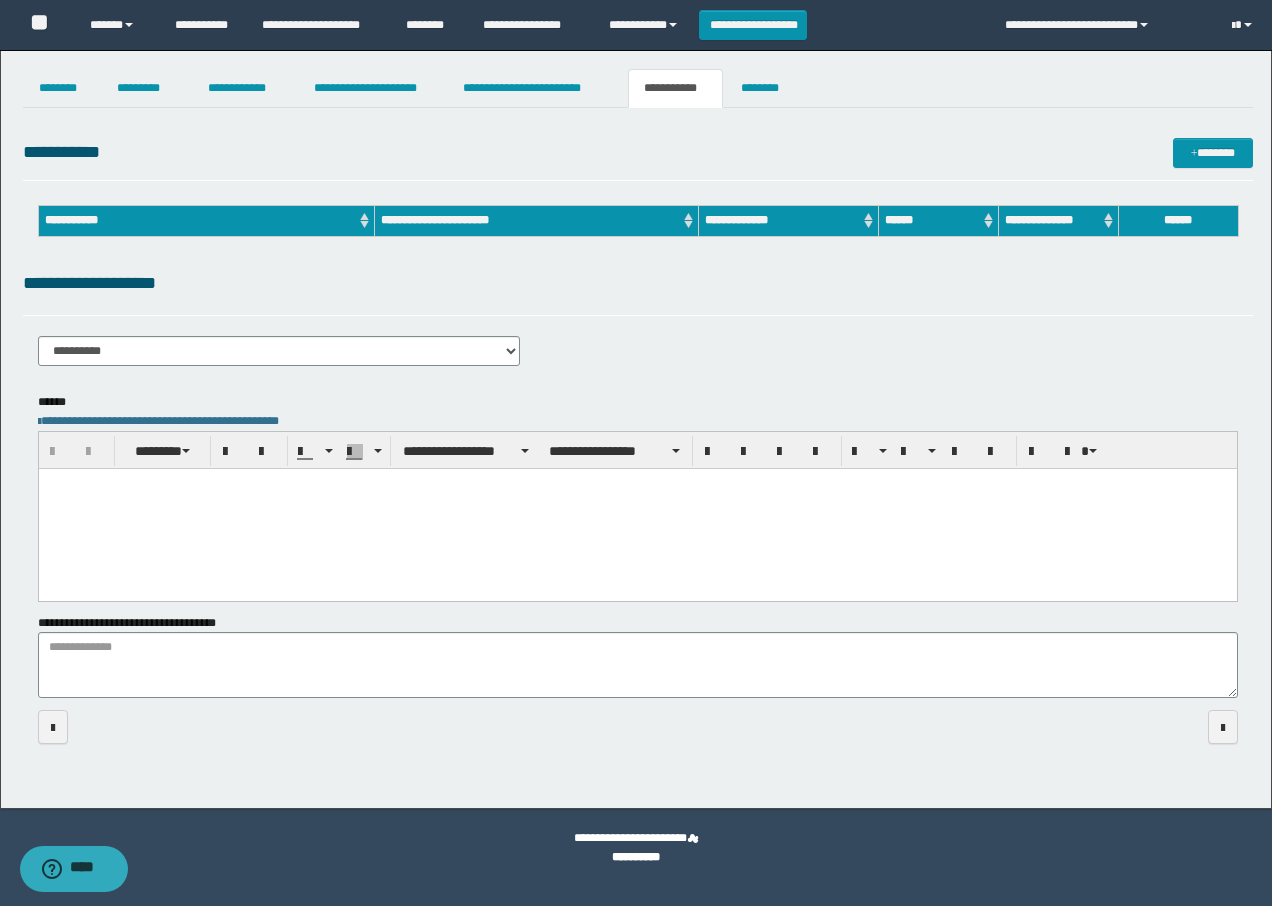 scroll, scrollTop: 0, scrollLeft: 0, axis: both 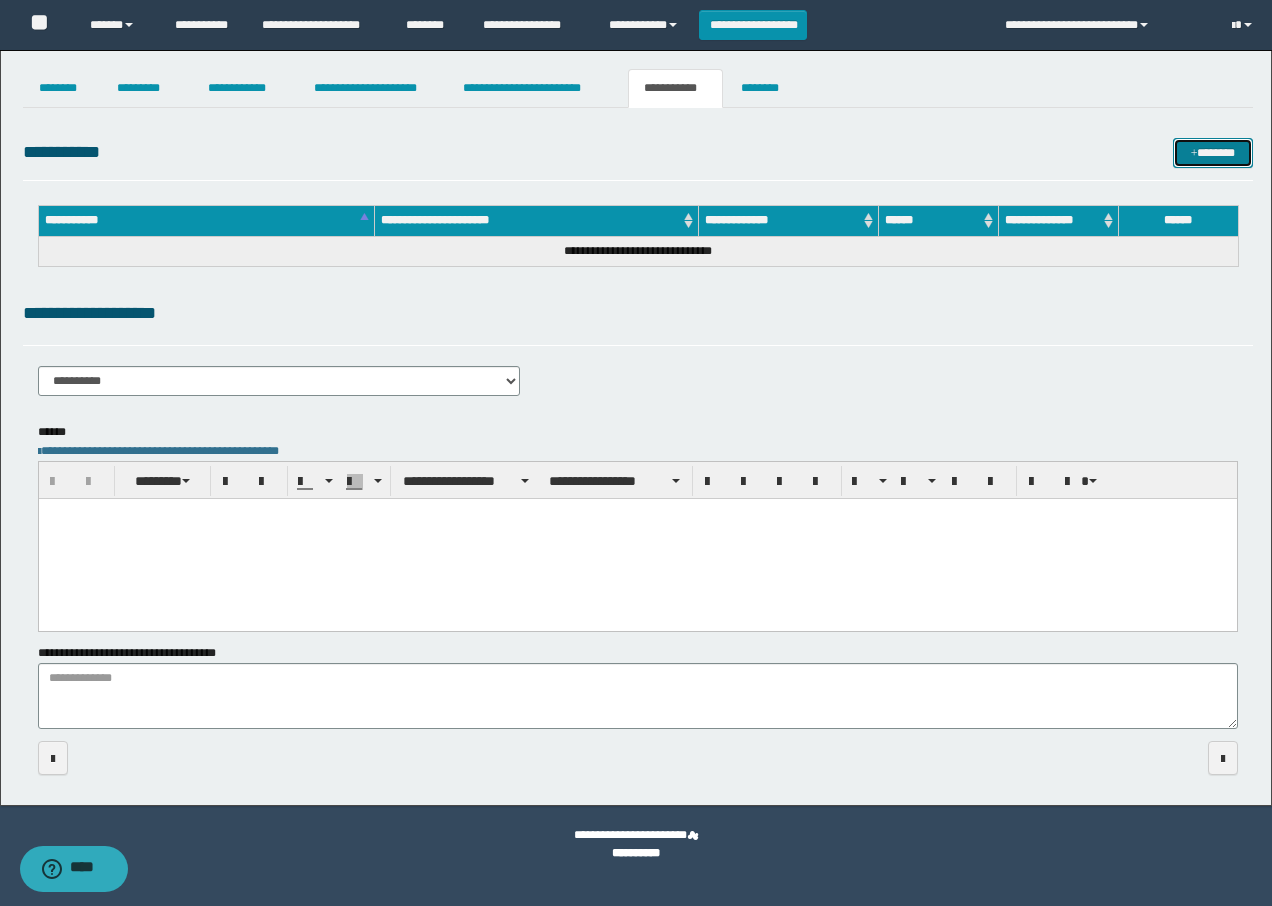 click on "*******" at bounding box center (1213, 153) 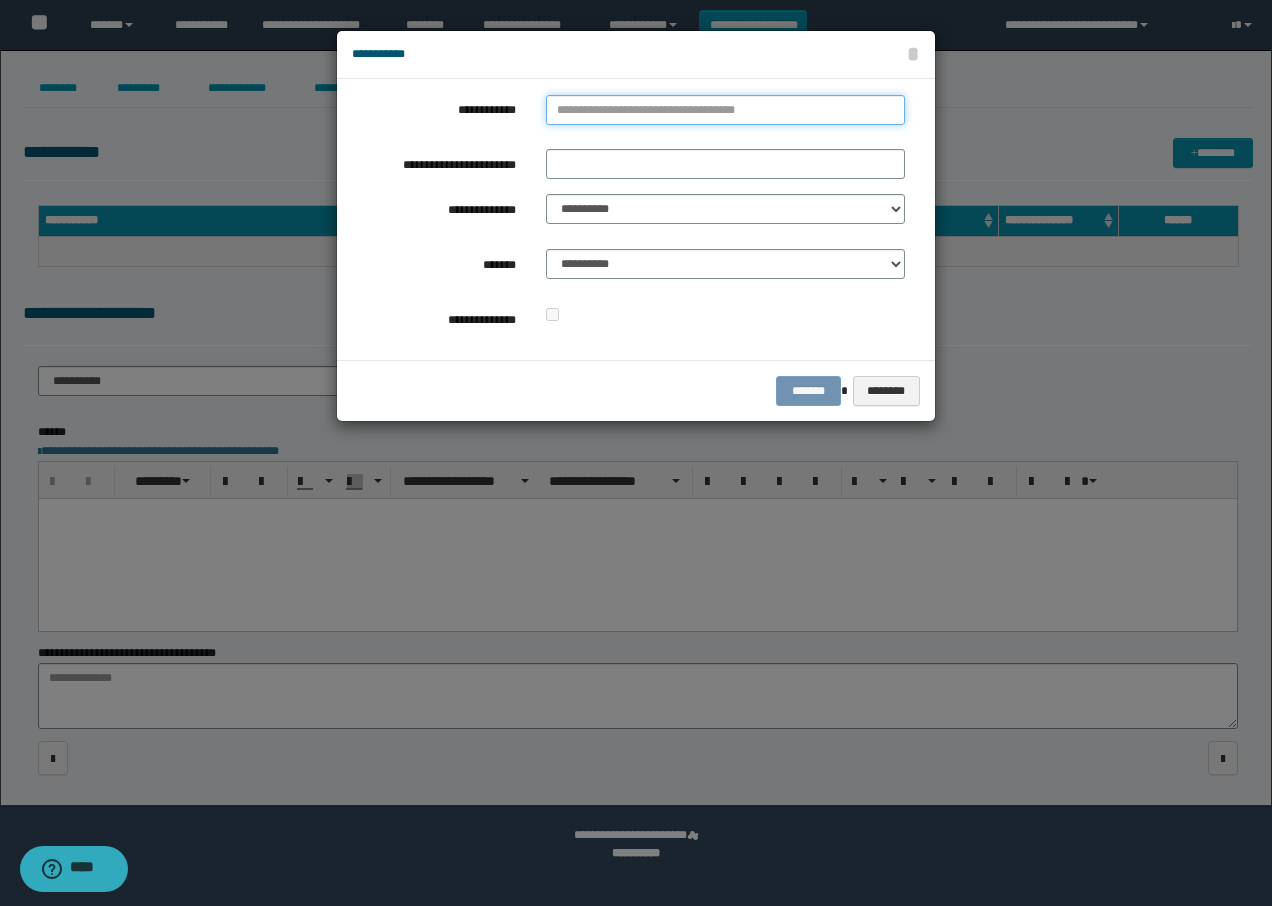 click on "**********" at bounding box center (725, 110) 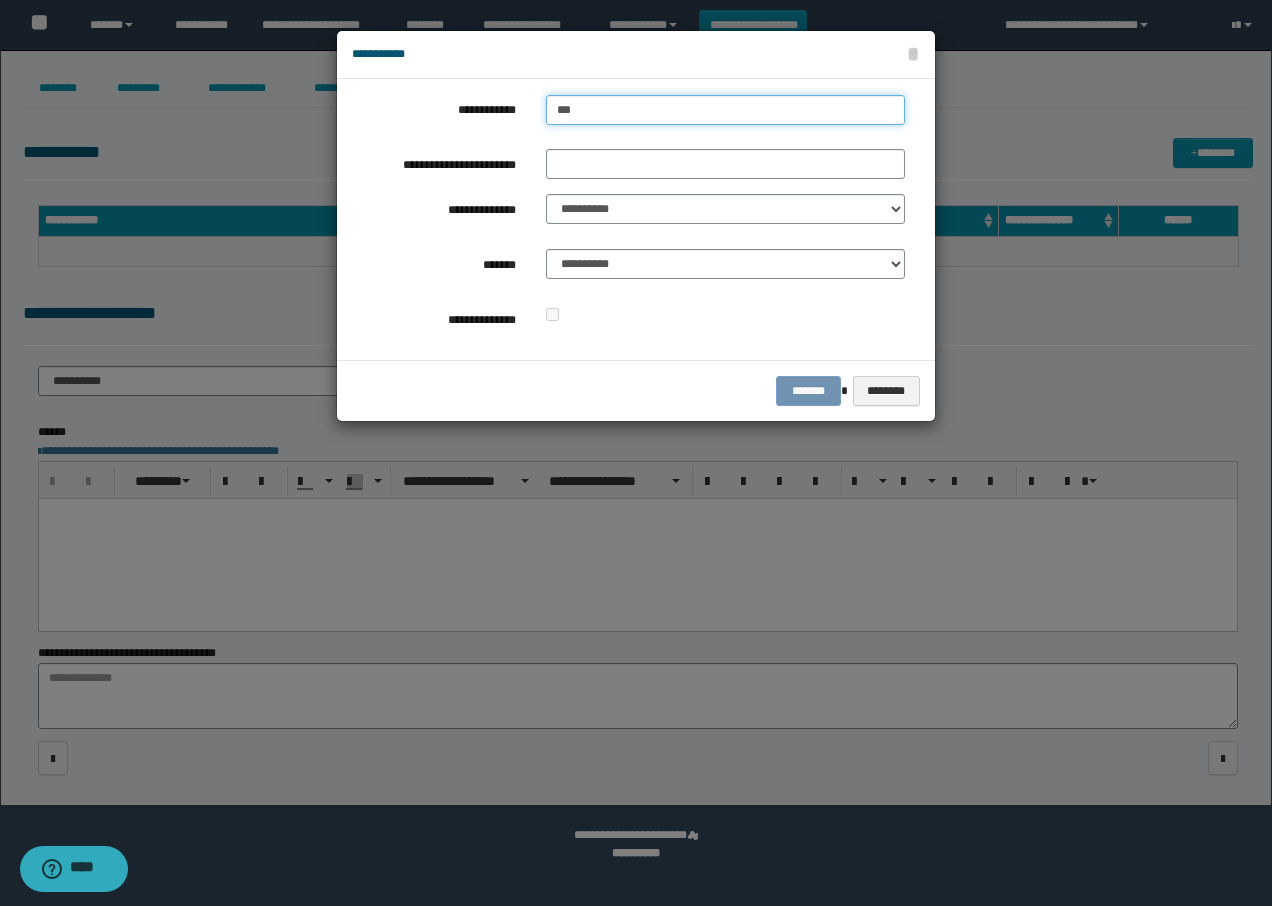 type on "****" 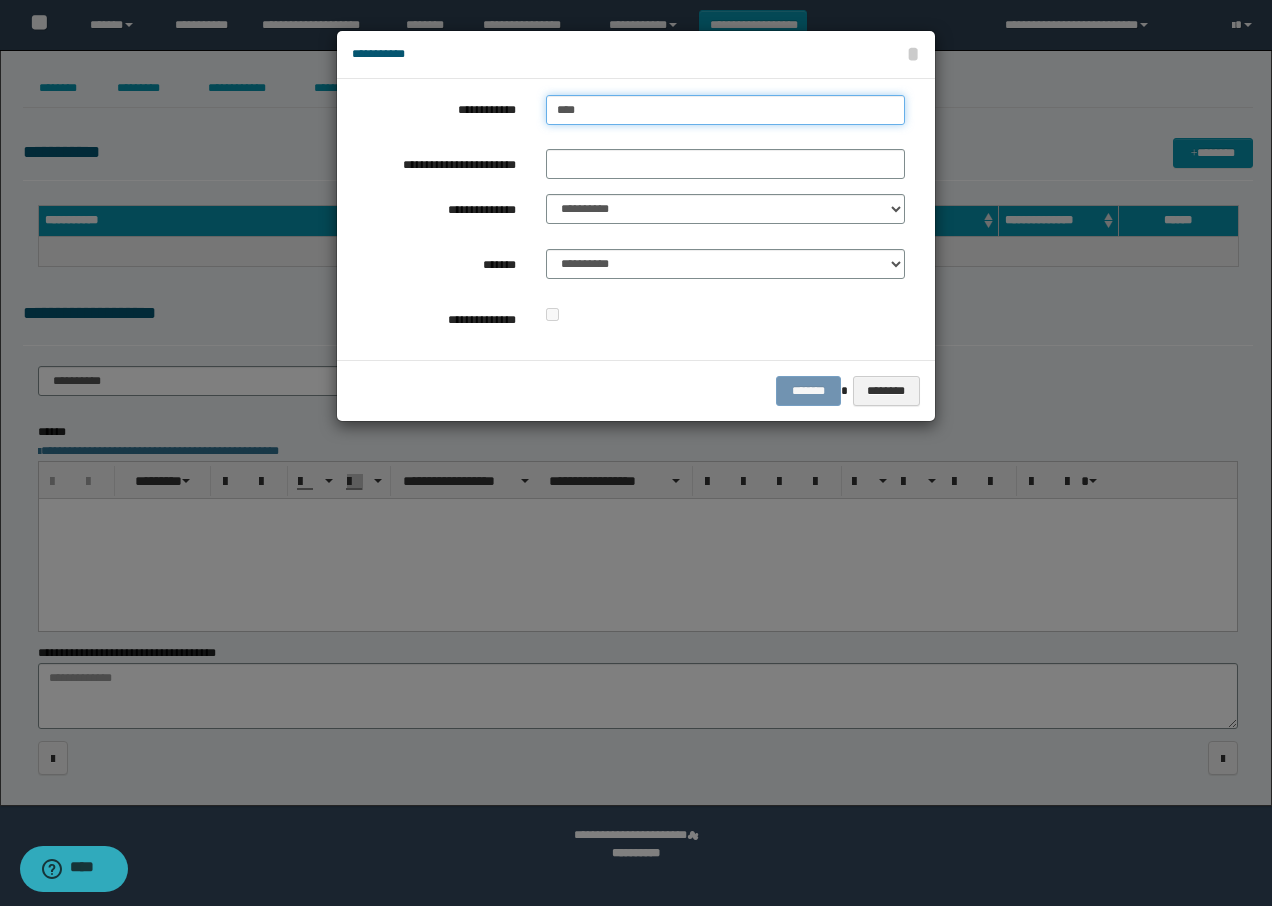 type on "****" 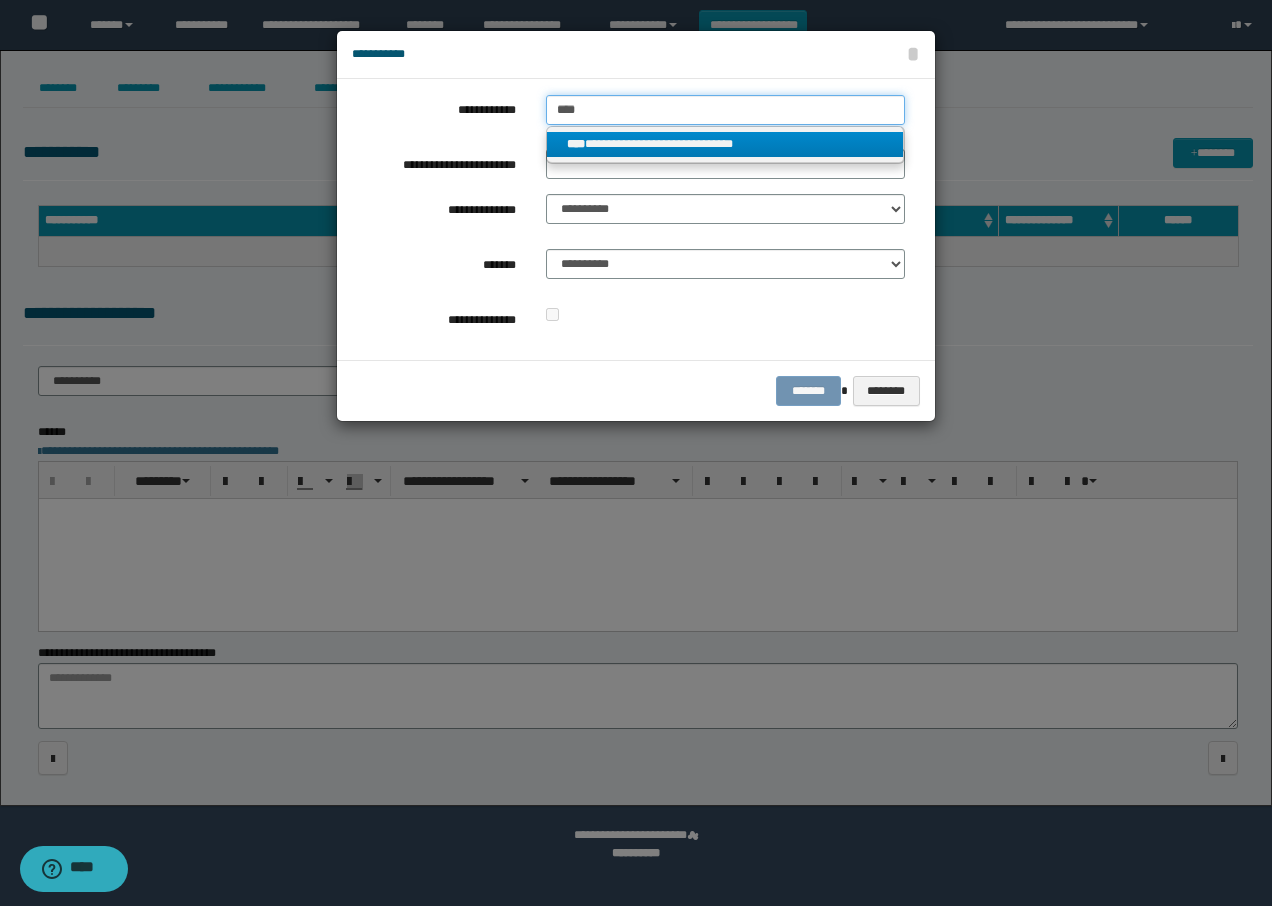 type on "****" 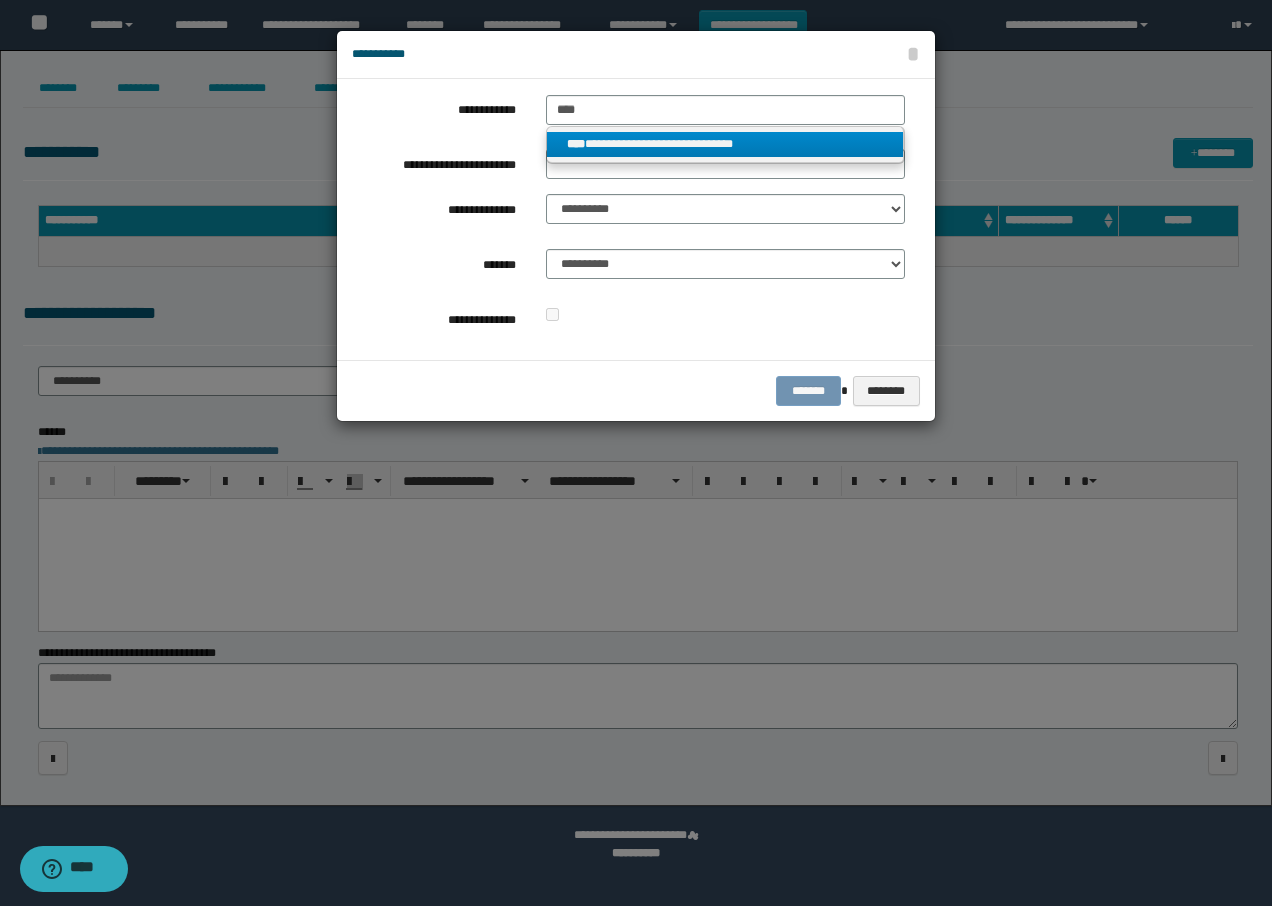 click on "**********" at bounding box center [725, 144] 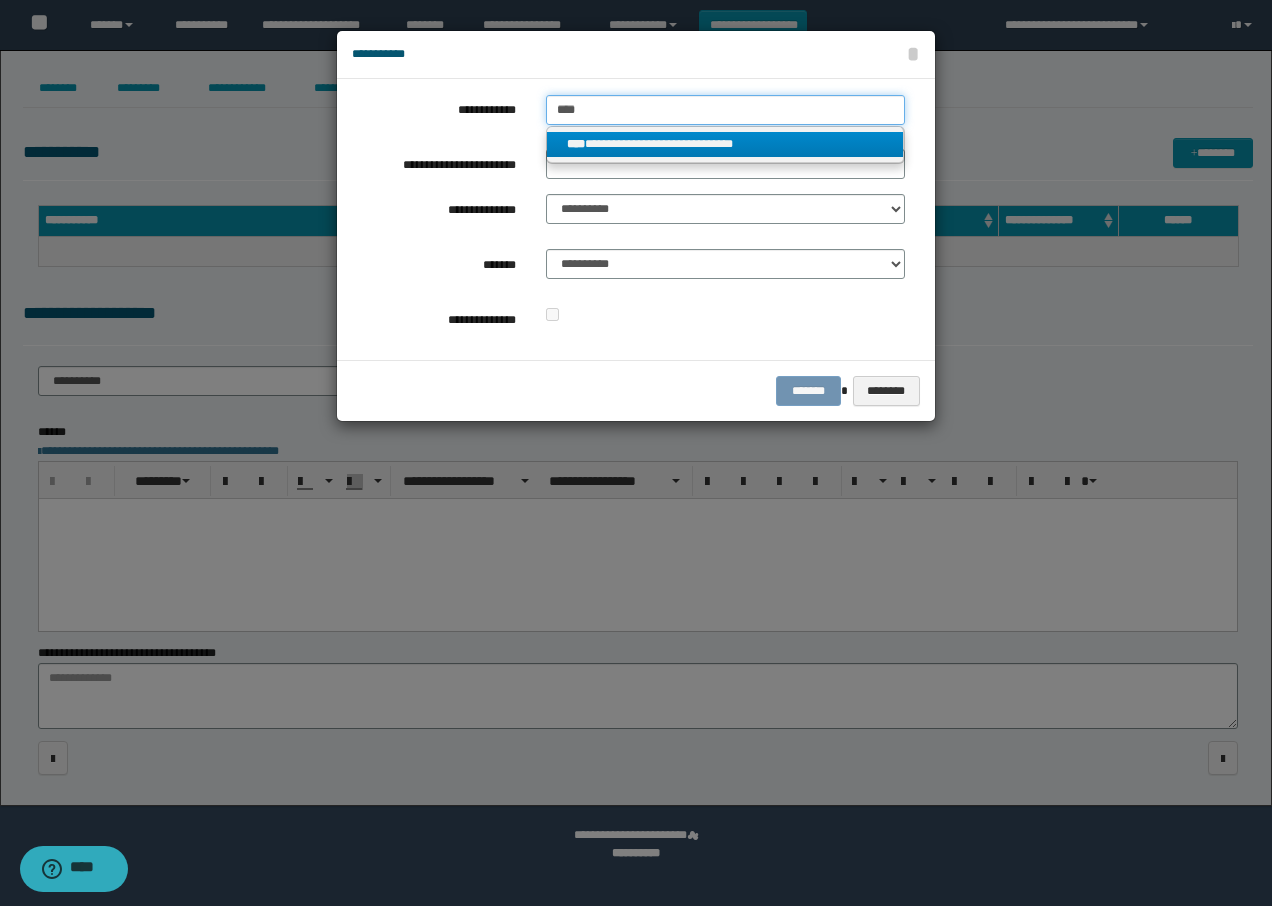 type 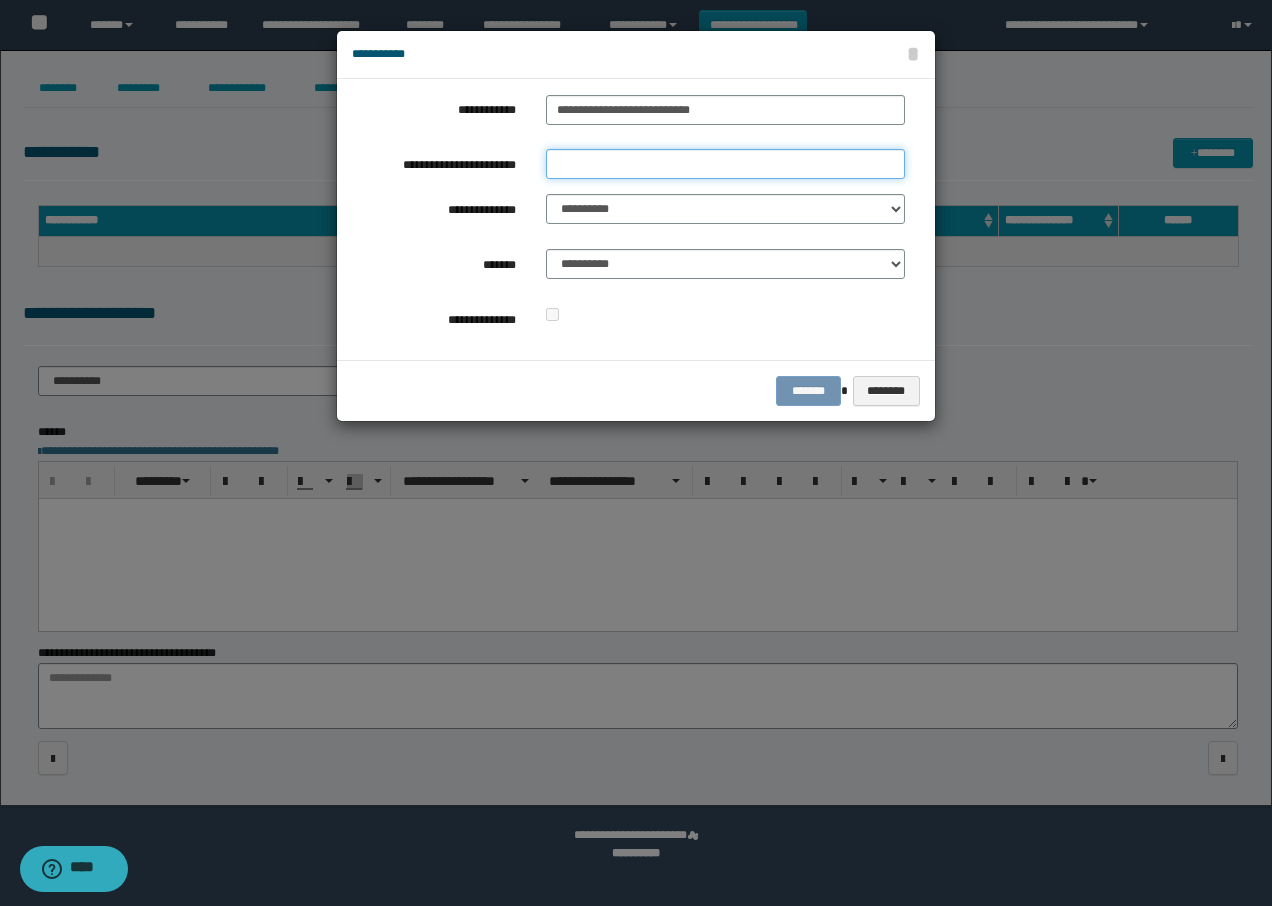 click on "**********" at bounding box center (725, 164) 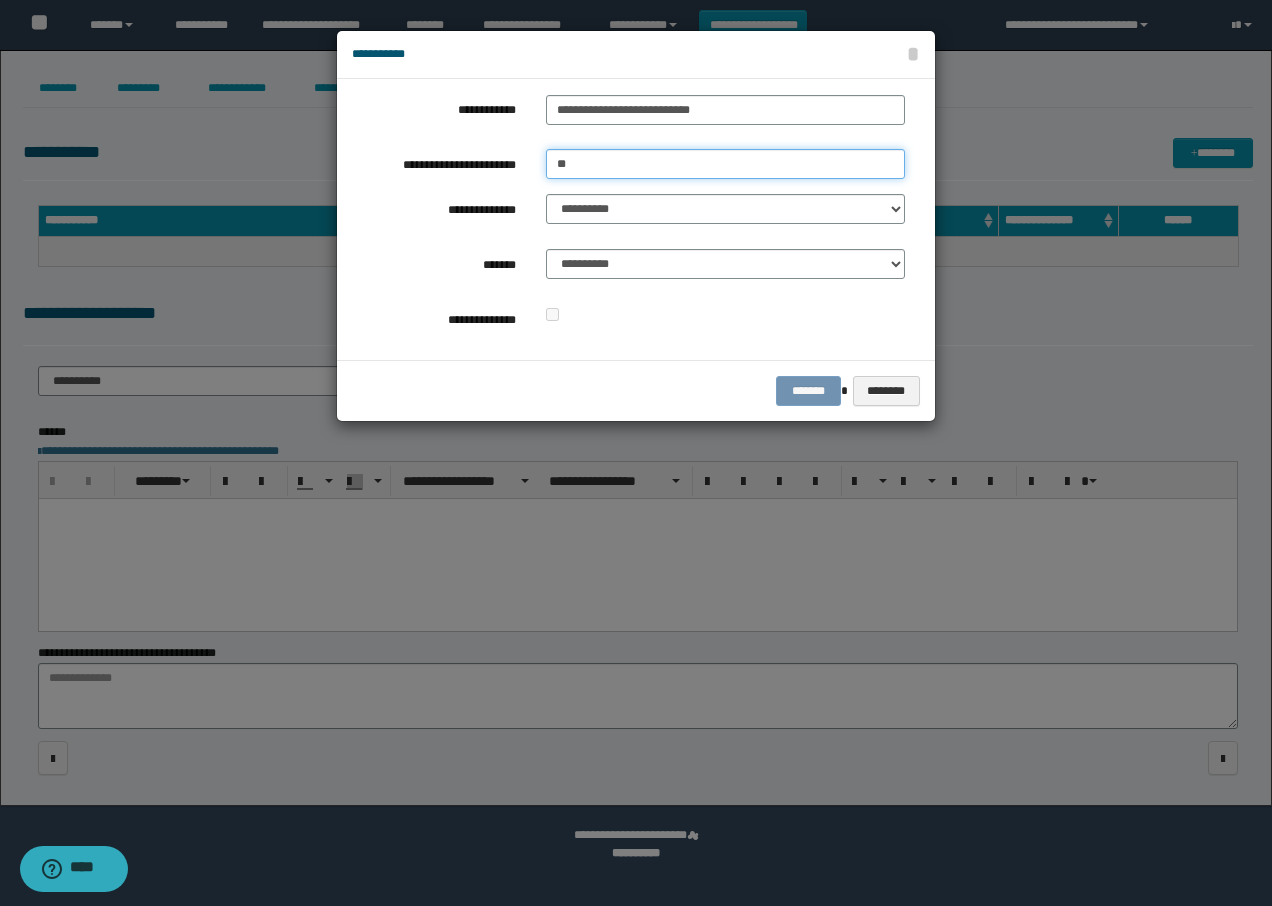 type on "**********" 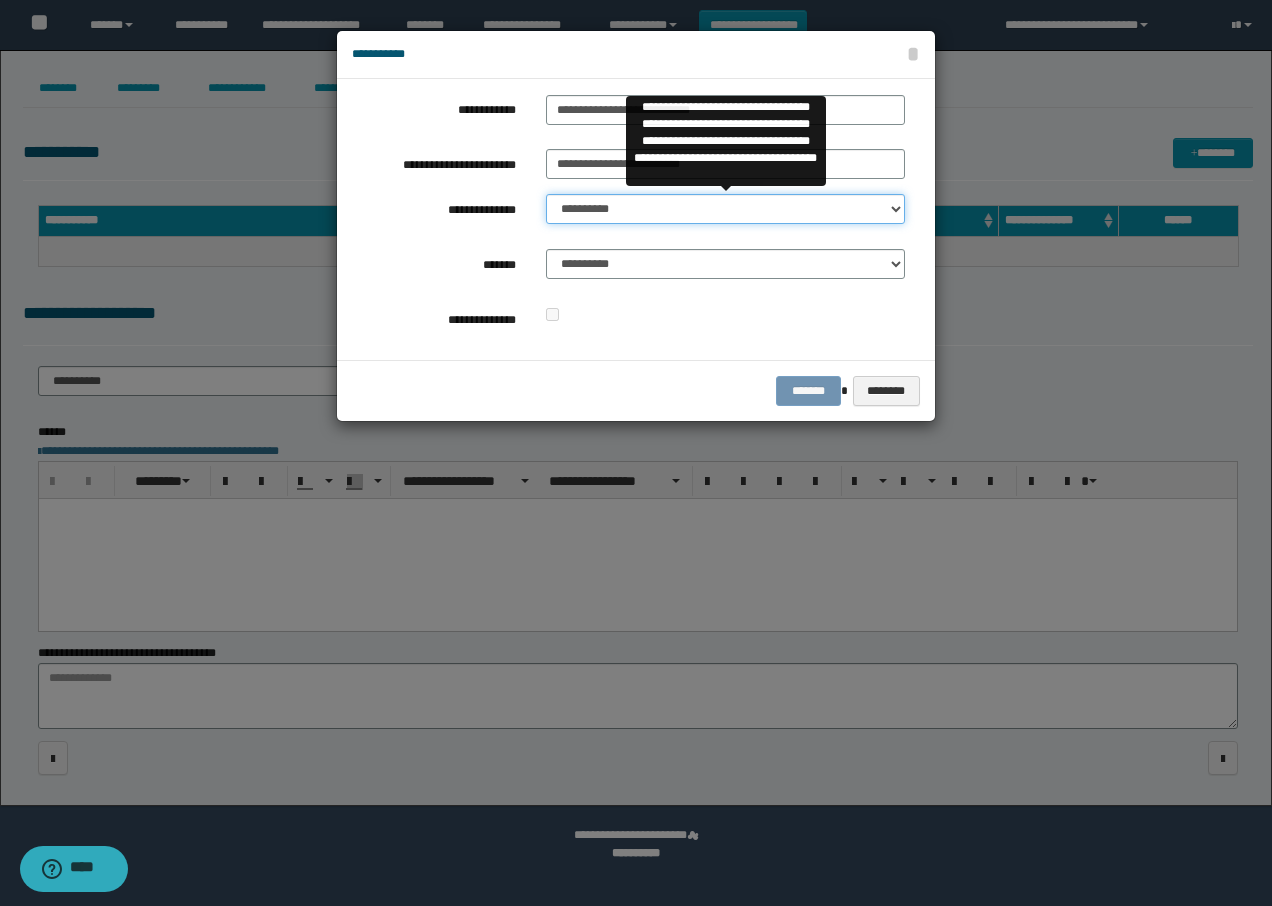 click on "**********" at bounding box center [725, 209] 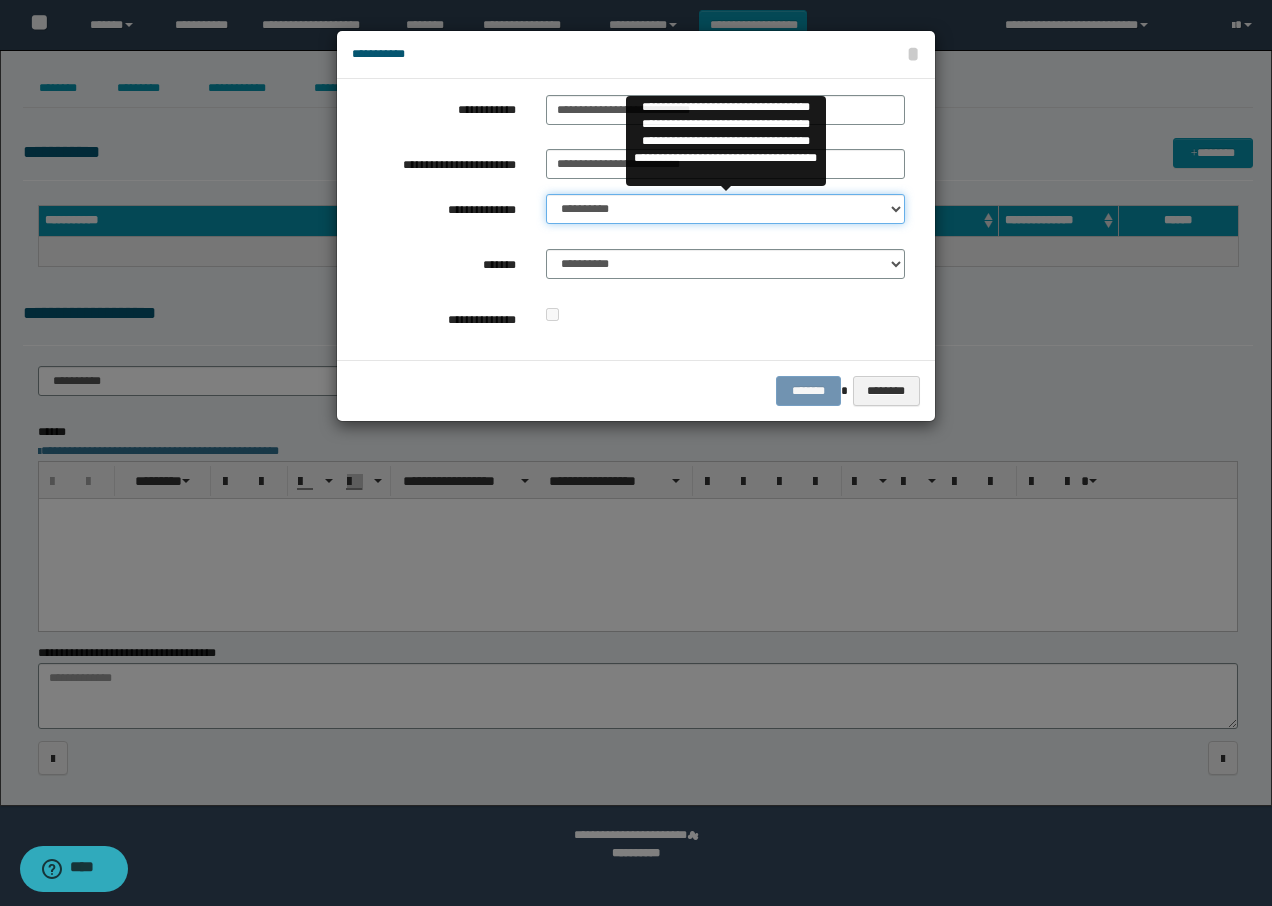 select on "**" 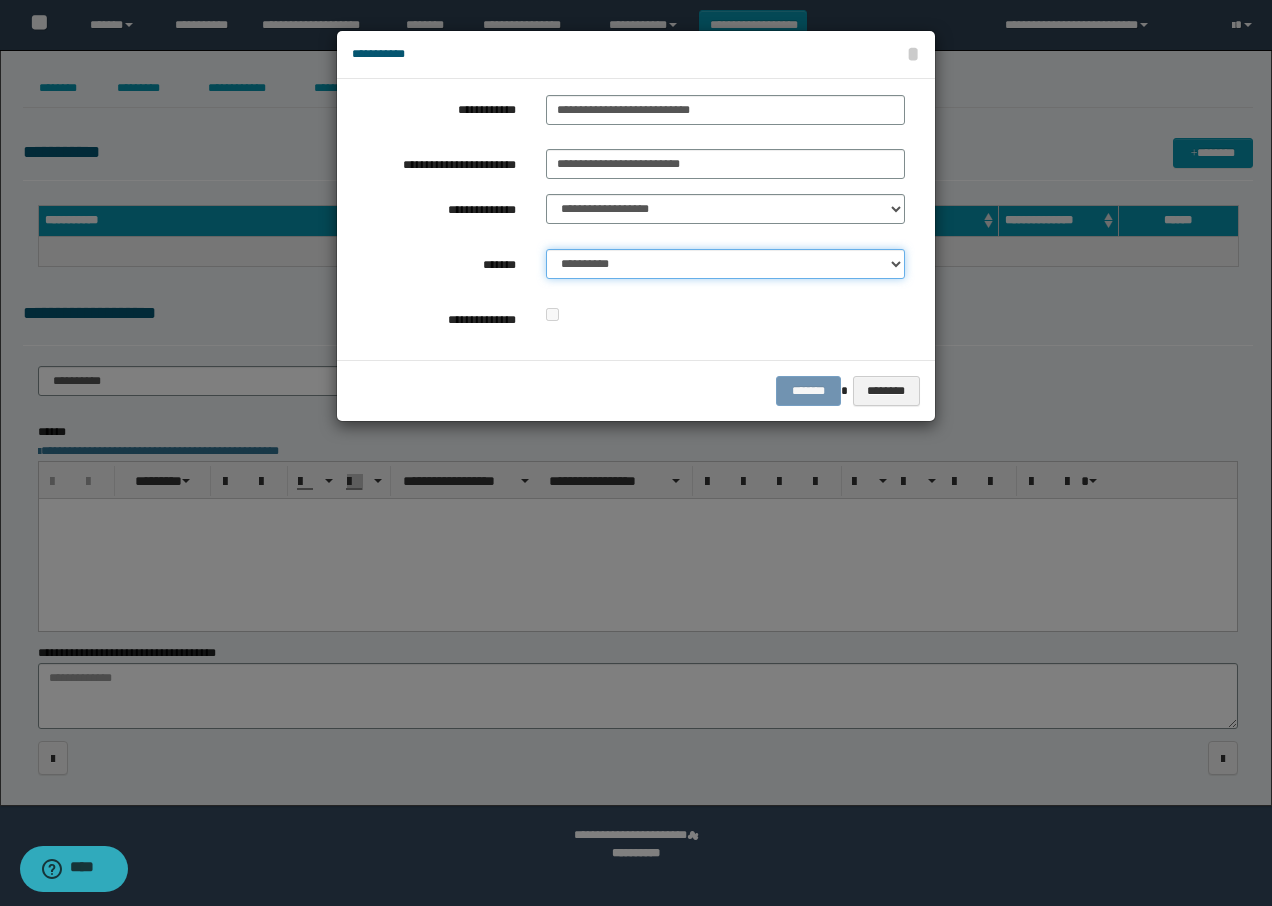 click on "**********" at bounding box center (725, 264) 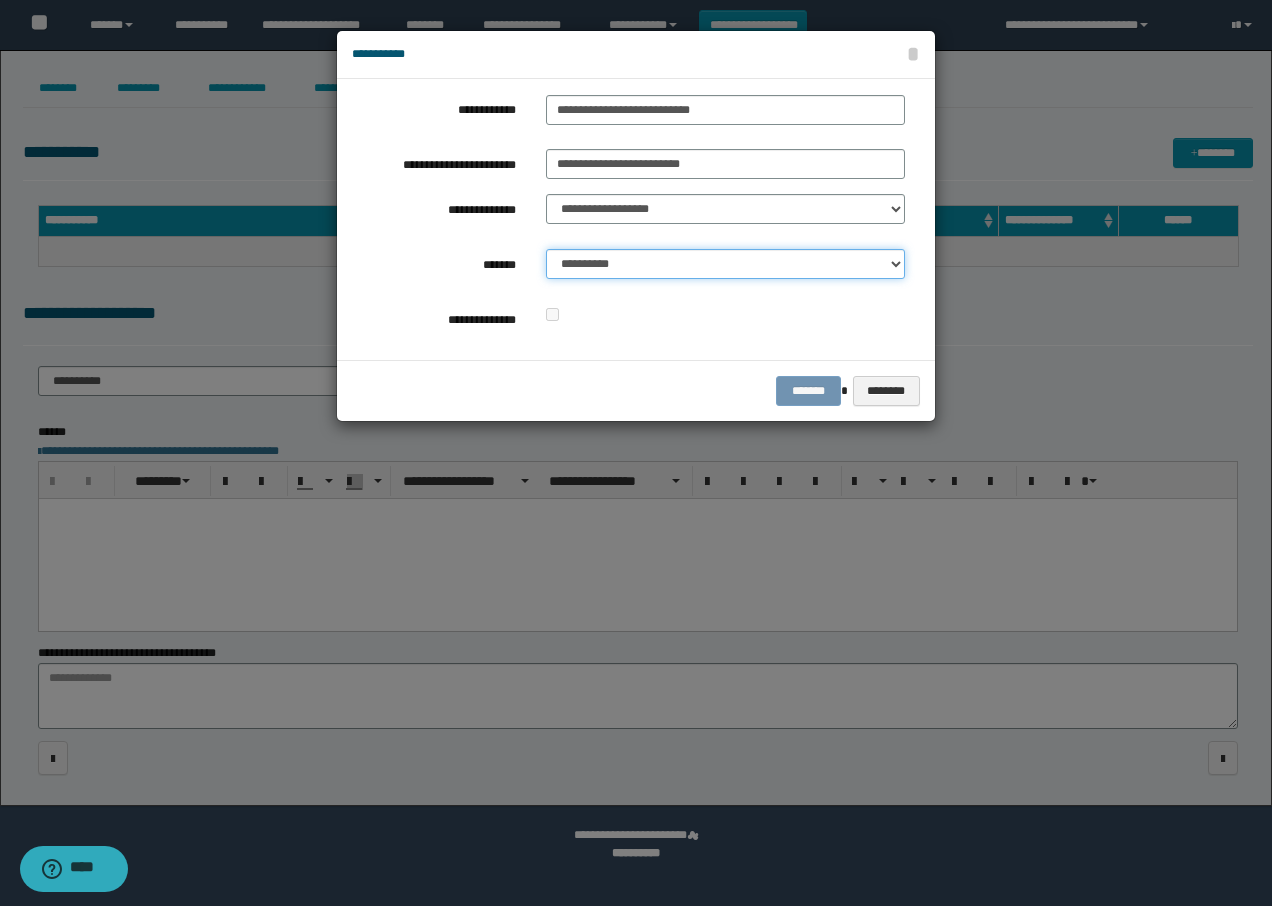 select on "*" 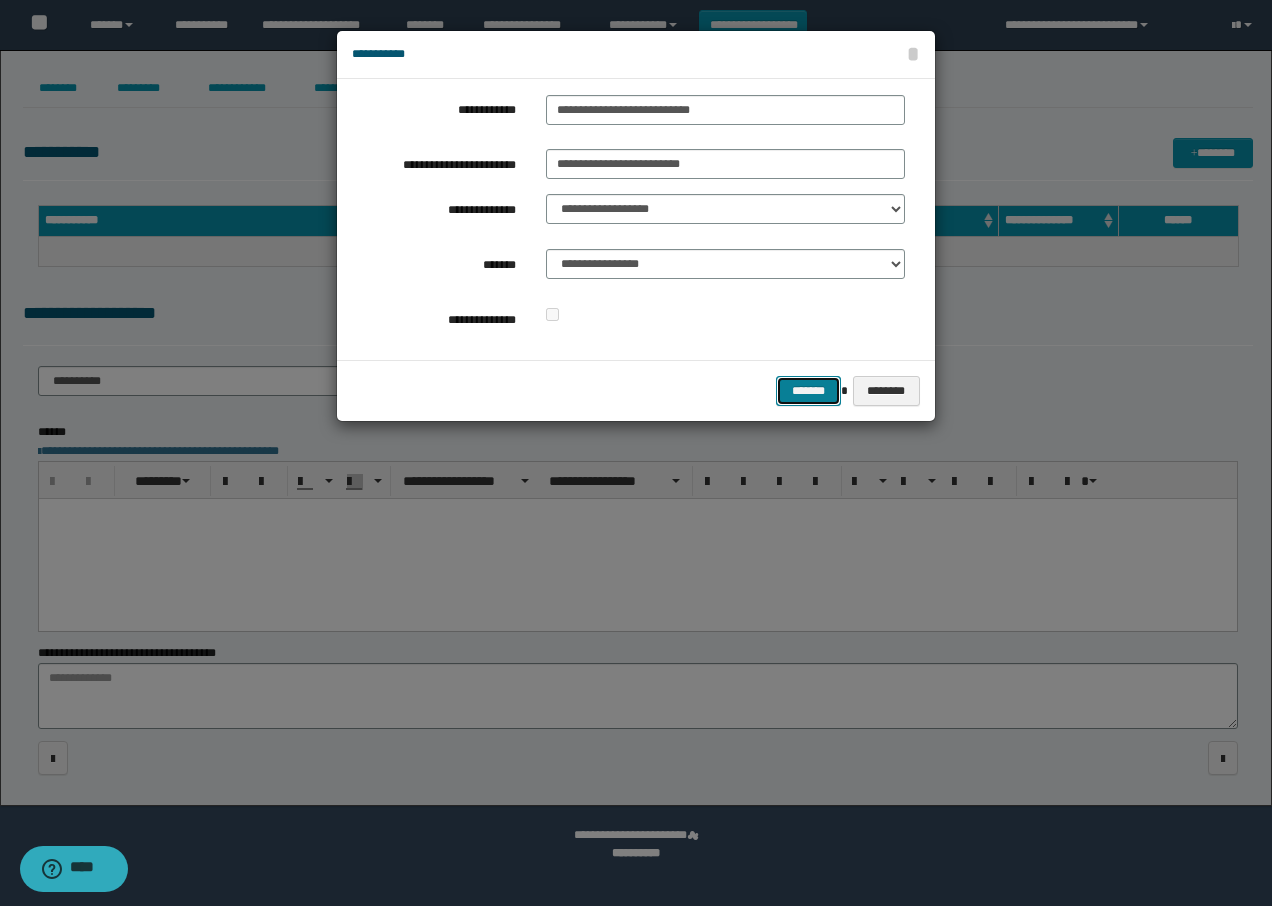 click on "*******" at bounding box center [808, 391] 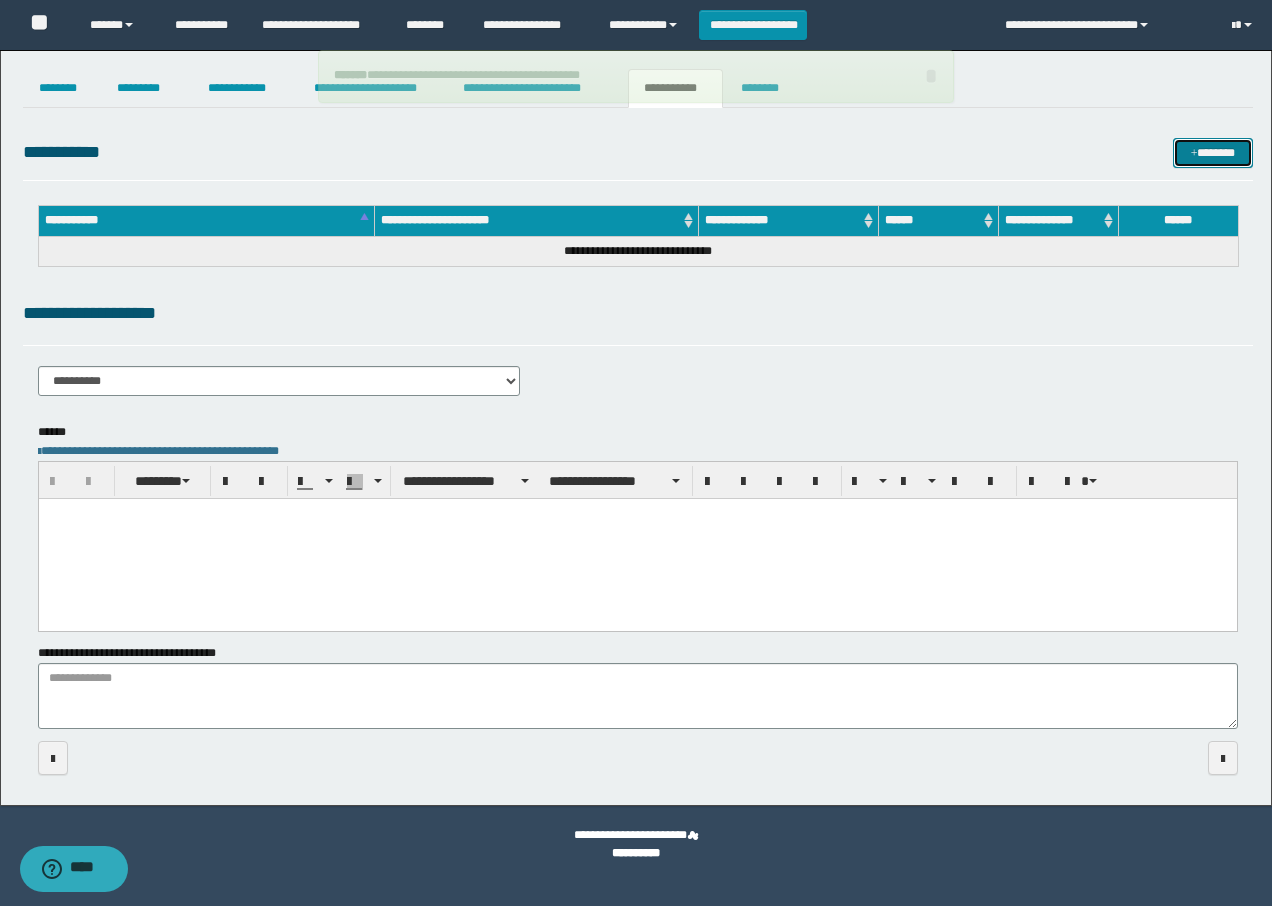 type 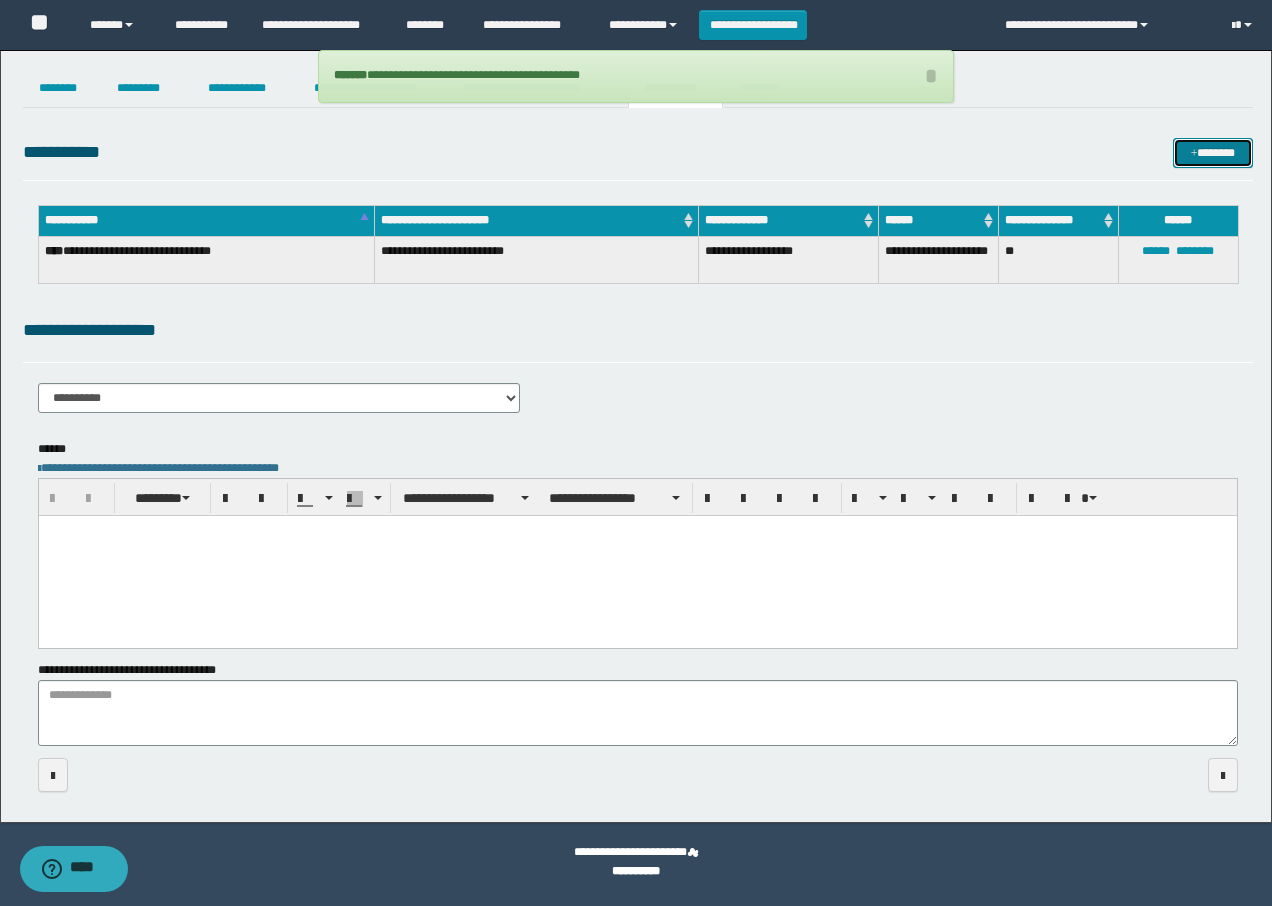 click on "*******" at bounding box center [1213, 153] 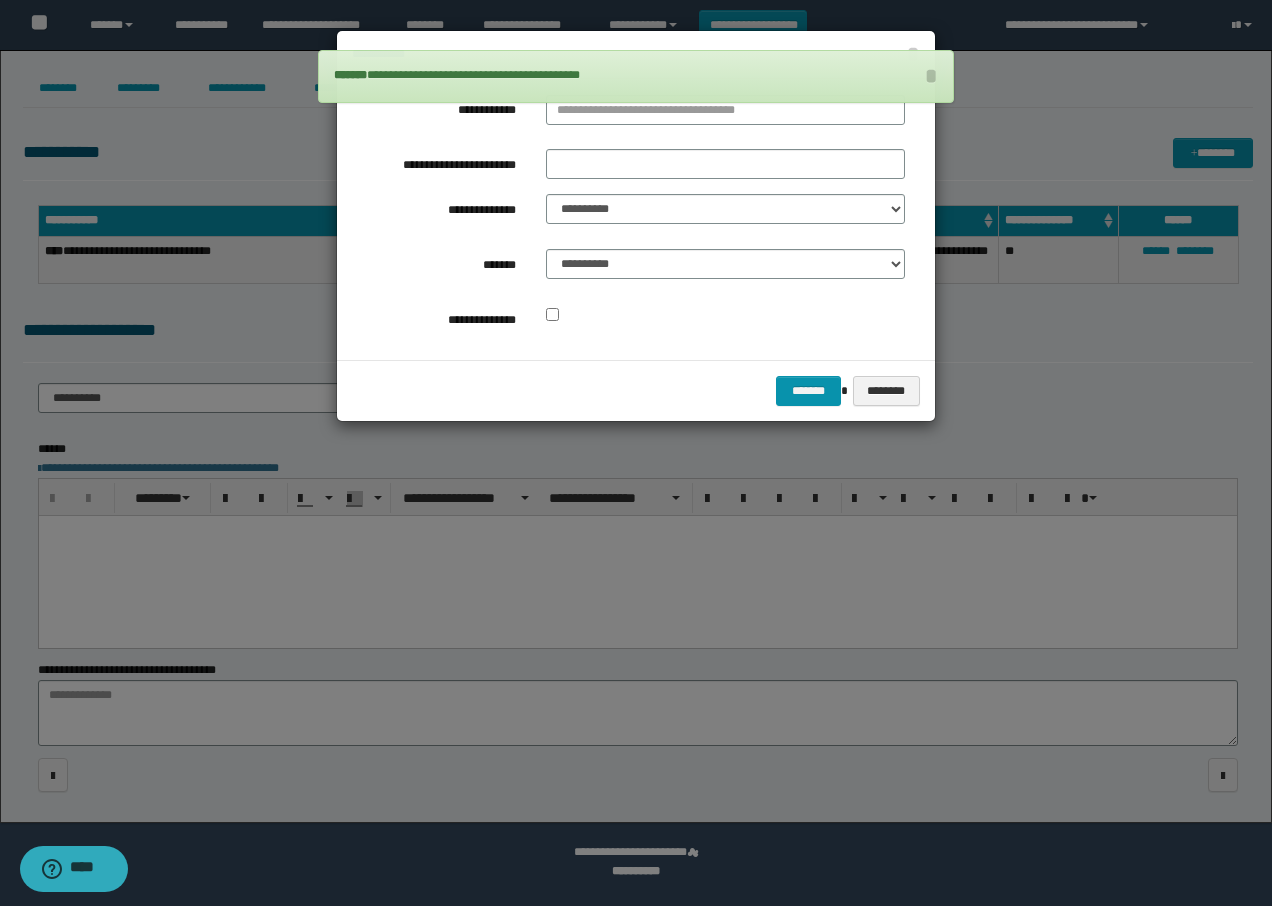 click on "**********" at bounding box center (636, 76) 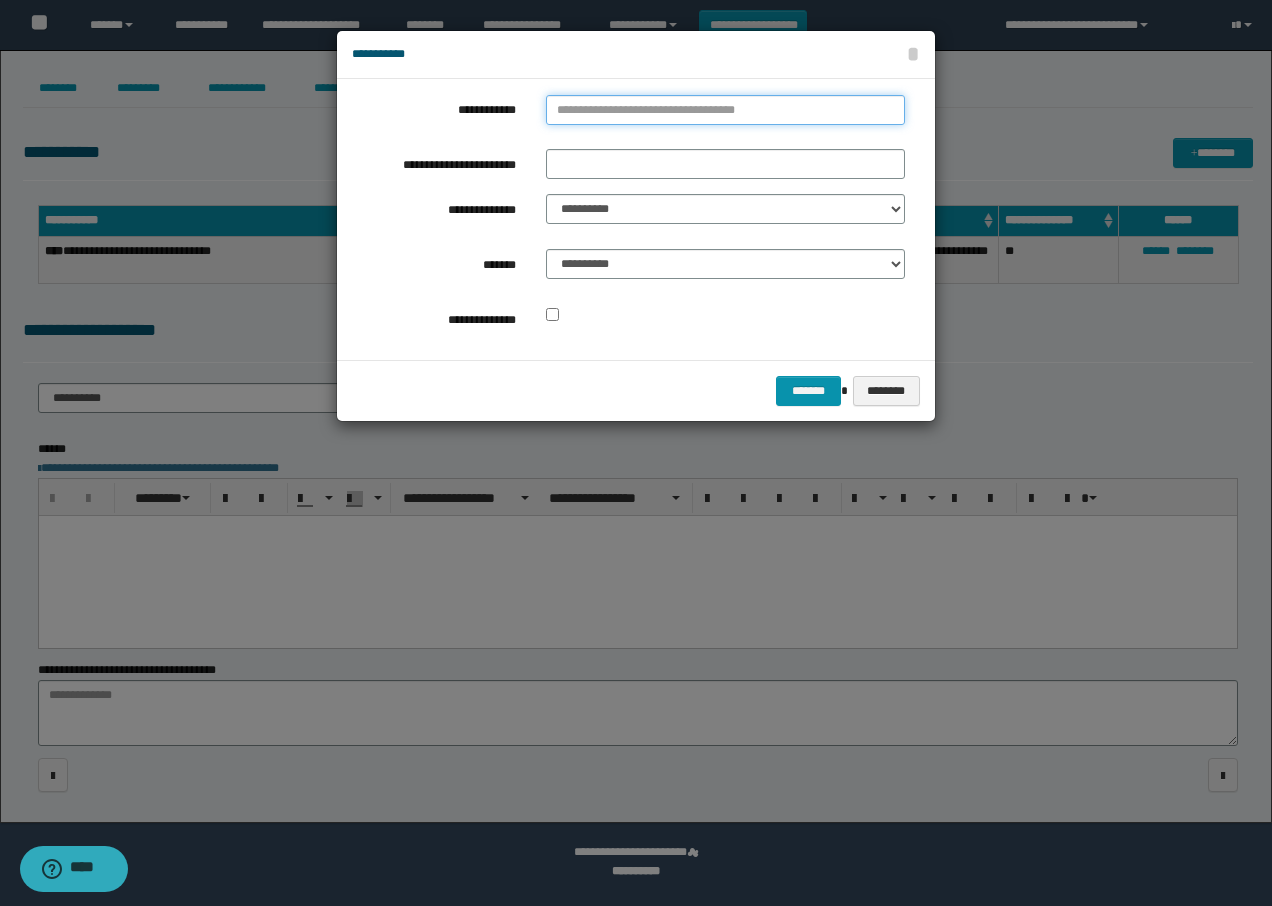 type on "**********" 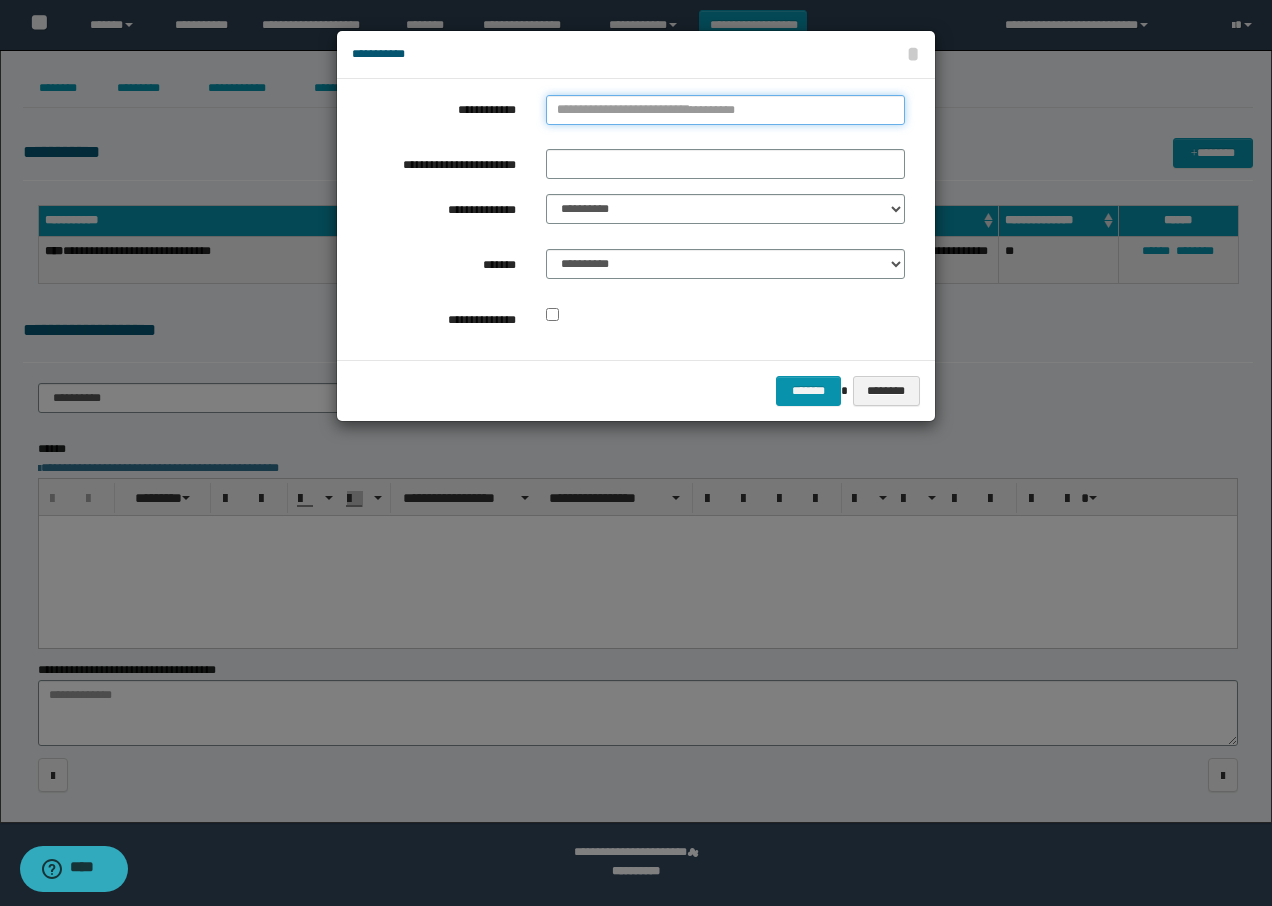 click on "**********" at bounding box center (725, 110) 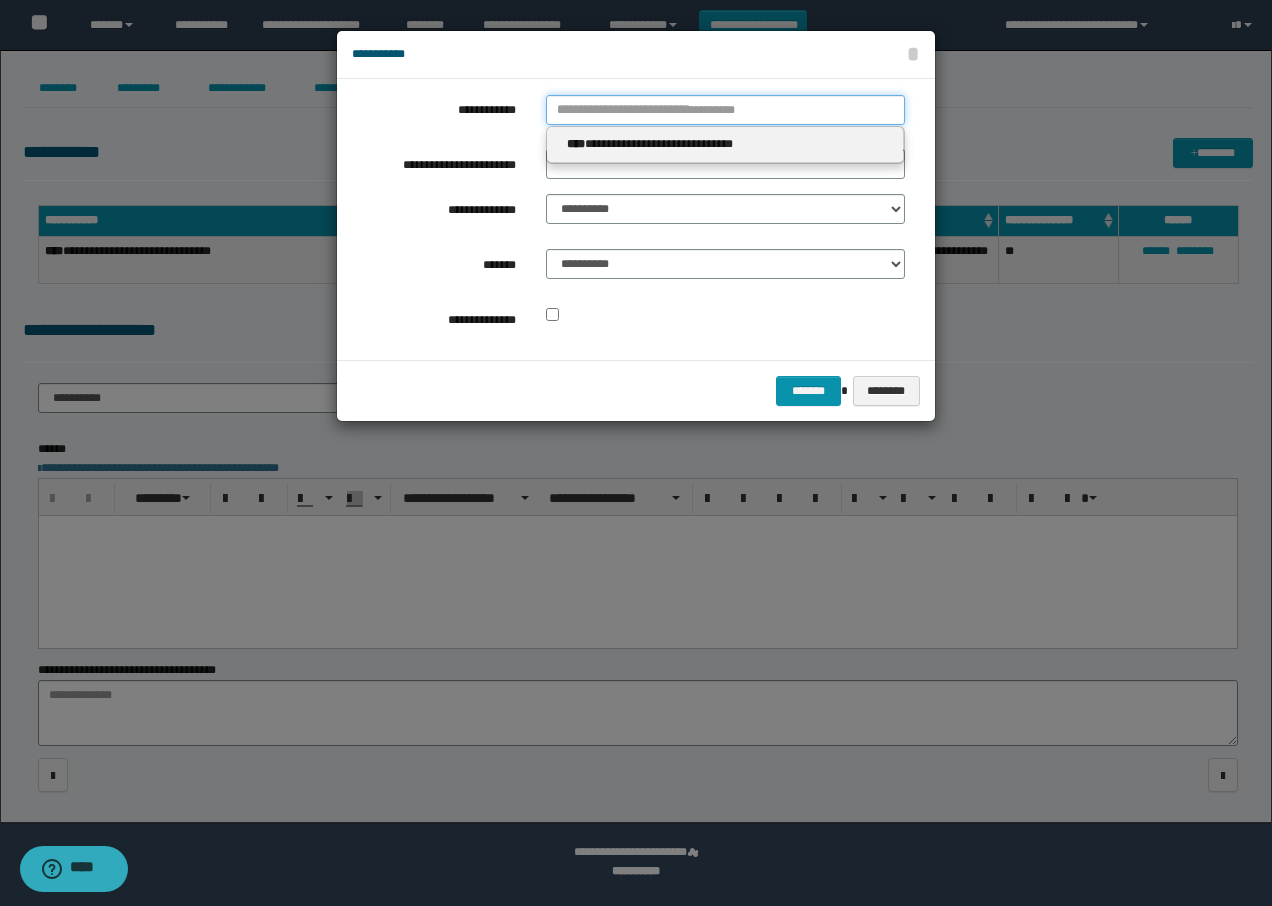 type 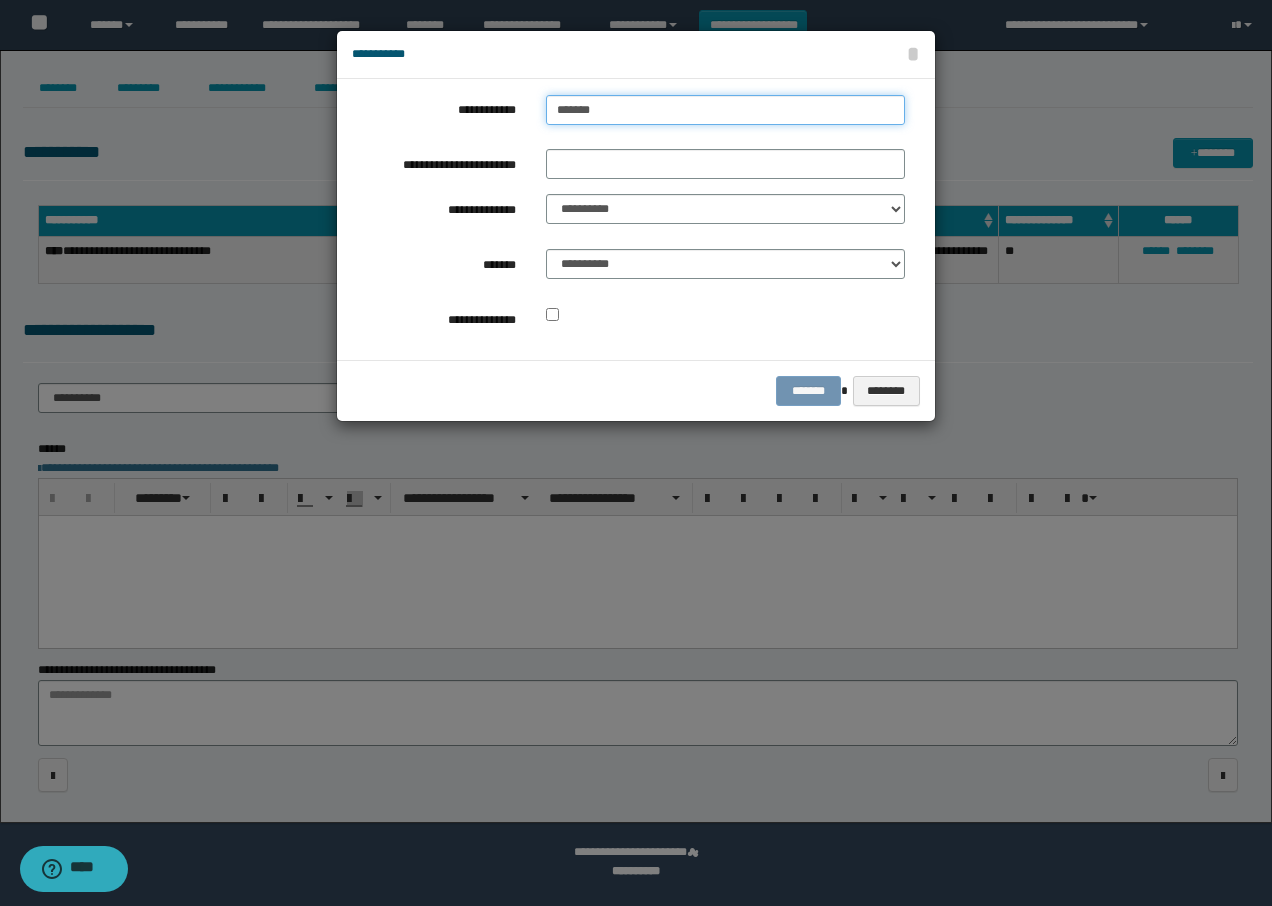 type on "********" 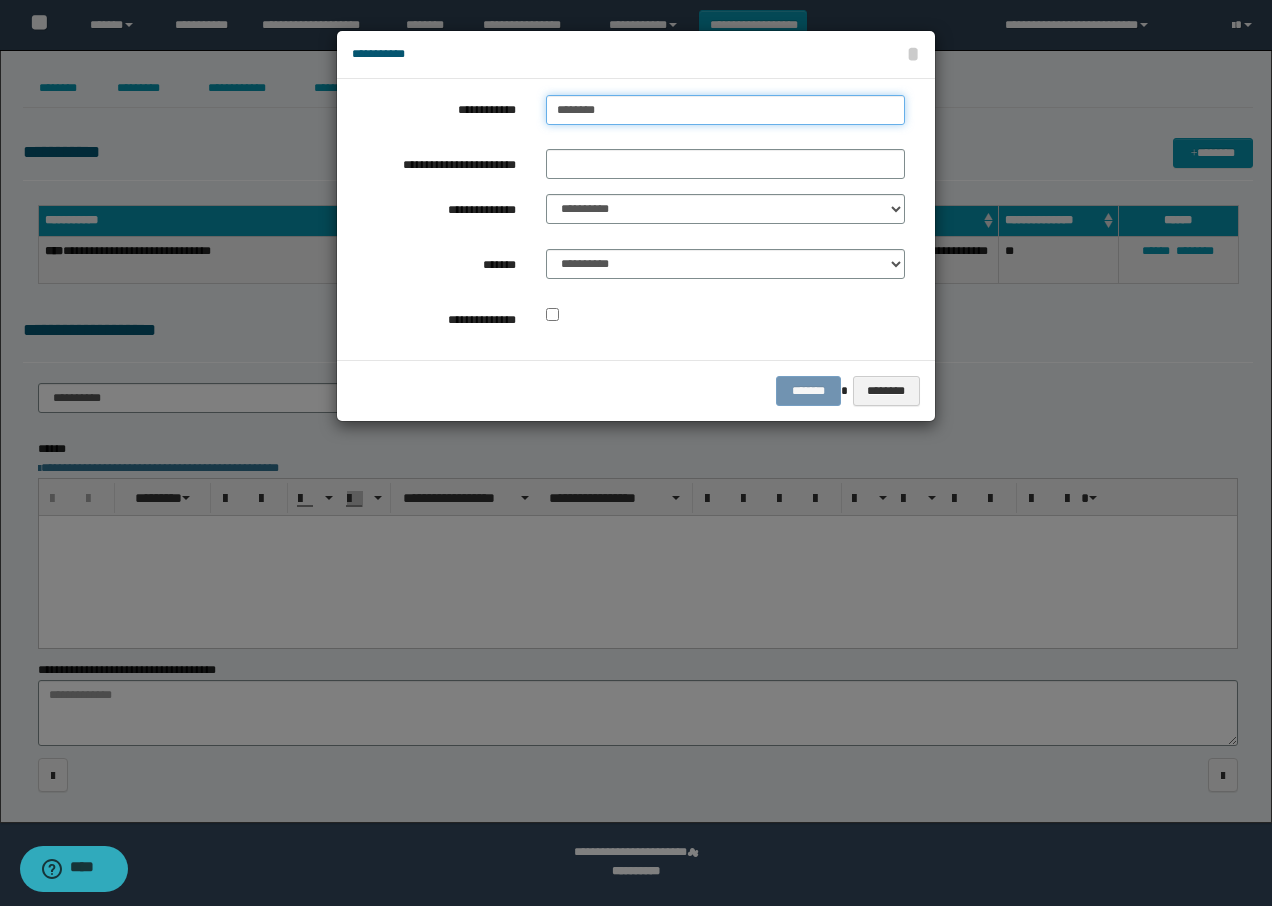 type on "**********" 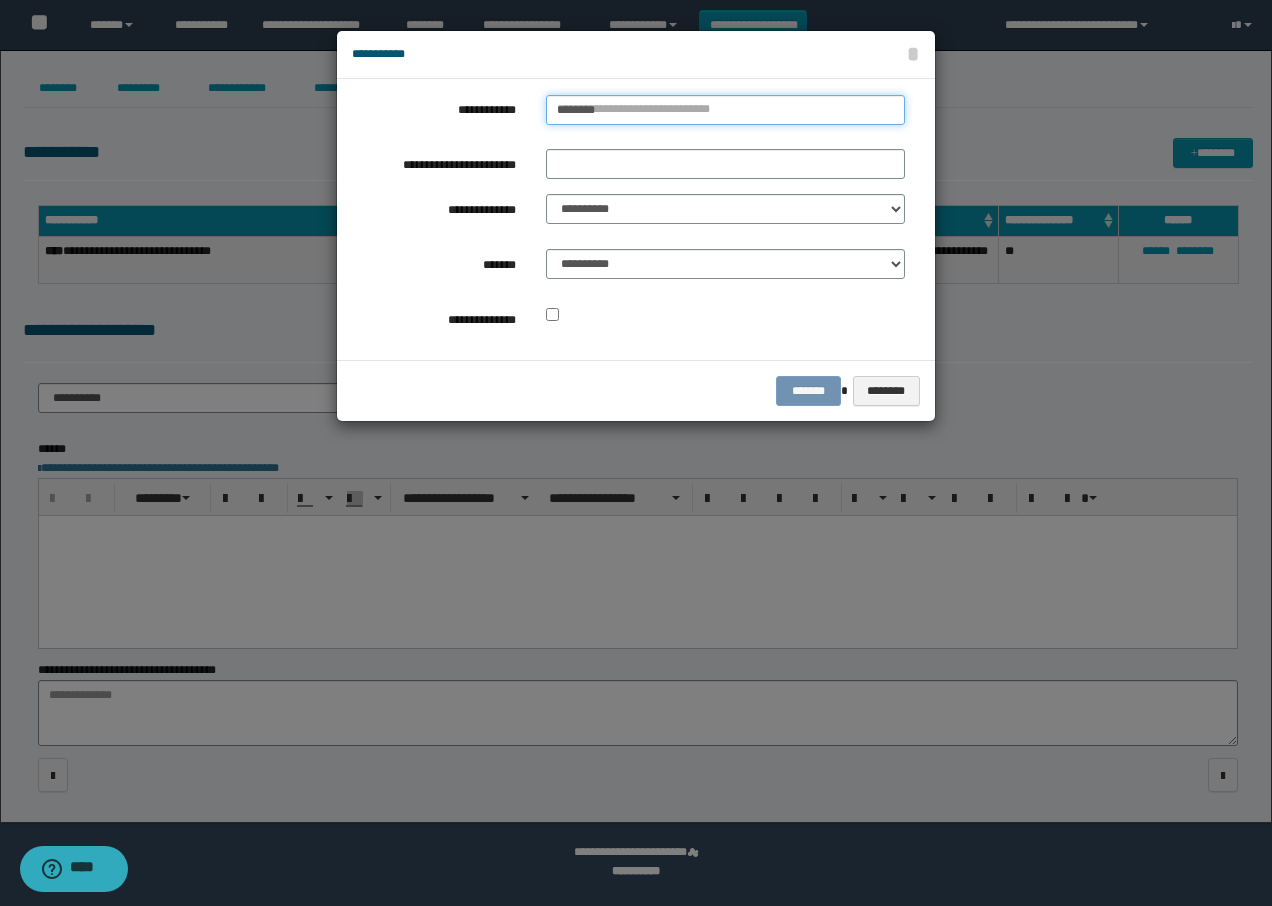 type 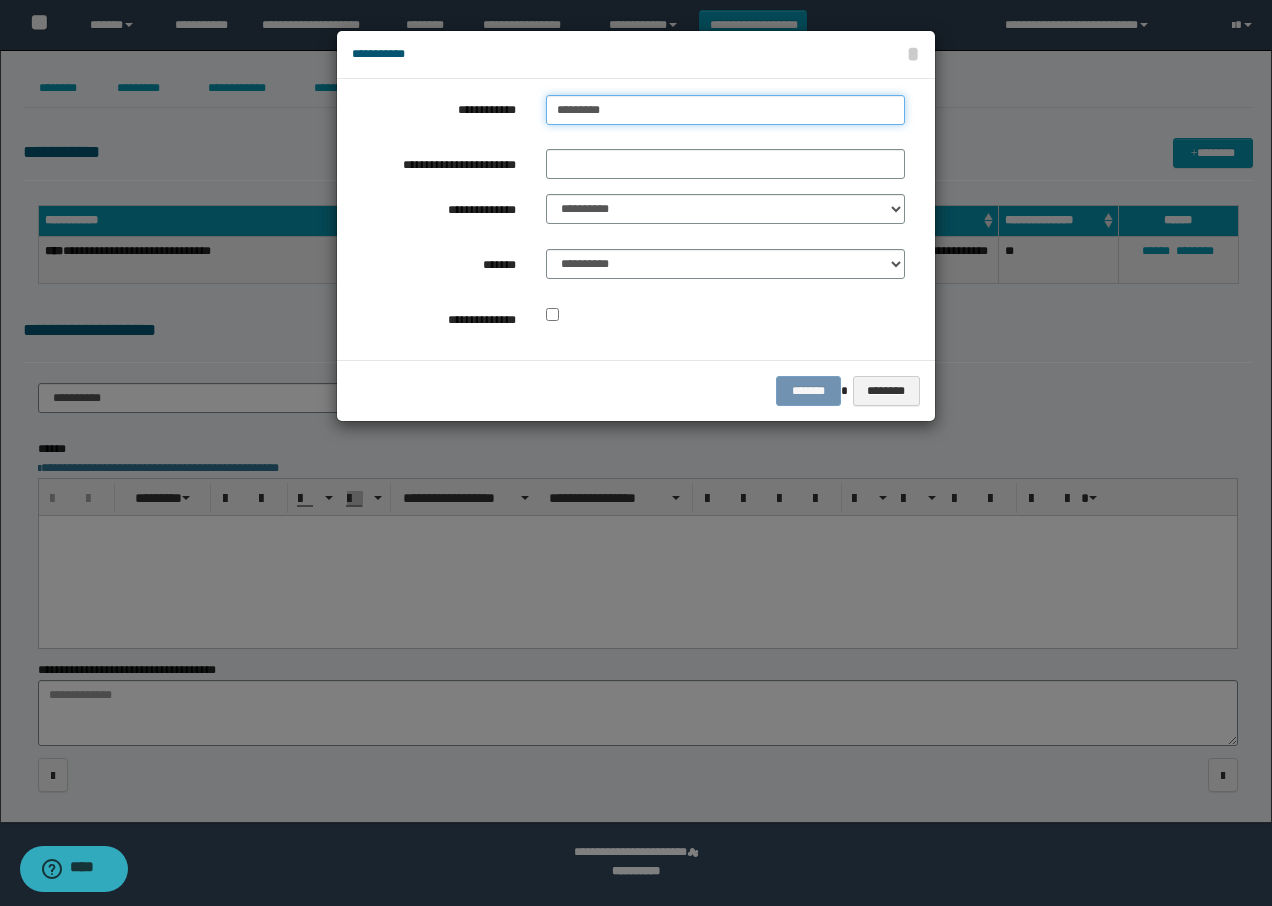 type on "**********" 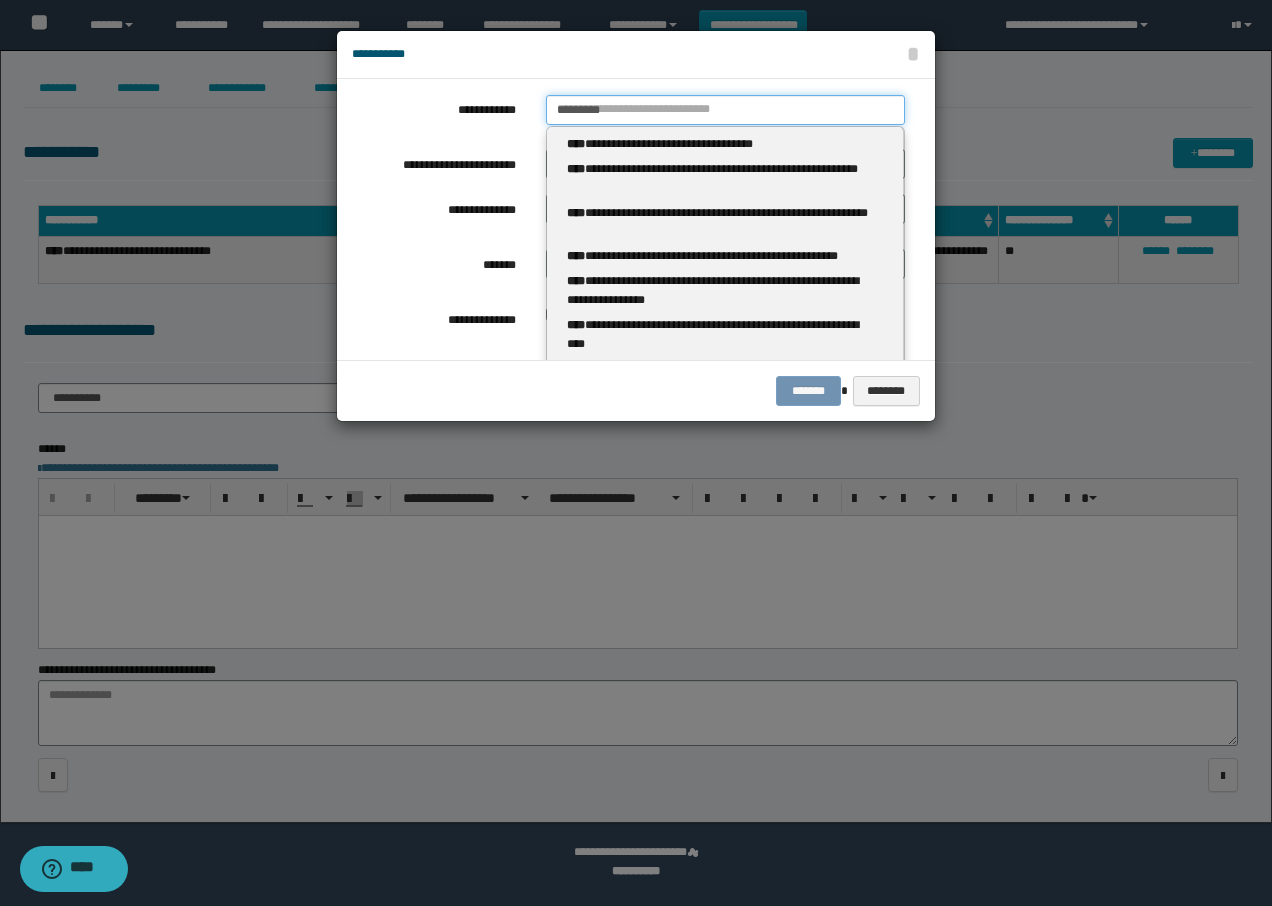 type 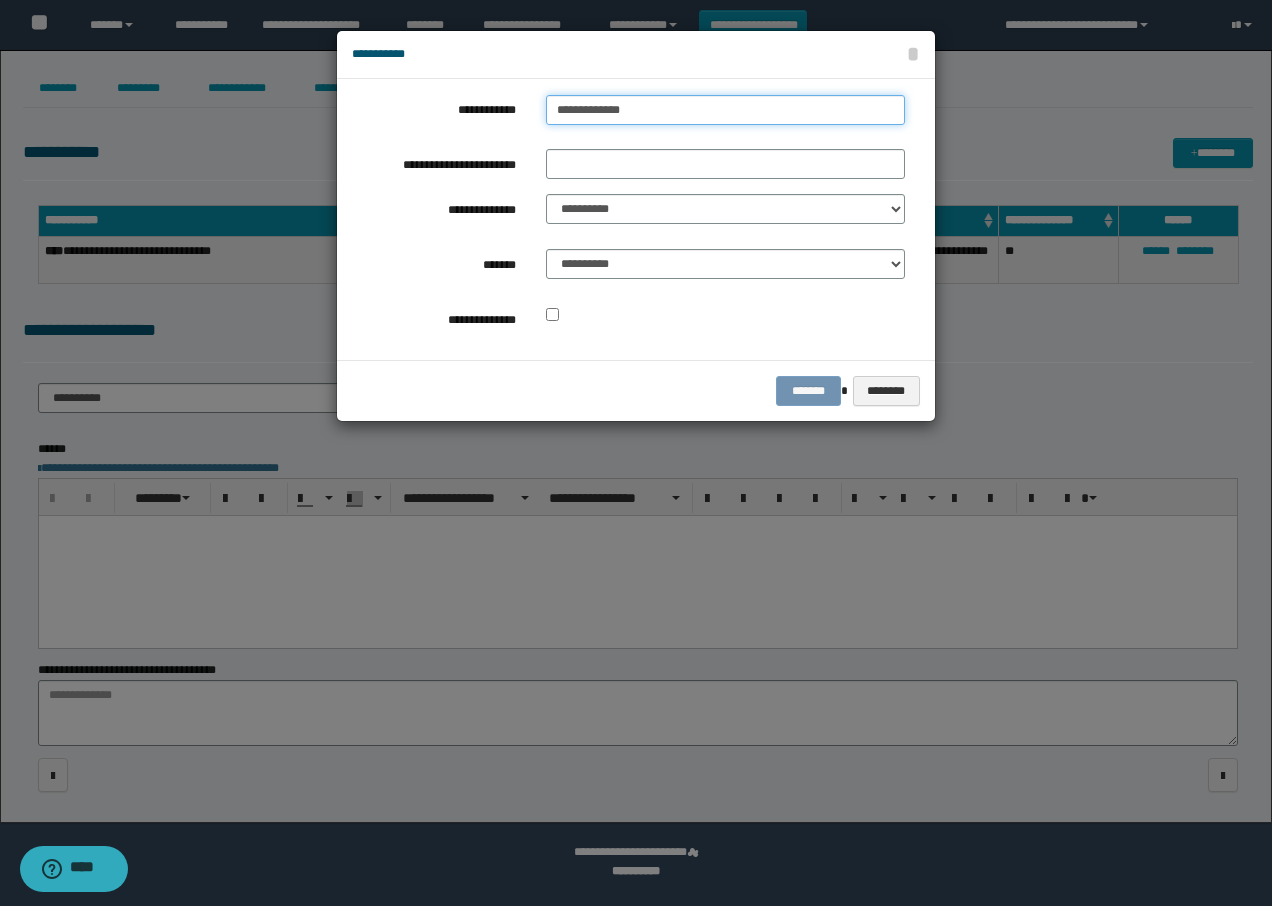 type on "**********" 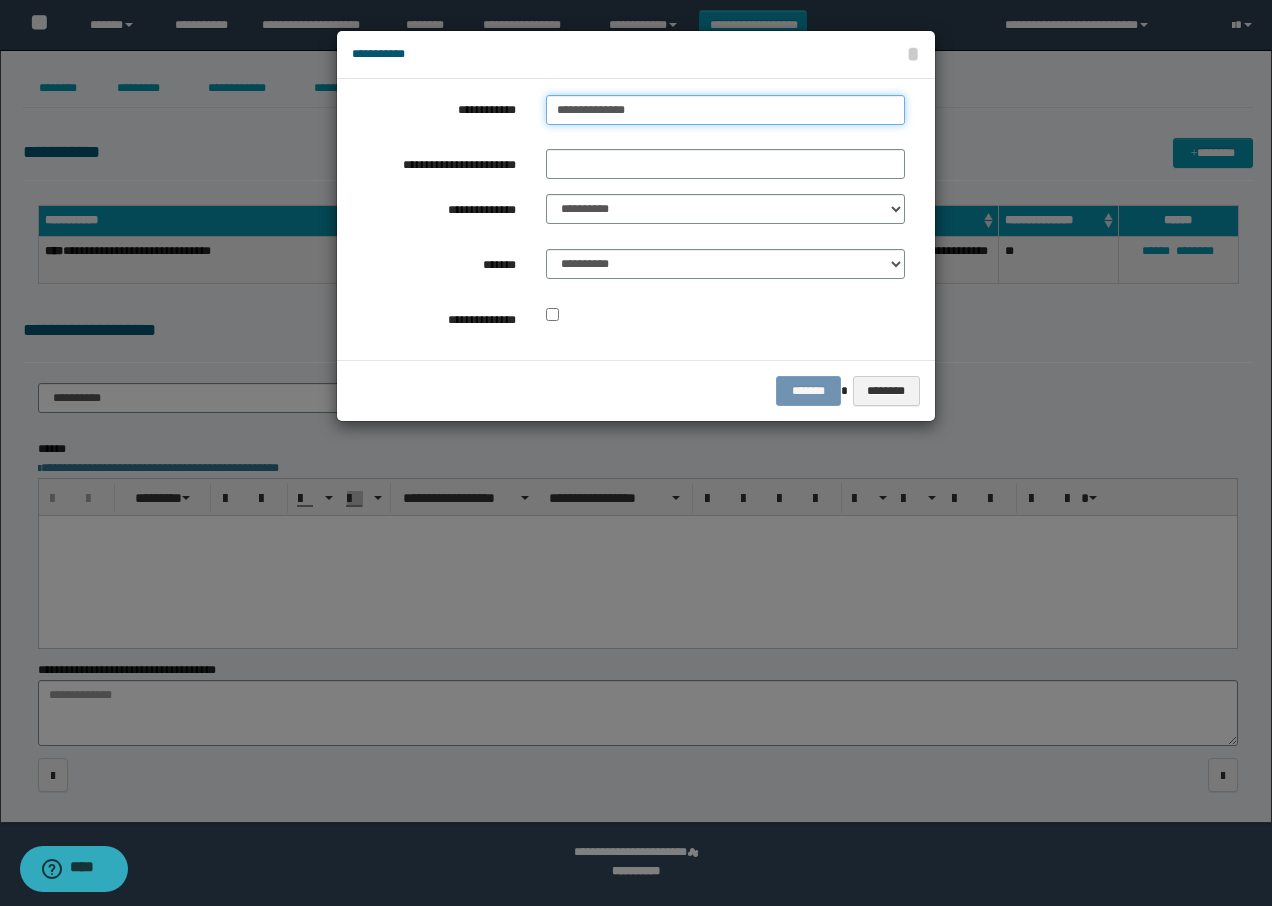 type on "**********" 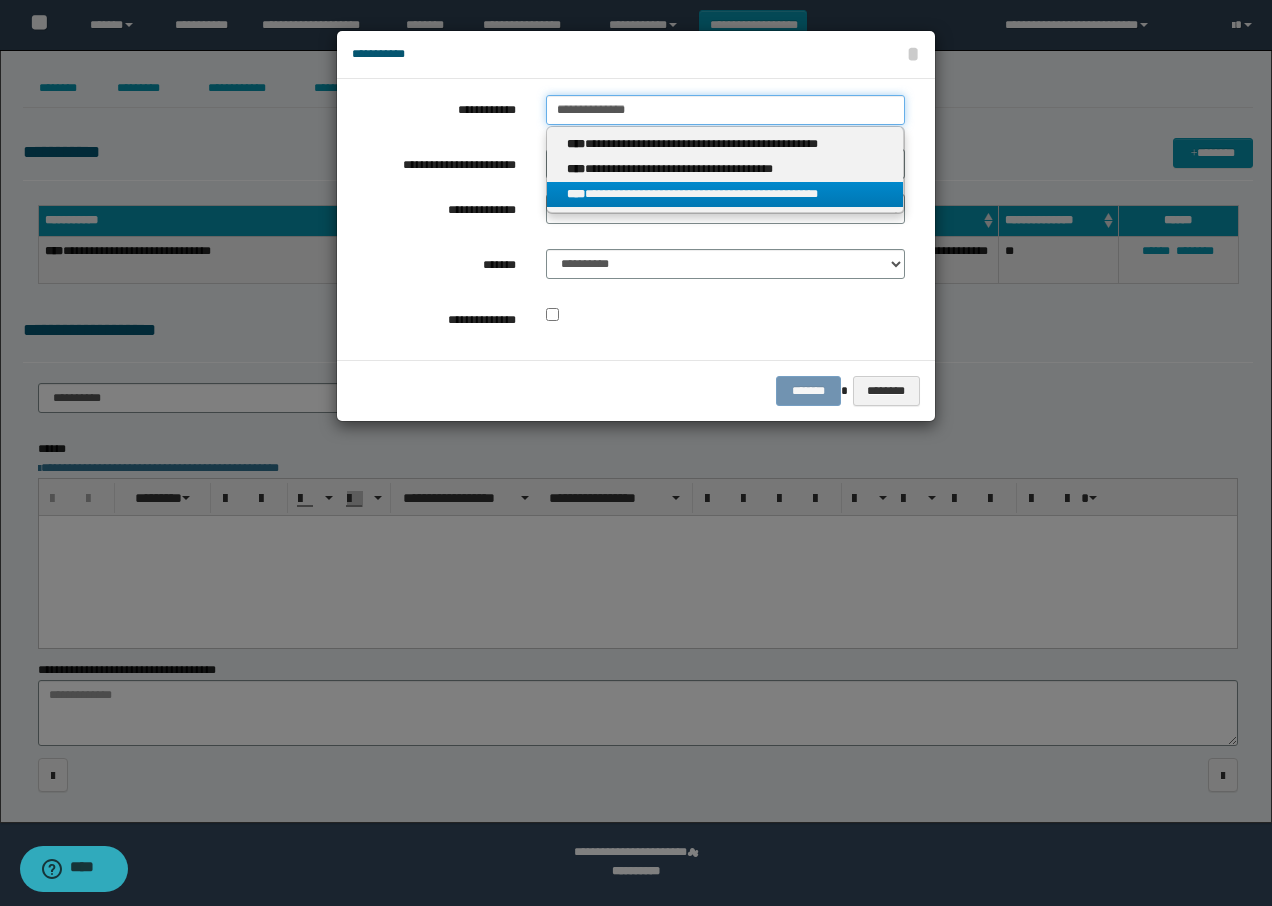 type on "**********" 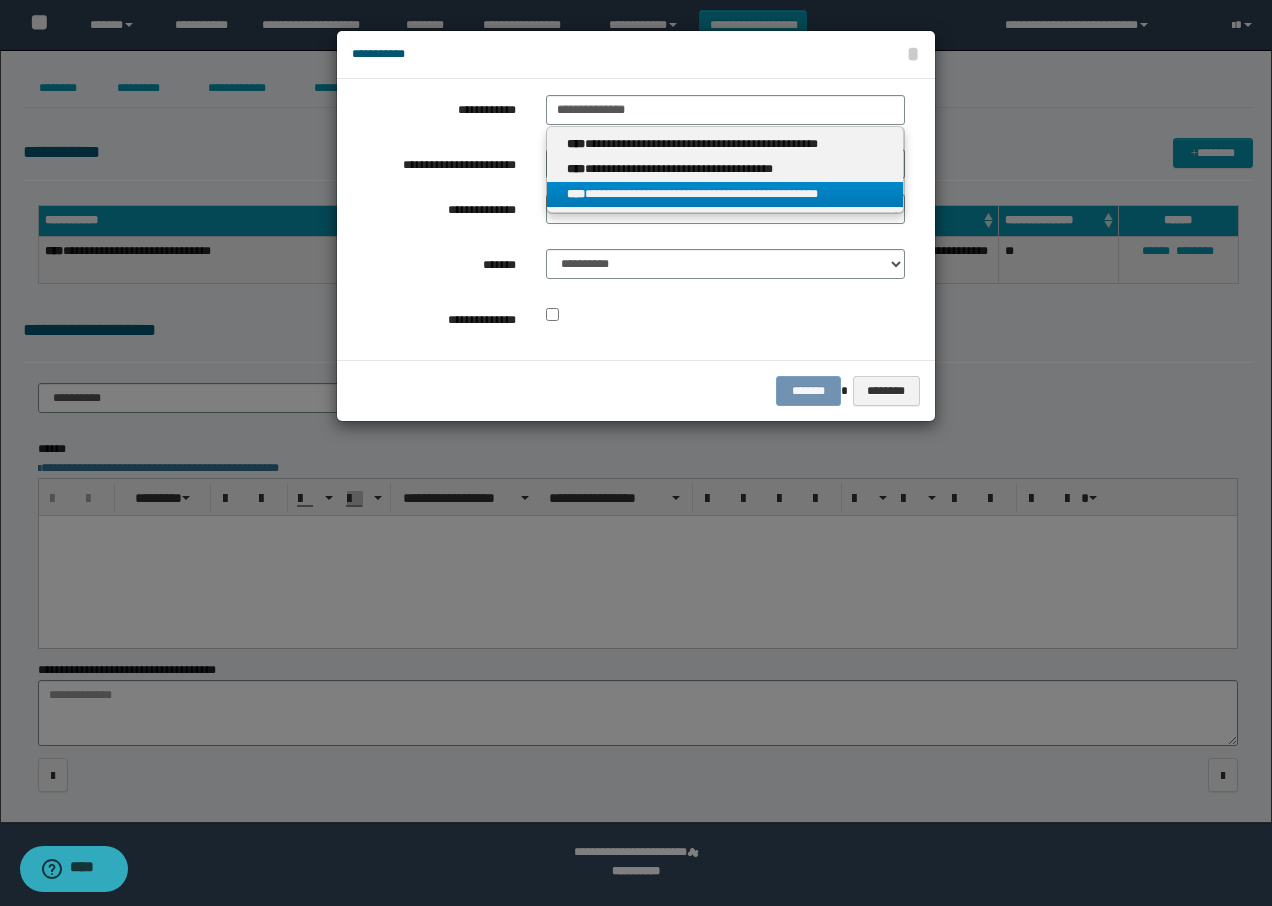 click on "**********" at bounding box center [725, 194] 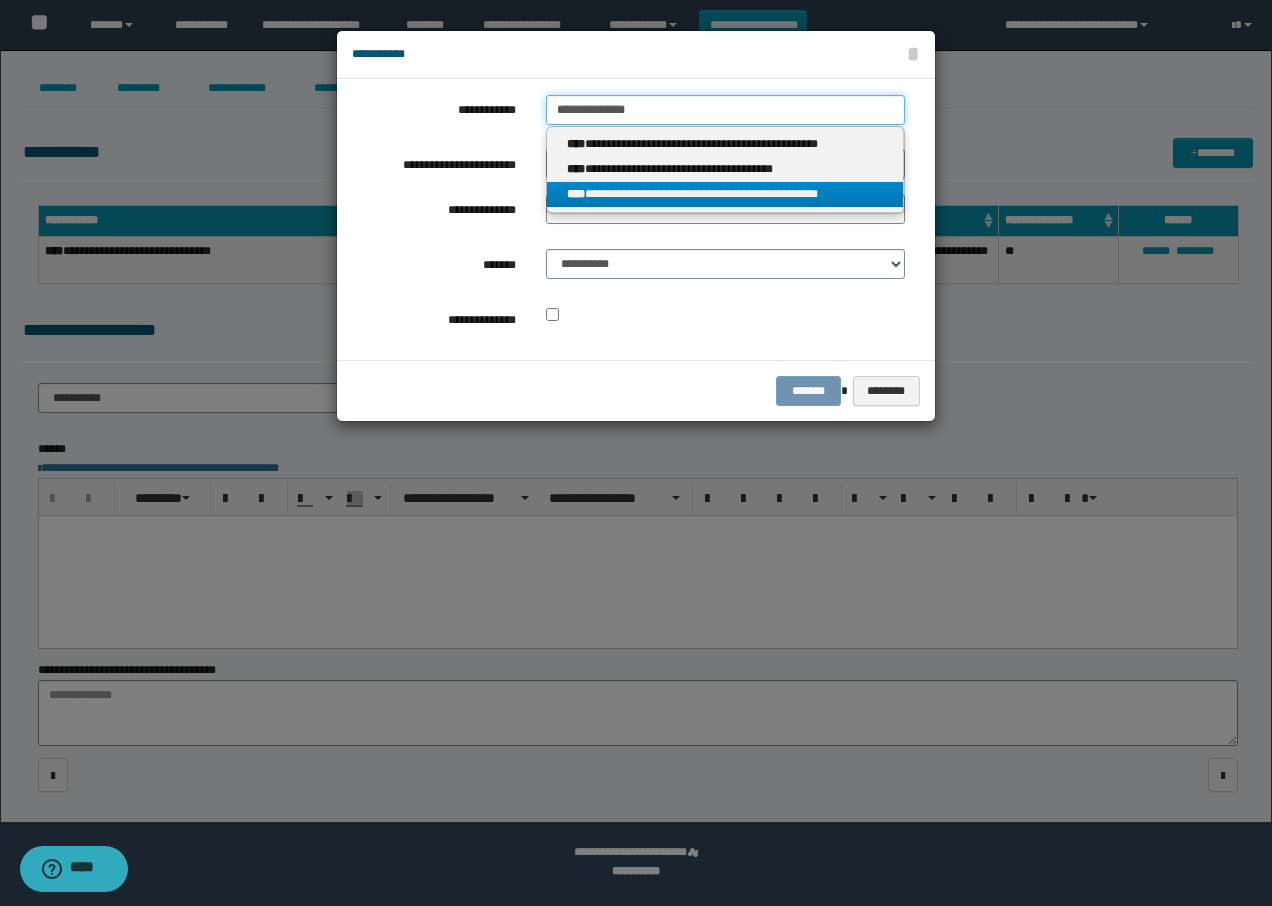 type 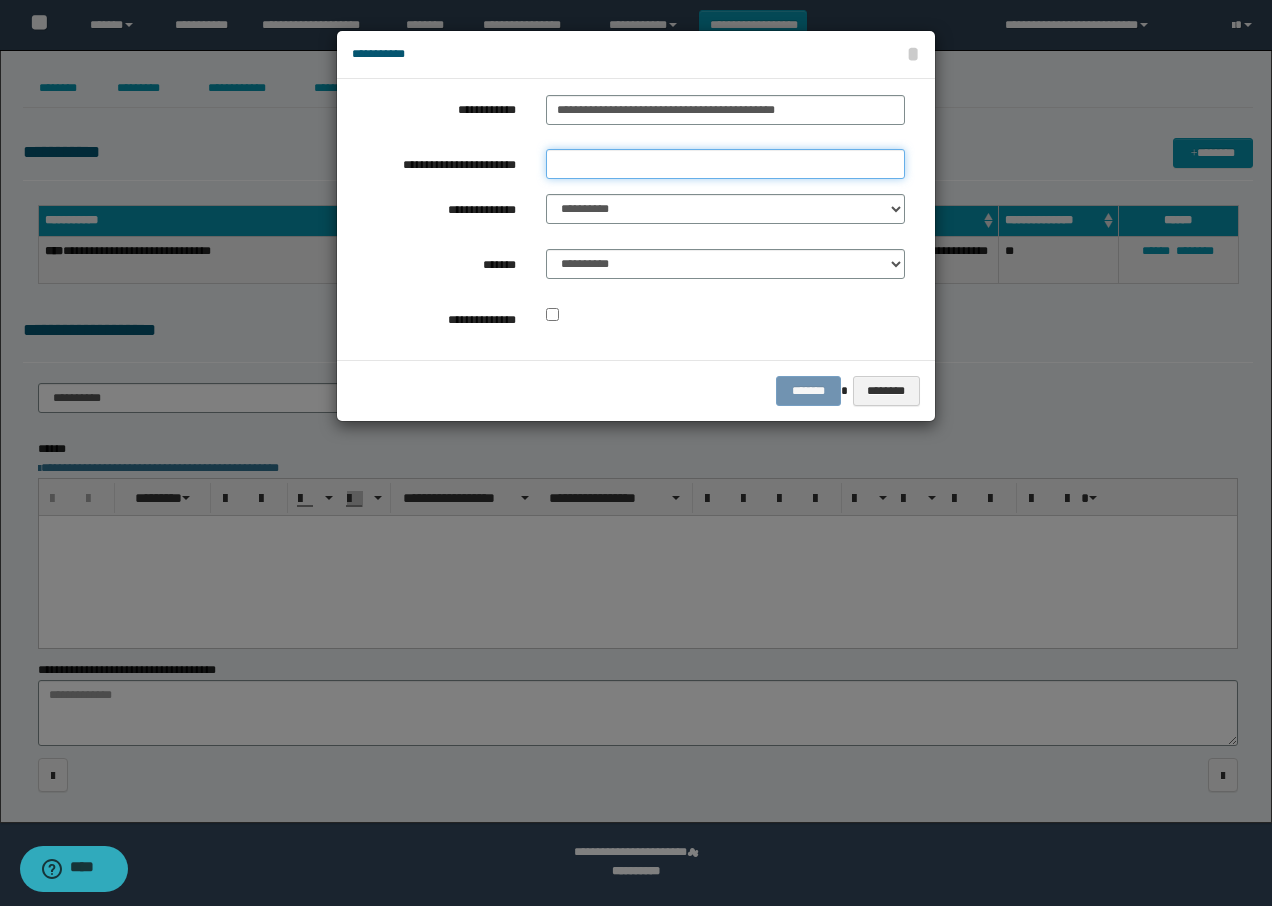 click on "**********" at bounding box center (725, 164) 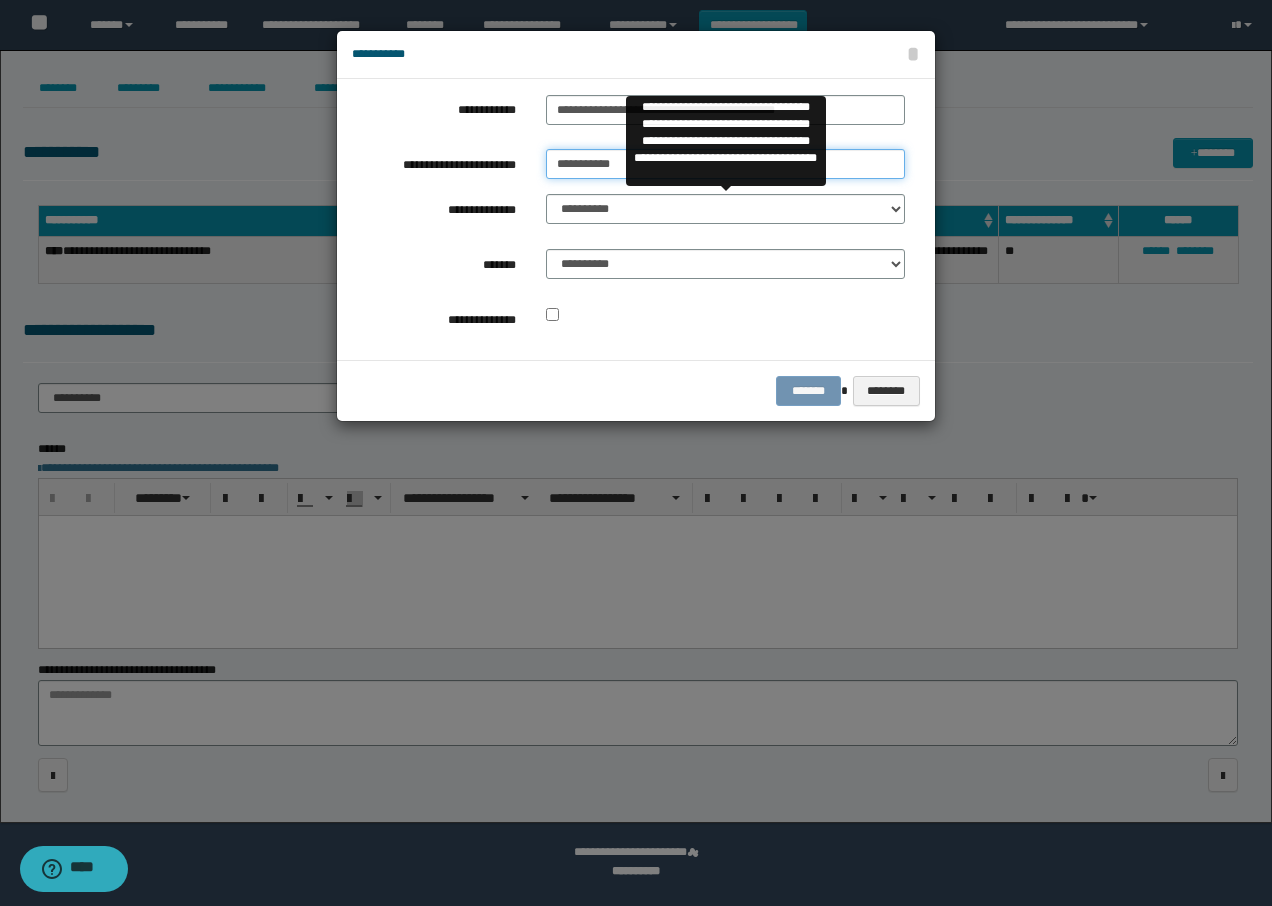 type on "**********" 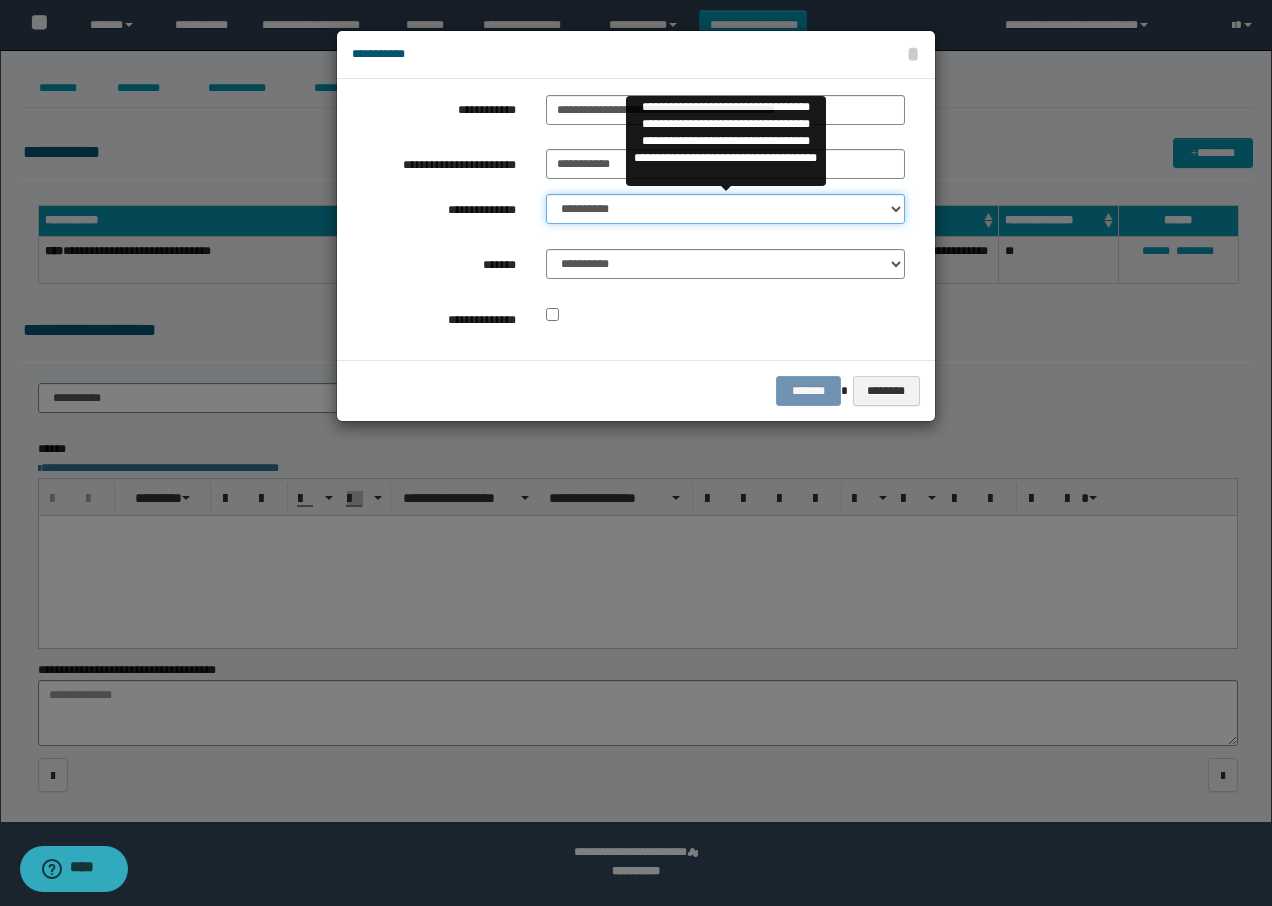 click on "**********" at bounding box center (725, 209) 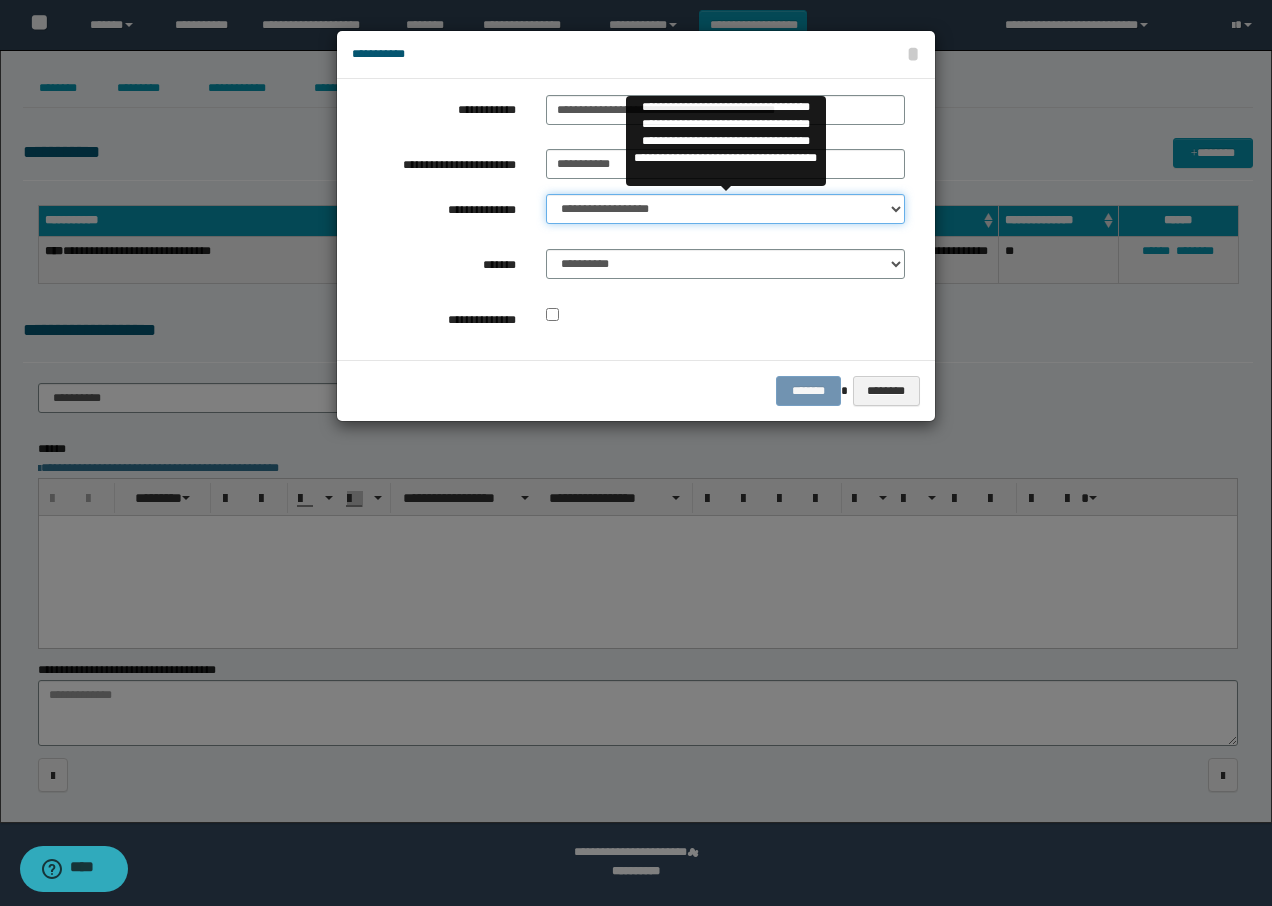 click on "**********" at bounding box center [725, 209] 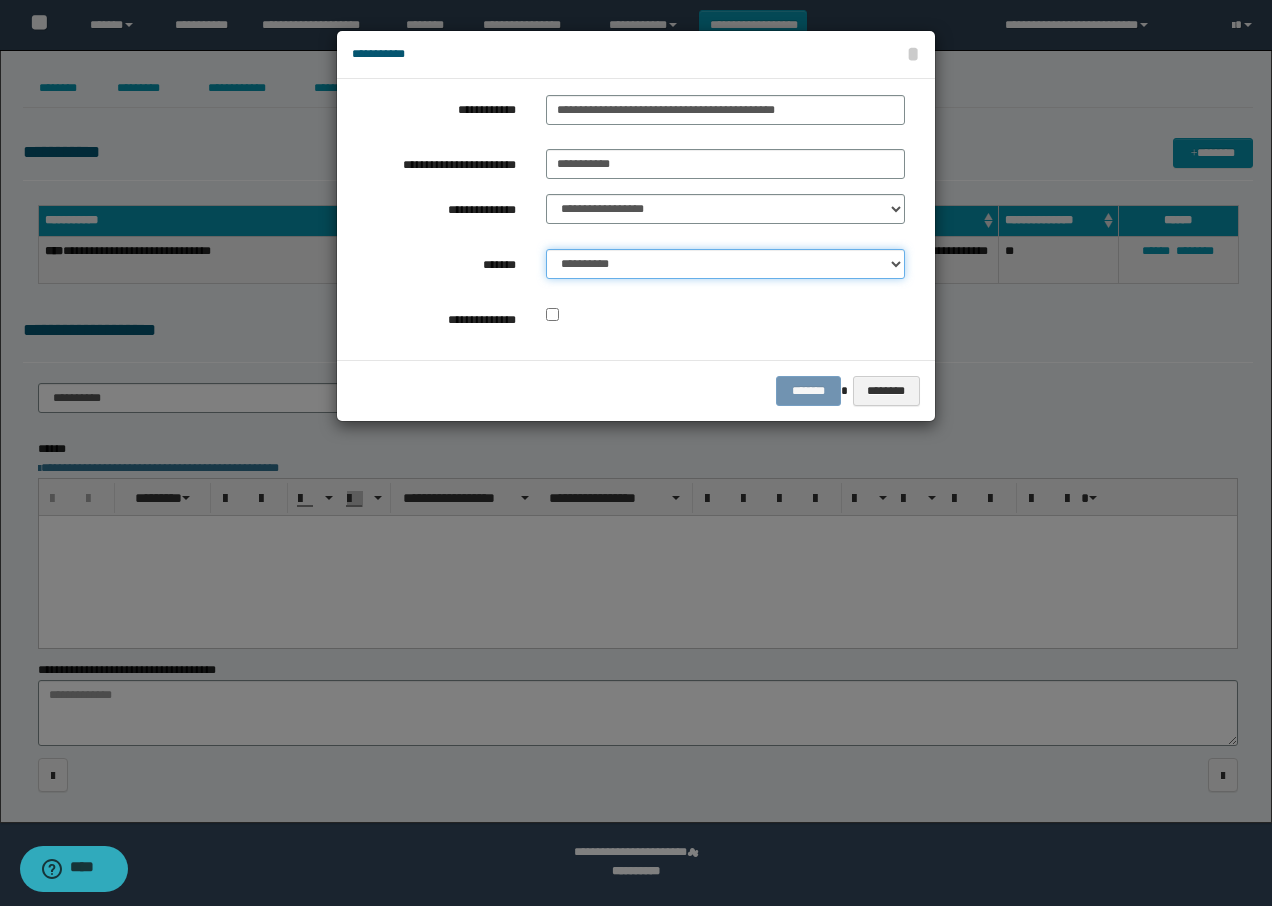 click on "**********" at bounding box center (725, 264) 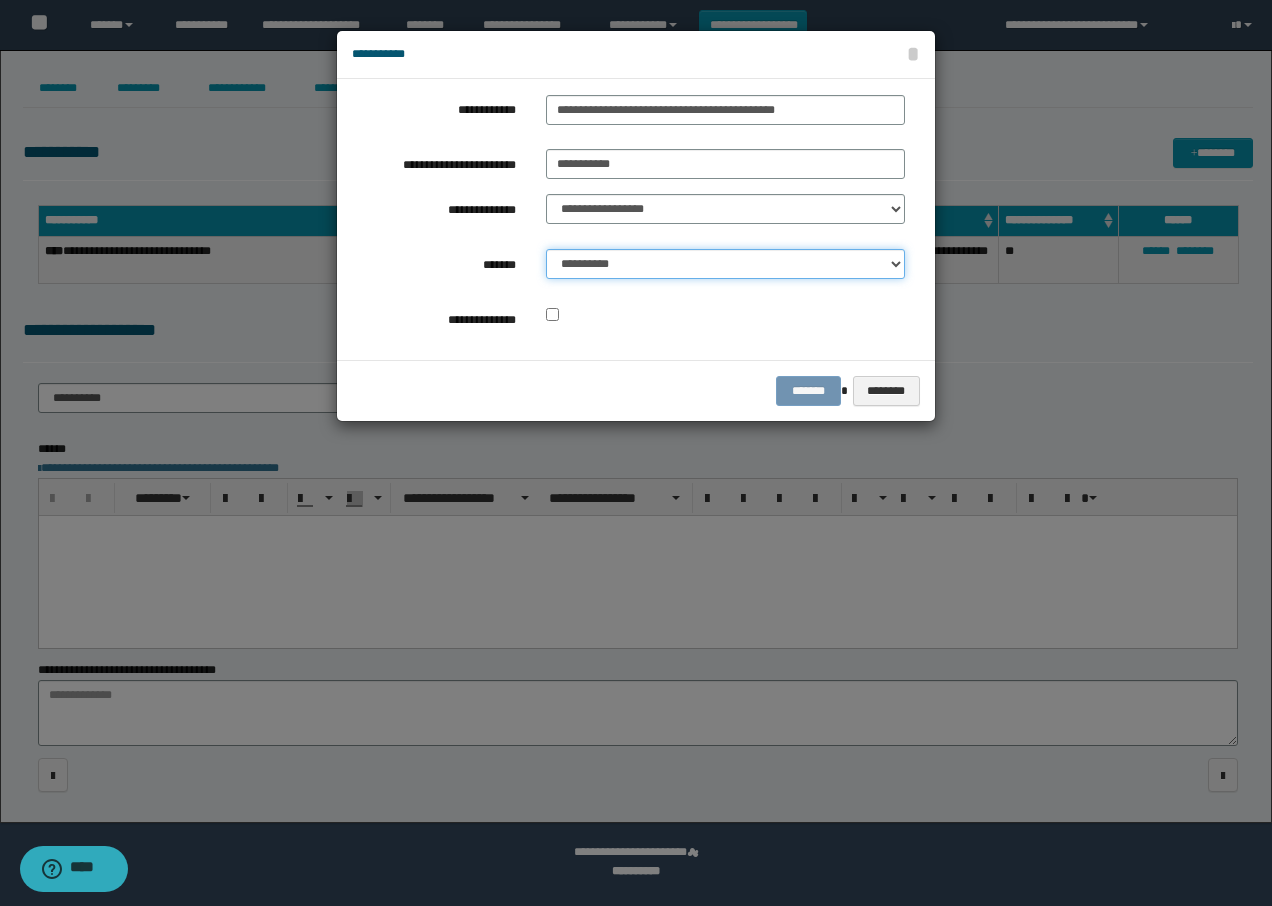 click on "**********" at bounding box center [725, 264] 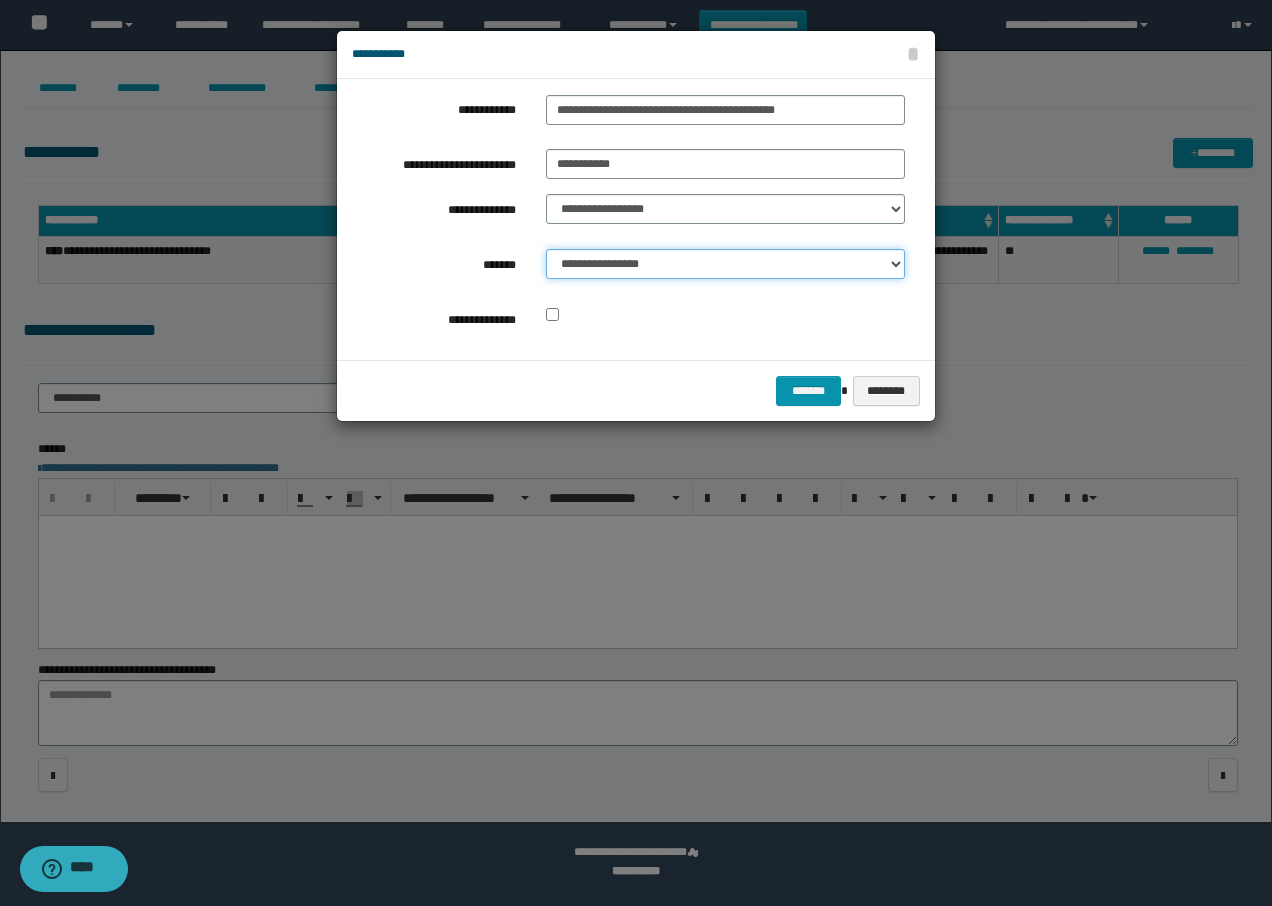 click on "**********" at bounding box center [725, 264] 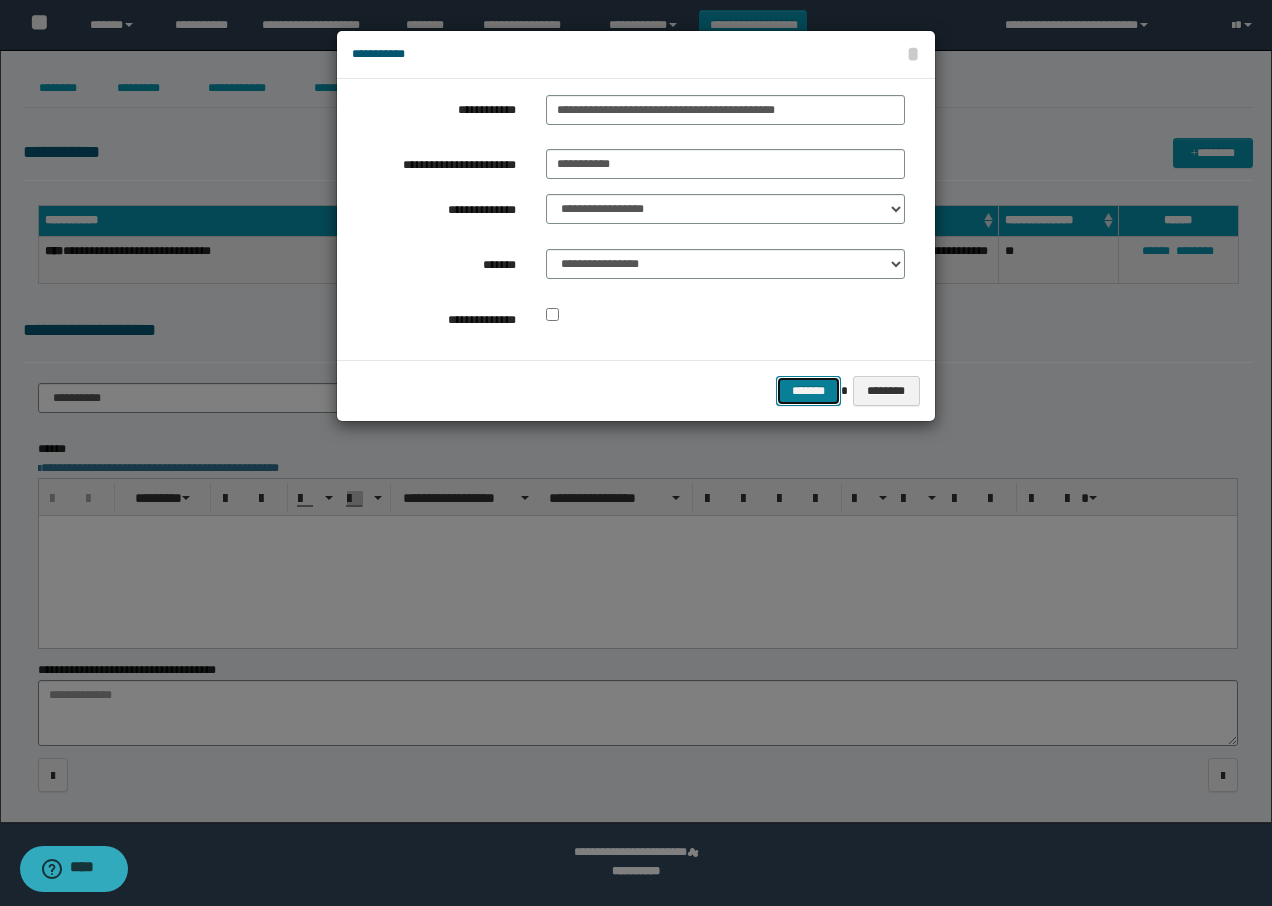 click on "*******" at bounding box center (808, 391) 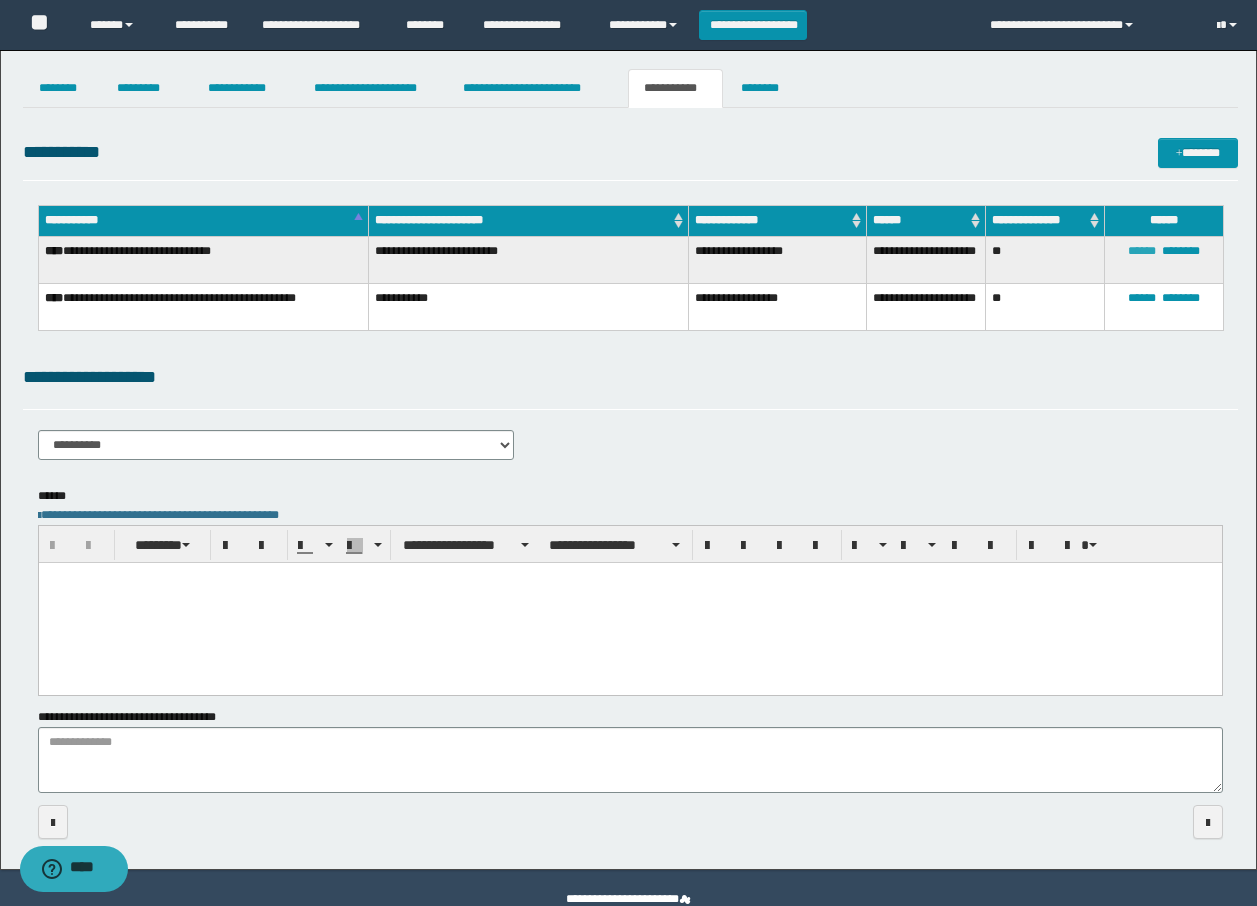 click on "******" at bounding box center [1142, 251] 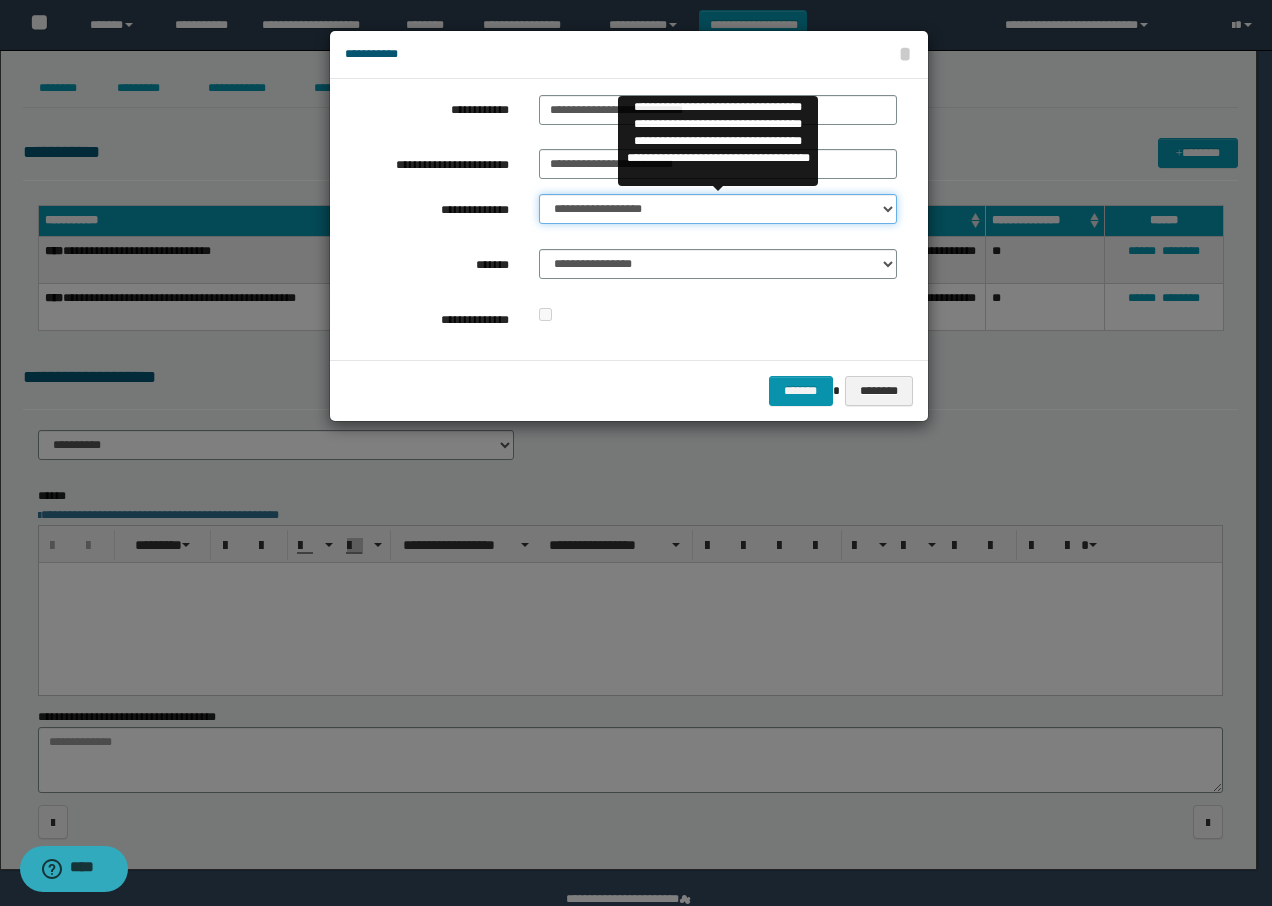 click on "**********" at bounding box center [718, 209] 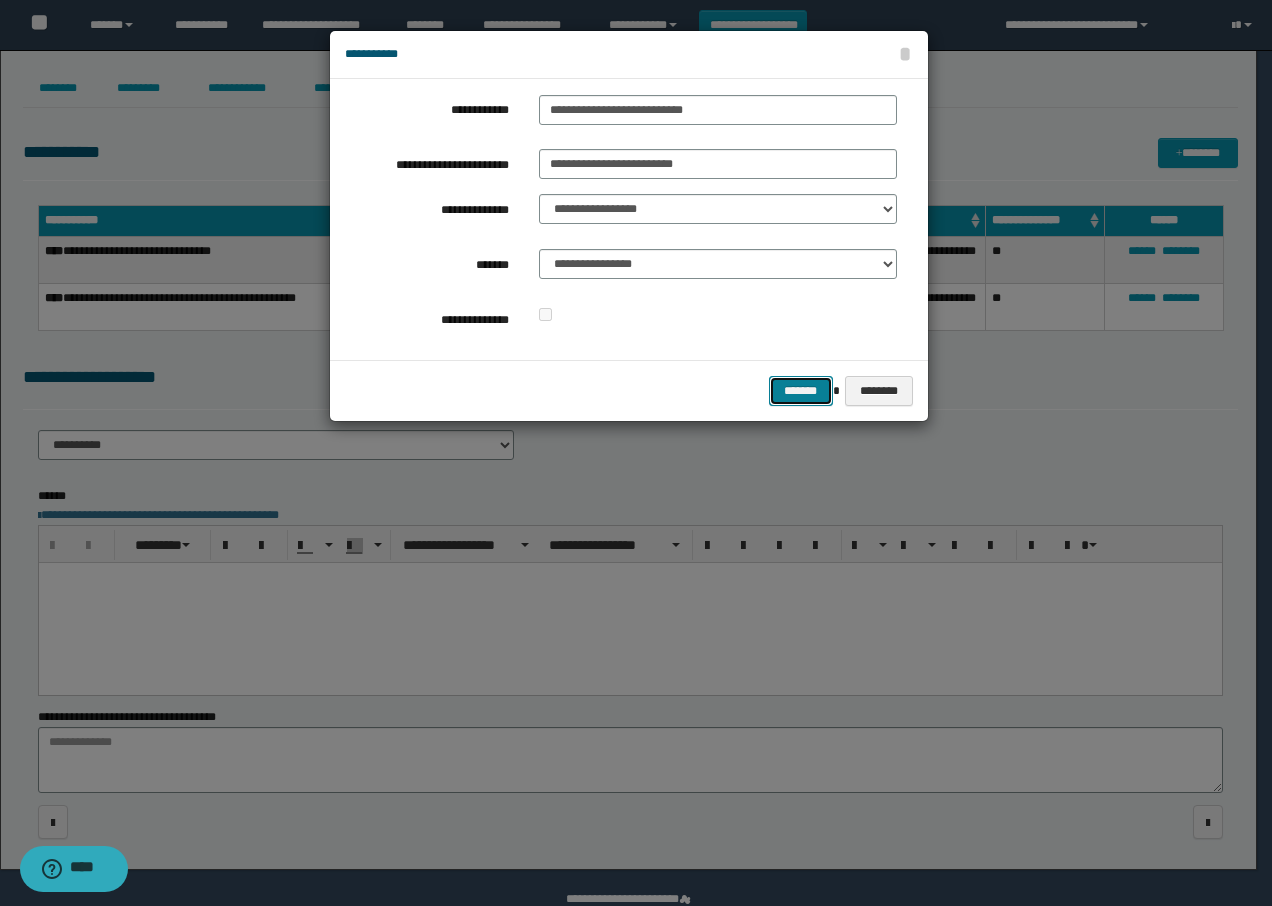 click on "*******" at bounding box center (801, 391) 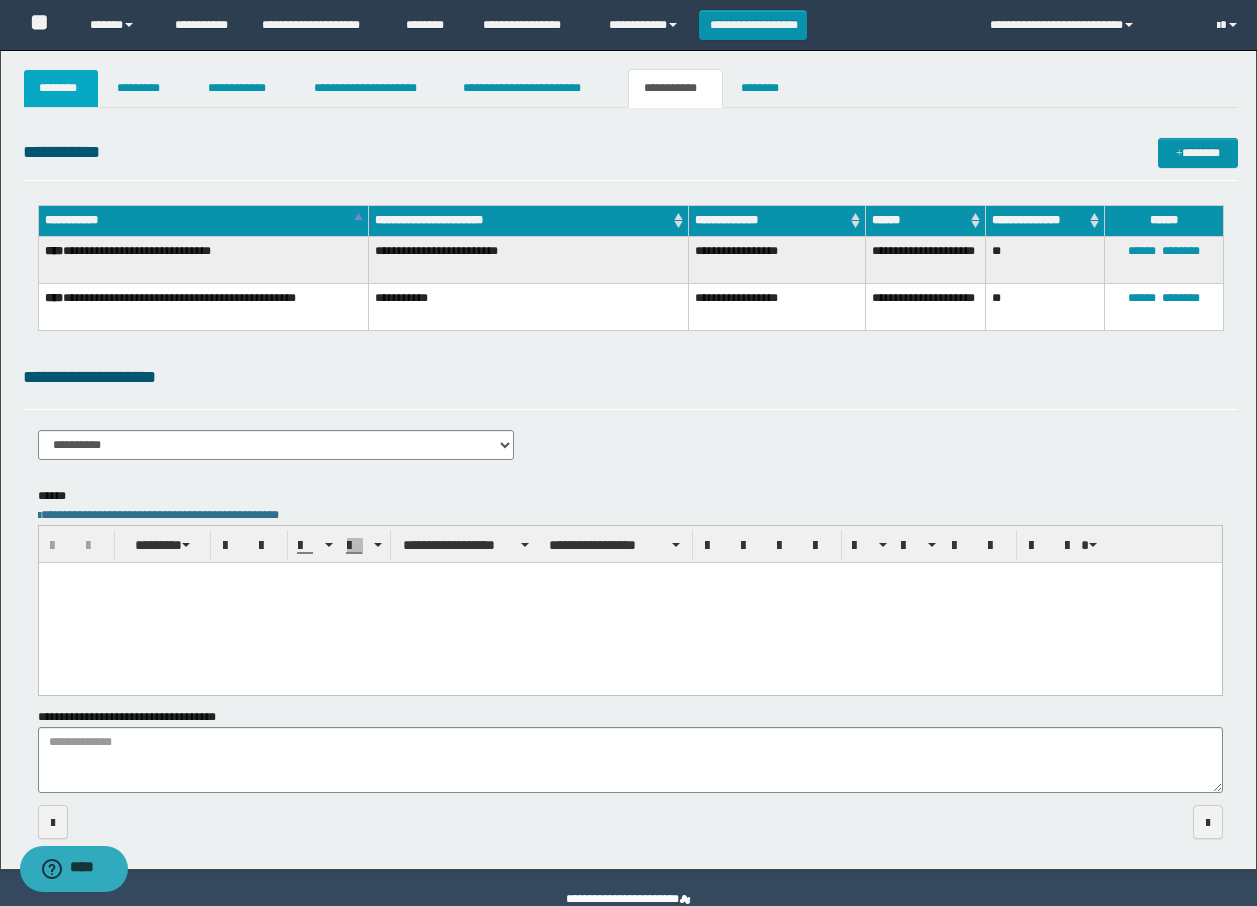 click on "********" at bounding box center (61, 88) 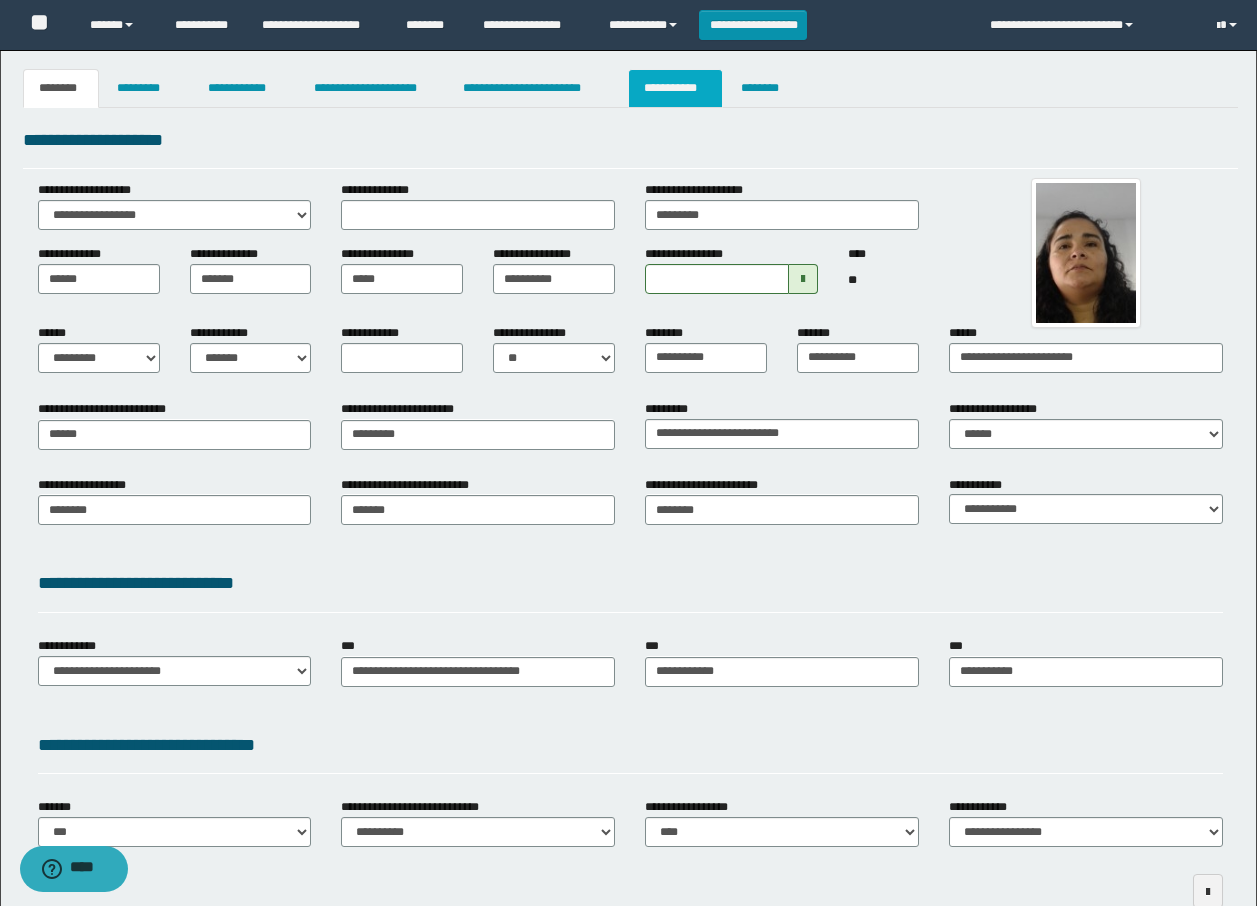 click on "**********" at bounding box center (675, 88) 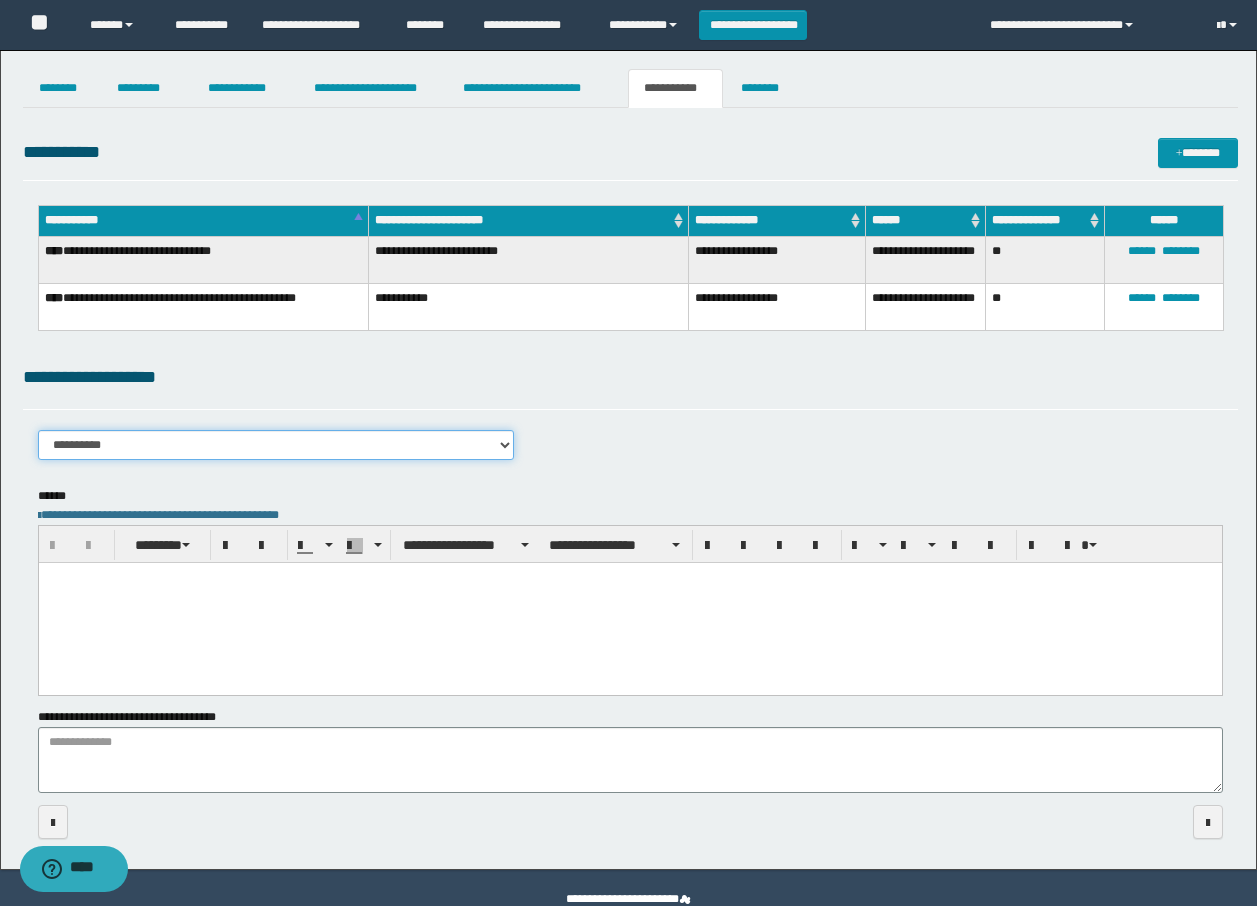 click on "**********" at bounding box center (276, 445) 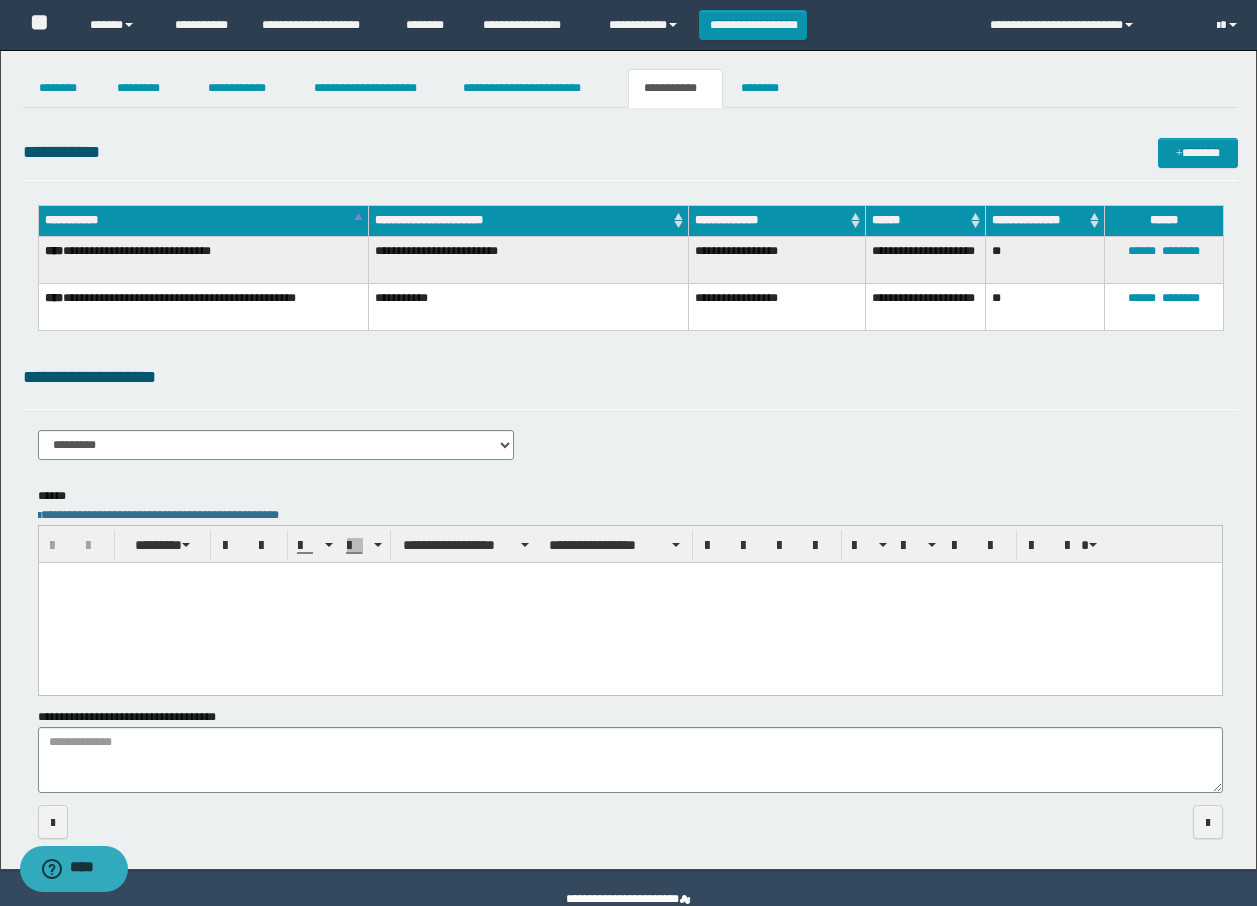 type 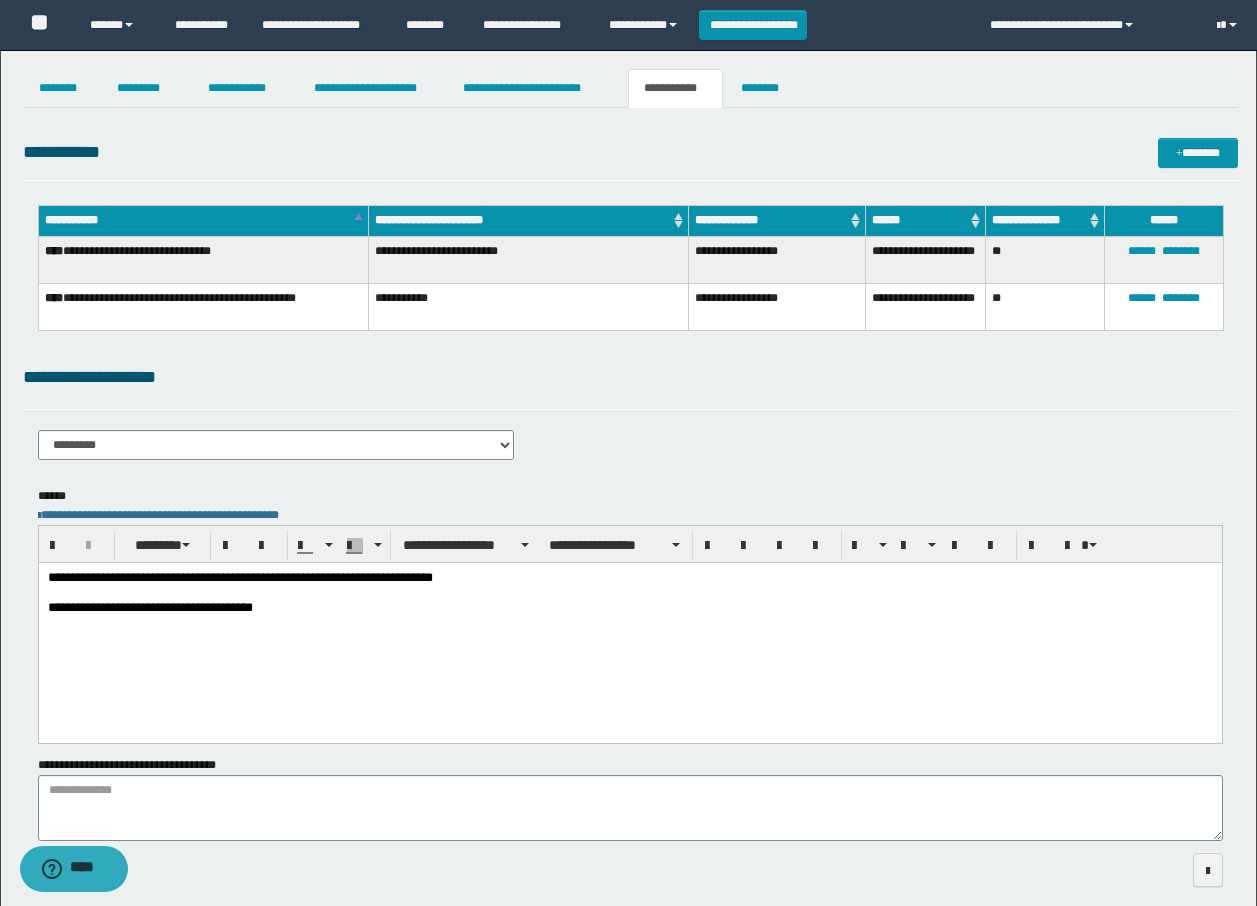 click on "**********" at bounding box center (629, 579) 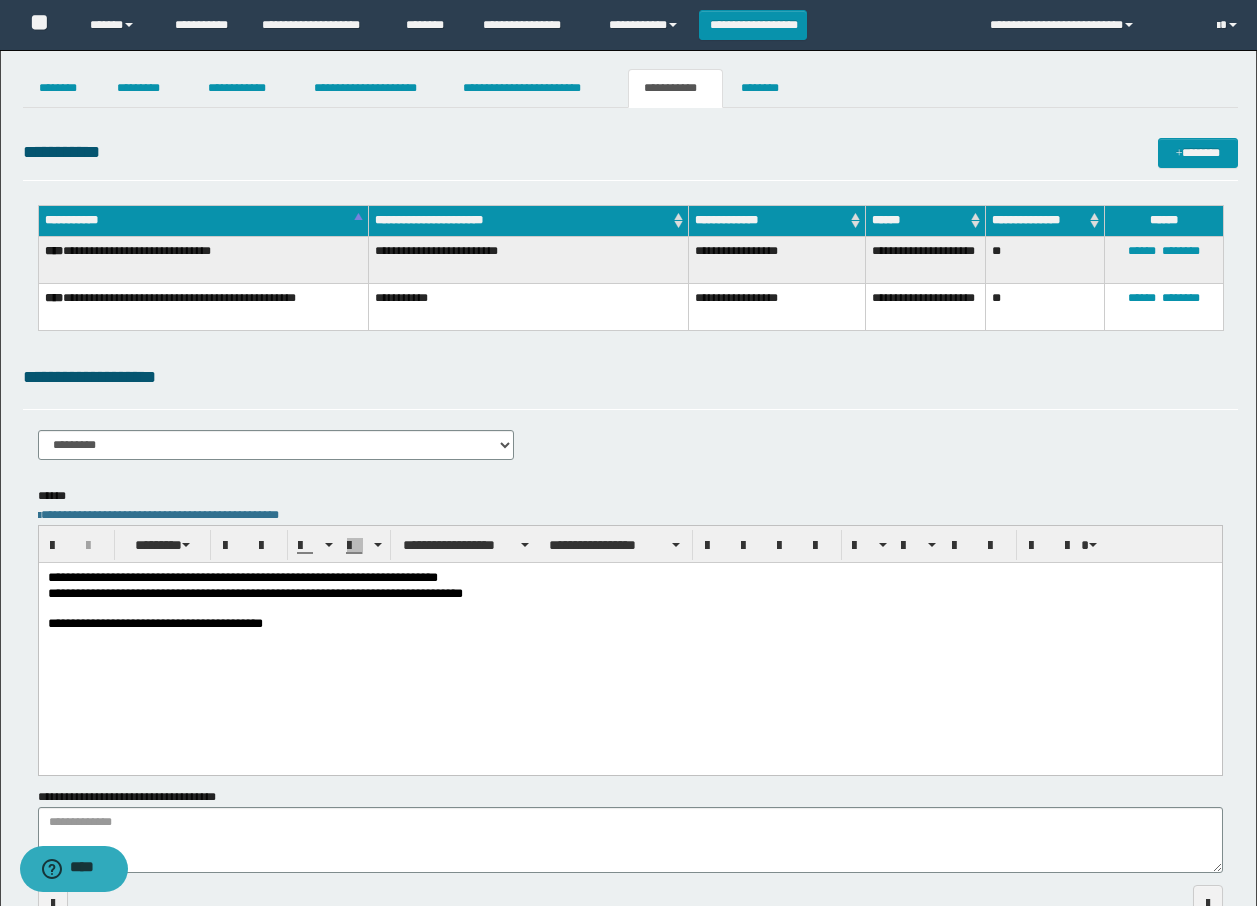 click on "**********" at bounding box center [629, 595] 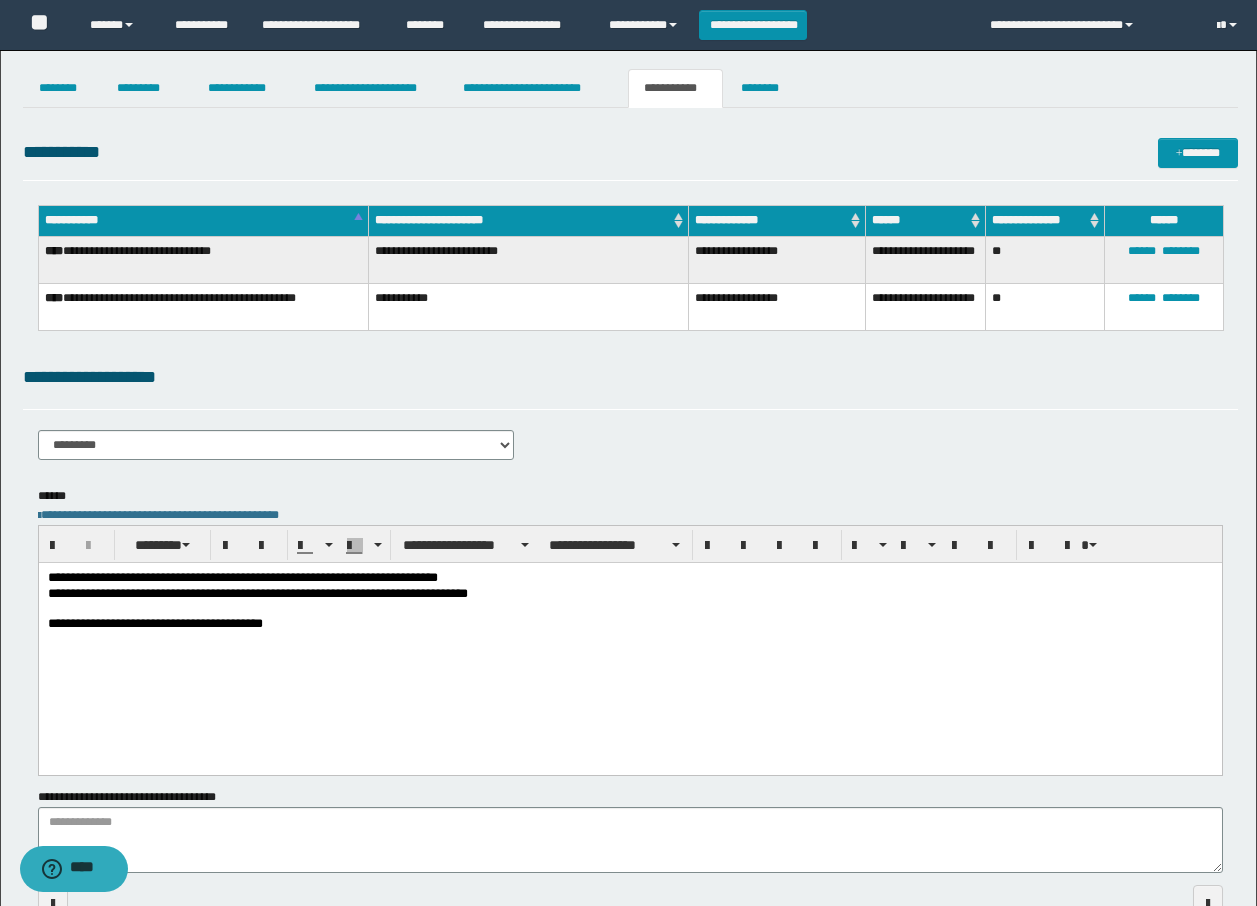 click on "**********" at bounding box center [629, 625] 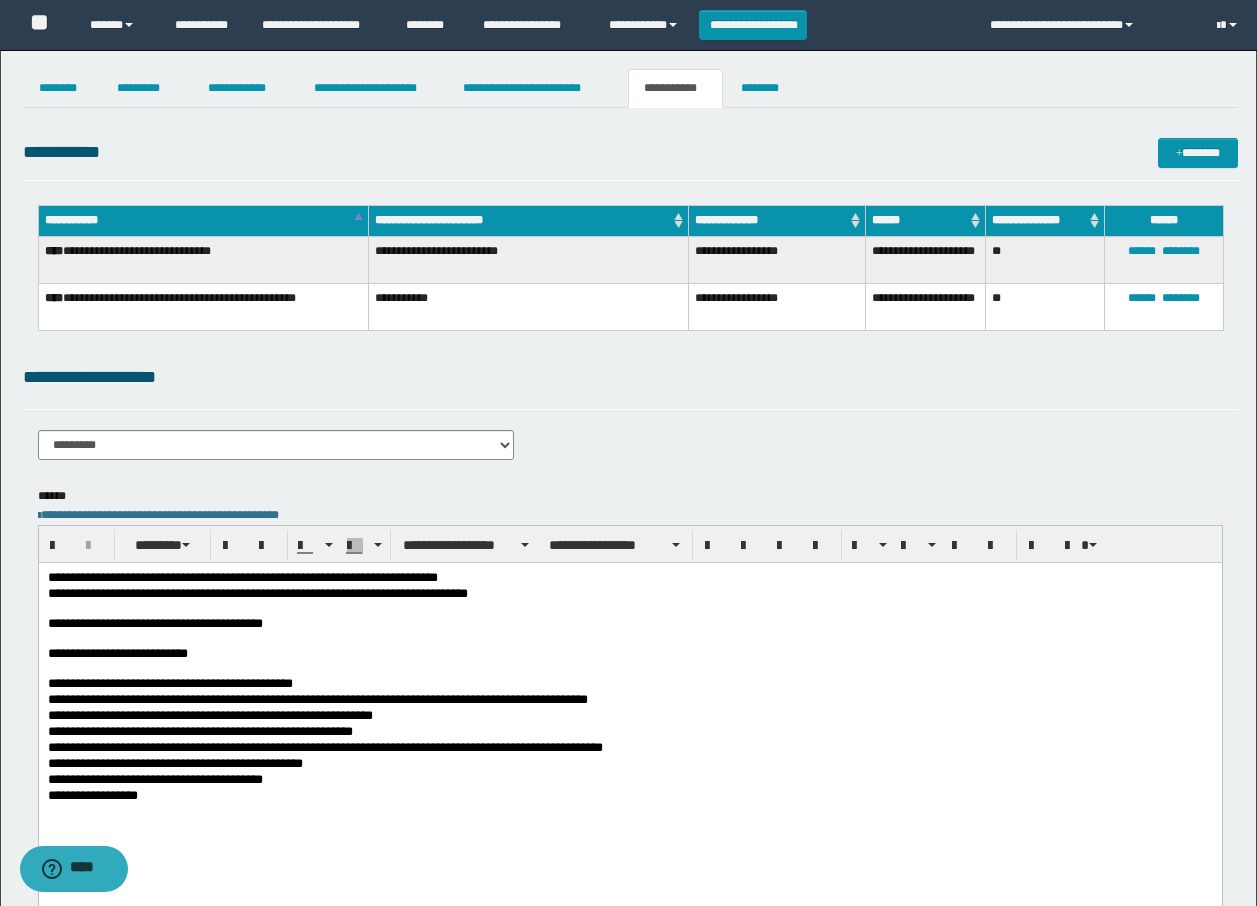 click on "**********" at bounding box center (629, 655) 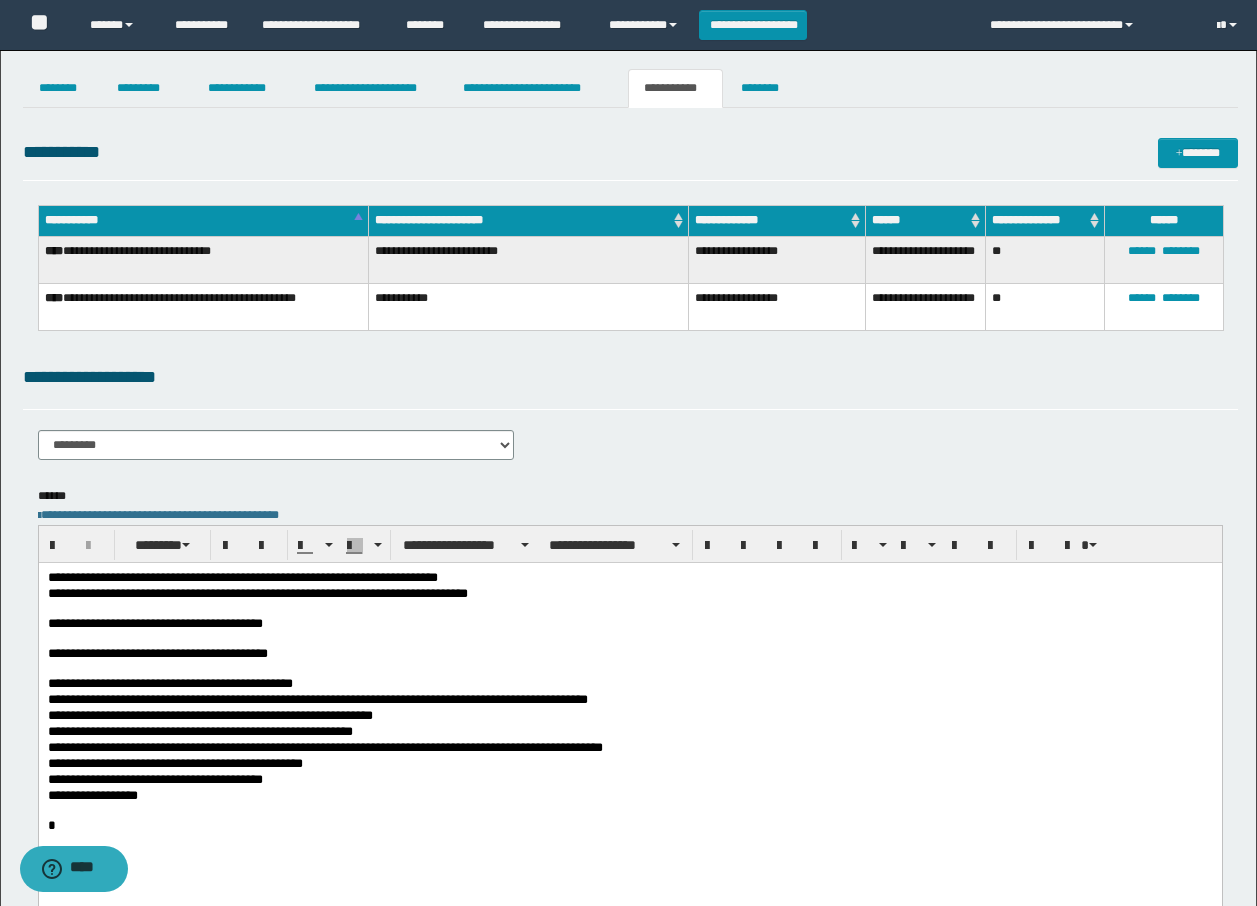 click on "*" at bounding box center (629, 827) 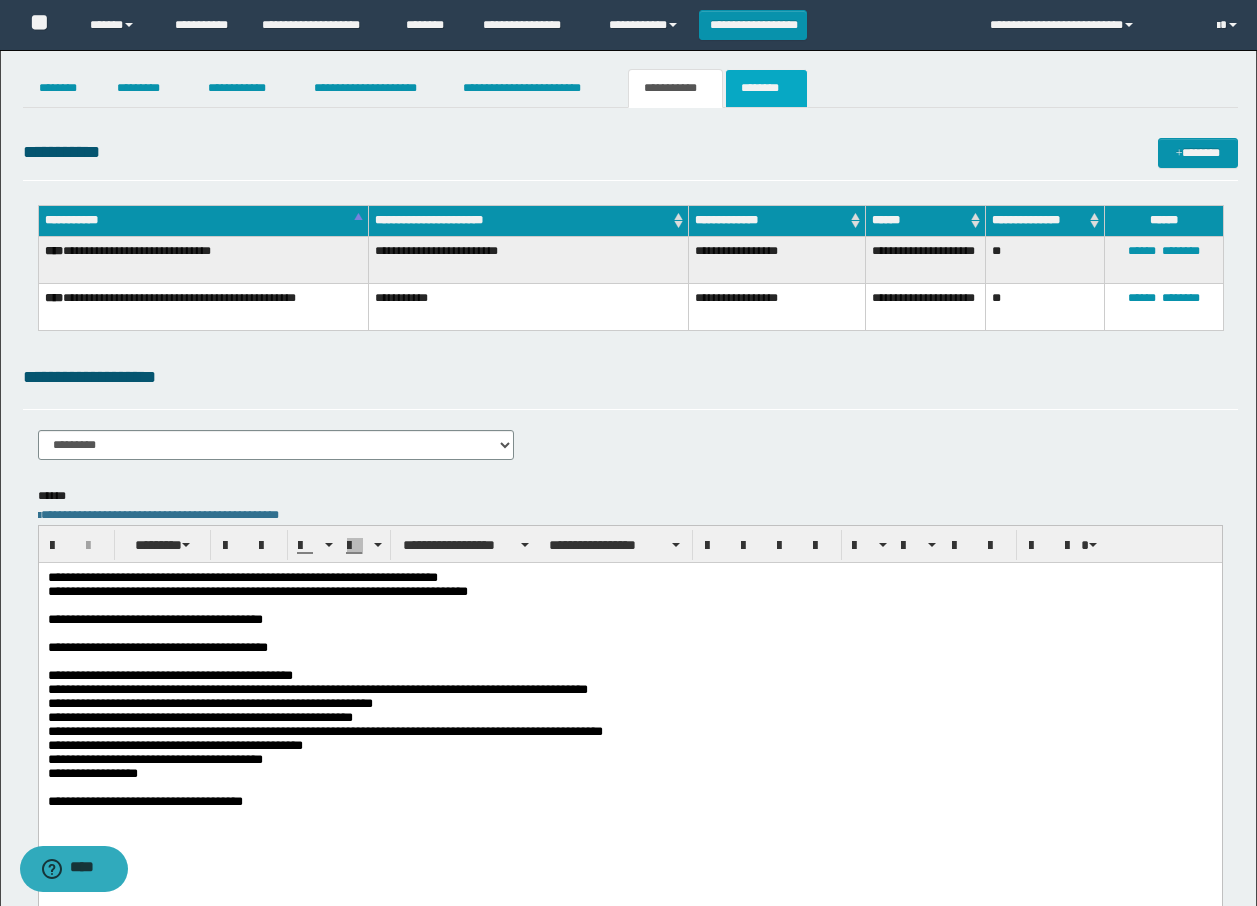 click on "********" at bounding box center [766, 88] 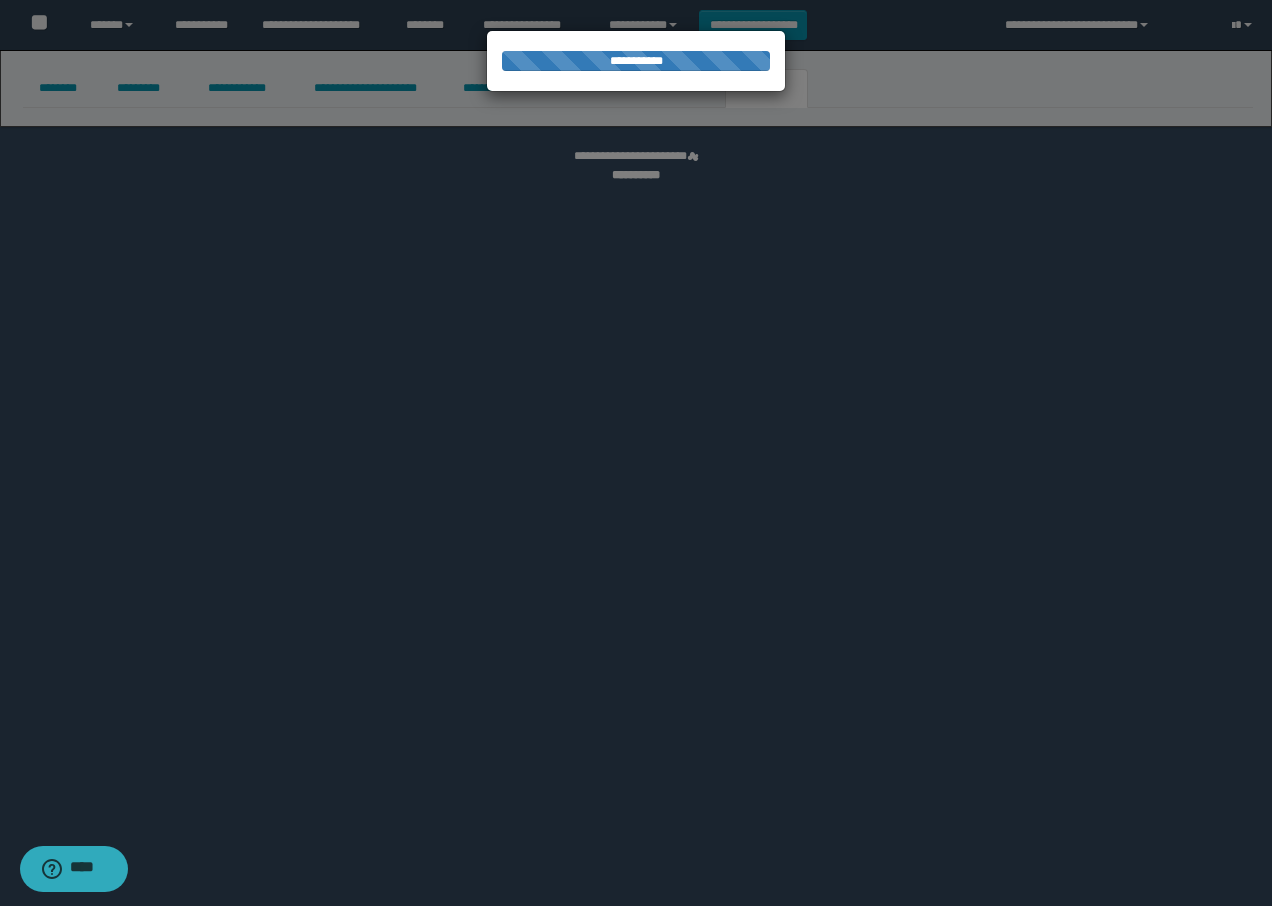 select 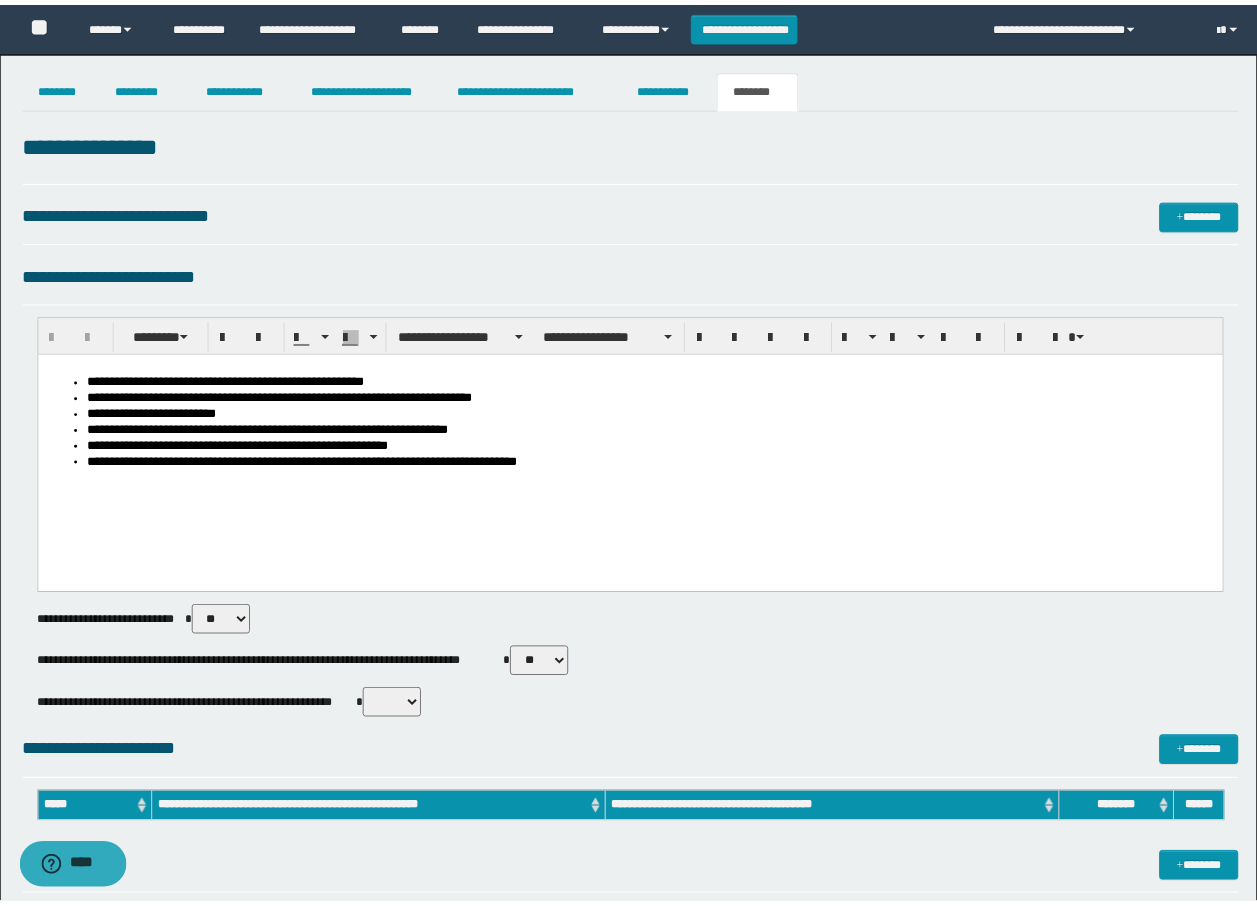 scroll, scrollTop: 0, scrollLeft: 0, axis: both 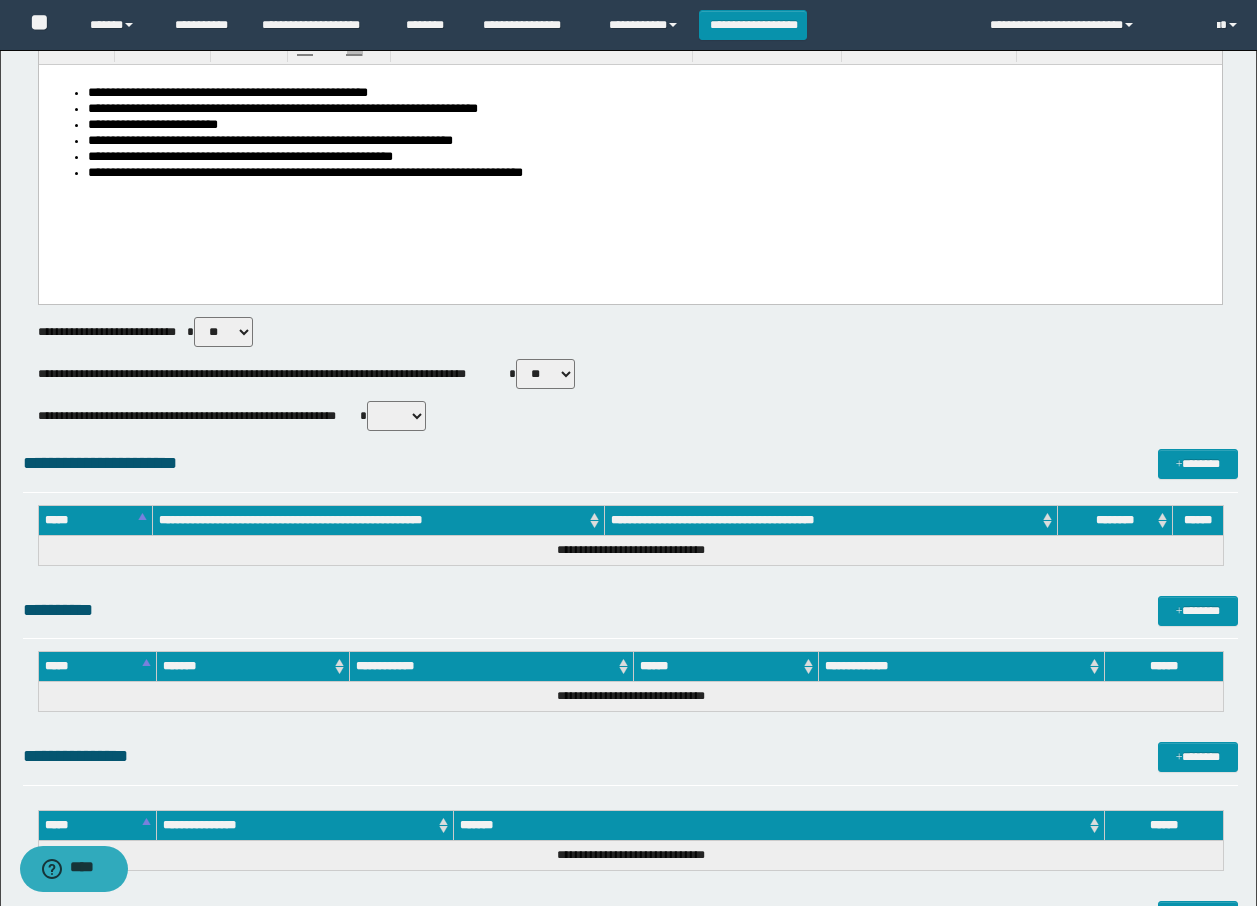 click on "**
**" at bounding box center [545, 374] 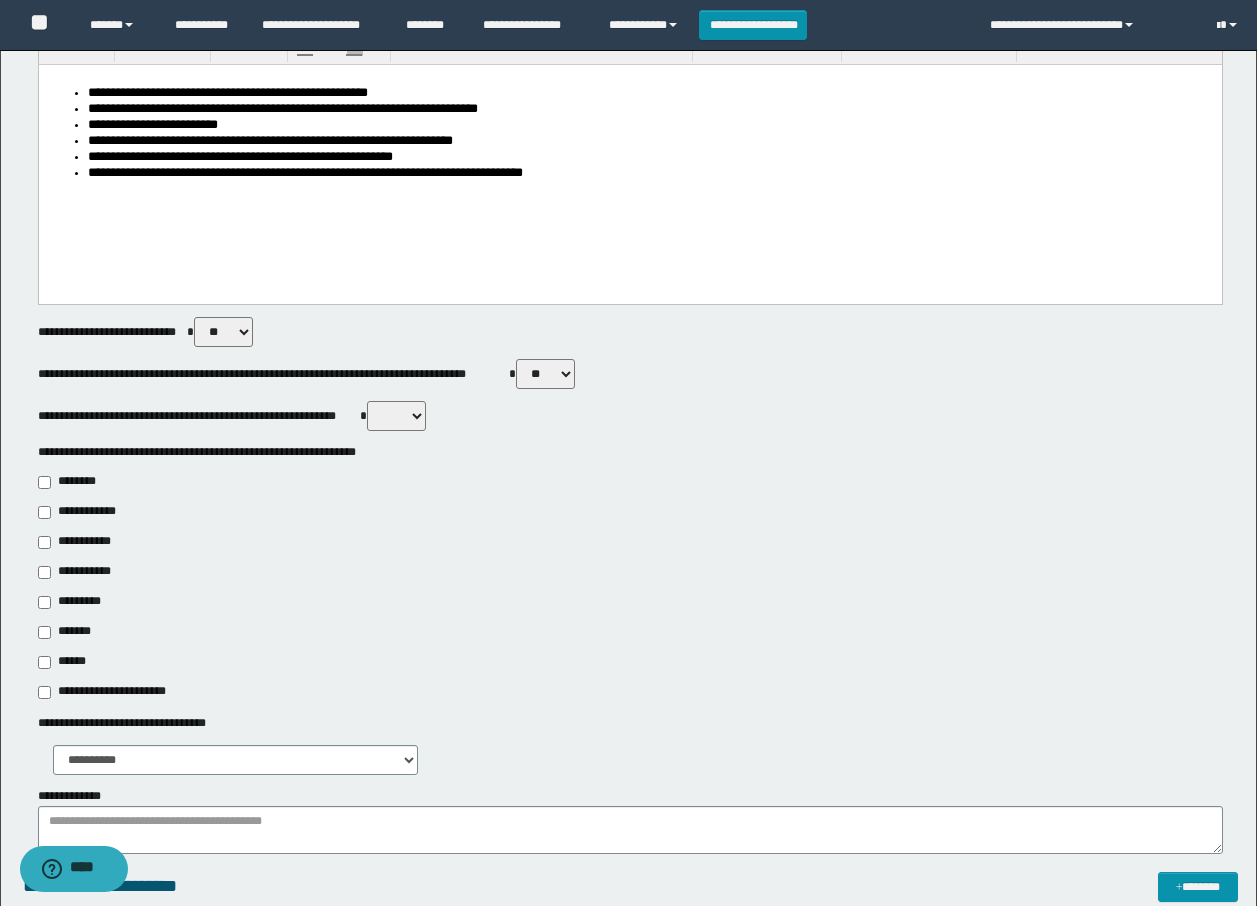 click on "**********" at bounding box center [81, 542] 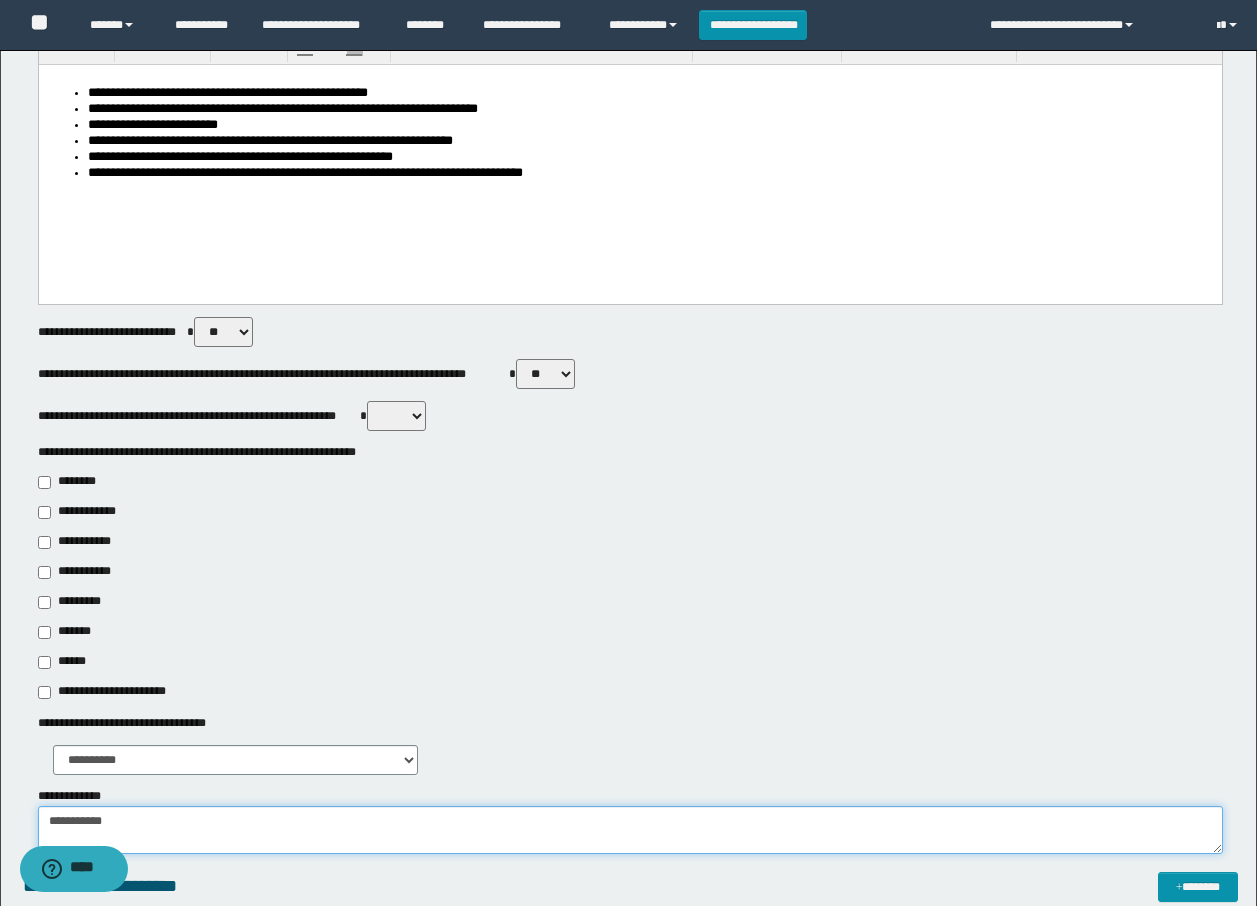 click on "**********" at bounding box center [630, 830] 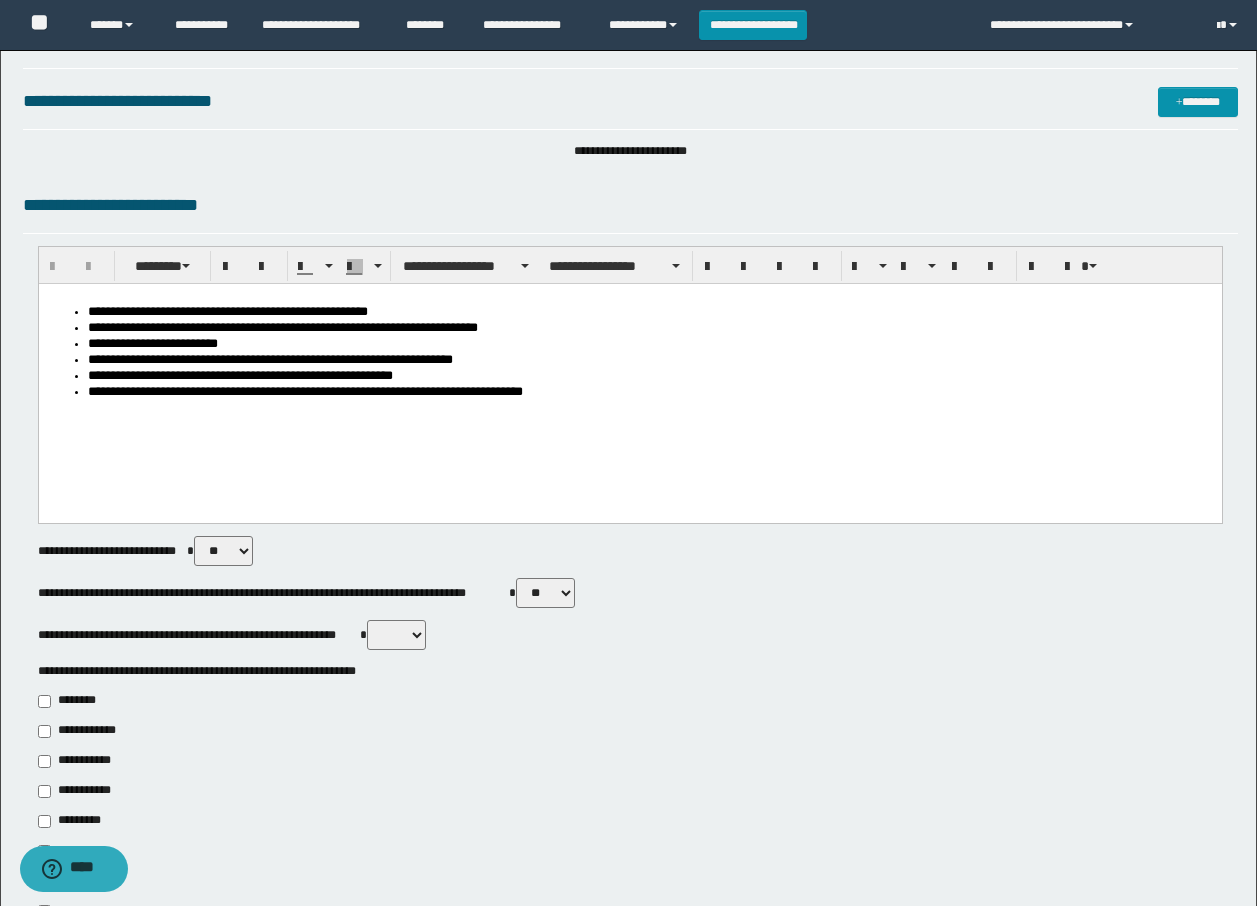 scroll, scrollTop: 0, scrollLeft: 0, axis: both 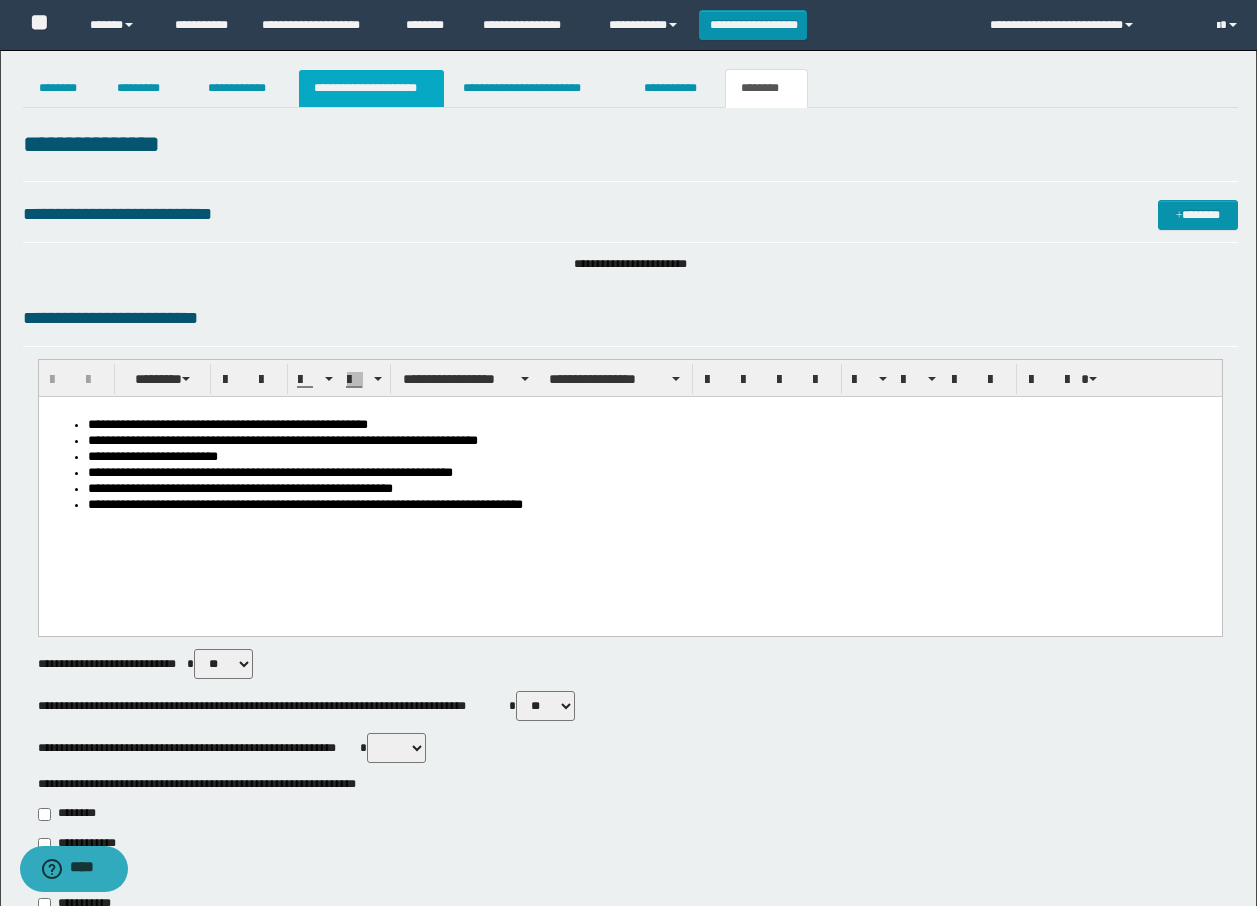 type on "**********" 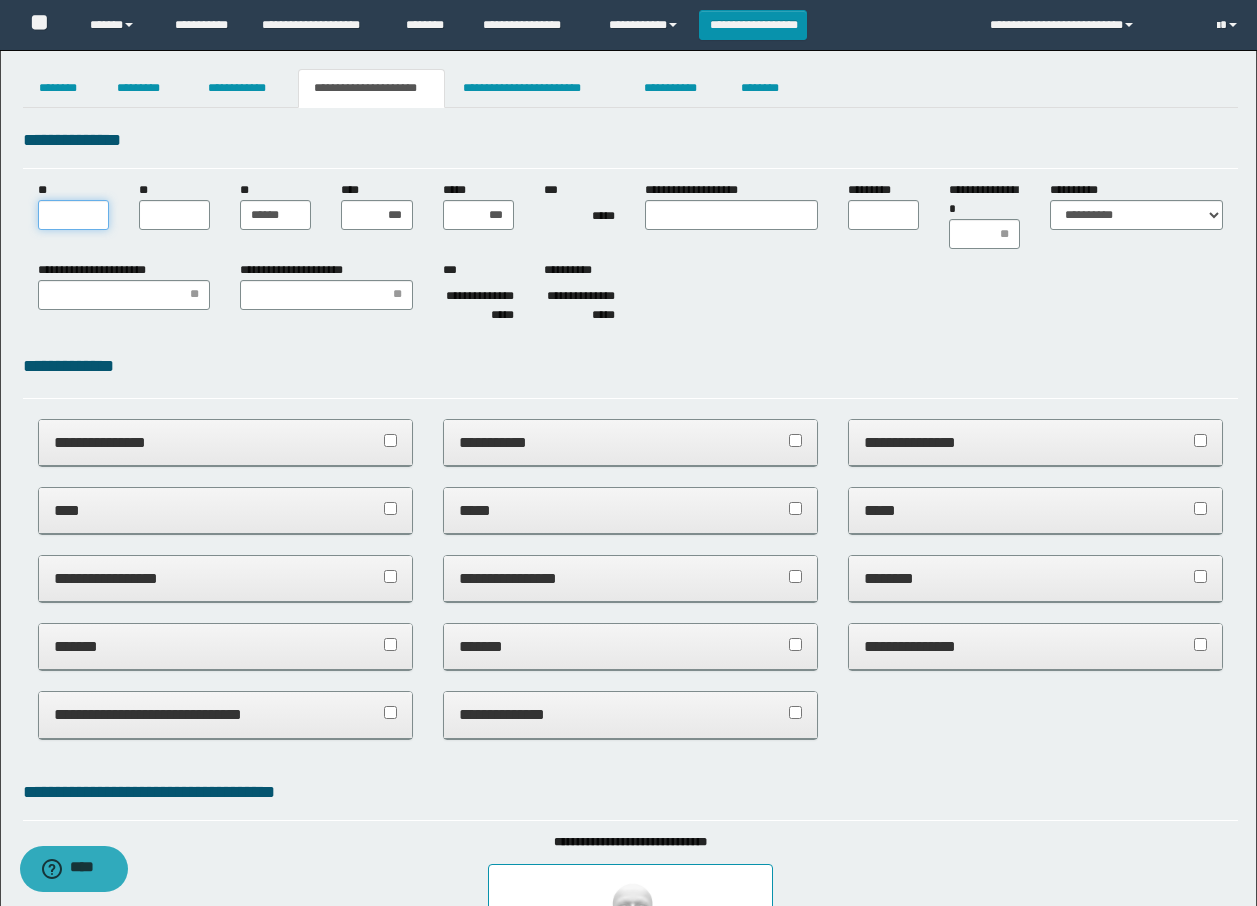 click on "**" at bounding box center [73, 215] 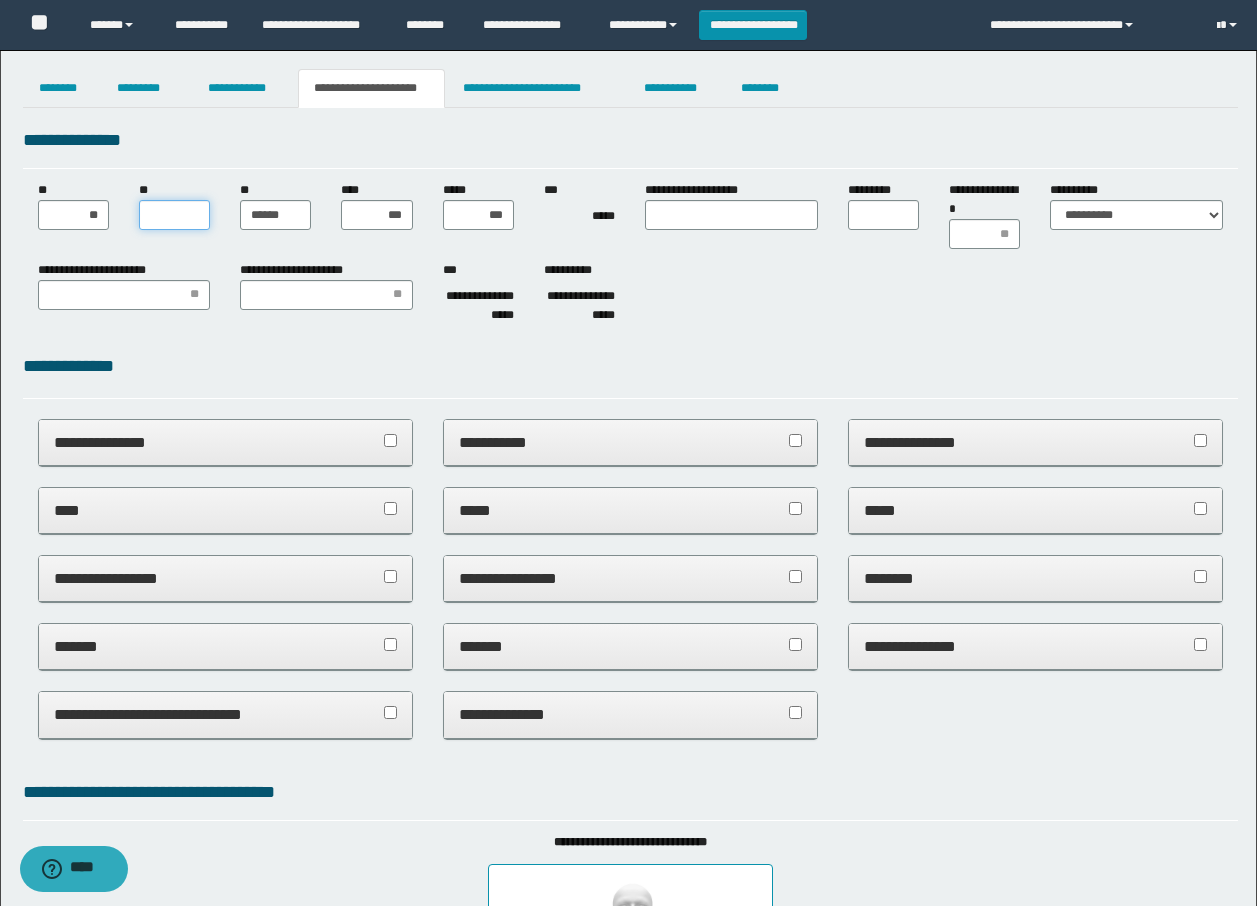 click on "**" at bounding box center (174, 215) 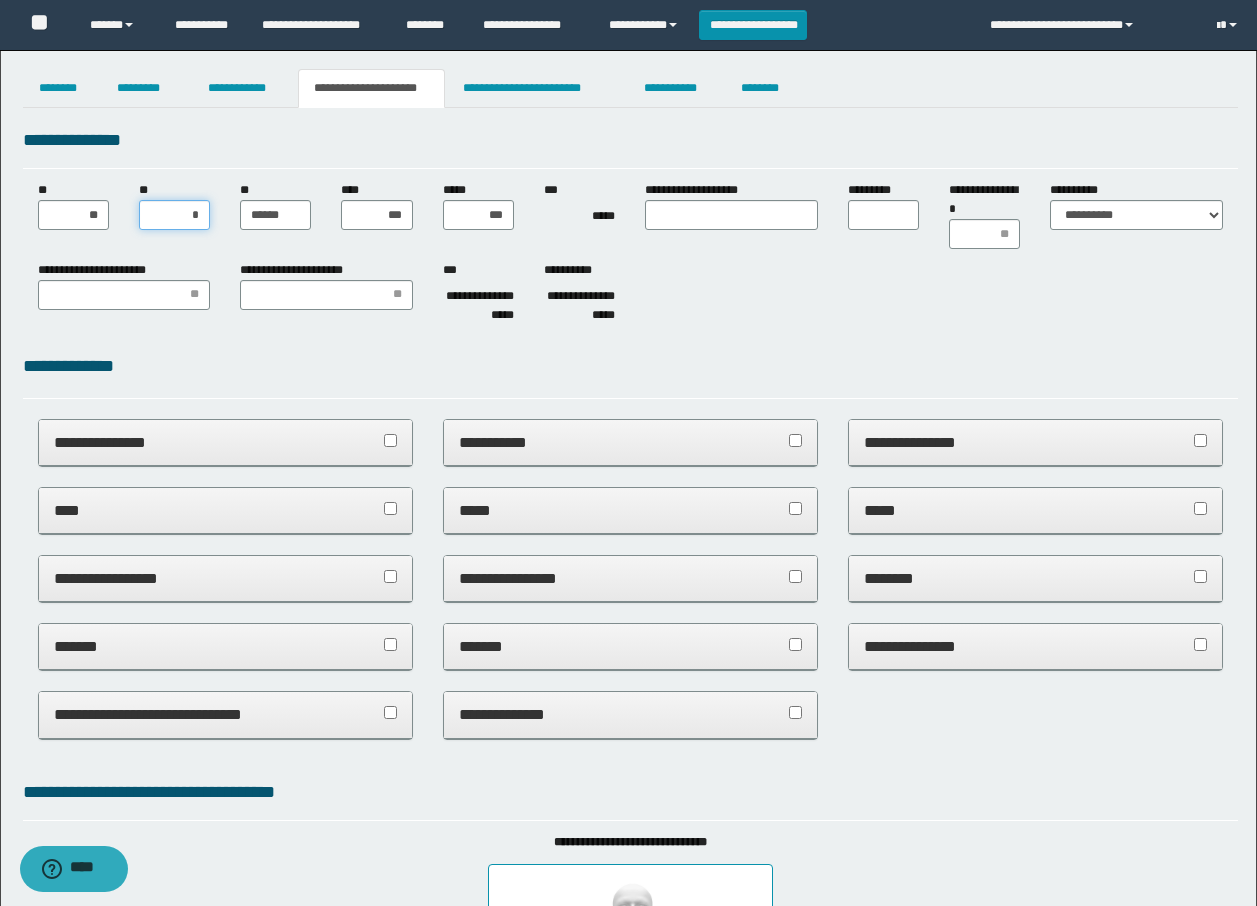 type on "**" 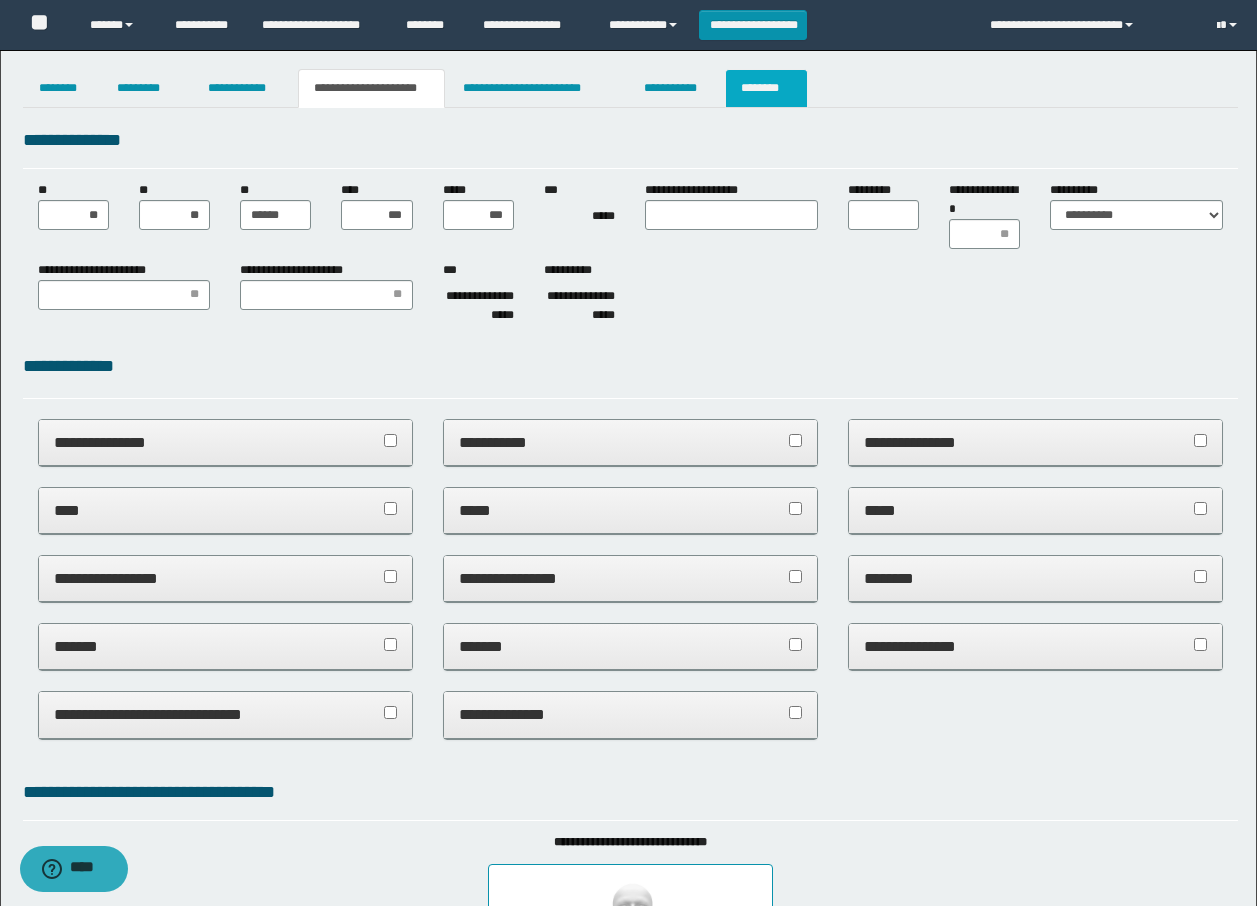 click on "********" at bounding box center (766, 88) 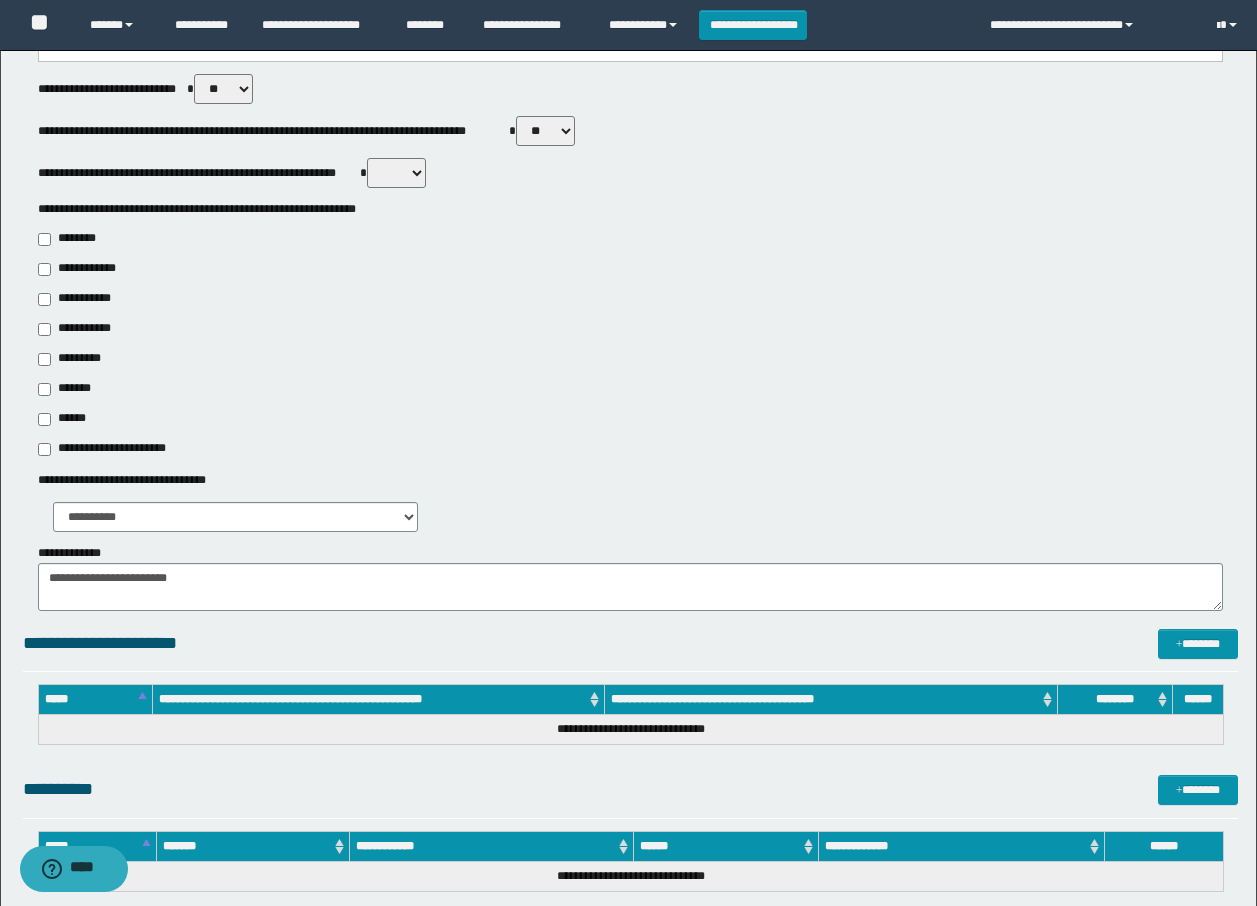 scroll, scrollTop: 1148, scrollLeft: 0, axis: vertical 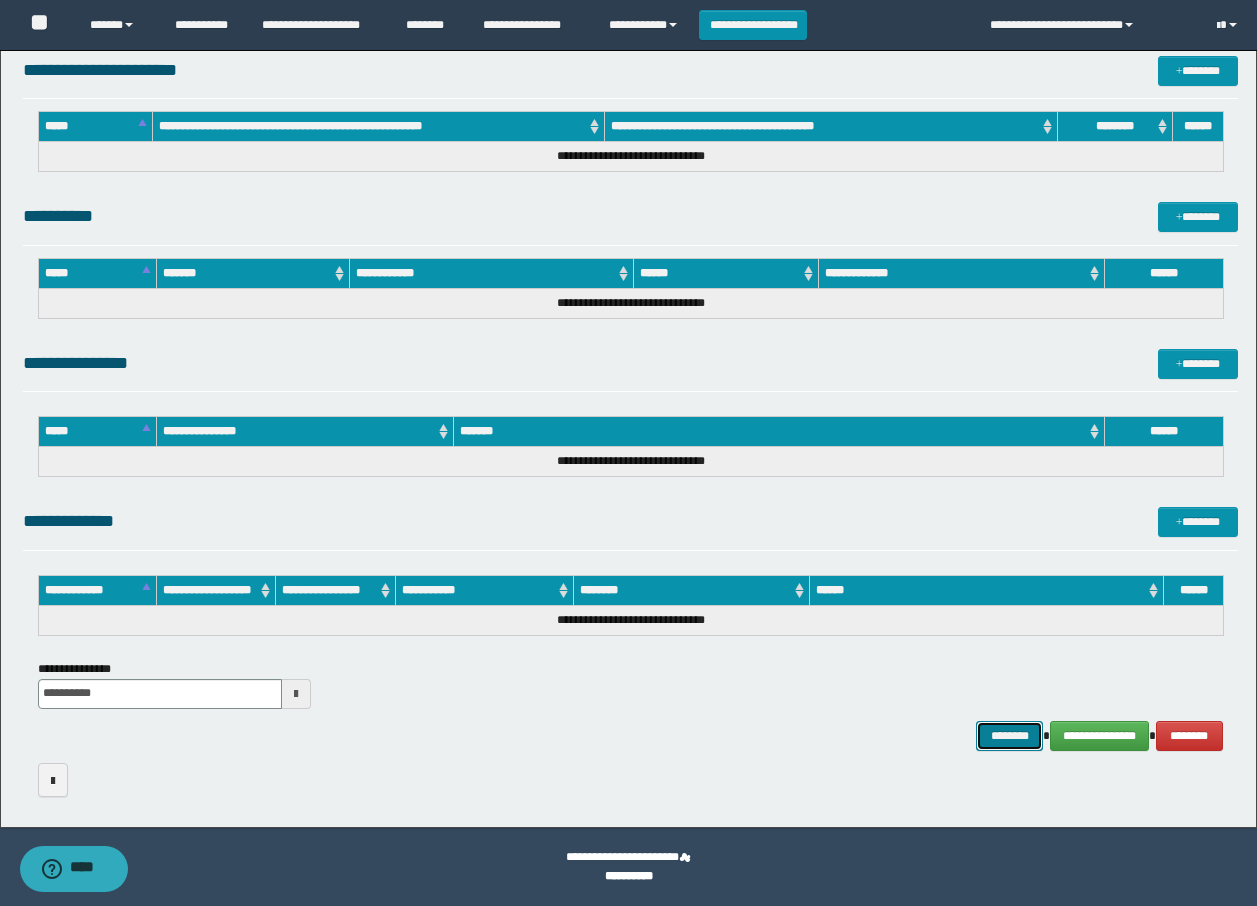 click on "********" at bounding box center (1010, 736) 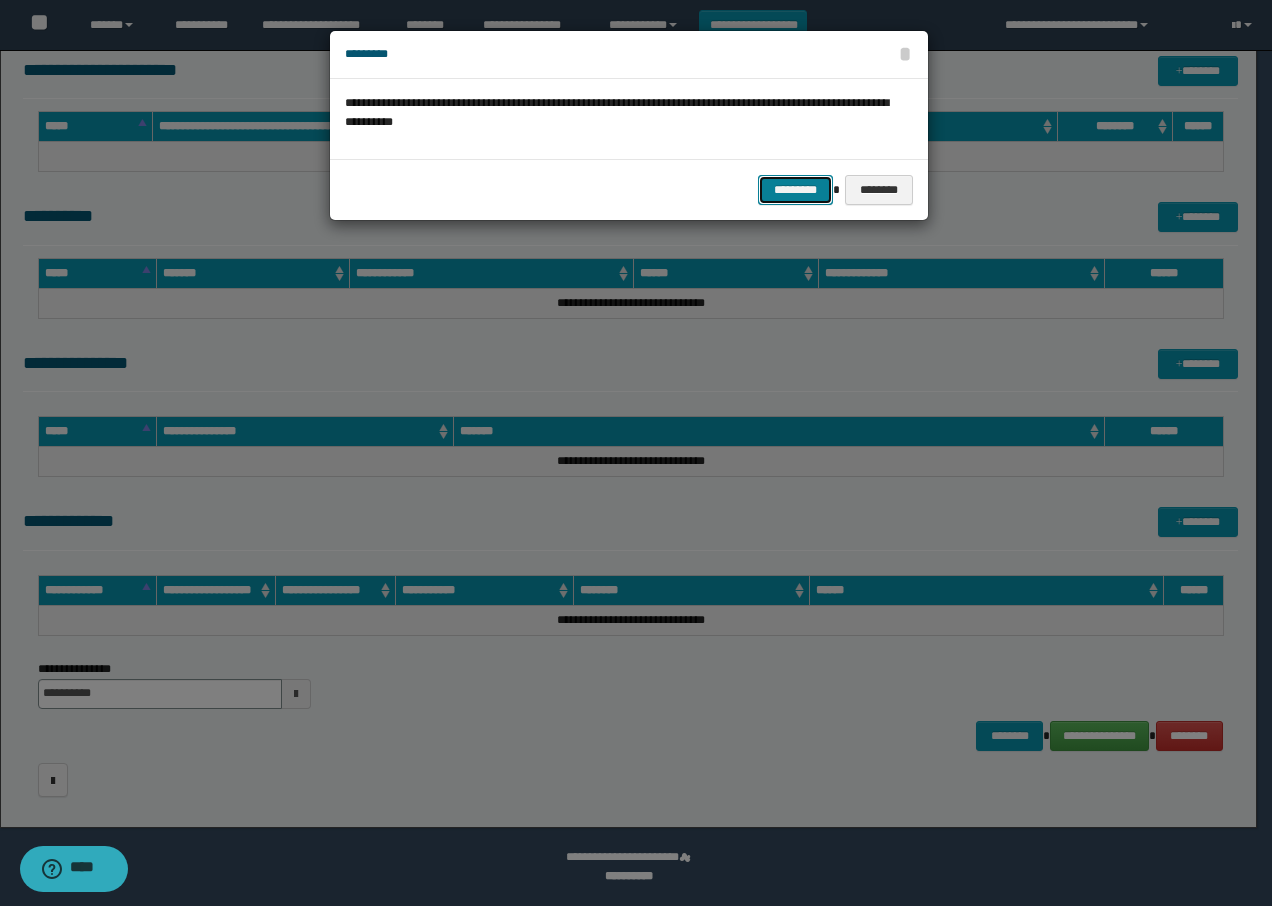 click on "*********" at bounding box center (795, 190) 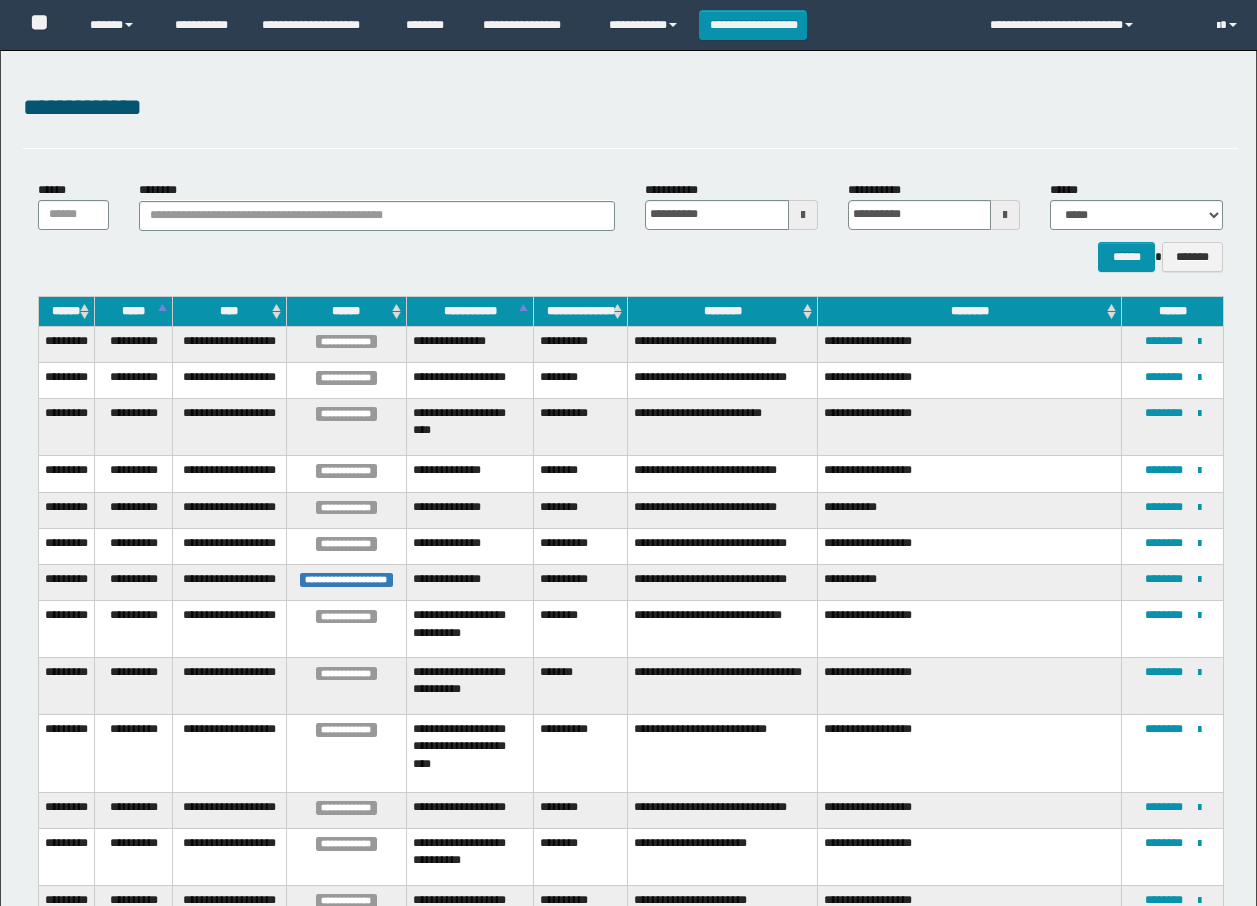scroll, scrollTop: 0, scrollLeft: 0, axis: both 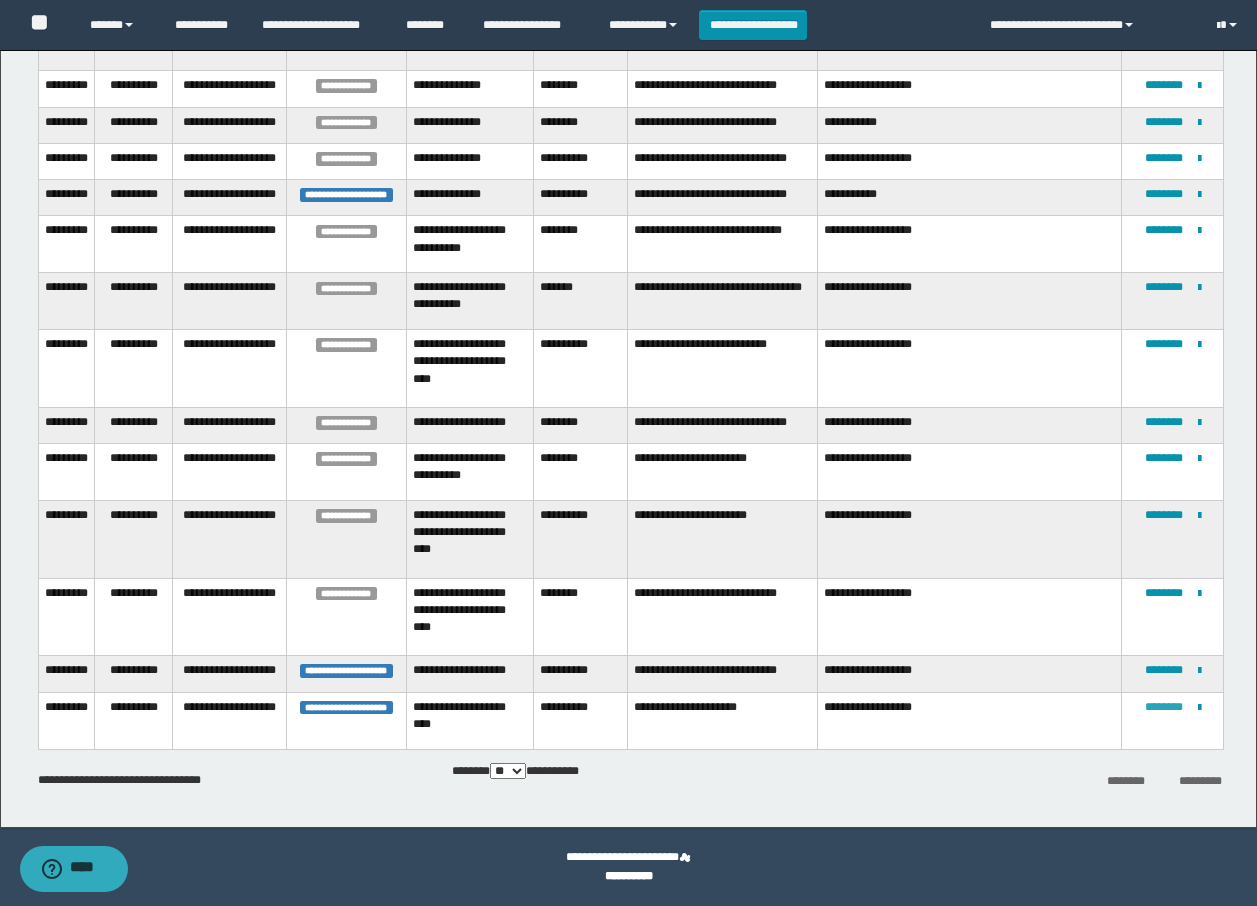 click on "********" at bounding box center (1164, 707) 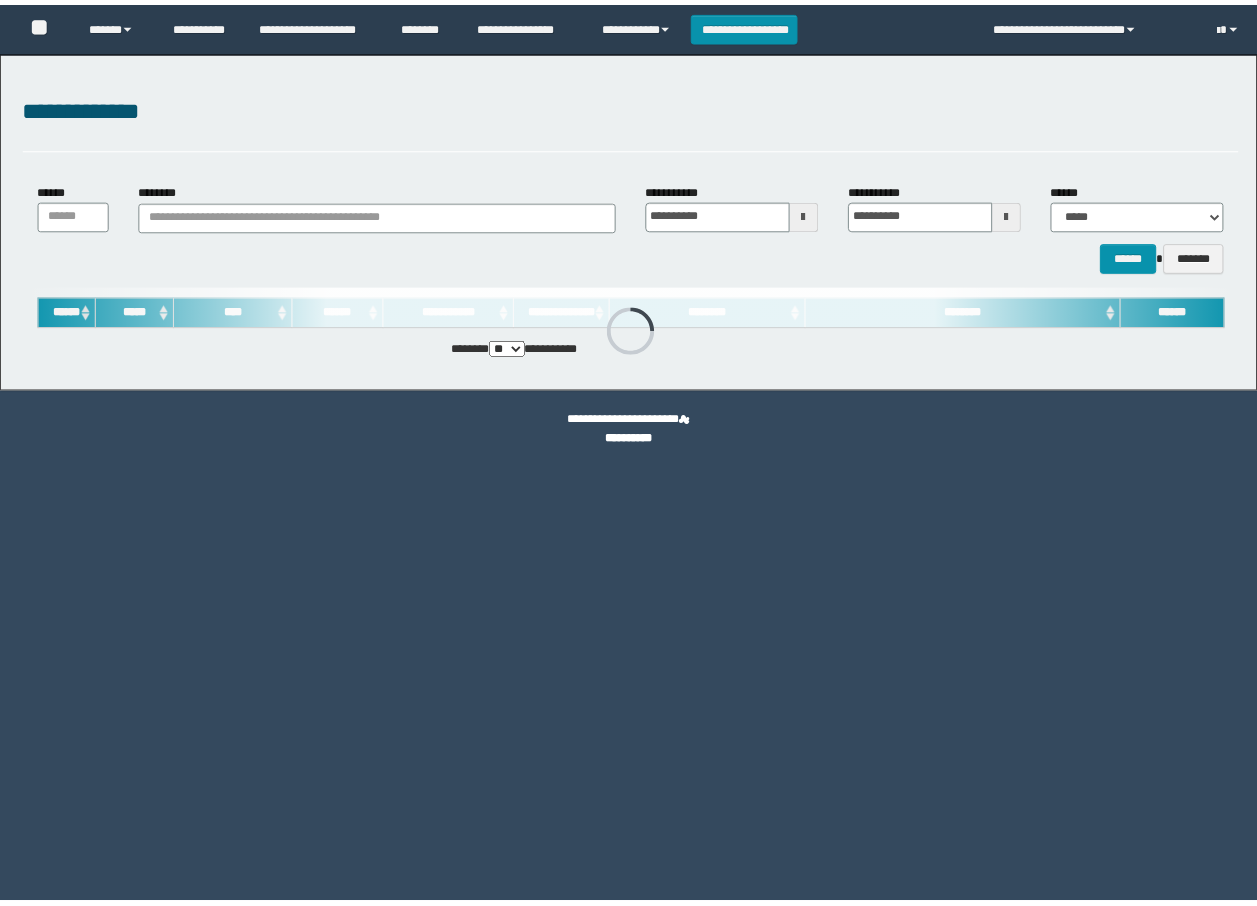 scroll, scrollTop: 0, scrollLeft: 0, axis: both 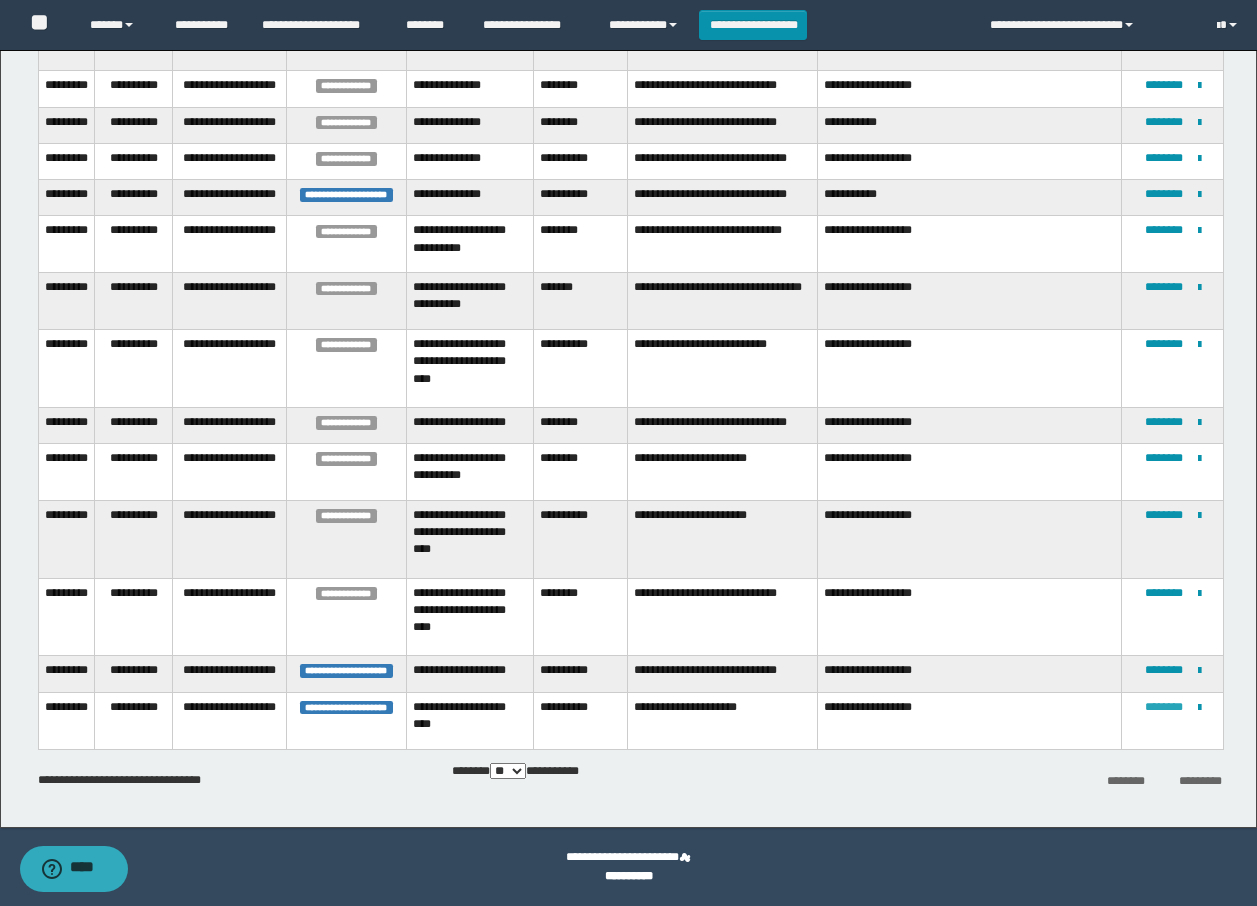 click on "********" at bounding box center [1164, 707] 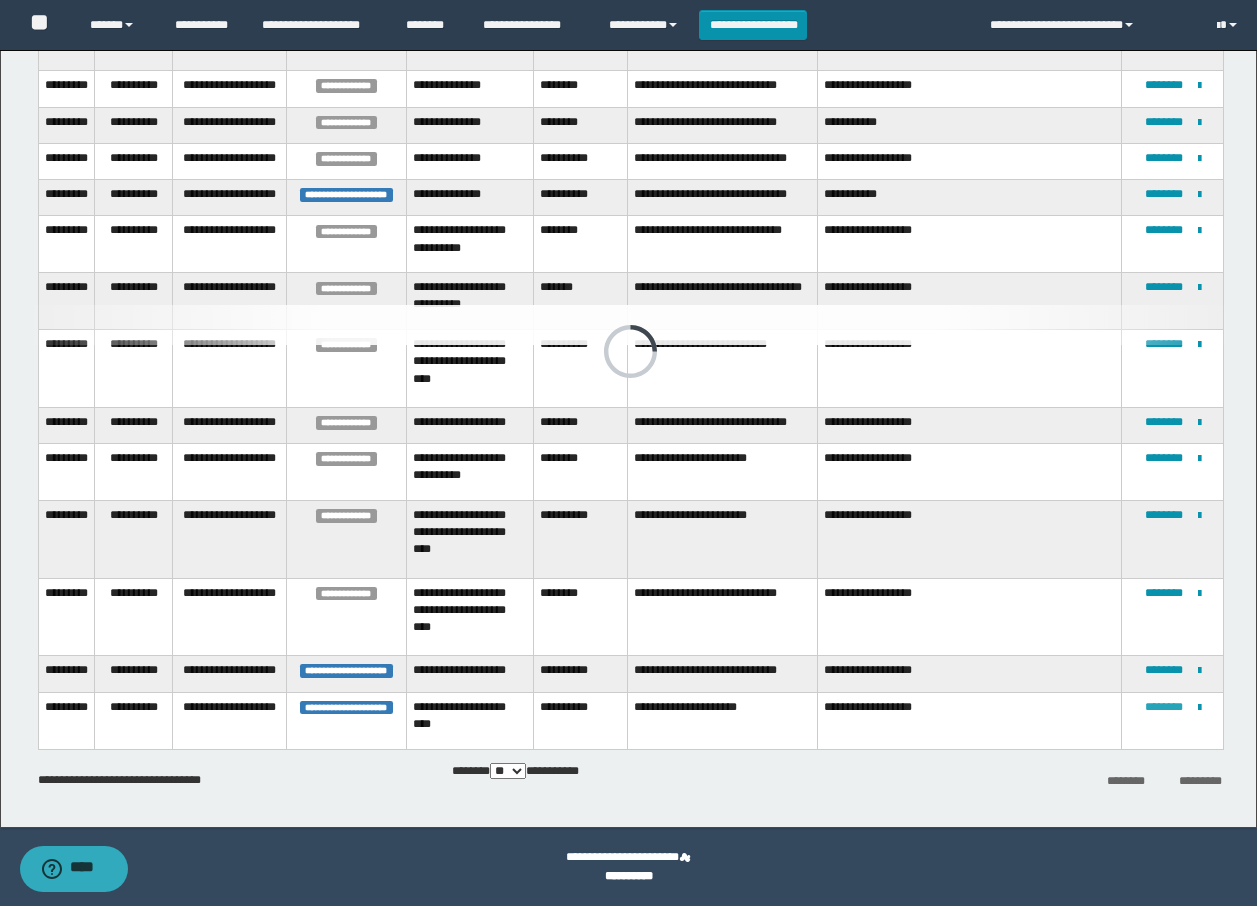 scroll, scrollTop: 0, scrollLeft: 0, axis: both 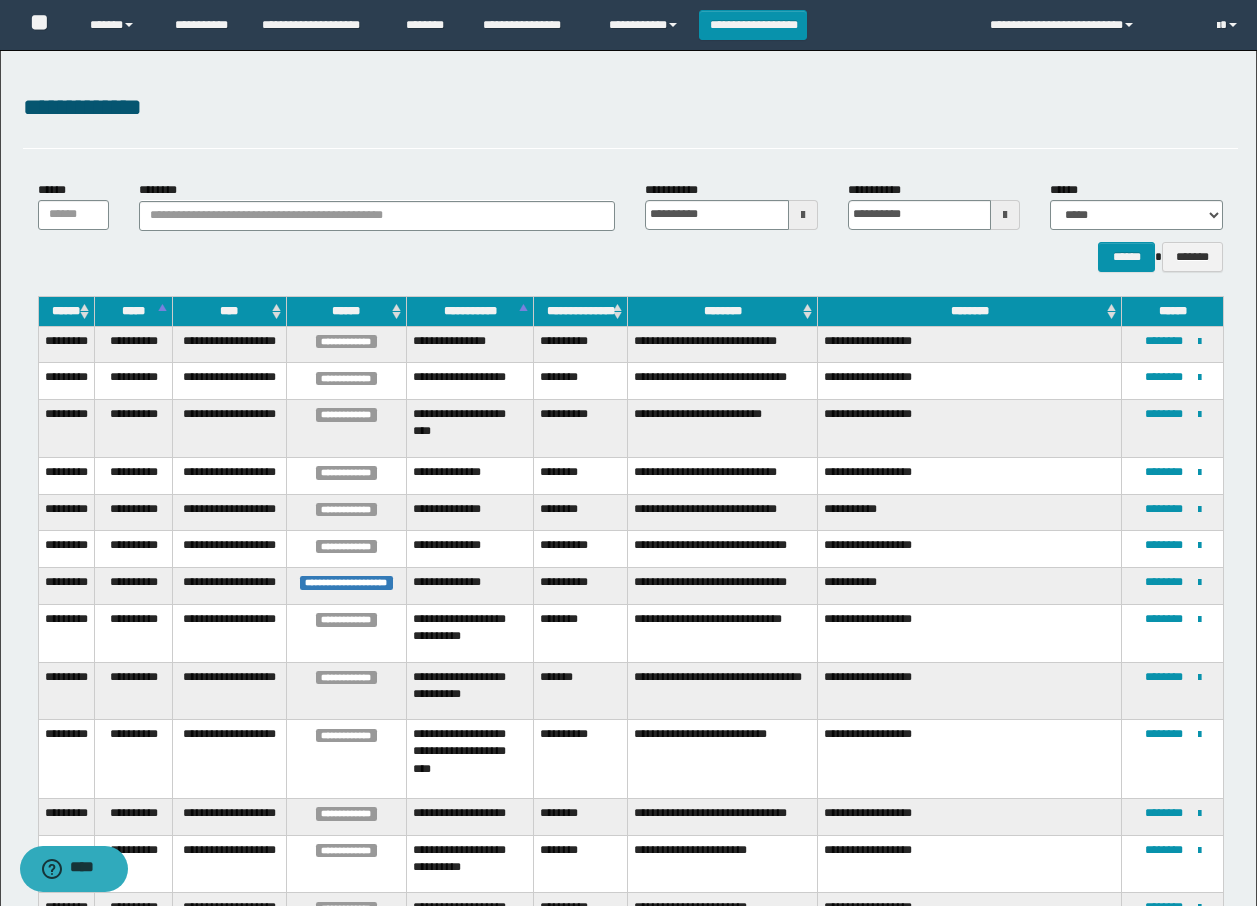 click on "**********" at bounding box center (630, 108) 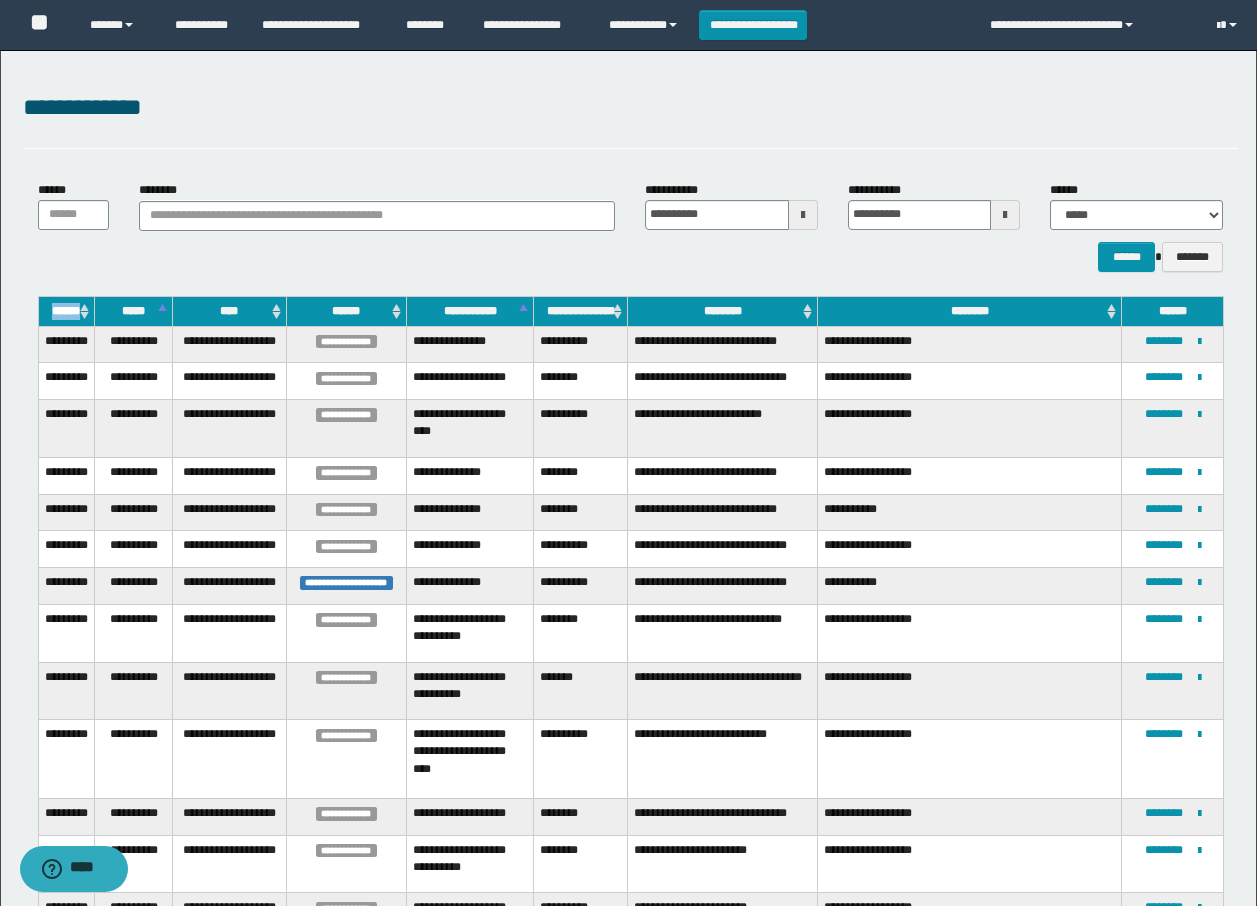 click on "**********" at bounding box center [628, 453] 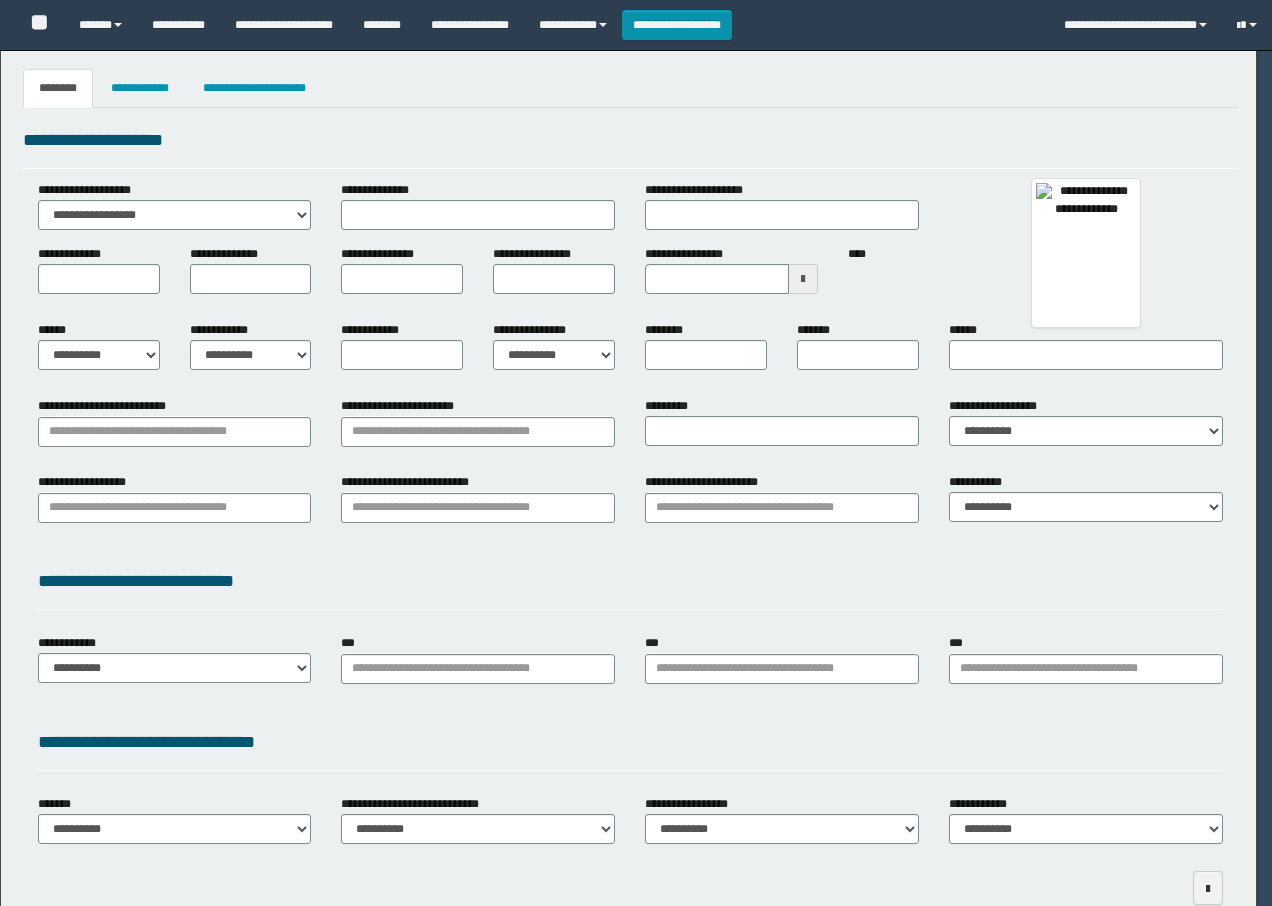 scroll, scrollTop: 0, scrollLeft: 0, axis: both 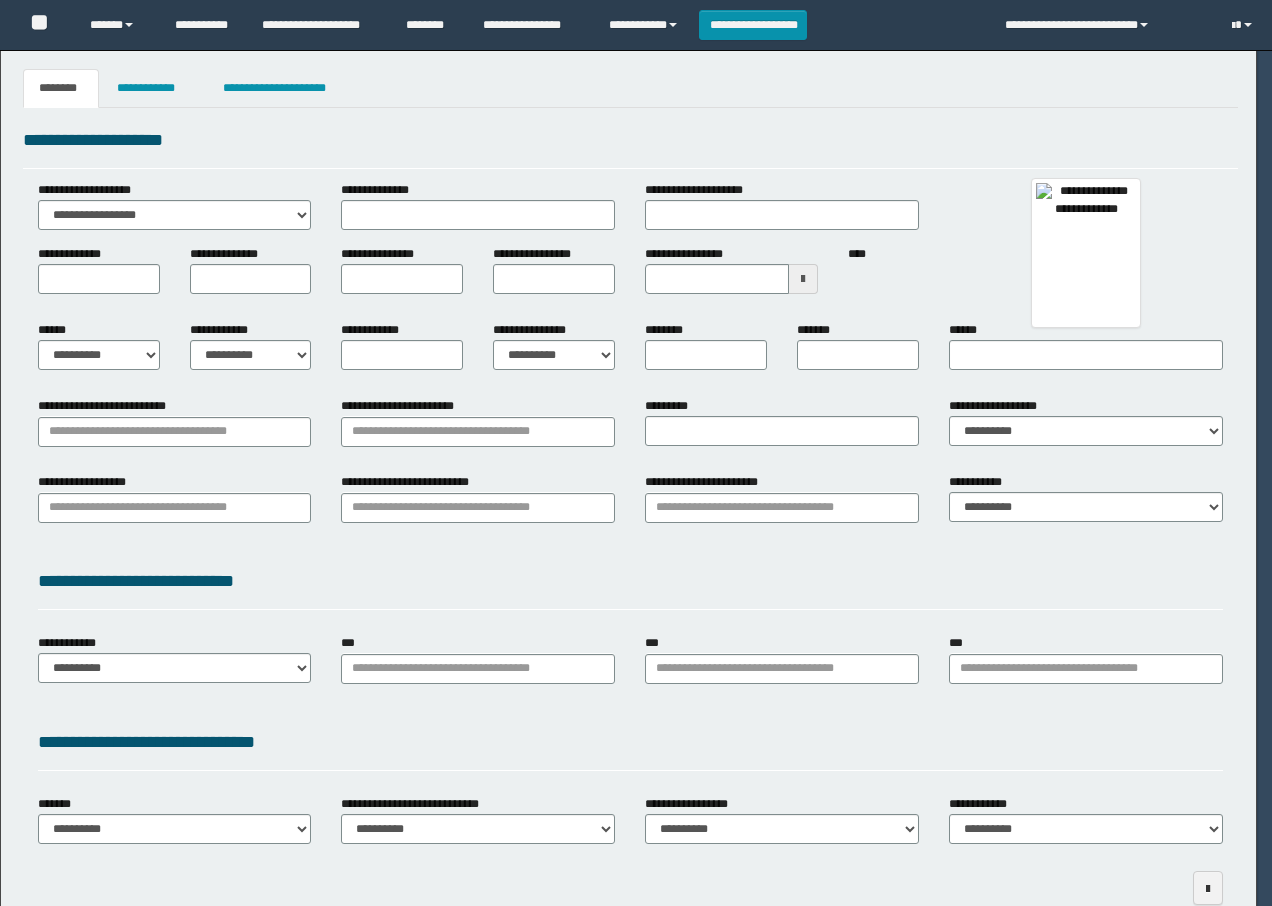 type on "*********" 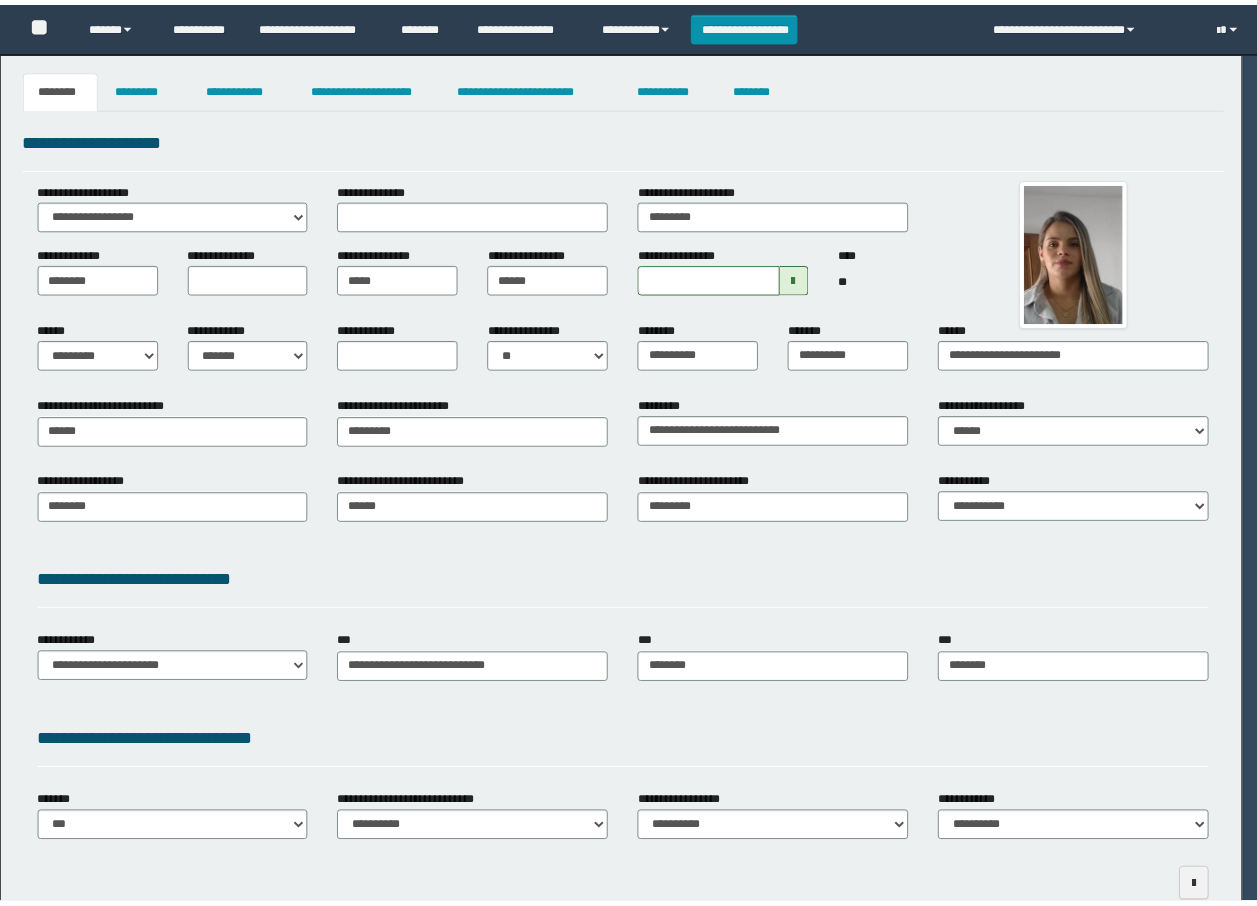 scroll, scrollTop: 0, scrollLeft: 0, axis: both 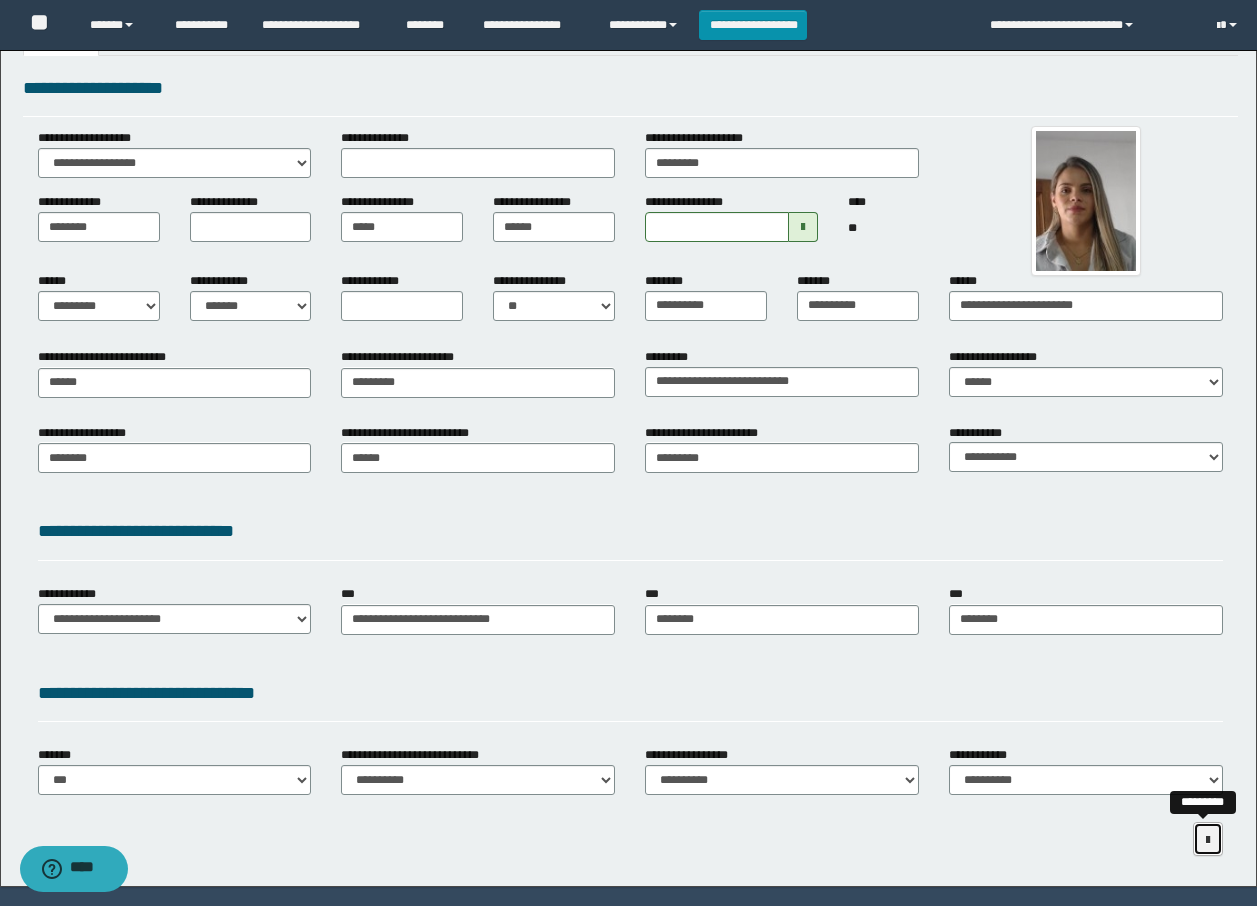 click at bounding box center [1208, 839] 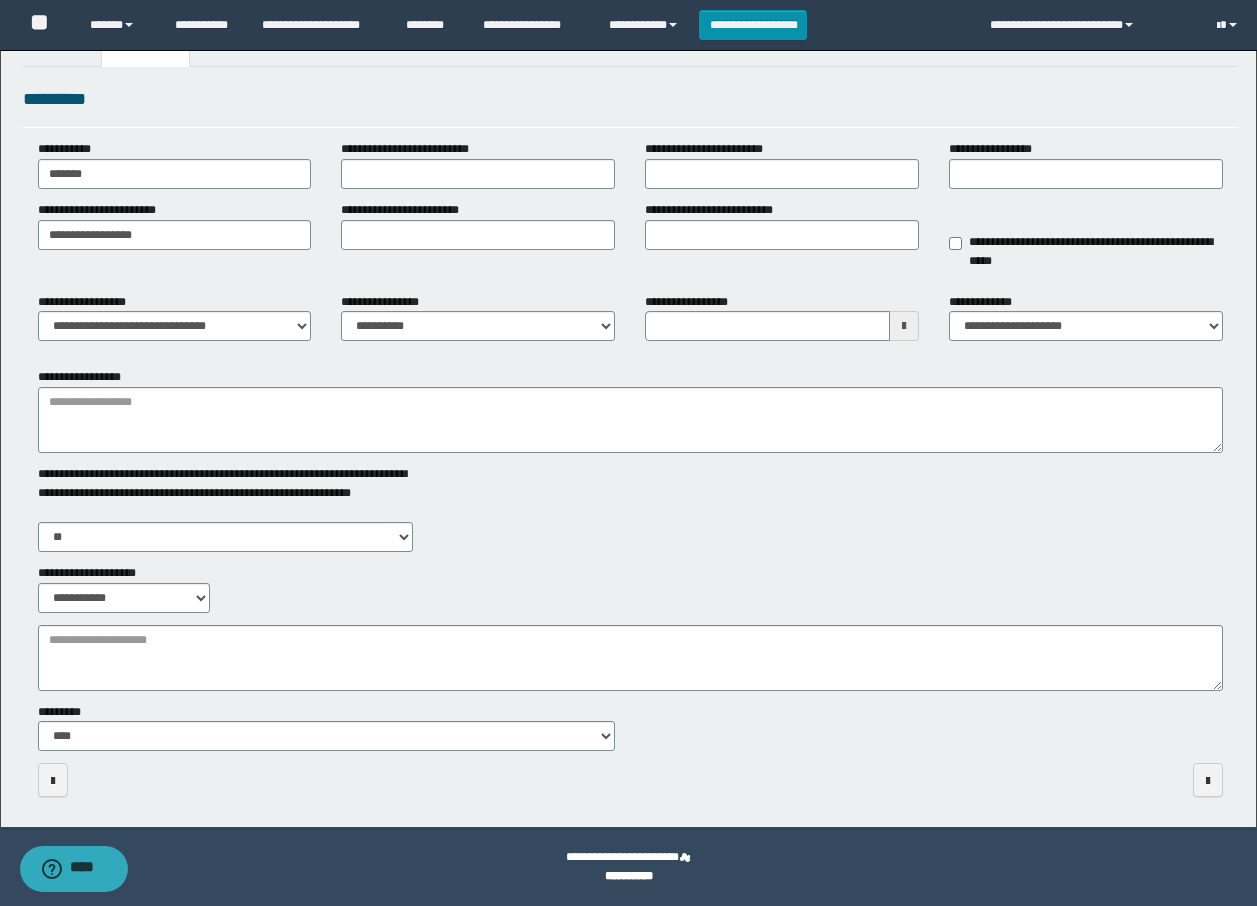 scroll, scrollTop: 41, scrollLeft: 0, axis: vertical 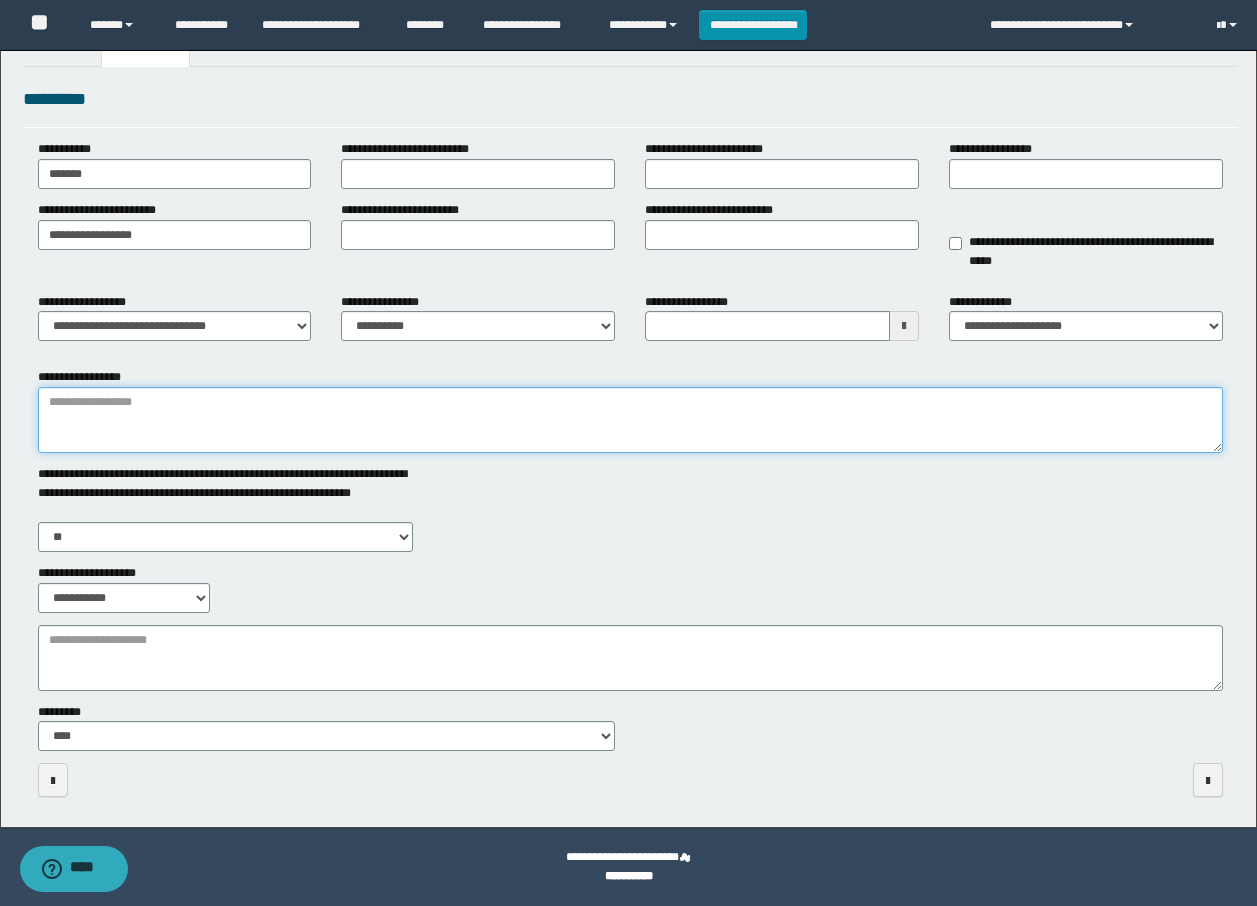 click on "**********" at bounding box center (630, 420) 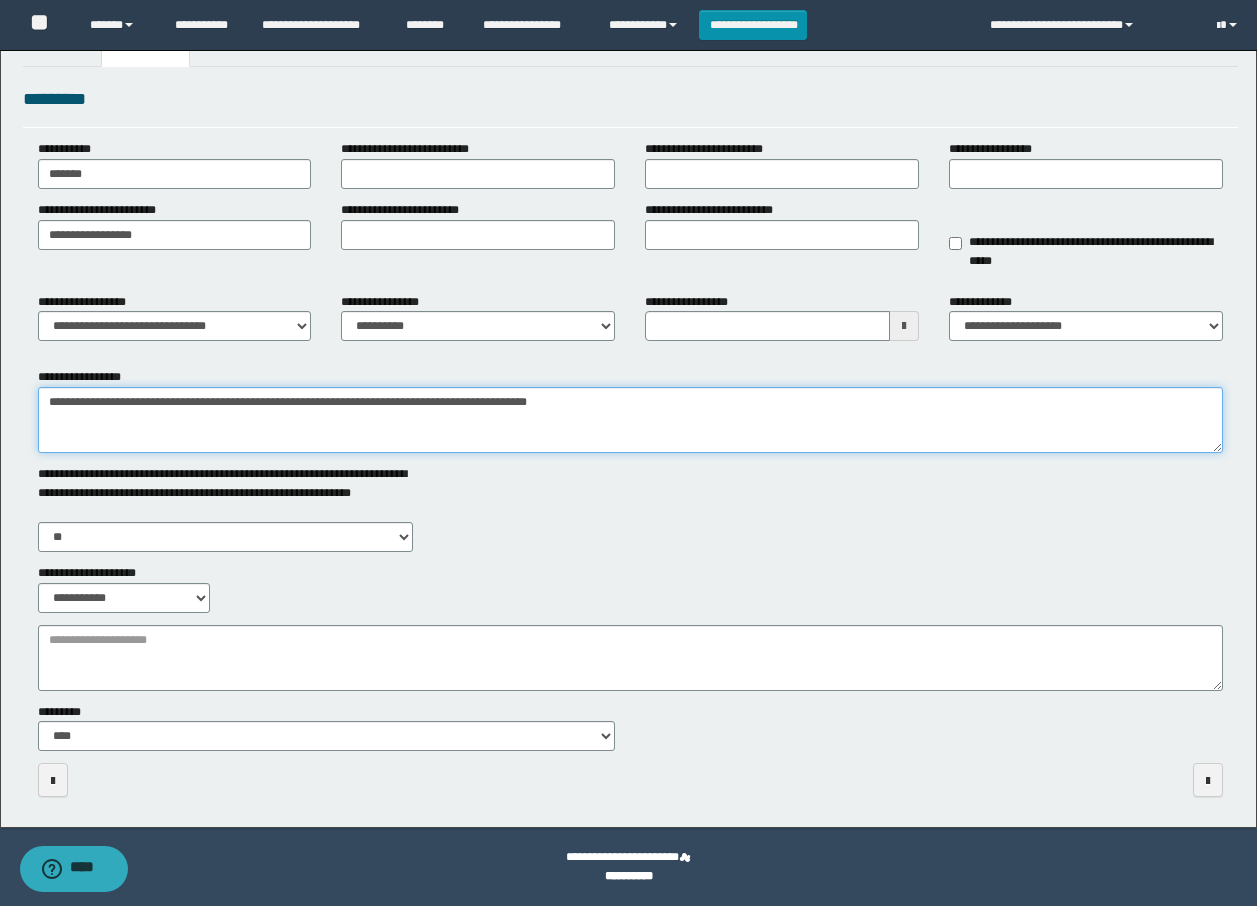 drag, startPoint x: 358, startPoint y: 405, endPoint x: 431, endPoint y: 407, distance: 73.02739 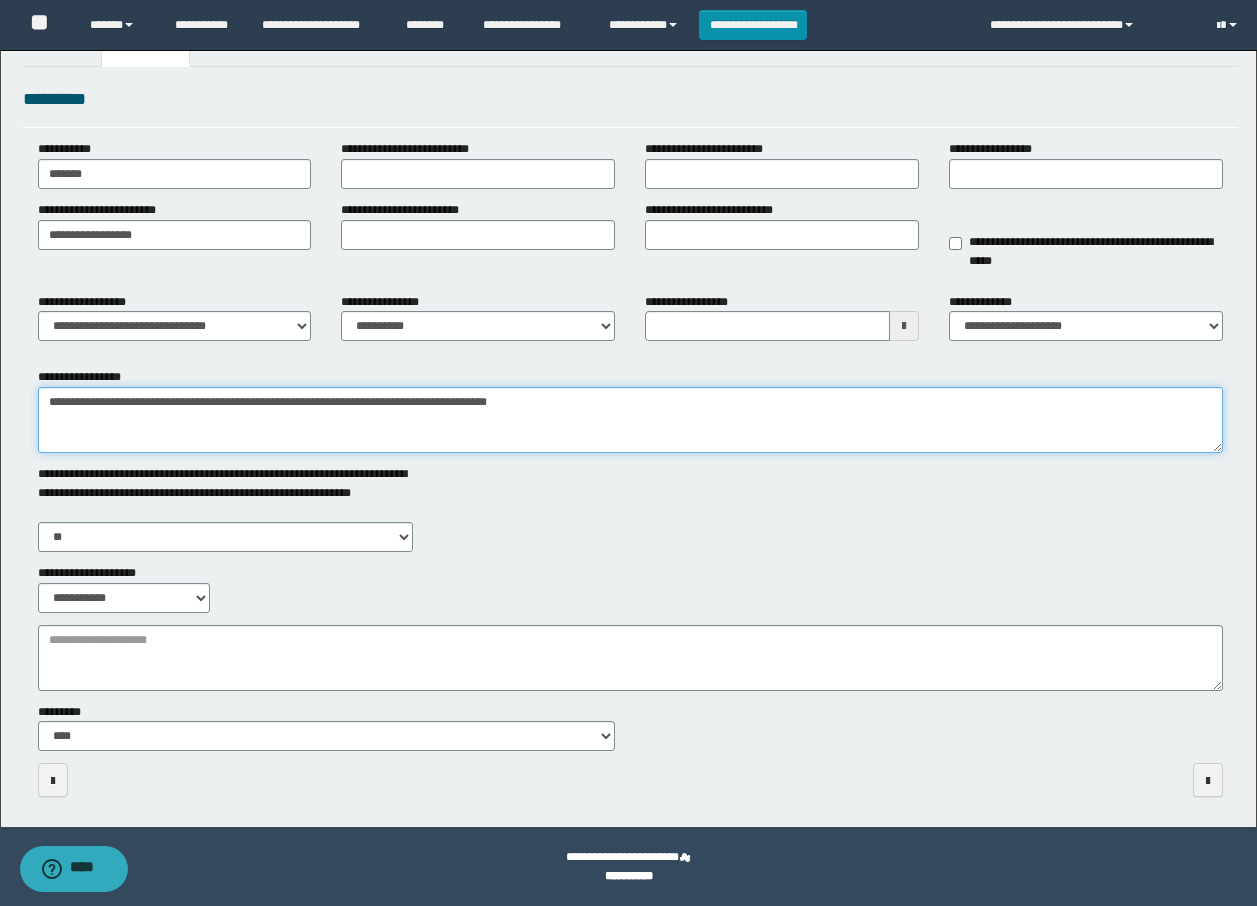 click on "**********" at bounding box center [630, 420] 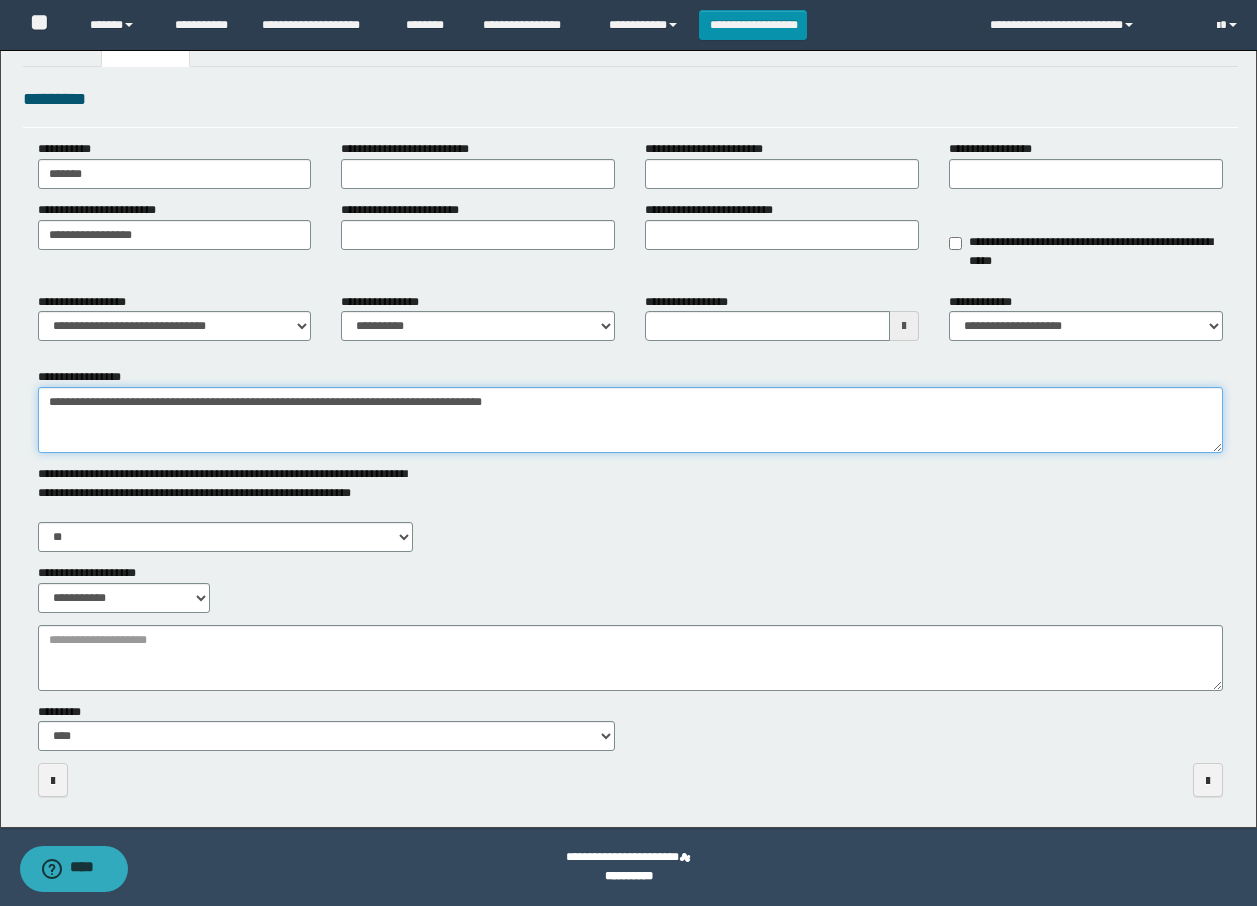 type on "**********" 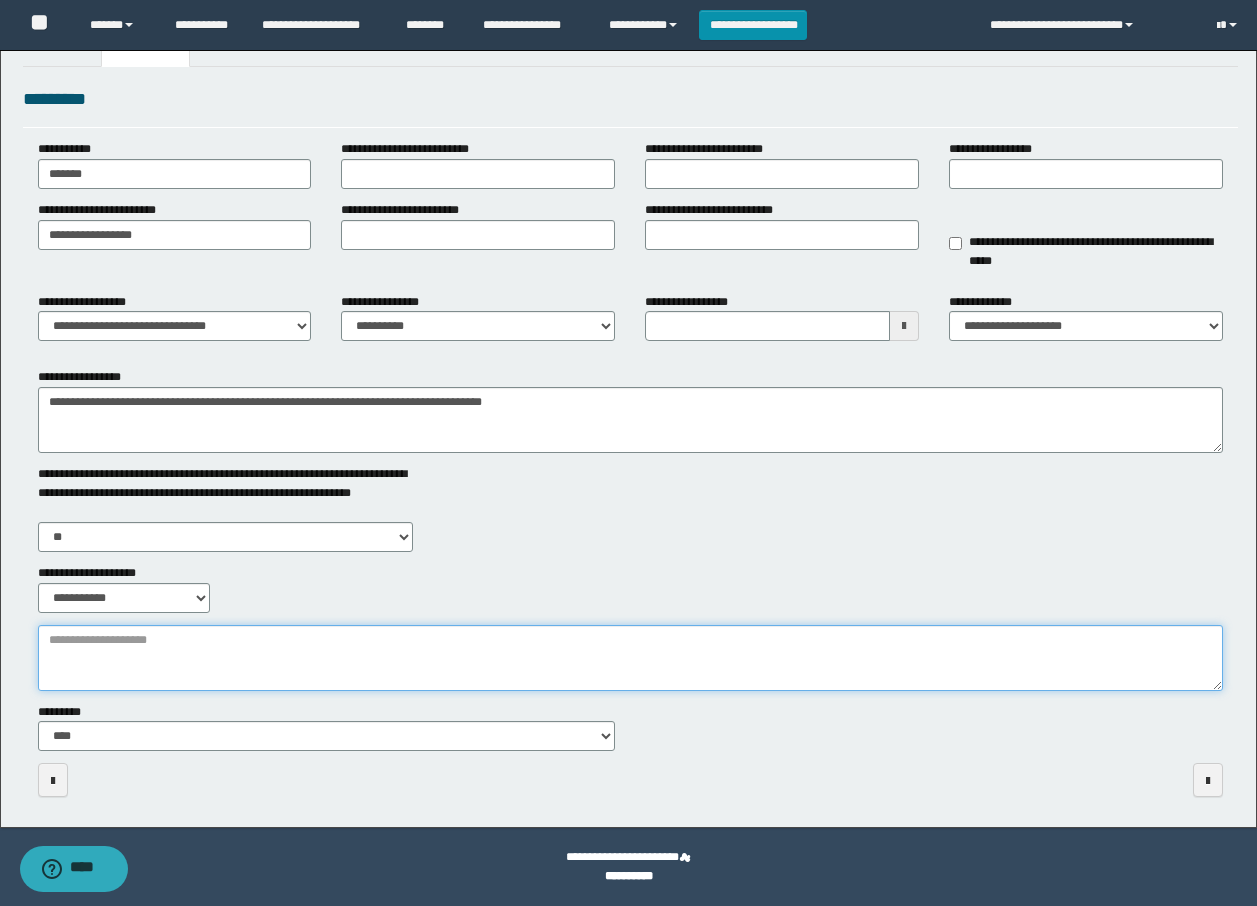 click on "**********" at bounding box center [630, 658] 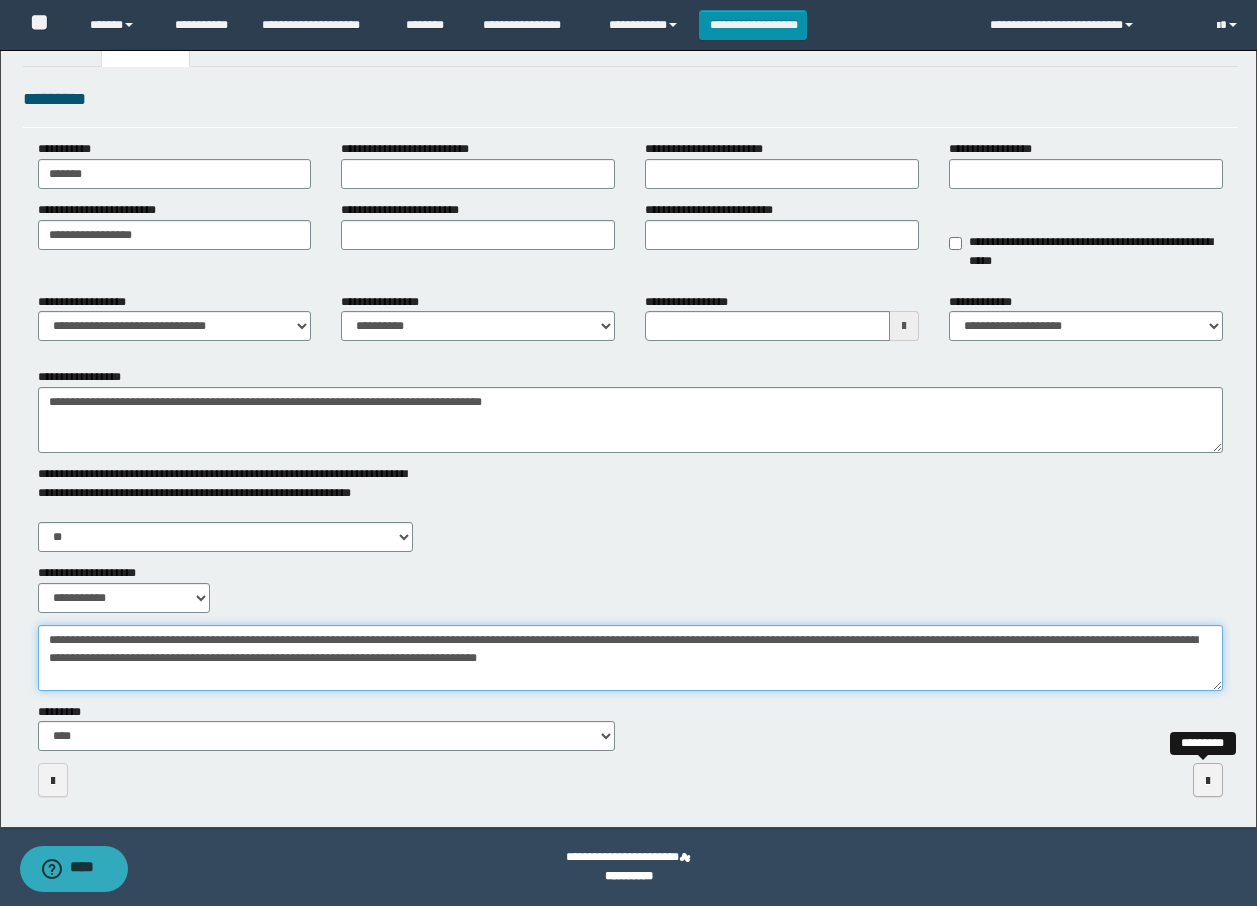 type on "**********" 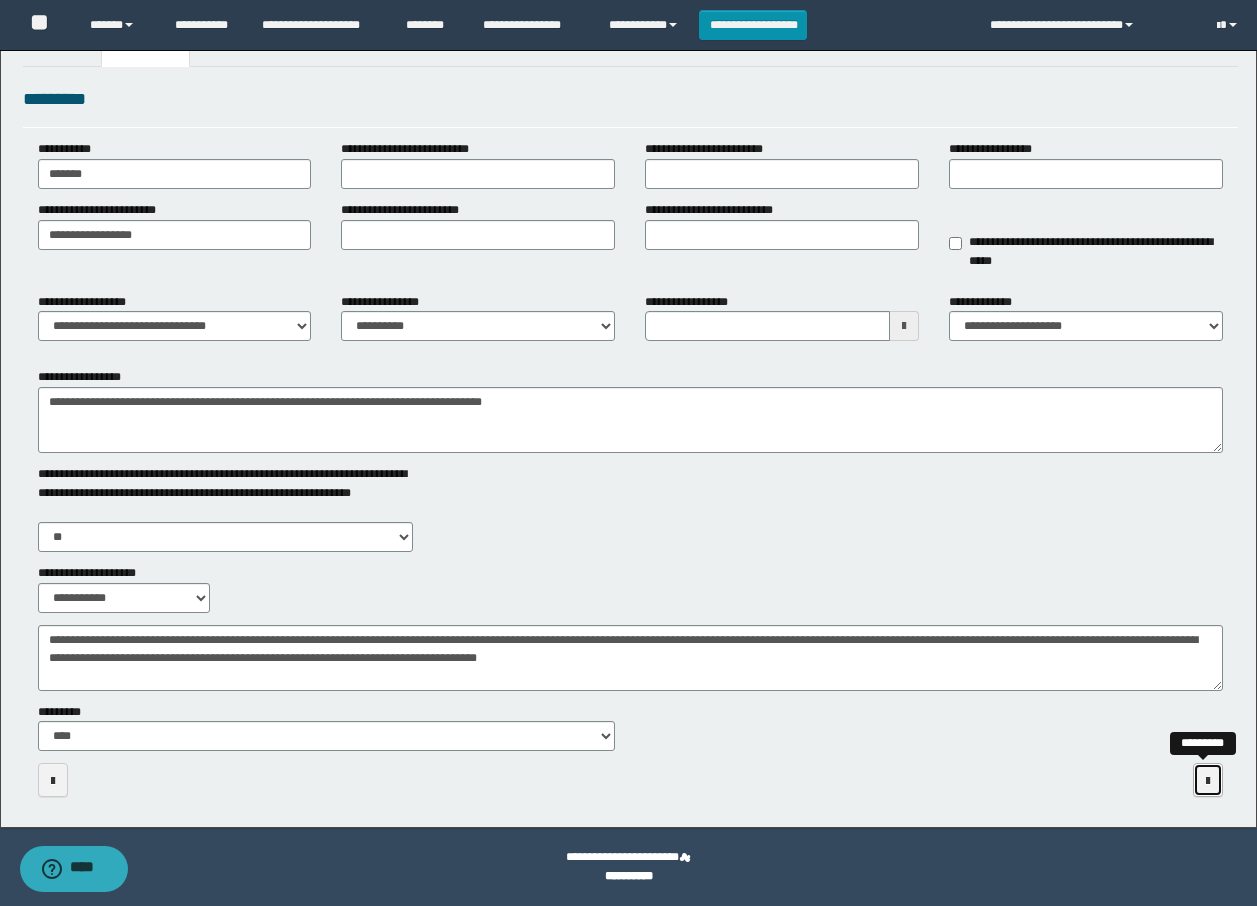 click at bounding box center [1208, 780] 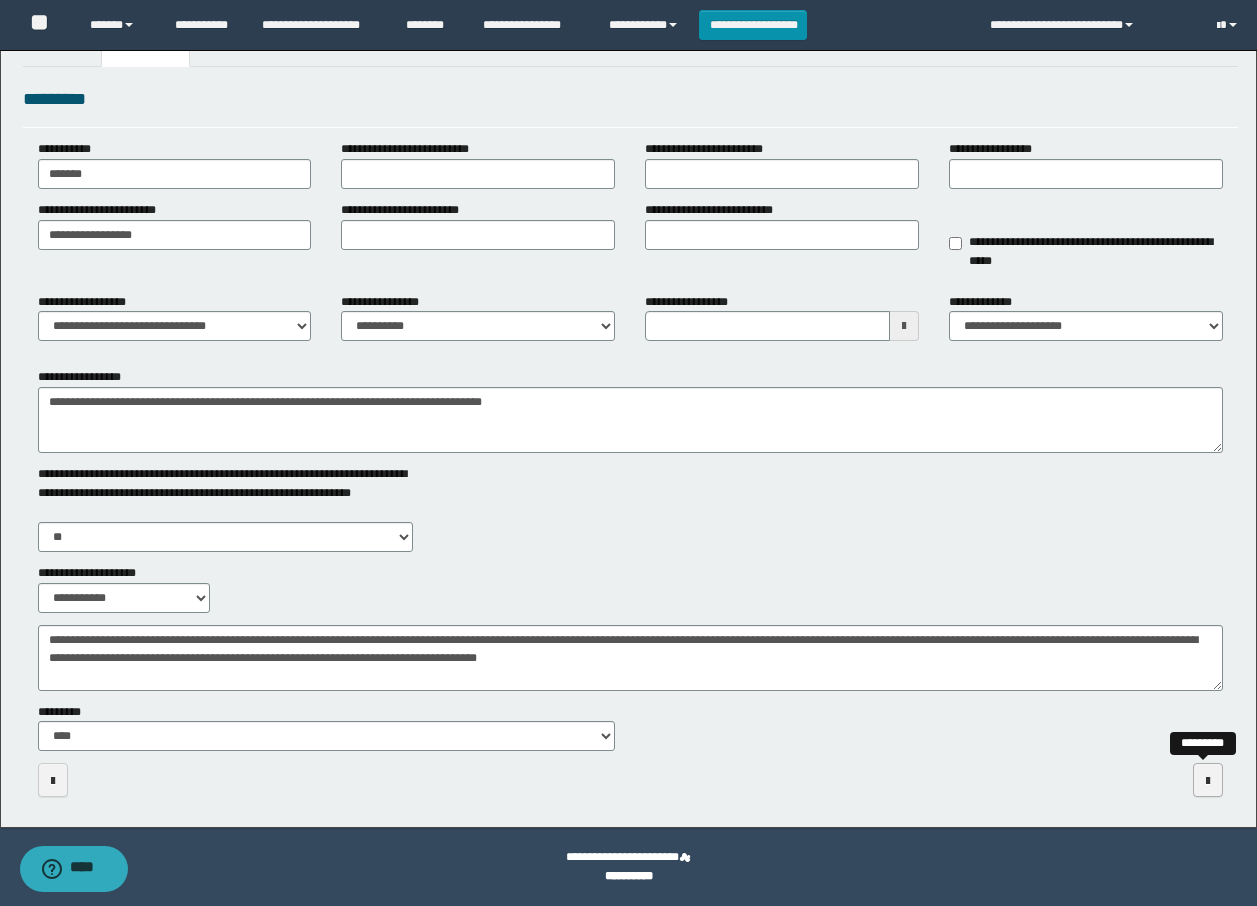 scroll, scrollTop: 0, scrollLeft: 0, axis: both 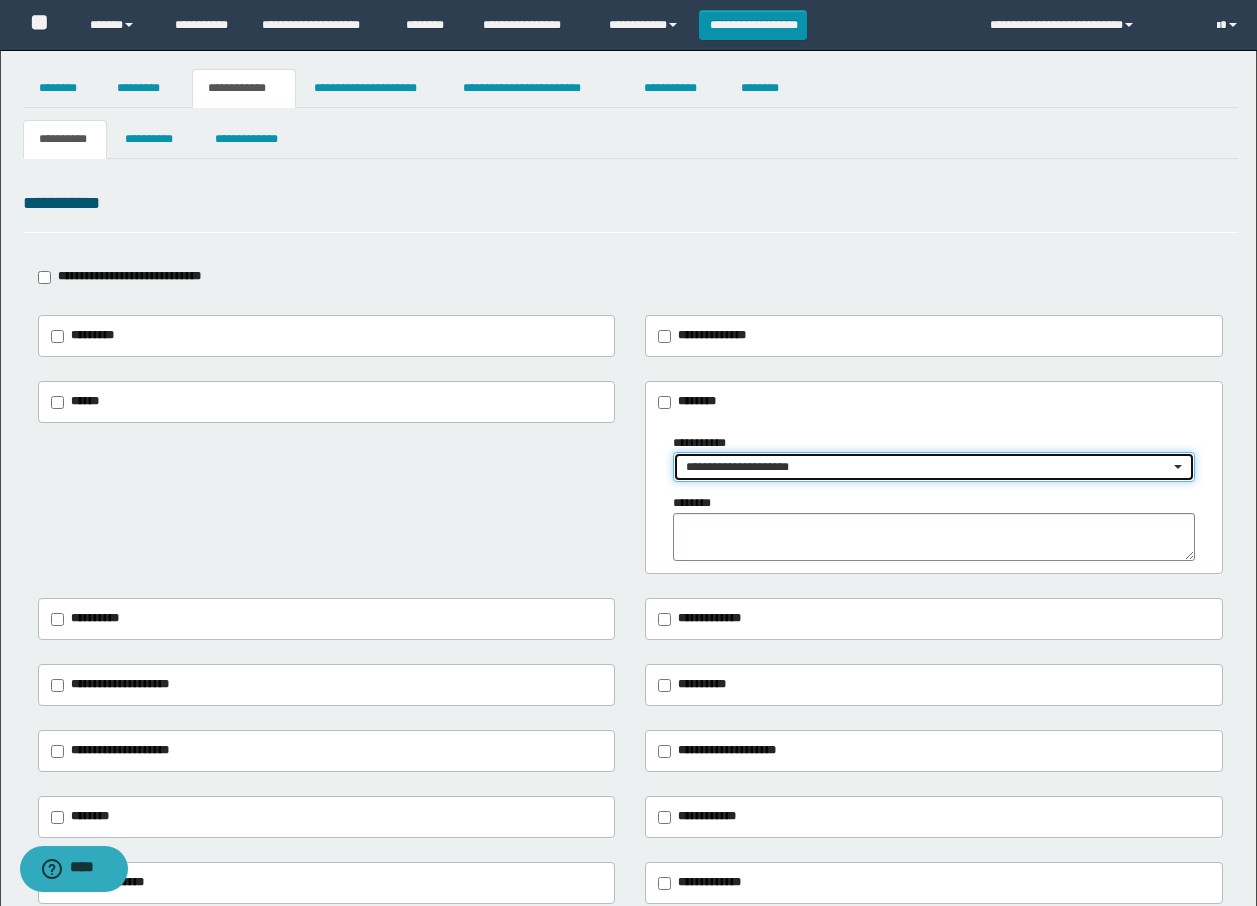 click on "**********" at bounding box center [927, 467] 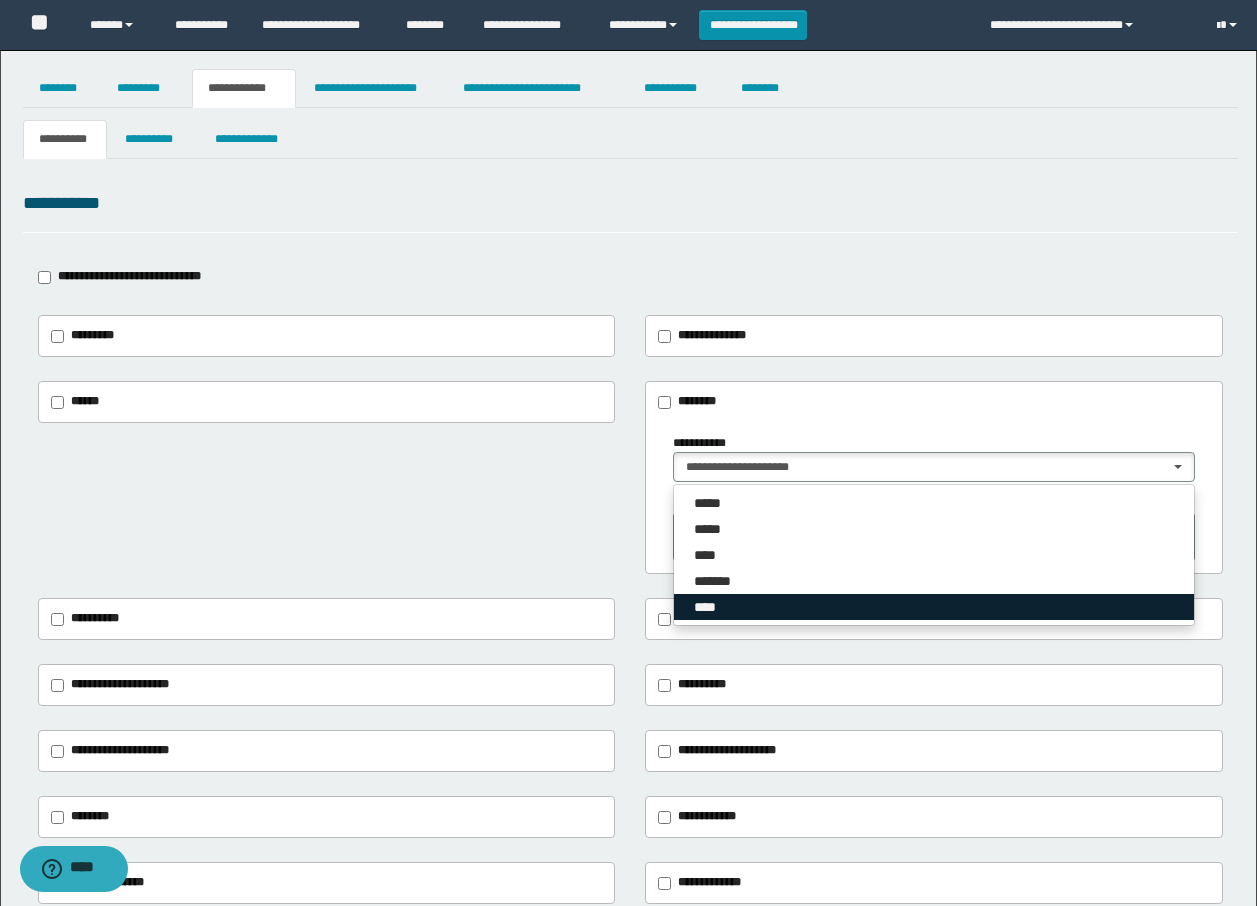 click on "****" at bounding box center (708, 607) 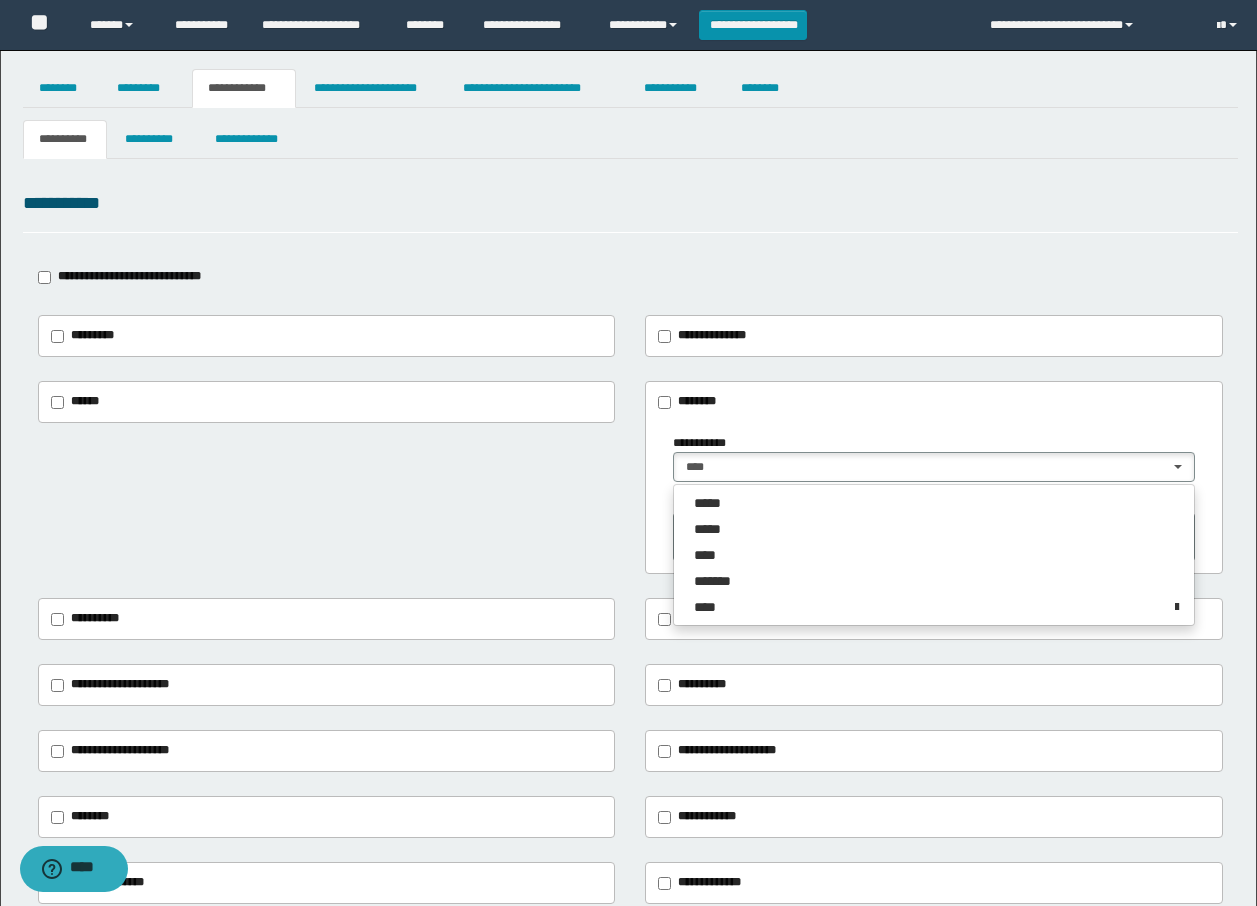 click on "**********" at bounding box center [630, 478] 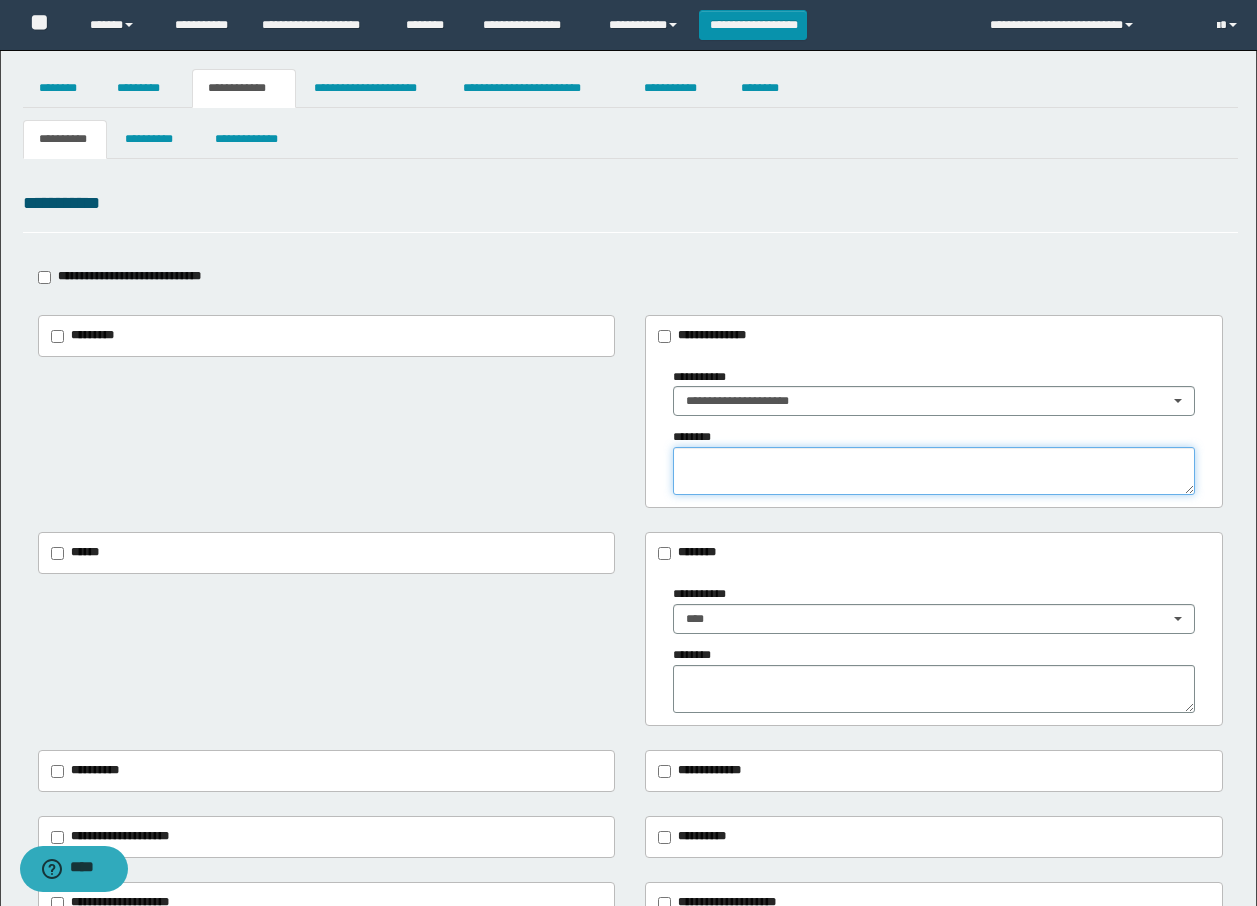 click at bounding box center [934, 471] 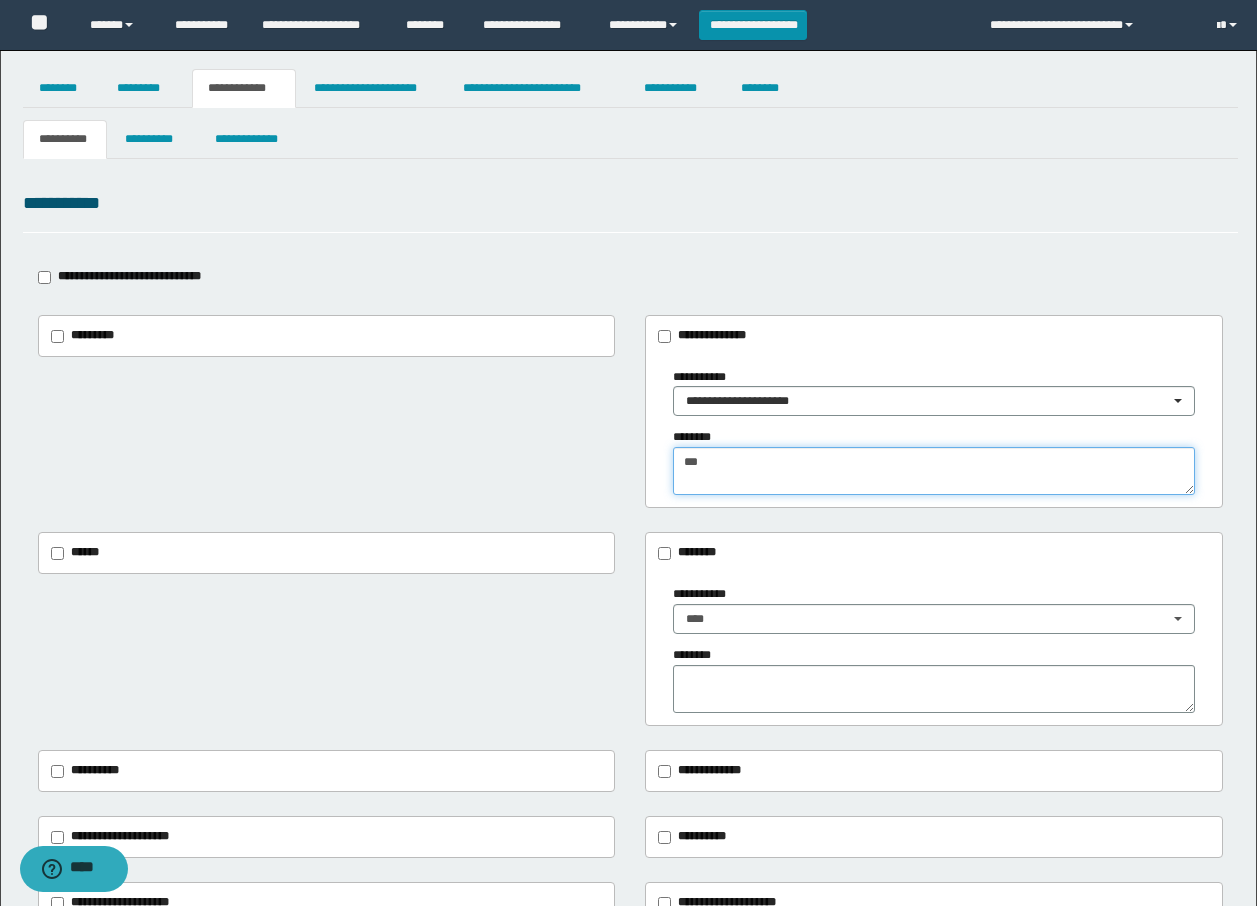 type on "***" 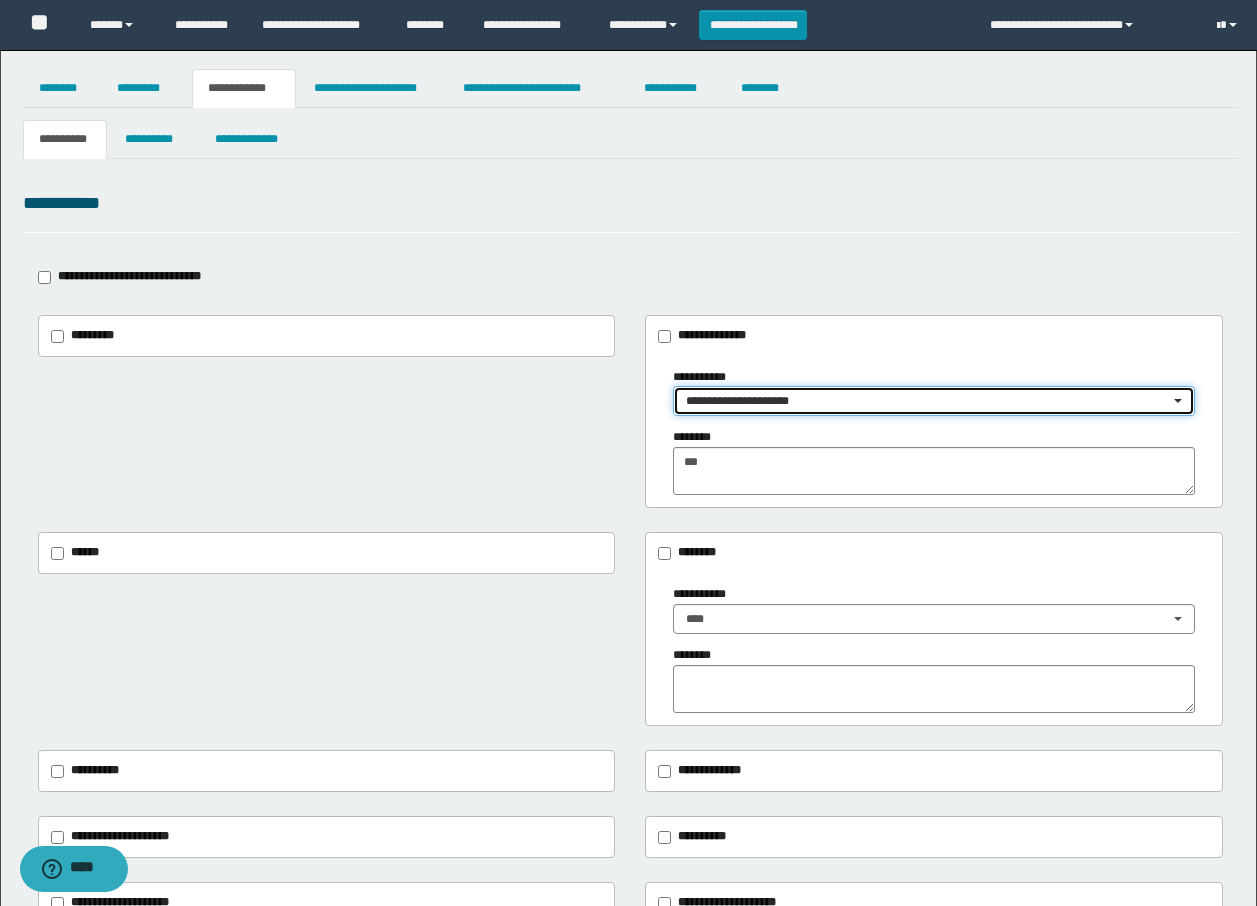 click on "**********" at bounding box center (927, 401) 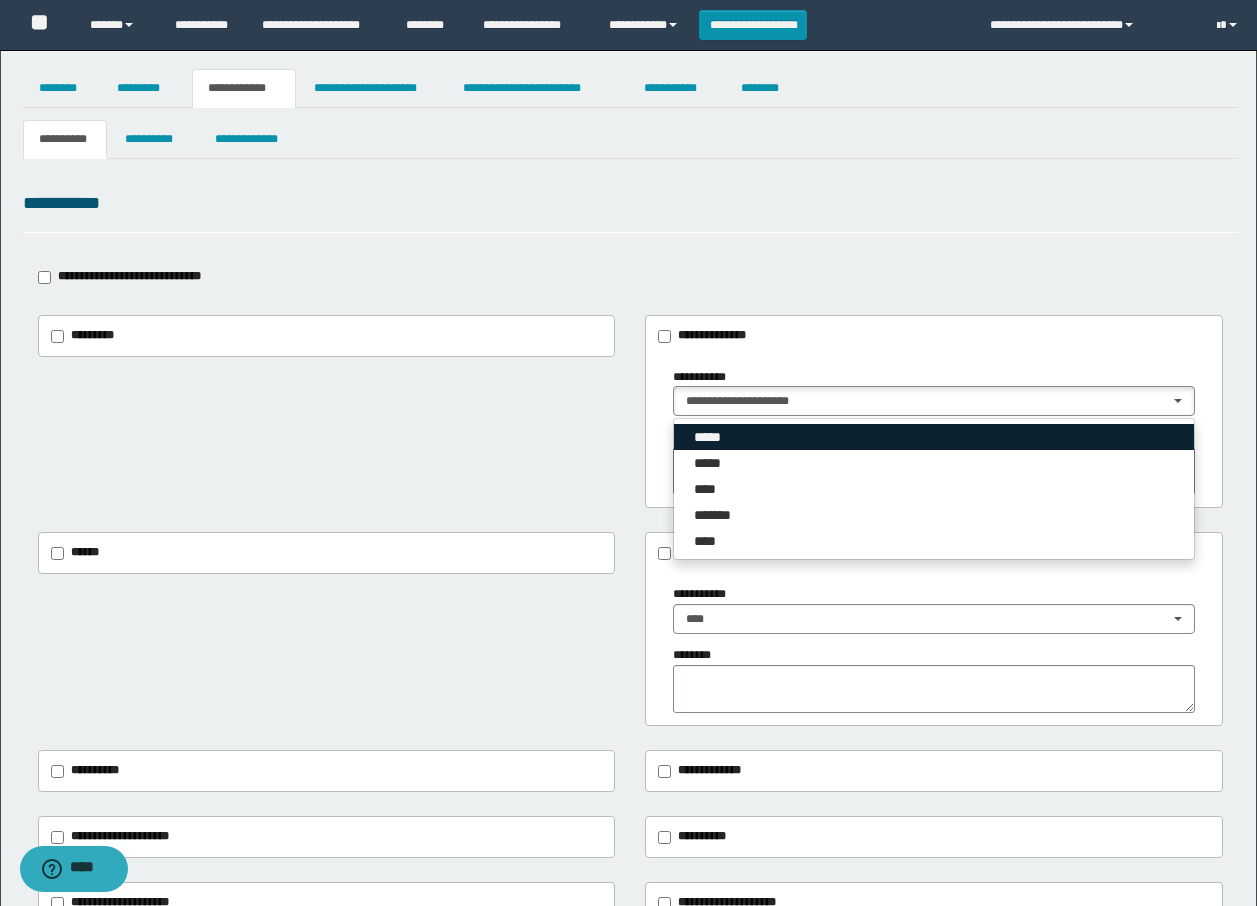 click on "*****" at bounding box center (934, 437) 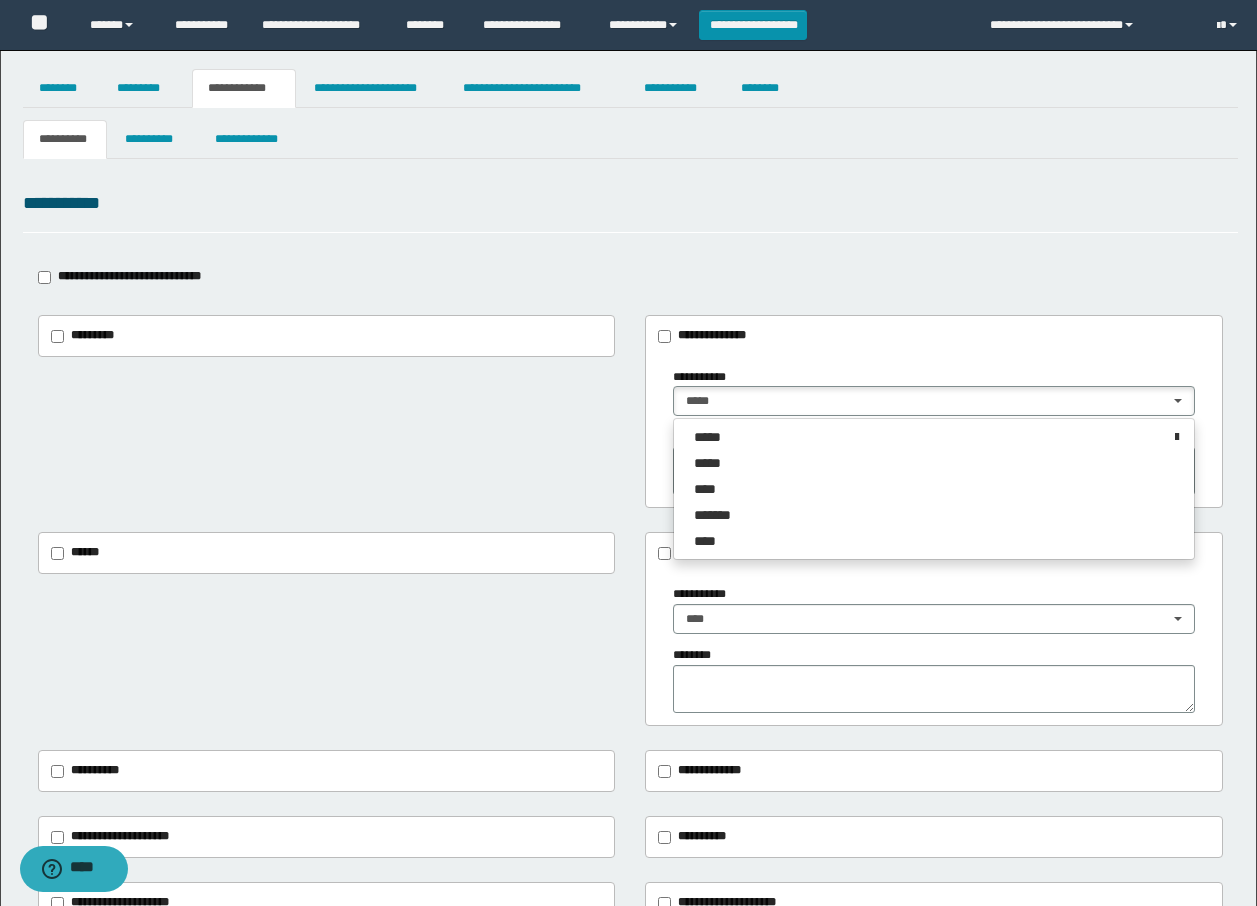 click on "**********" at bounding box center [630, 412] 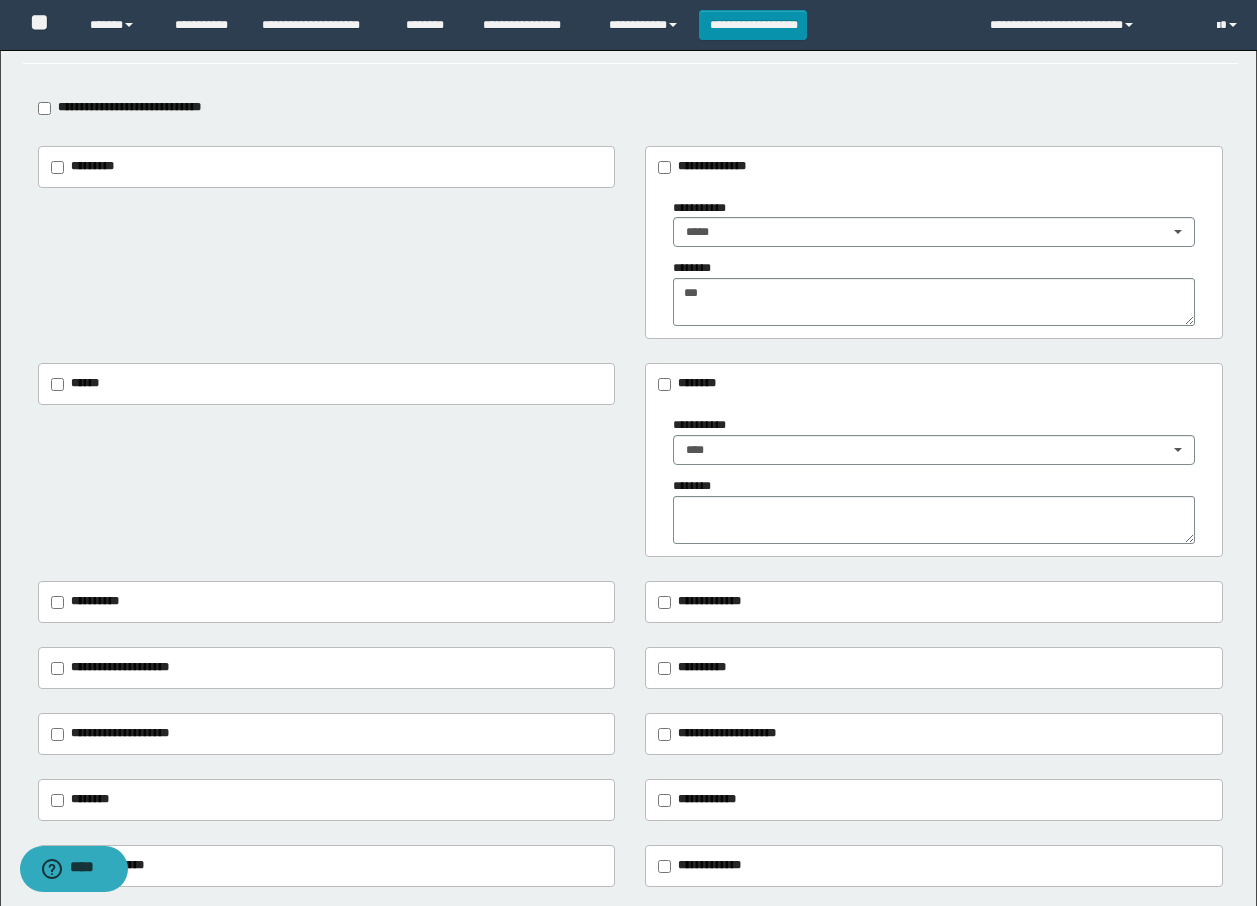 scroll, scrollTop: 172, scrollLeft: 0, axis: vertical 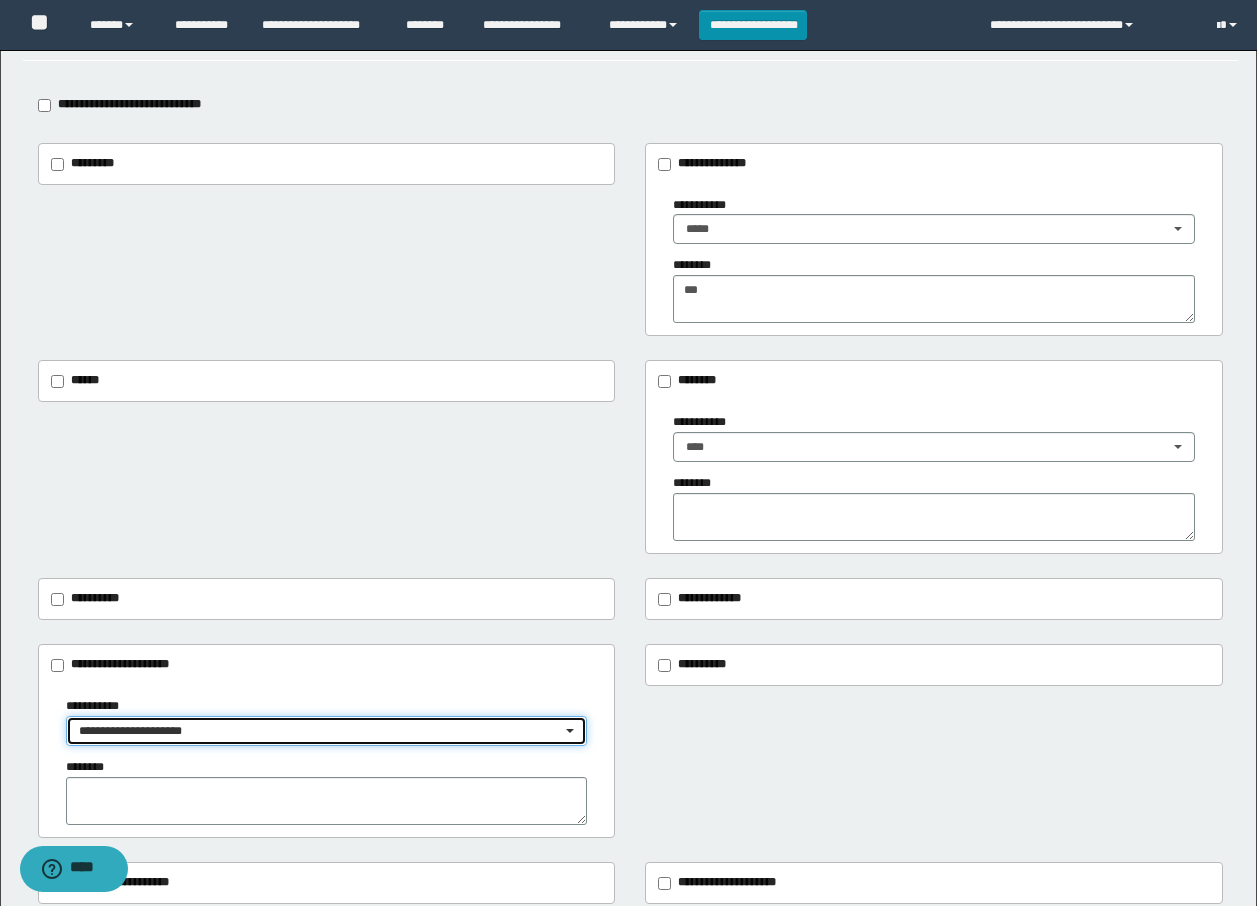 click on "**********" at bounding box center [320, 731] 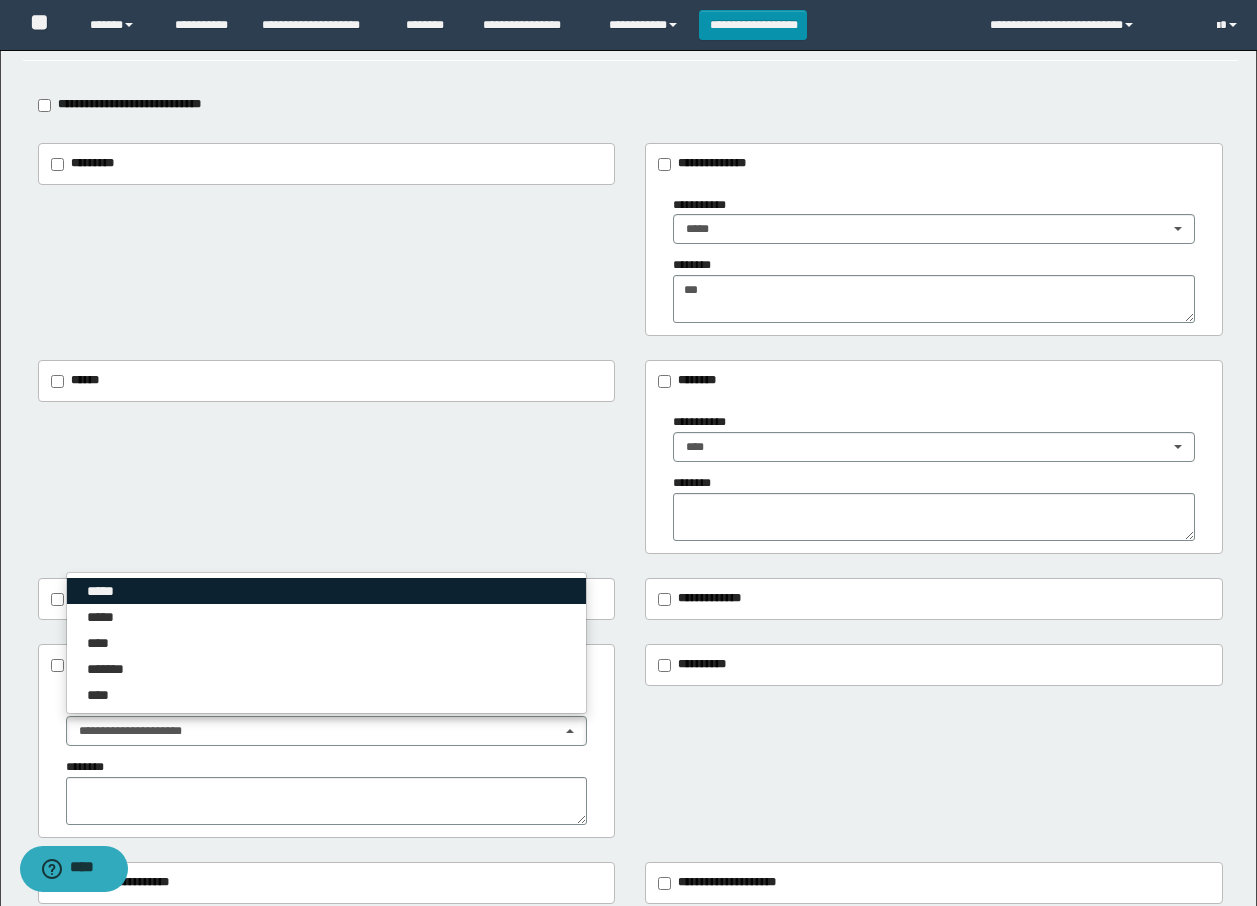 click on "*****" at bounding box center [327, 591] 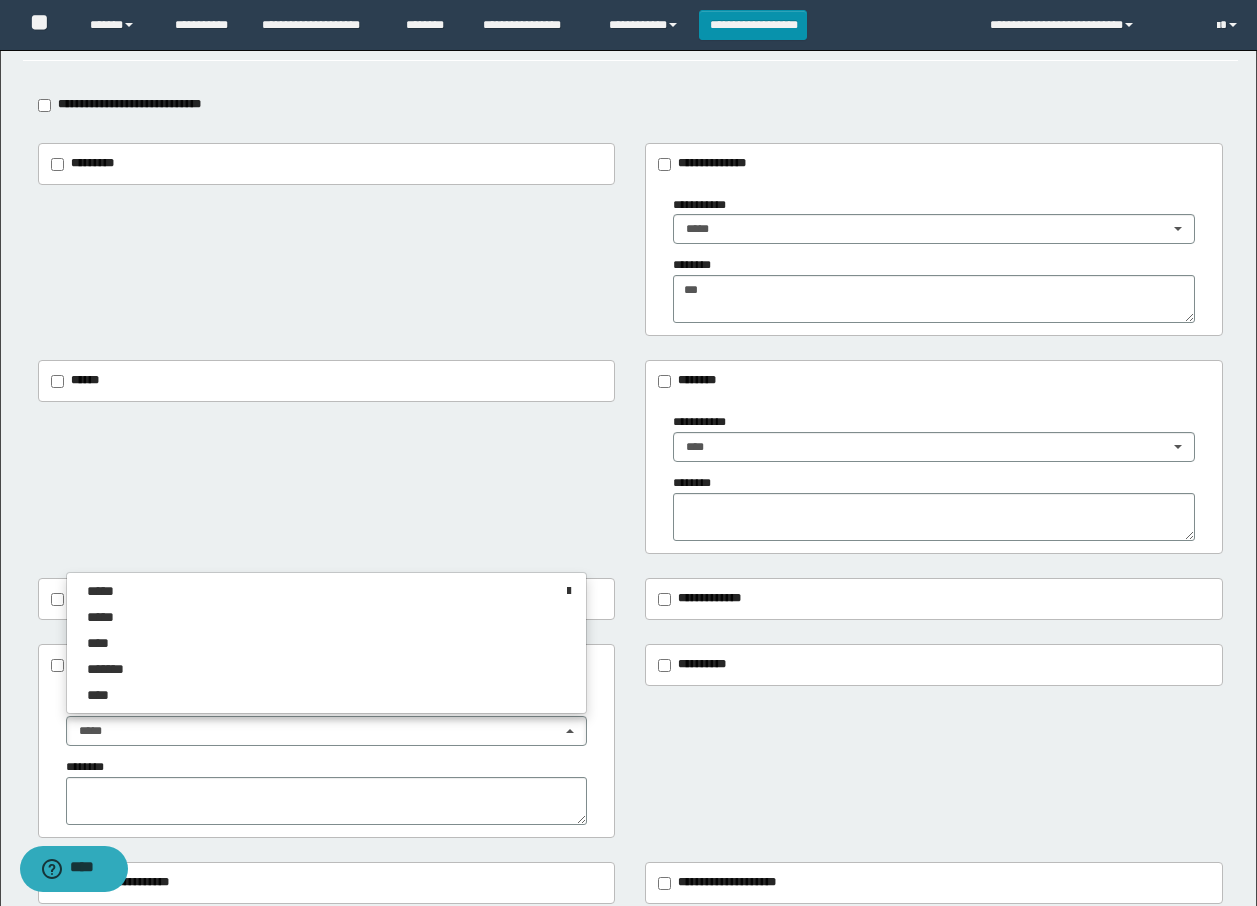 click on "**********" at bounding box center (630, 741) 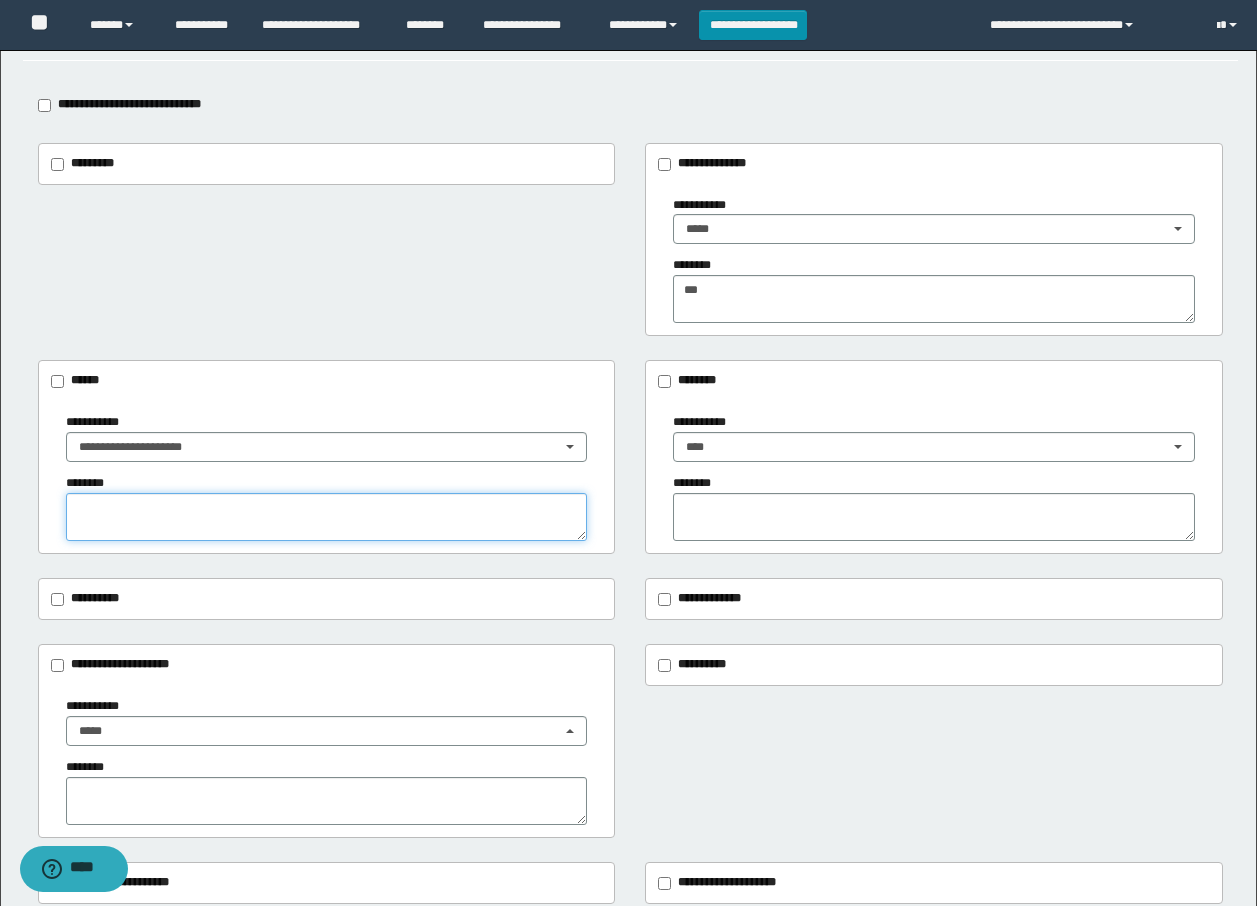 click at bounding box center (327, 517) 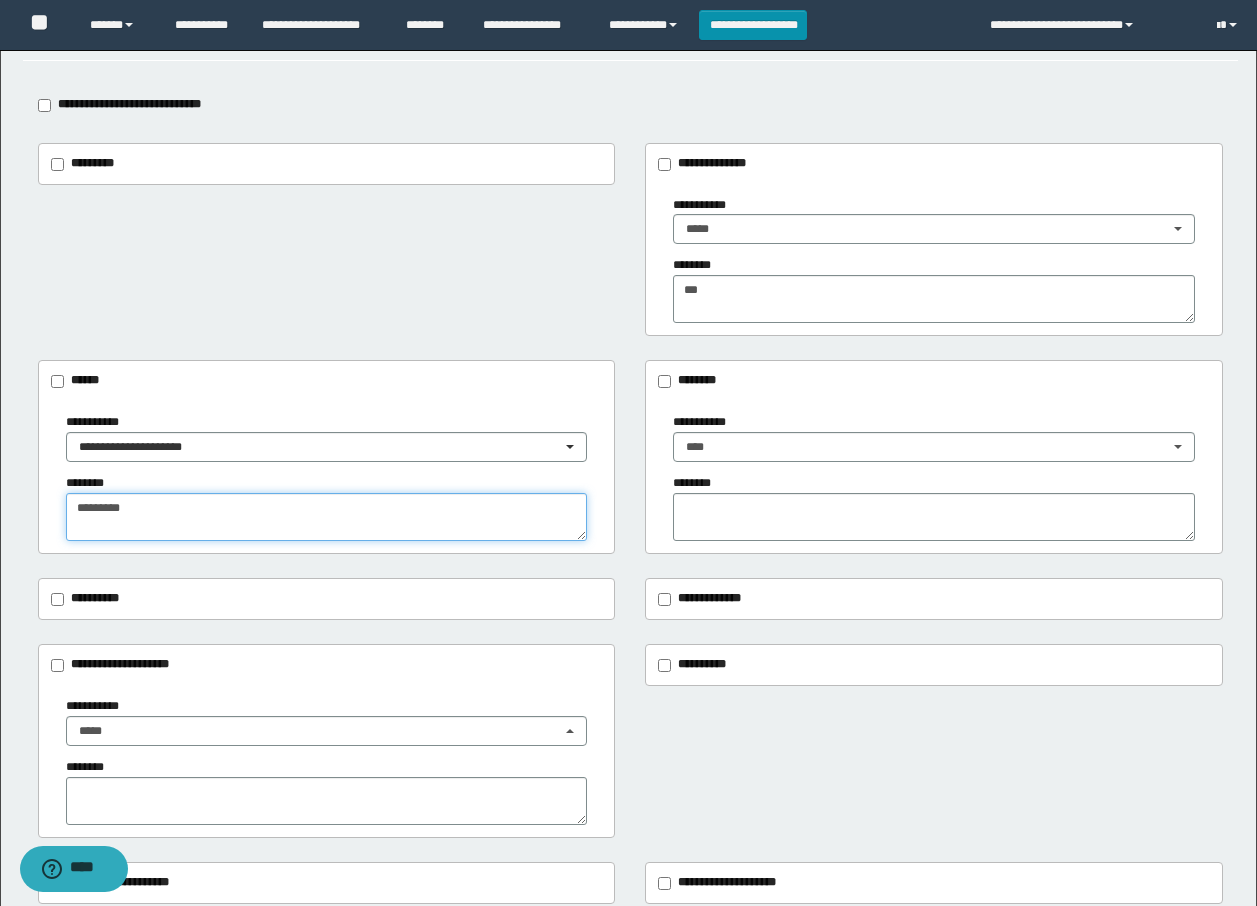type on "*********" 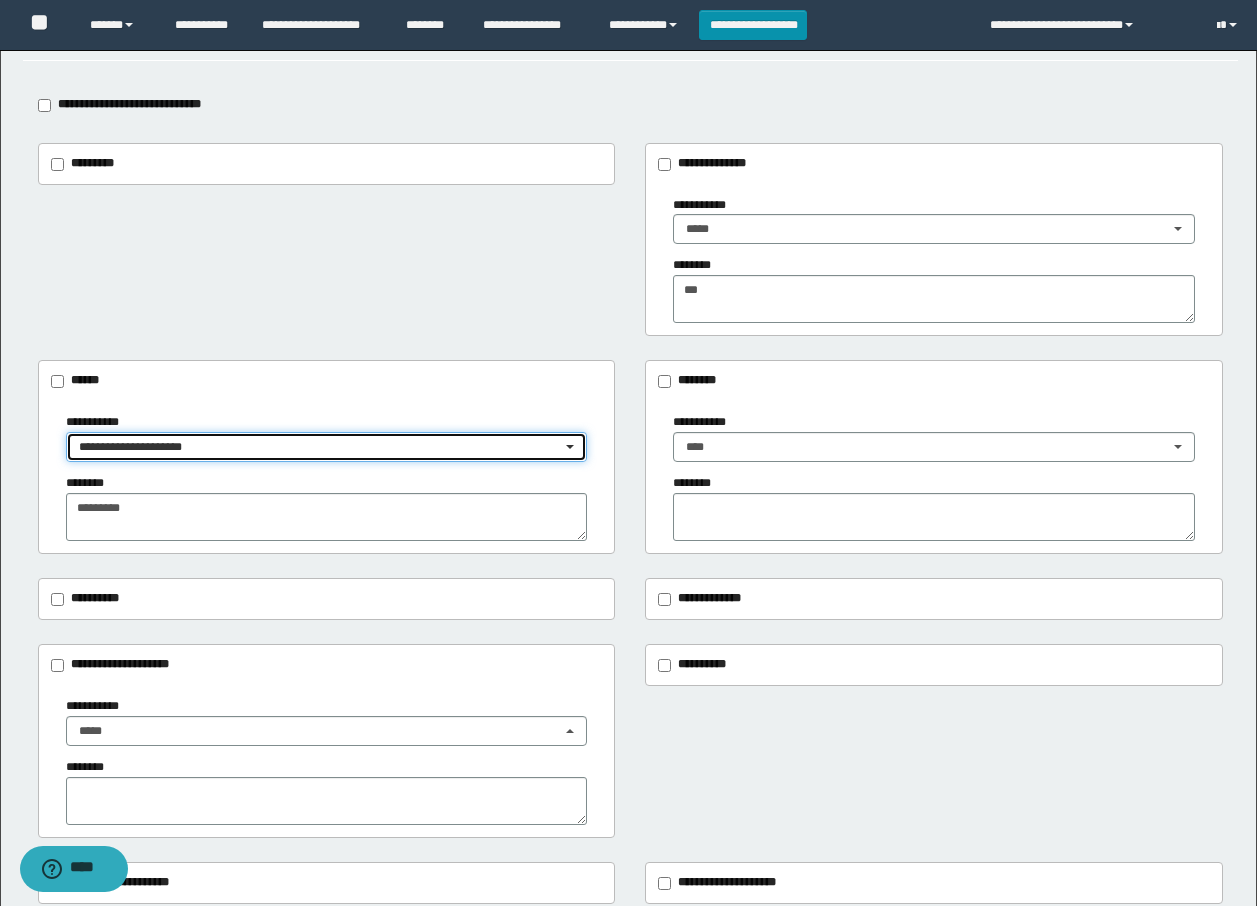 click on "**********" at bounding box center (320, 447) 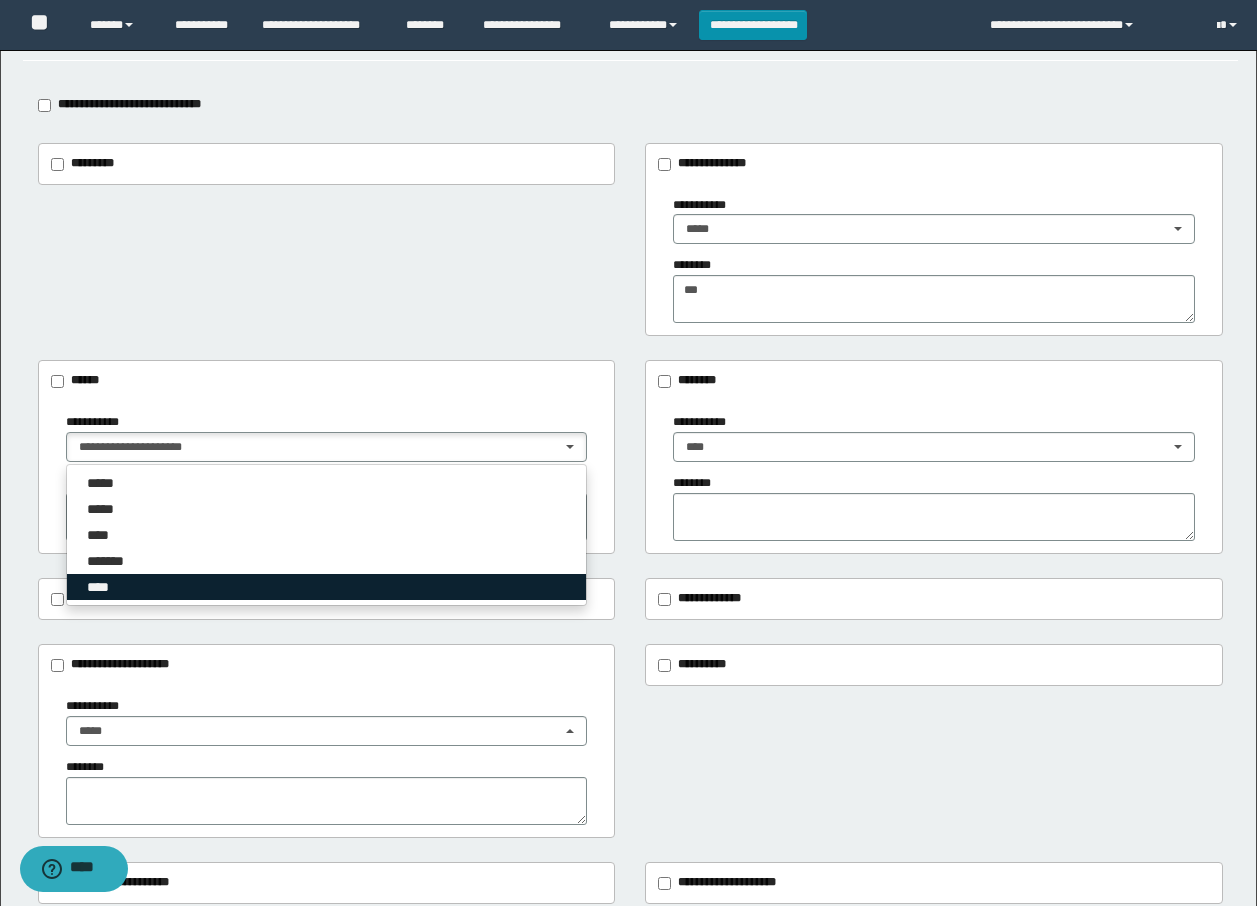 click on "****" at bounding box center [327, 587] 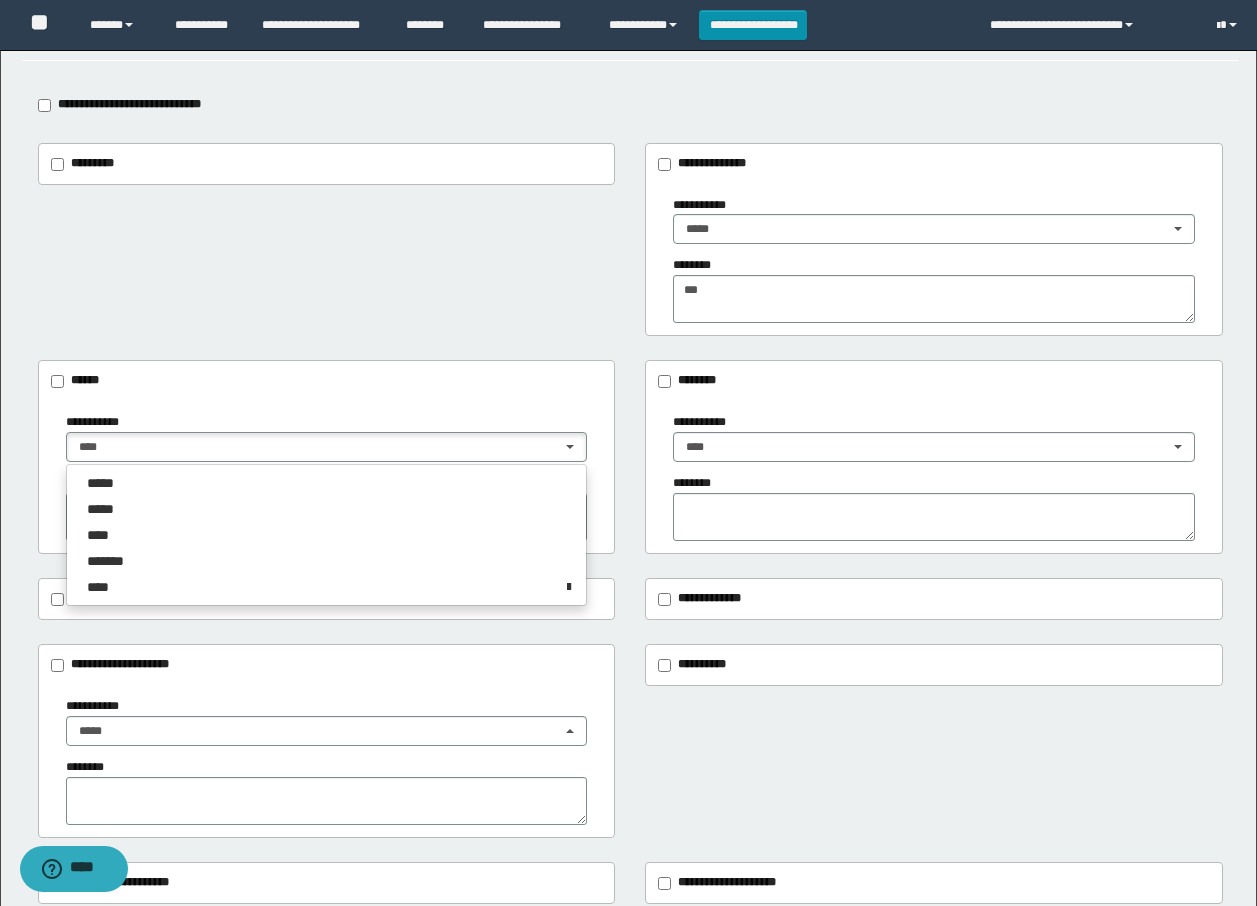 click on "**********" at bounding box center (630, 240) 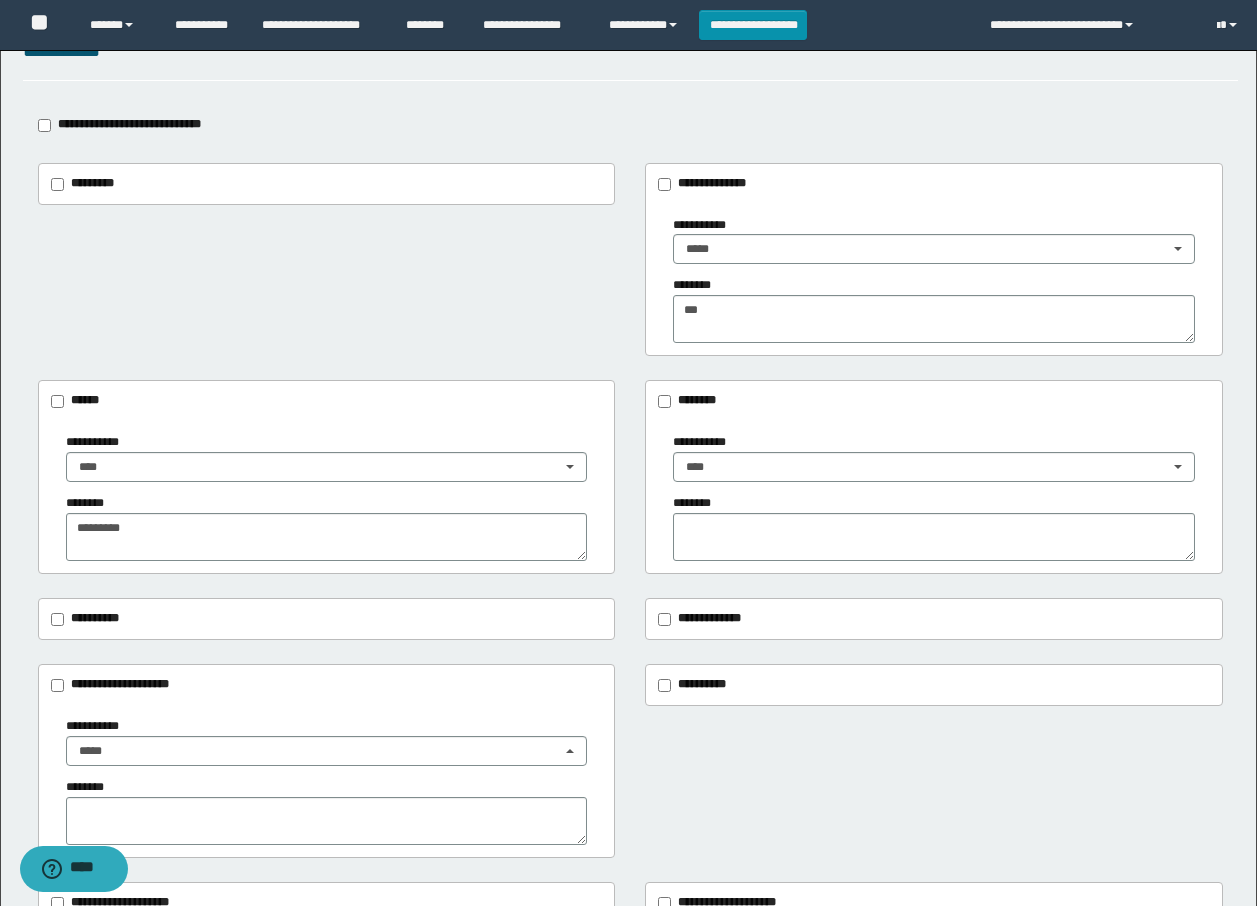 scroll, scrollTop: 0, scrollLeft: 0, axis: both 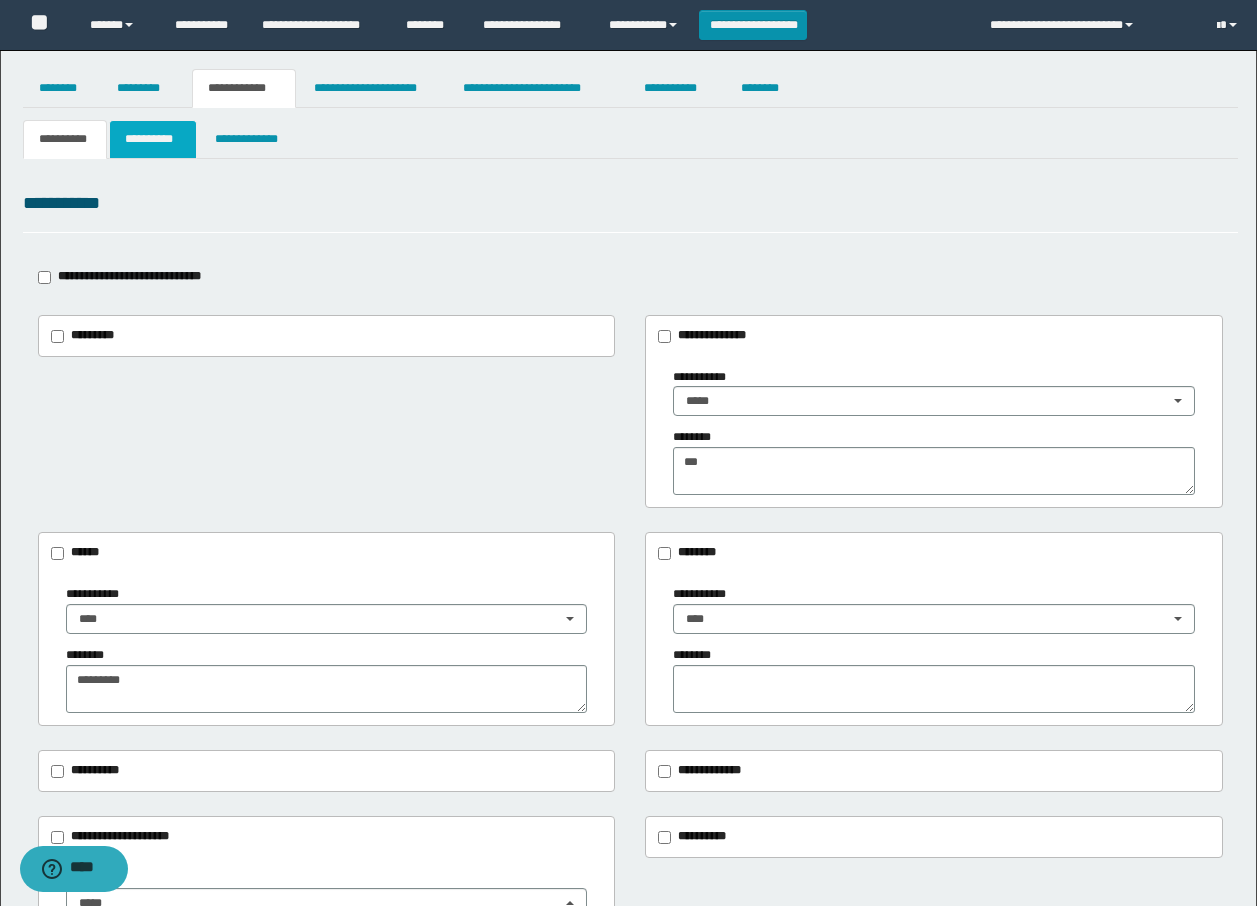 click on "**********" at bounding box center [153, 139] 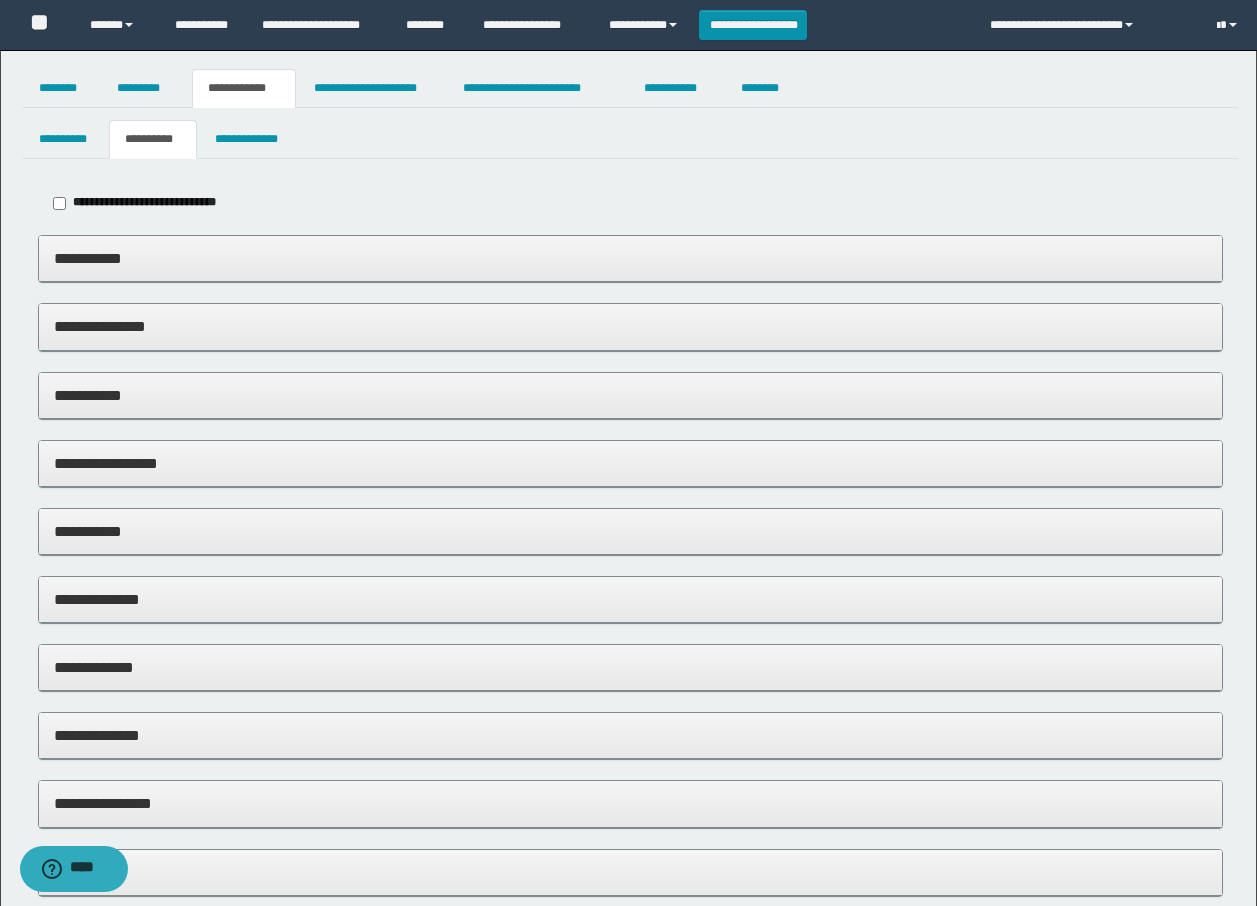 click on "**********" at bounding box center [630, 258] 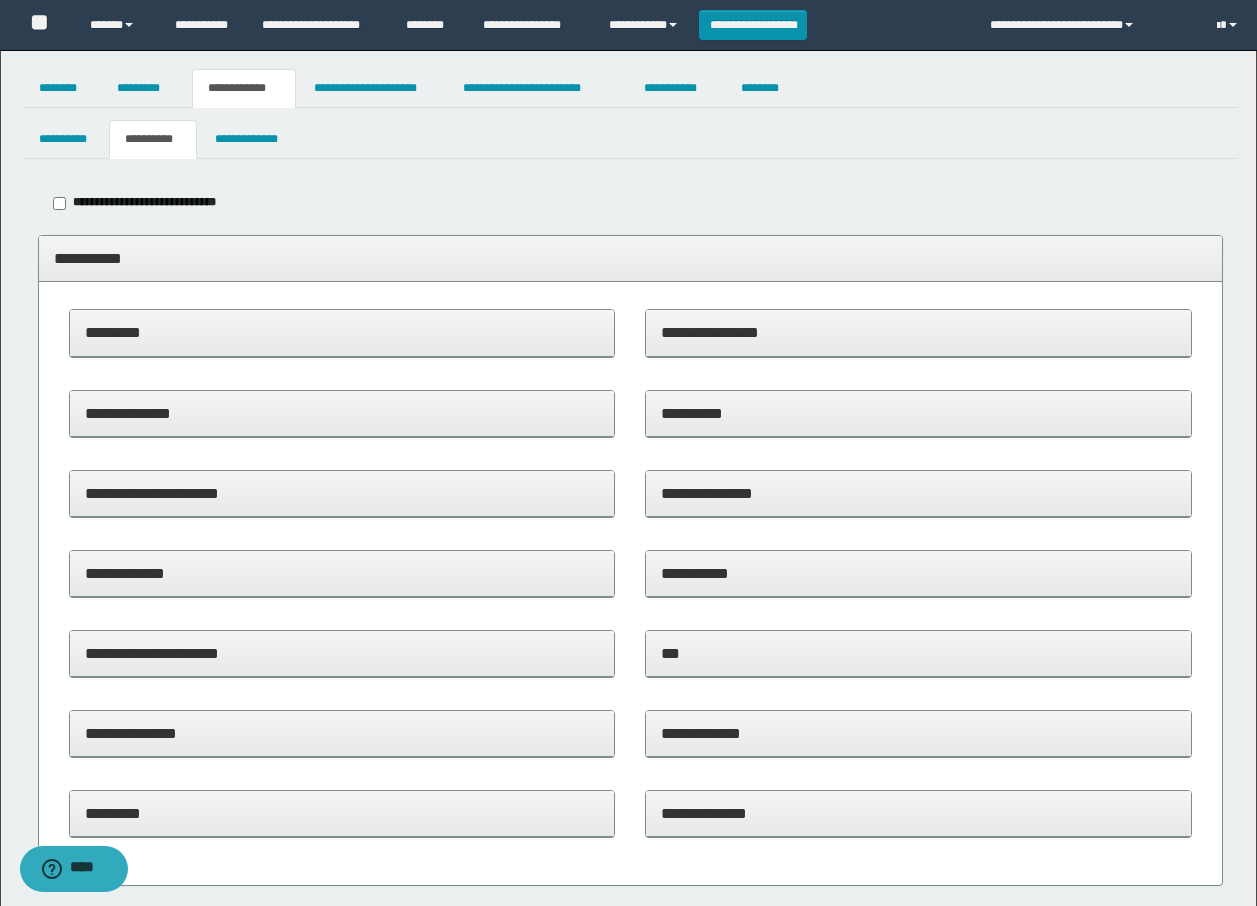scroll, scrollTop: 177, scrollLeft: 0, axis: vertical 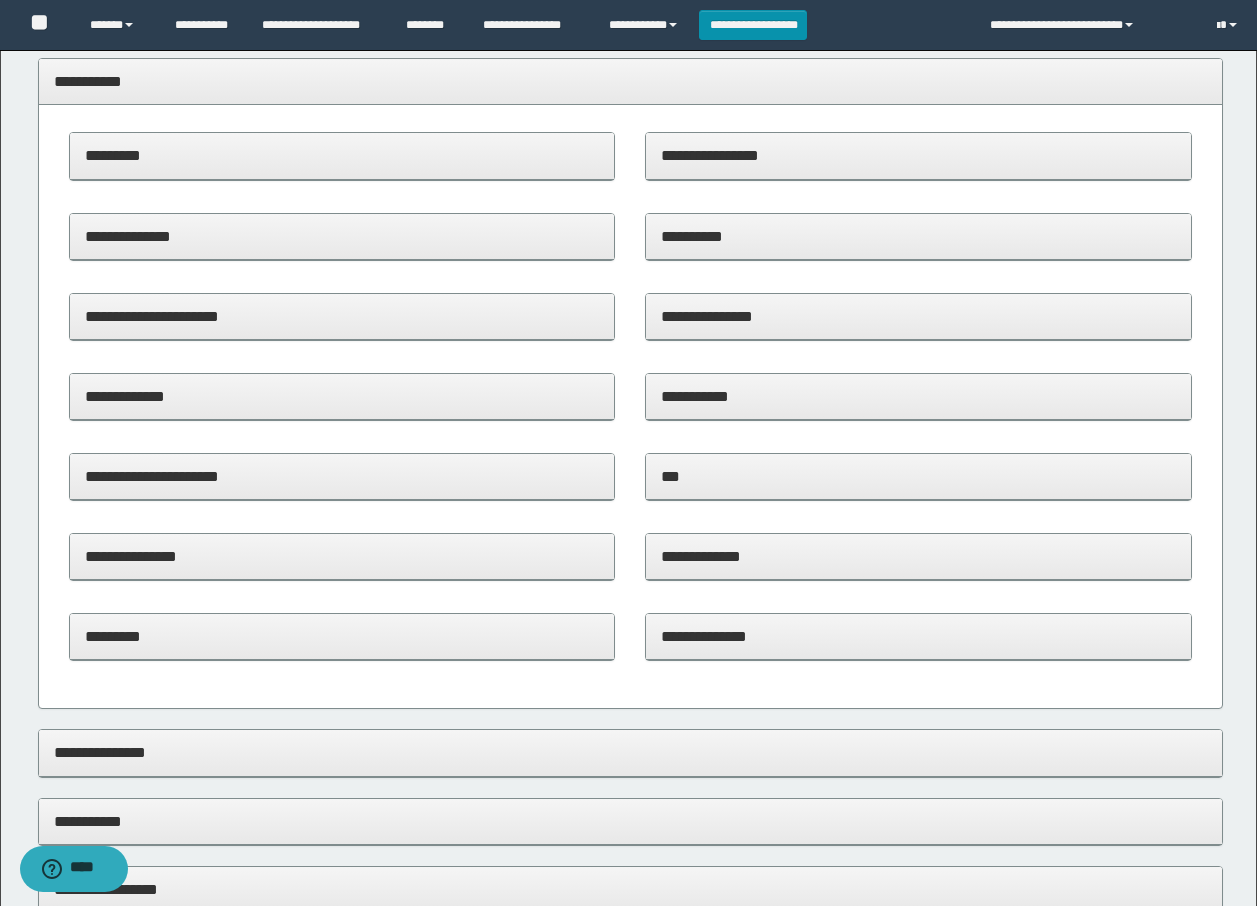 click on "**********" at bounding box center [918, 396] 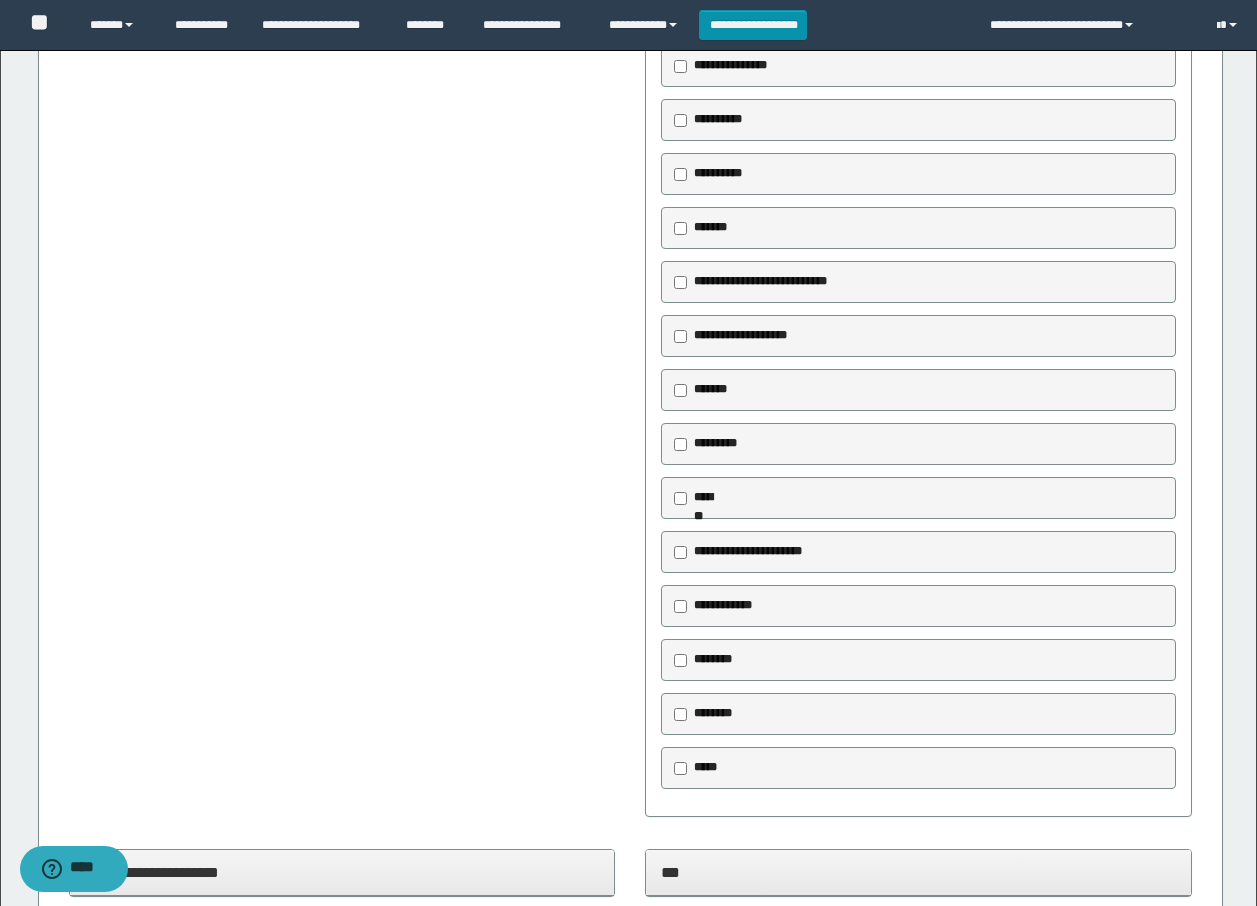 scroll, scrollTop: 753, scrollLeft: 0, axis: vertical 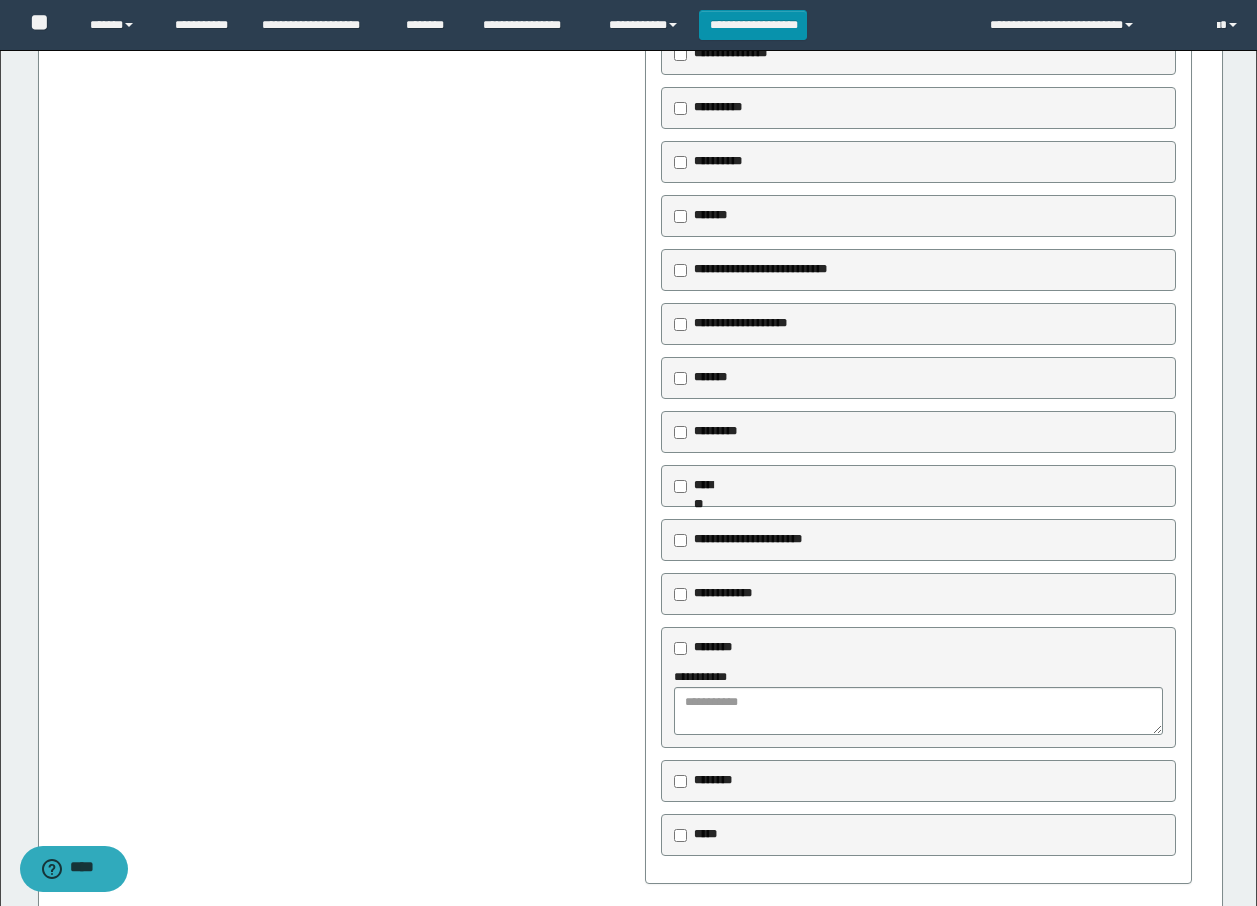 click on "*****" at bounding box center [699, 835] 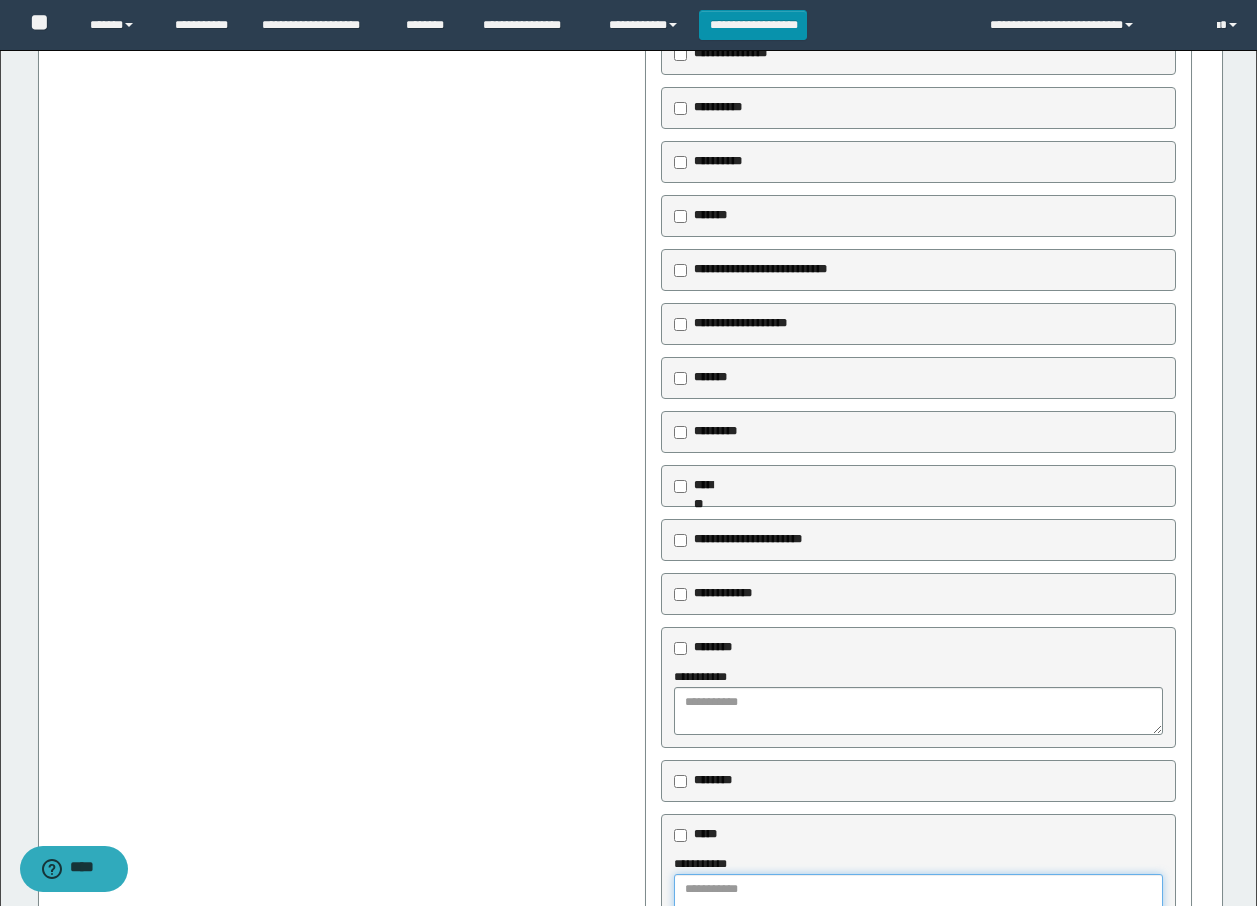 click at bounding box center [918, 898] 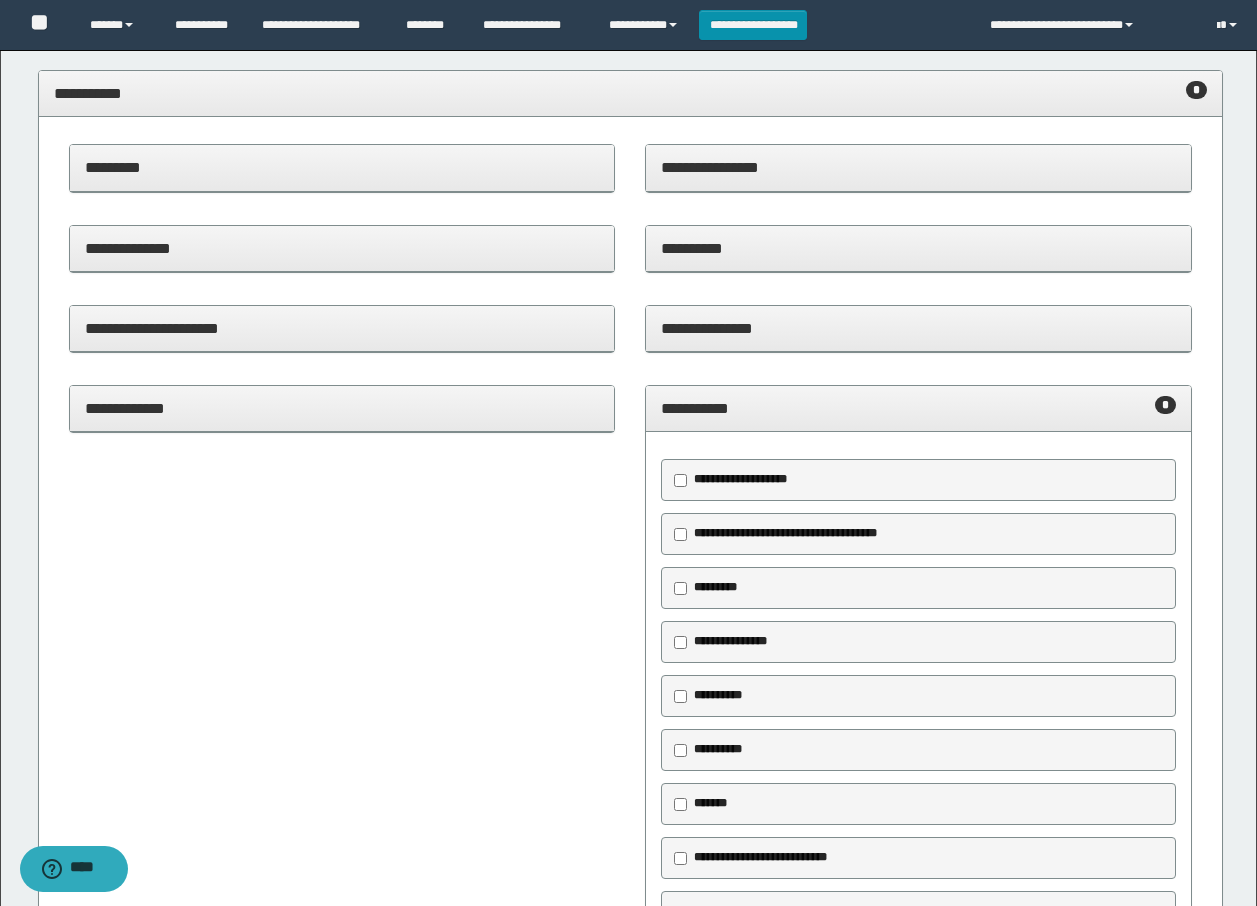 scroll, scrollTop: 156, scrollLeft: 0, axis: vertical 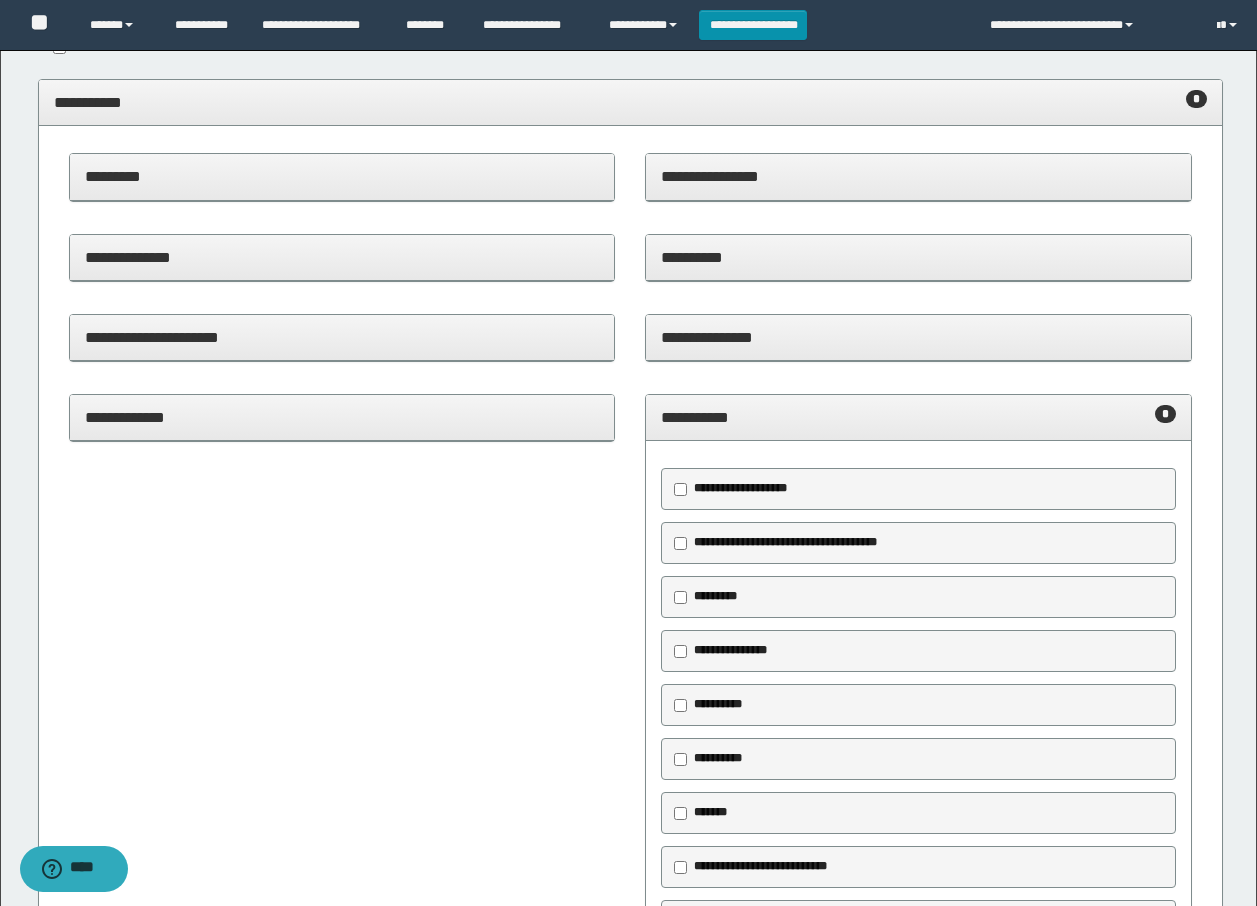 type on "*****" 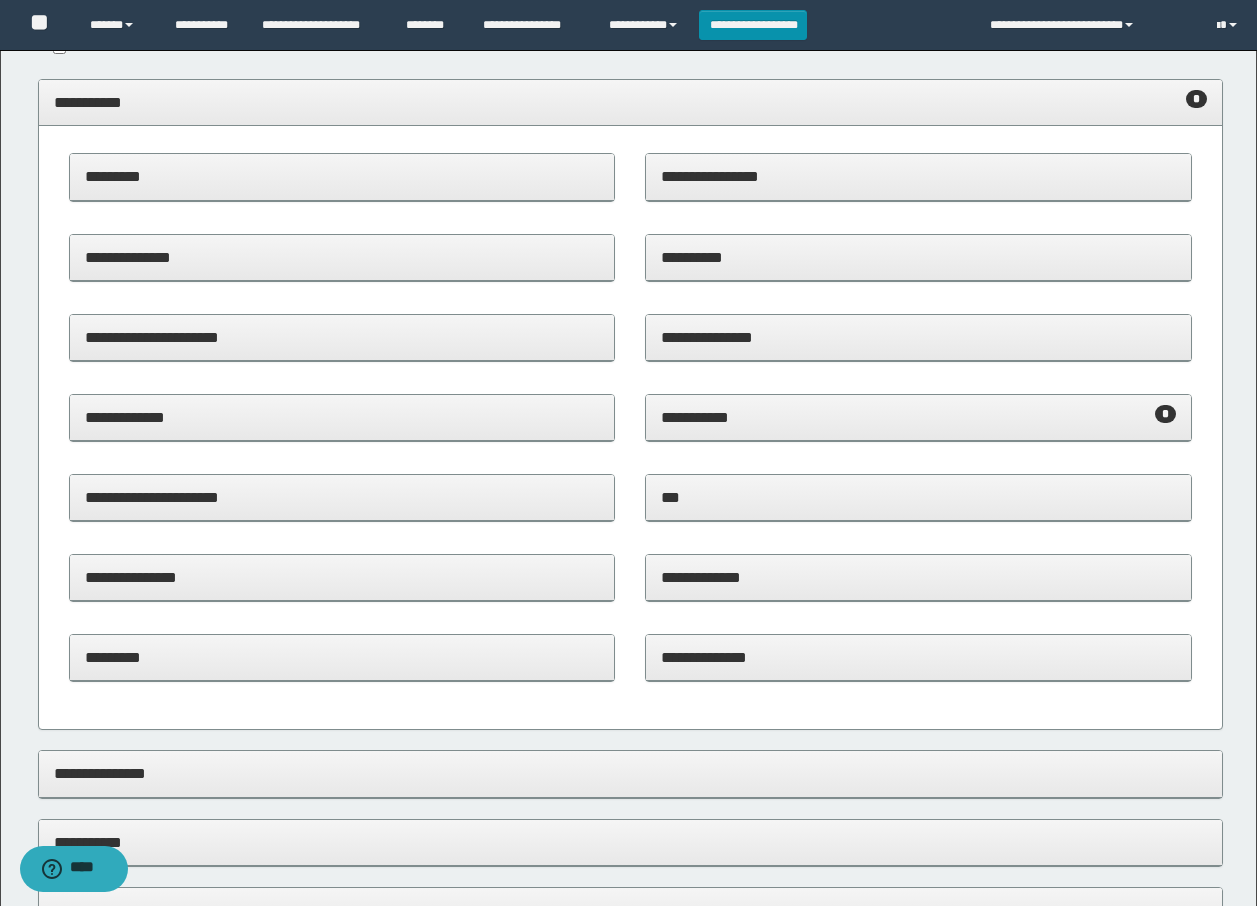 click on "**********" at bounding box center (918, 657) 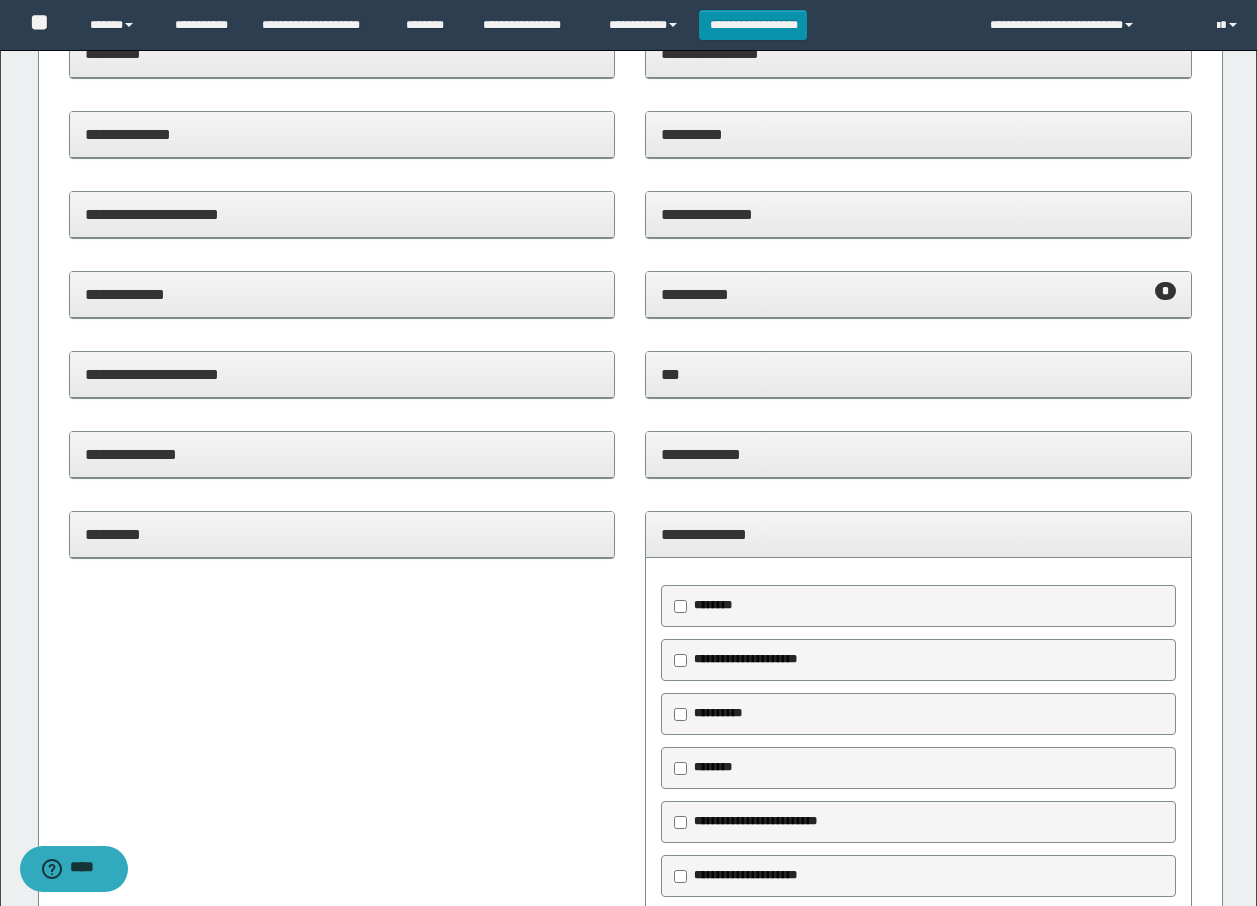 scroll, scrollTop: 320, scrollLeft: 0, axis: vertical 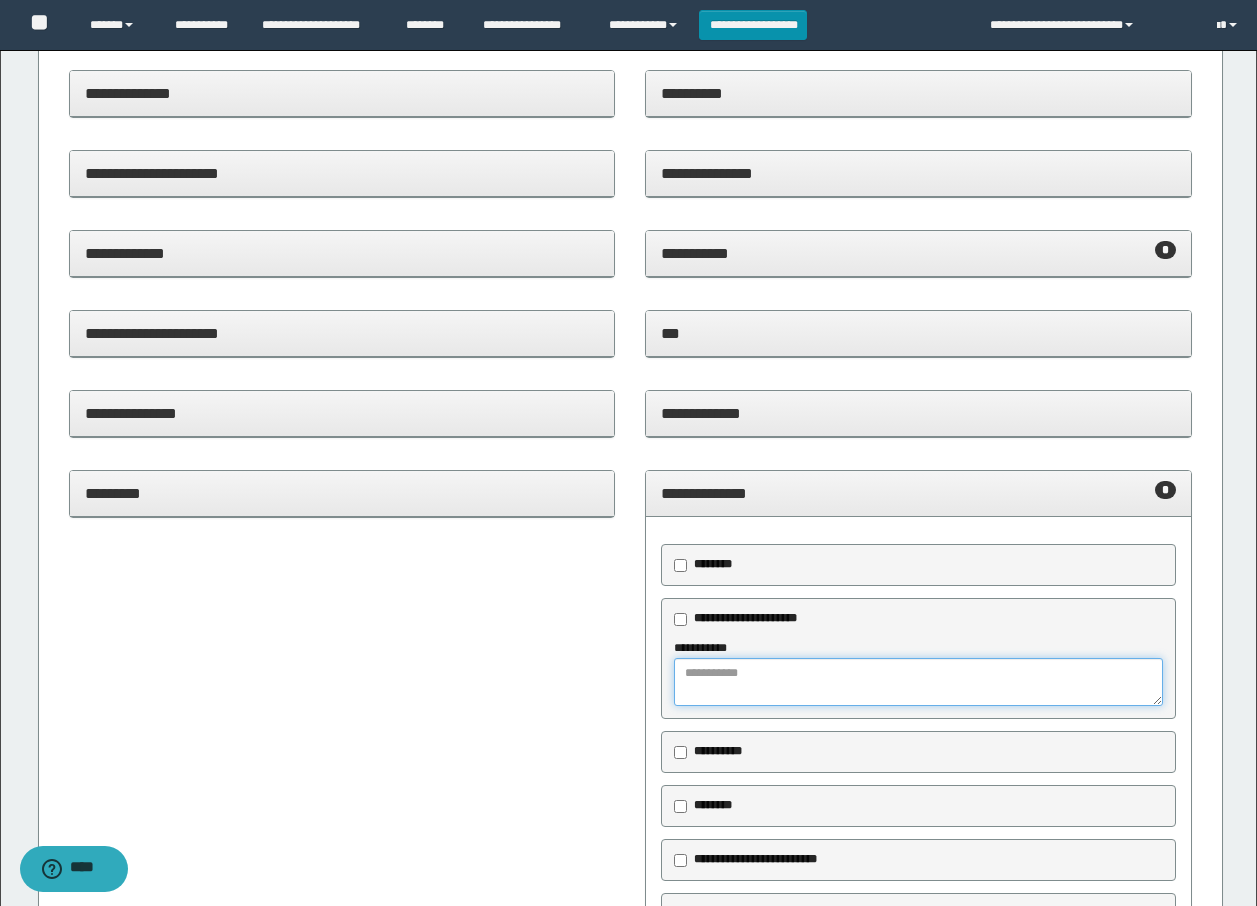 click at bounding box center [918, 682] 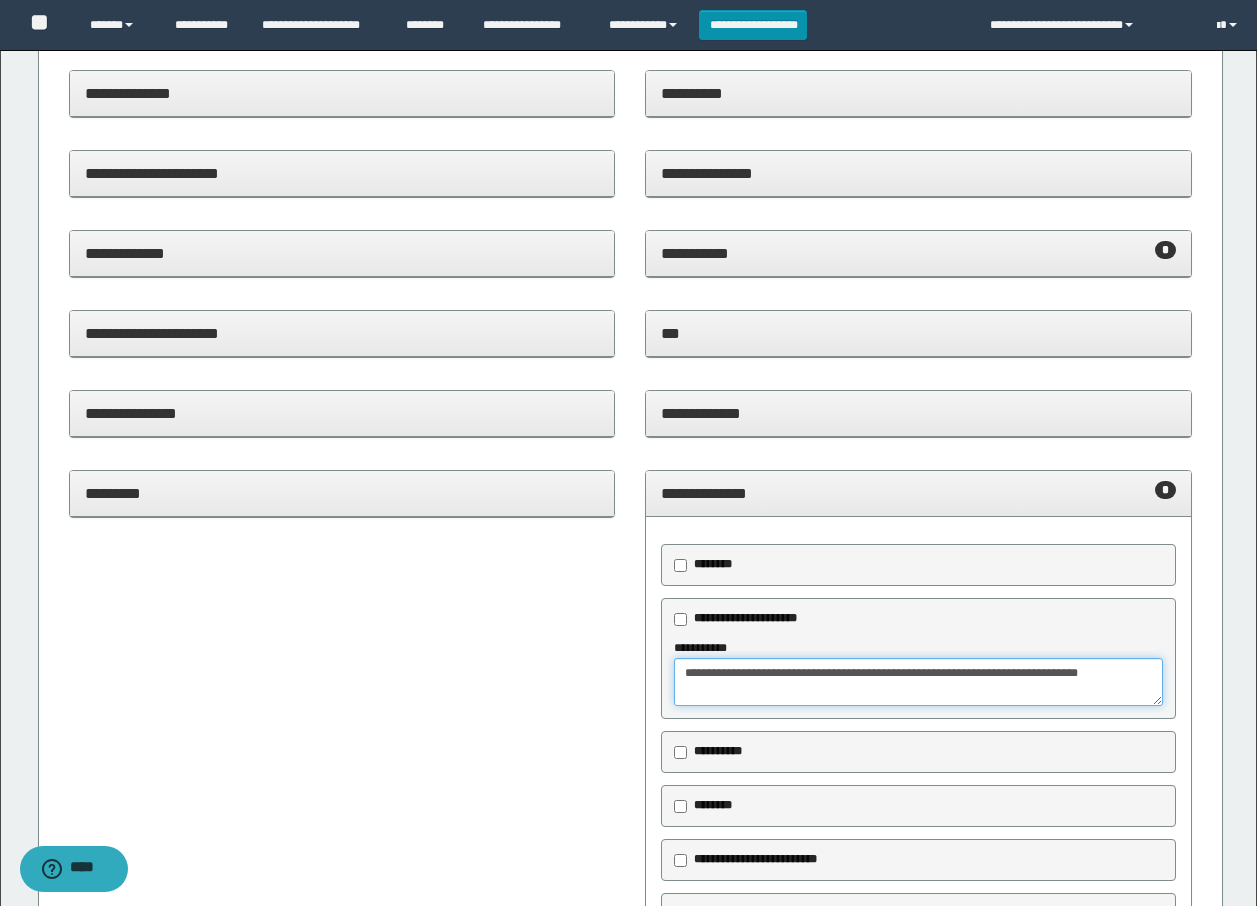 click on "**********" at bounding box center (918, 682) 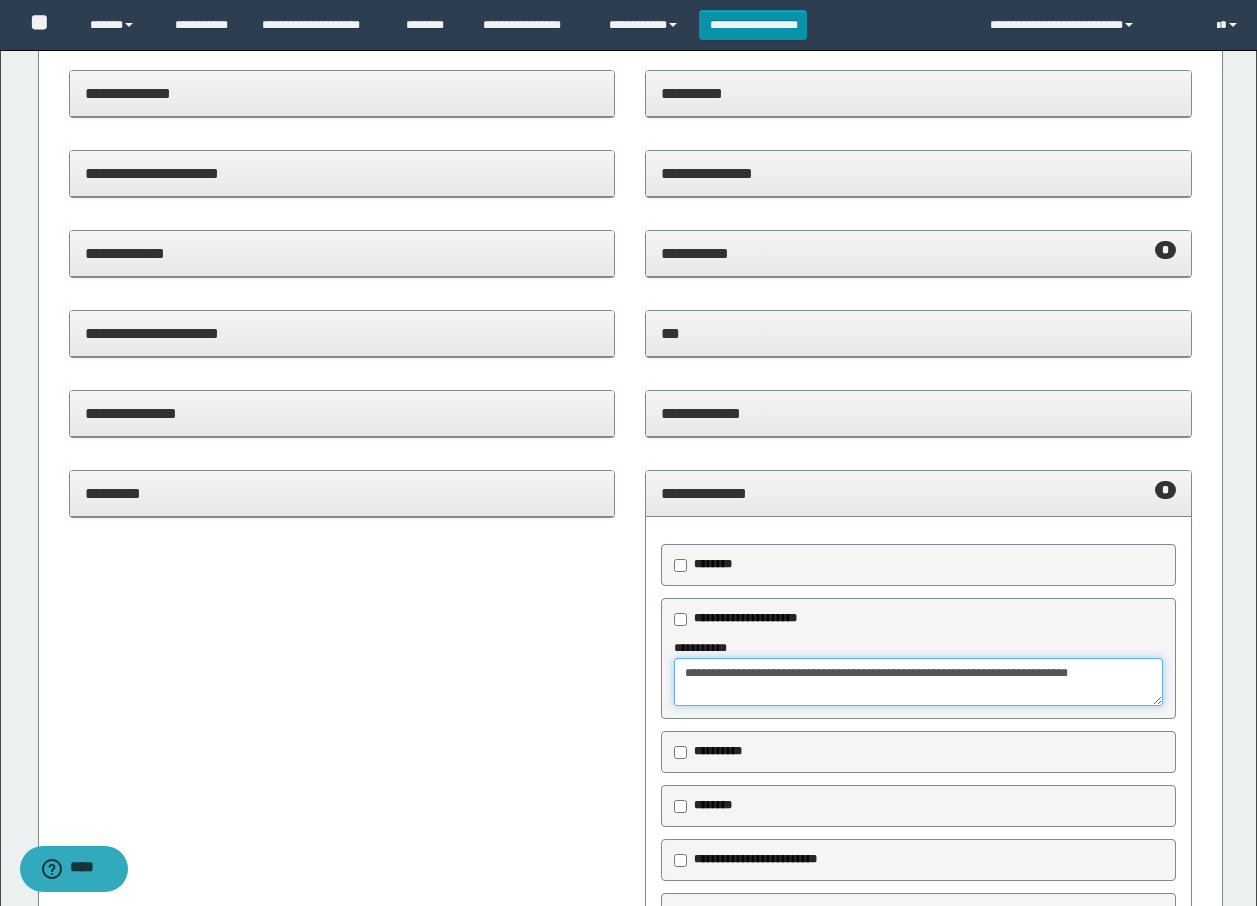 type on "**********" 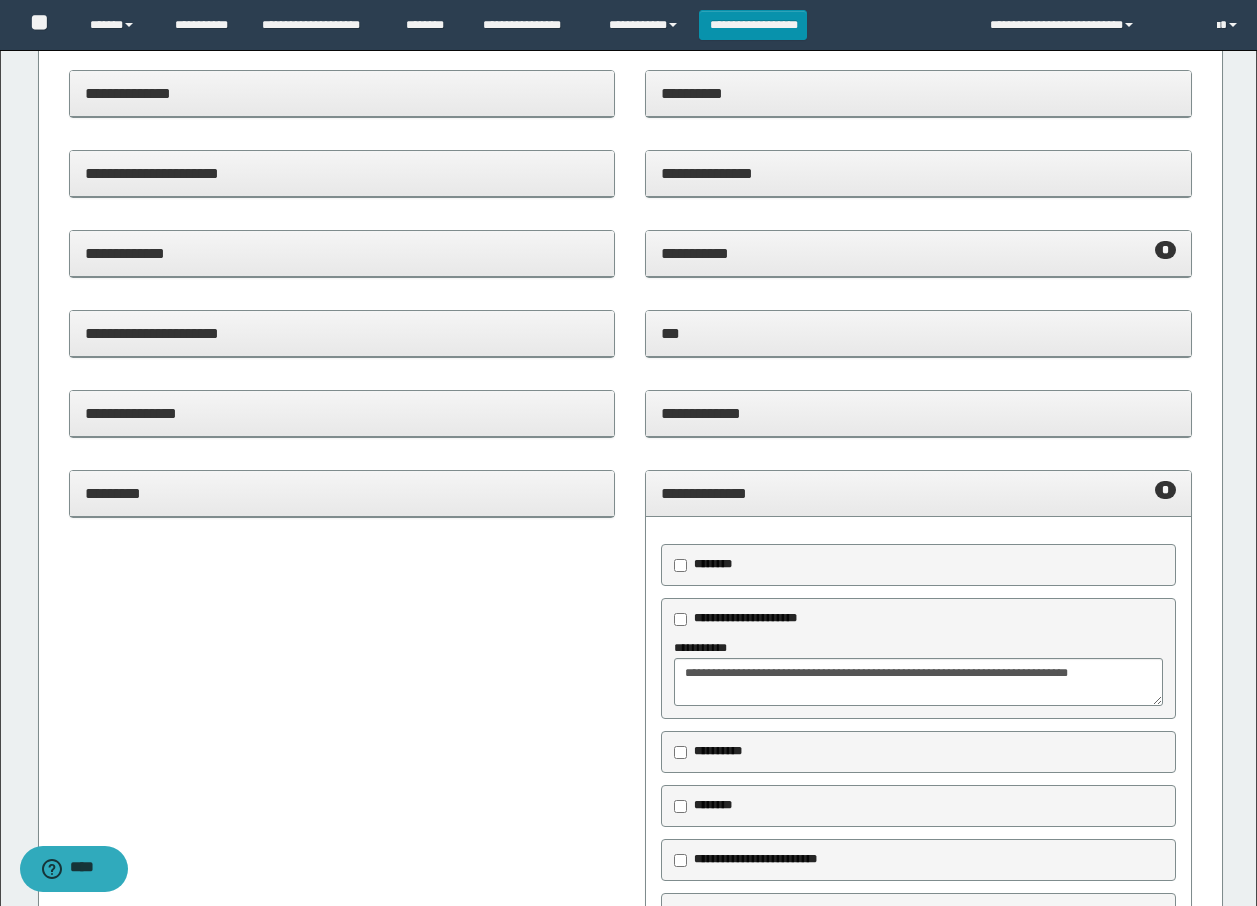 click on "**********" at bounding box center [918, 493] 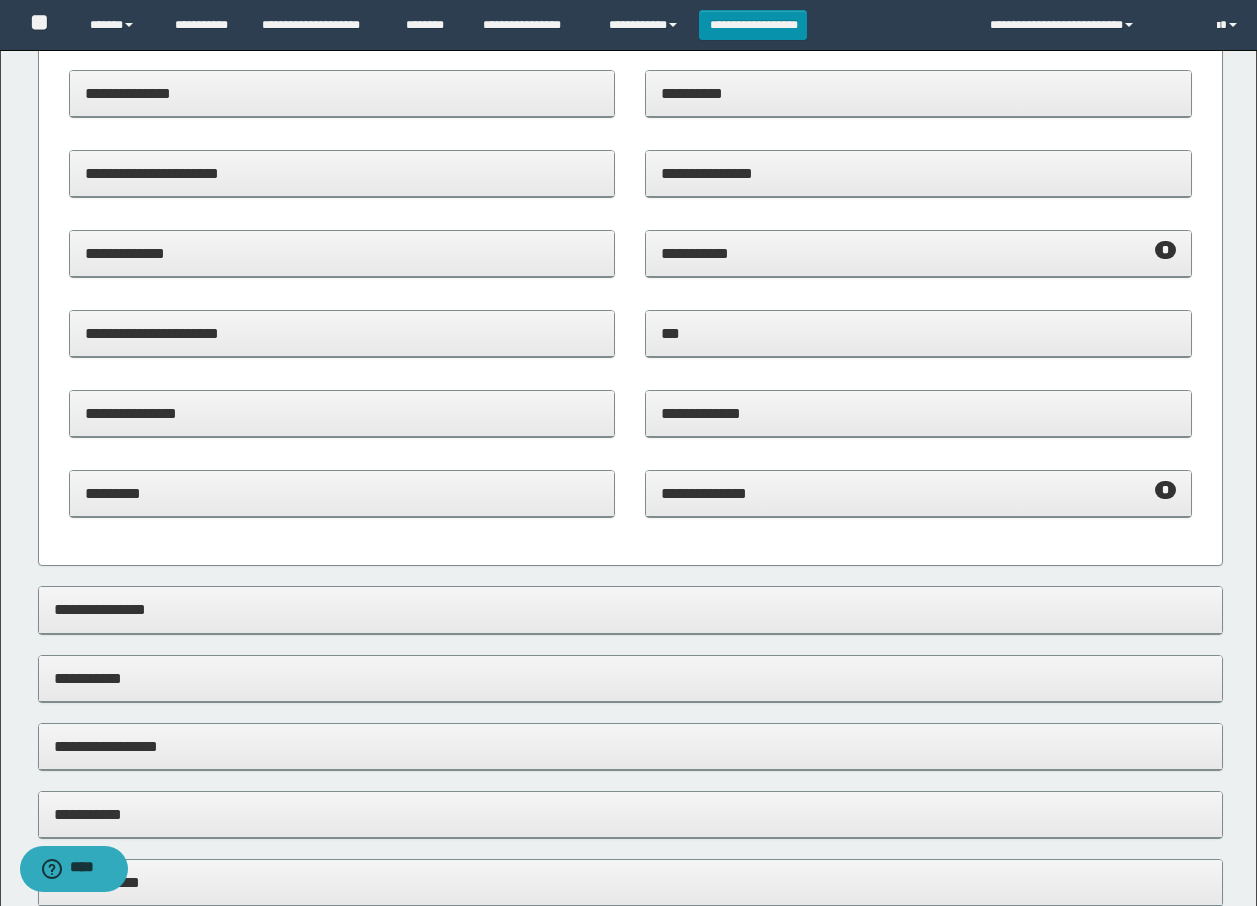 scroll, scrollTop: 0, scrollLeft: 0, axis: both 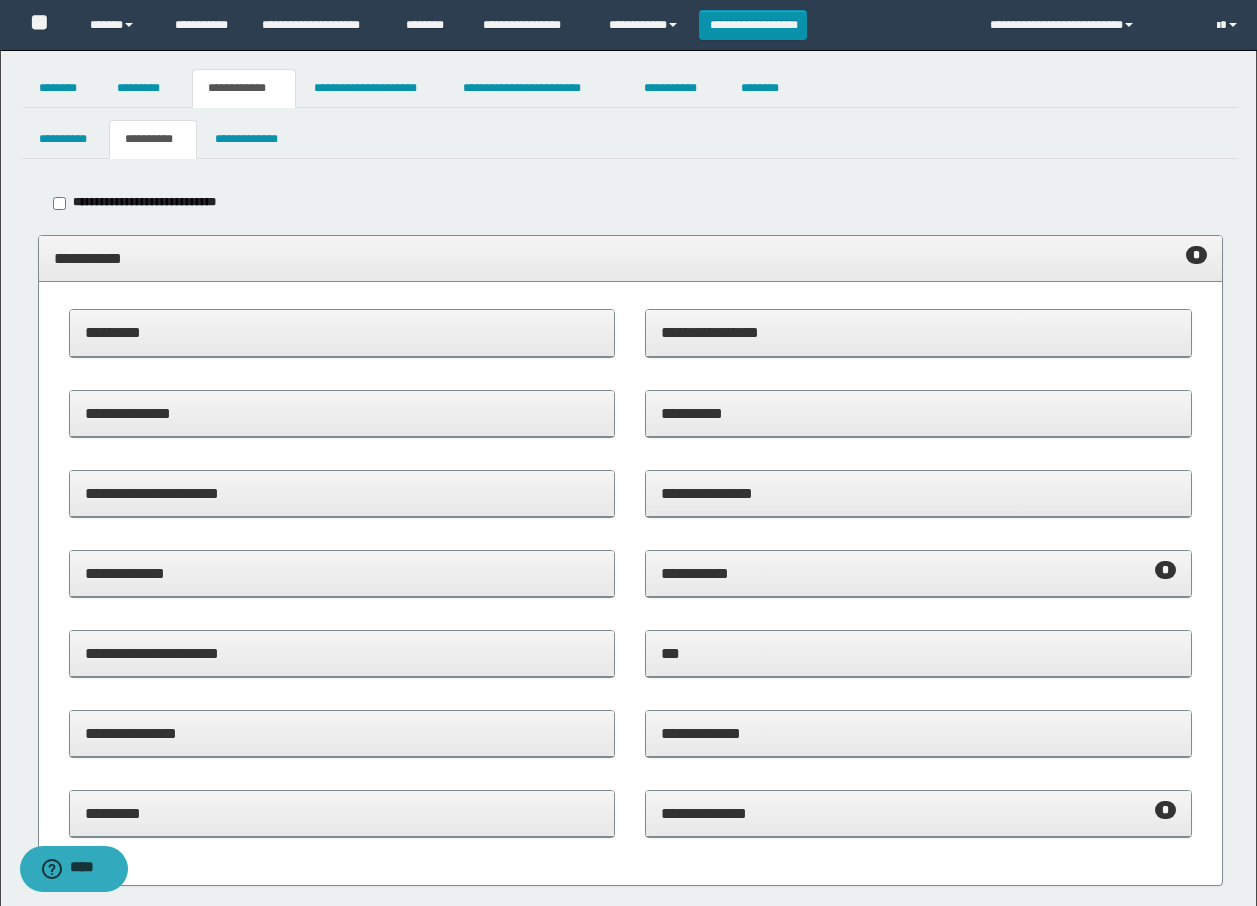 click on "**********" at bounding box center [630, 258] 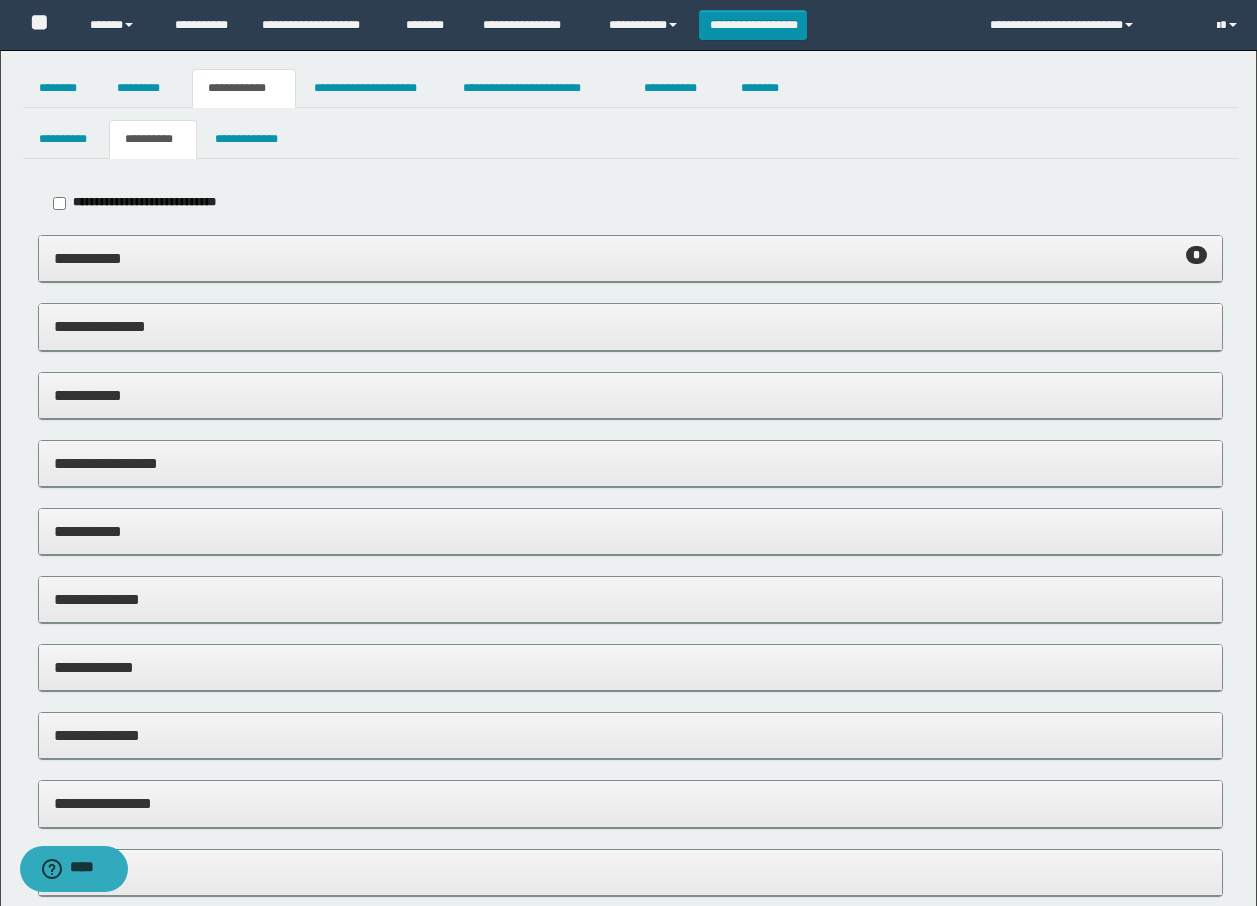 click on "**********" at bounding box center [630, 395] 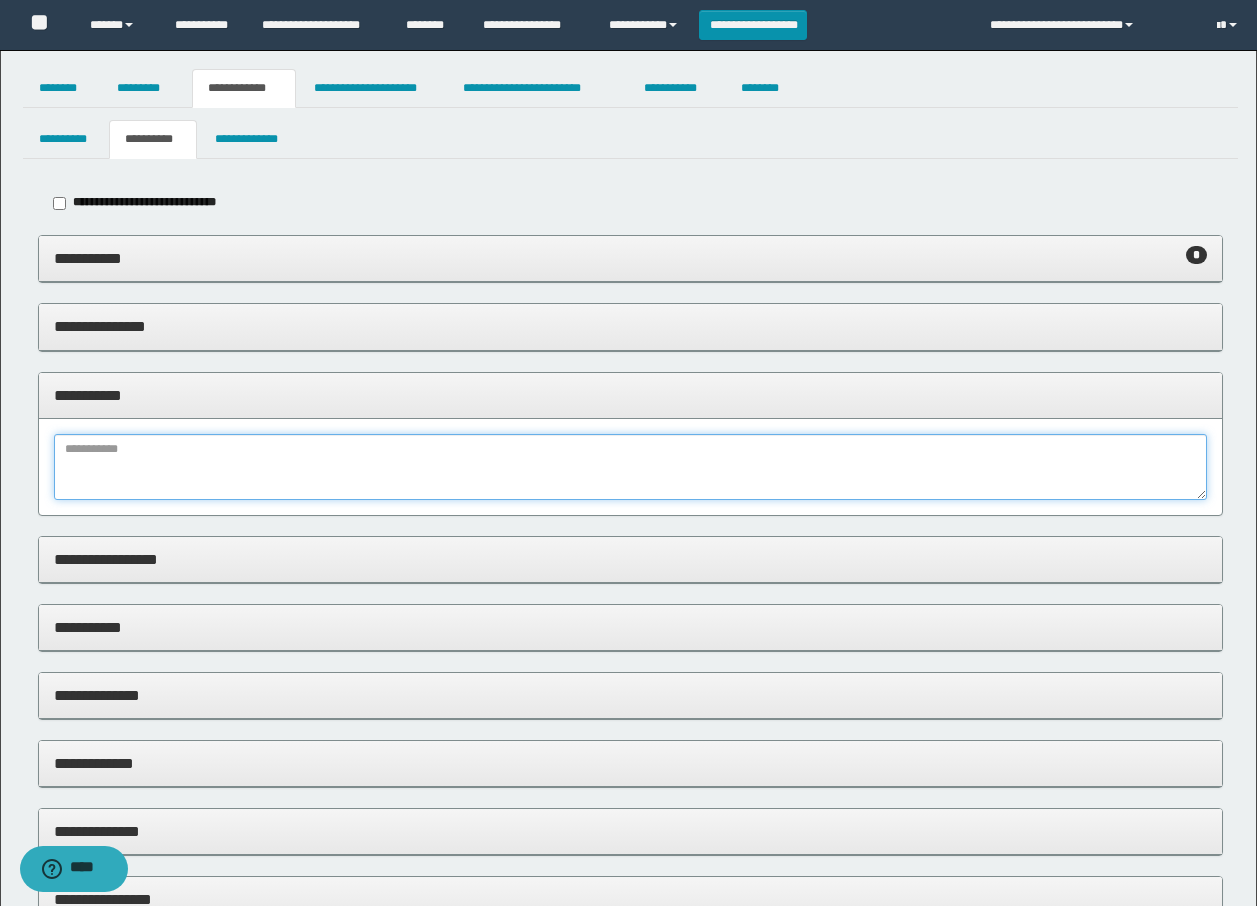 click at bounding box center (630, 467) 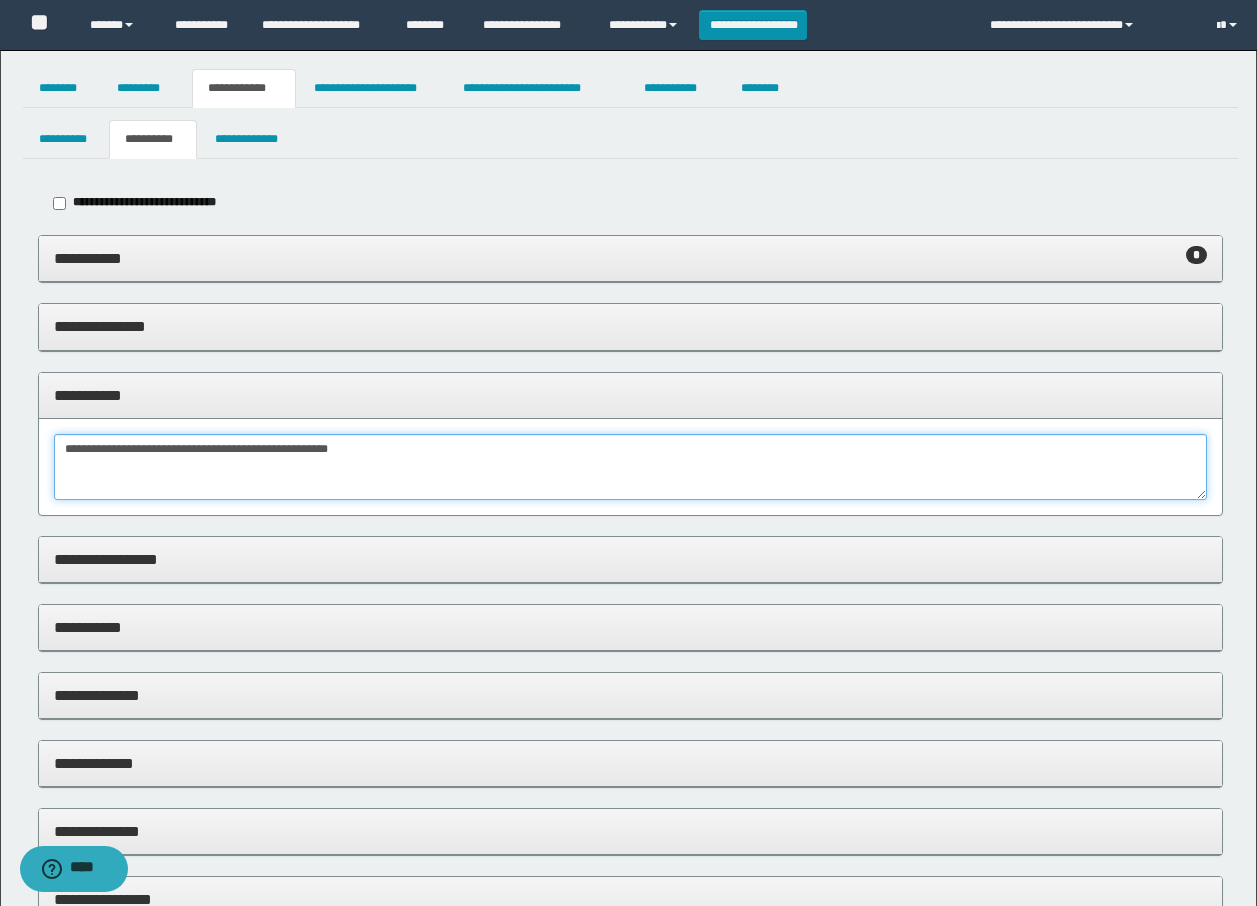 type on "**********" 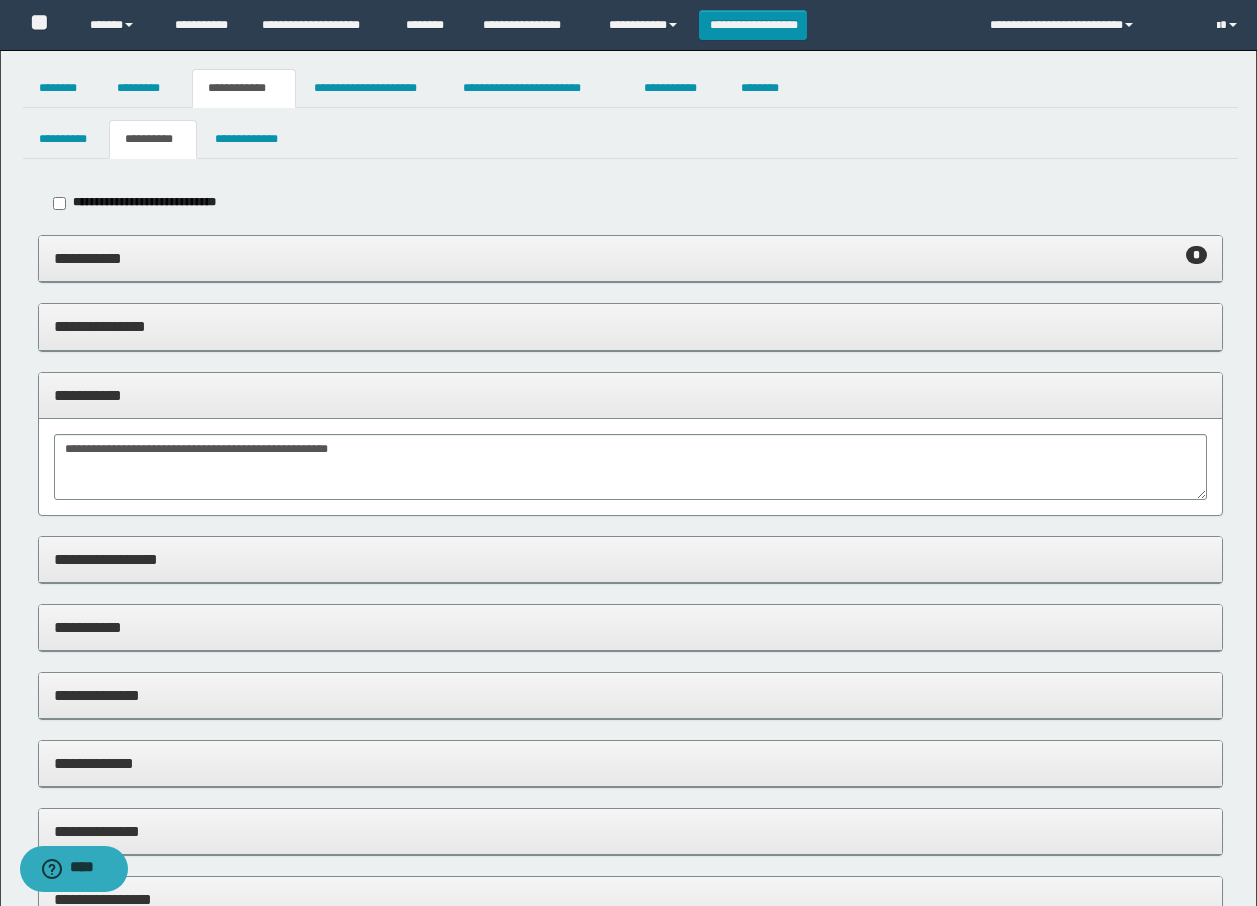 click on "**********" at bounding box center [630, 395] 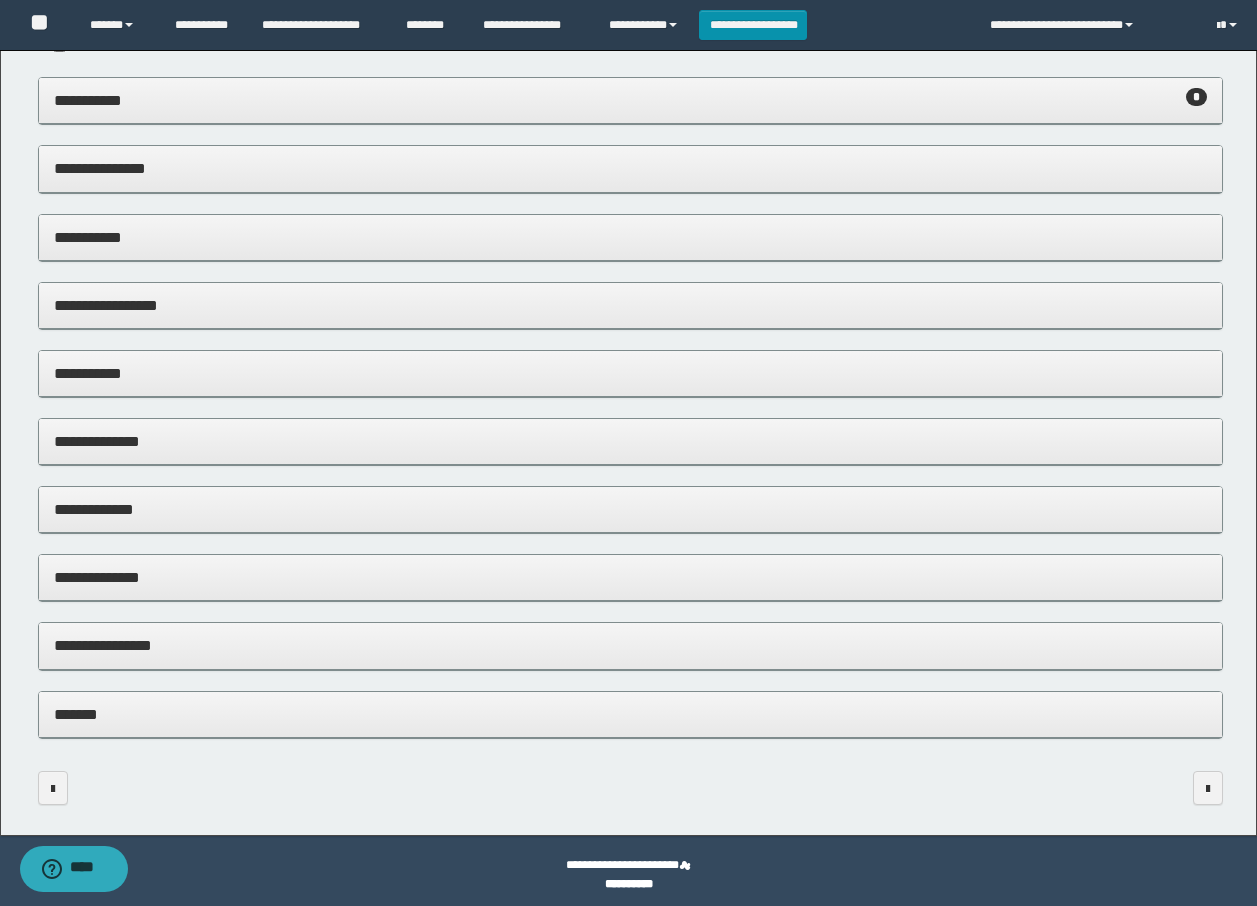 scroll, scrollTop: 165, scrollLeft: 0, axis: vertical 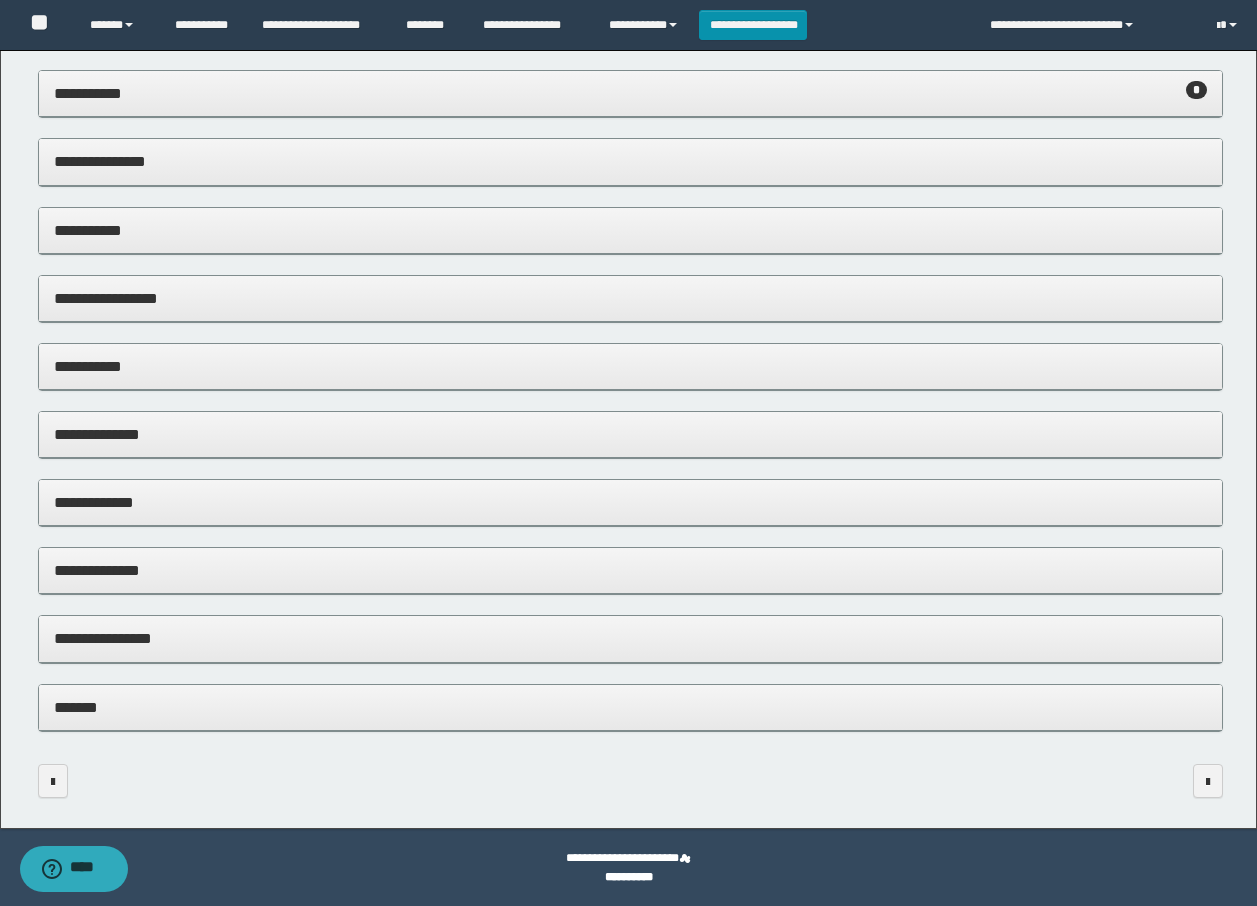 click on "**********" at bounding box center [630, 570] 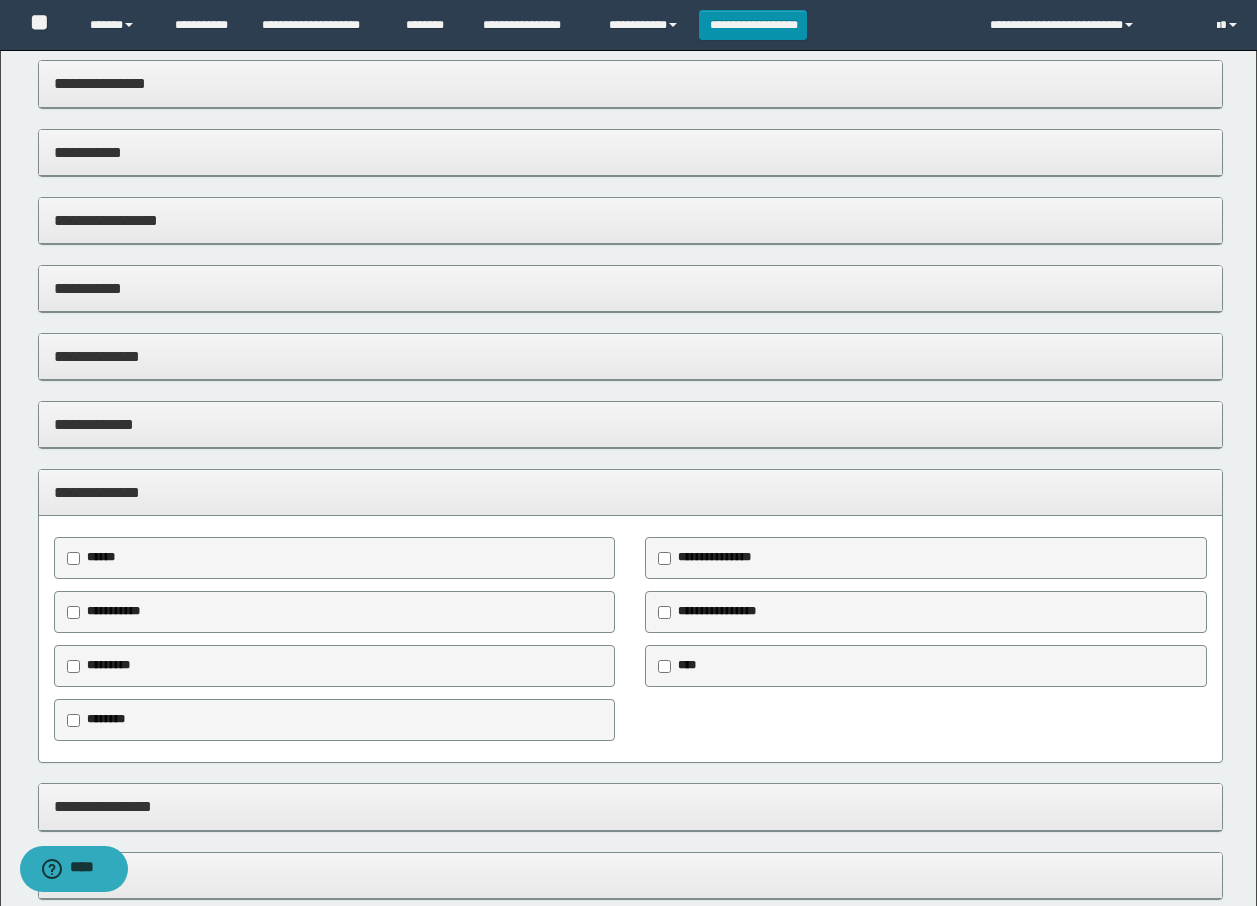 scroll, scrollTop: 275, scrollLeft: 0, axis: vertical 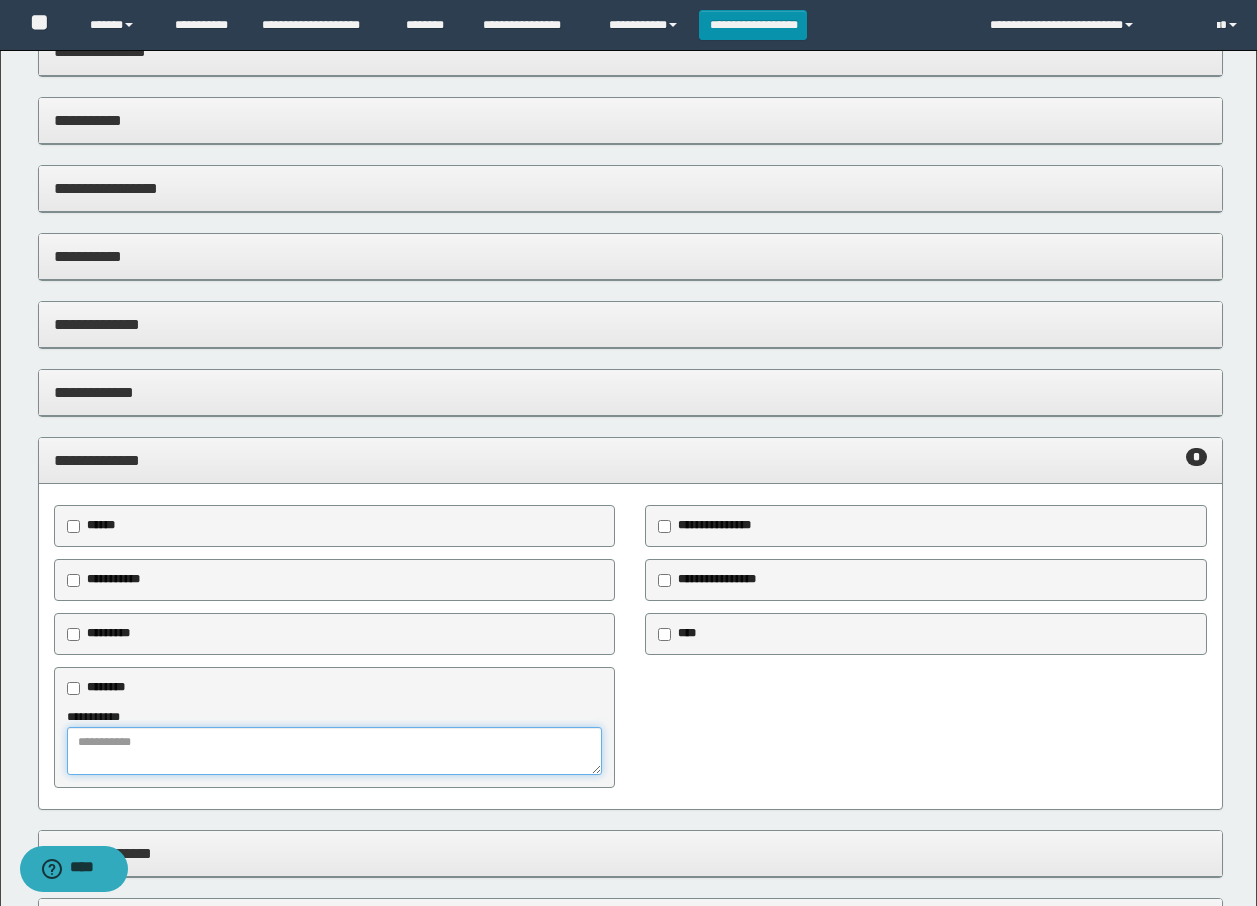 click at bounding box center [335, 751] 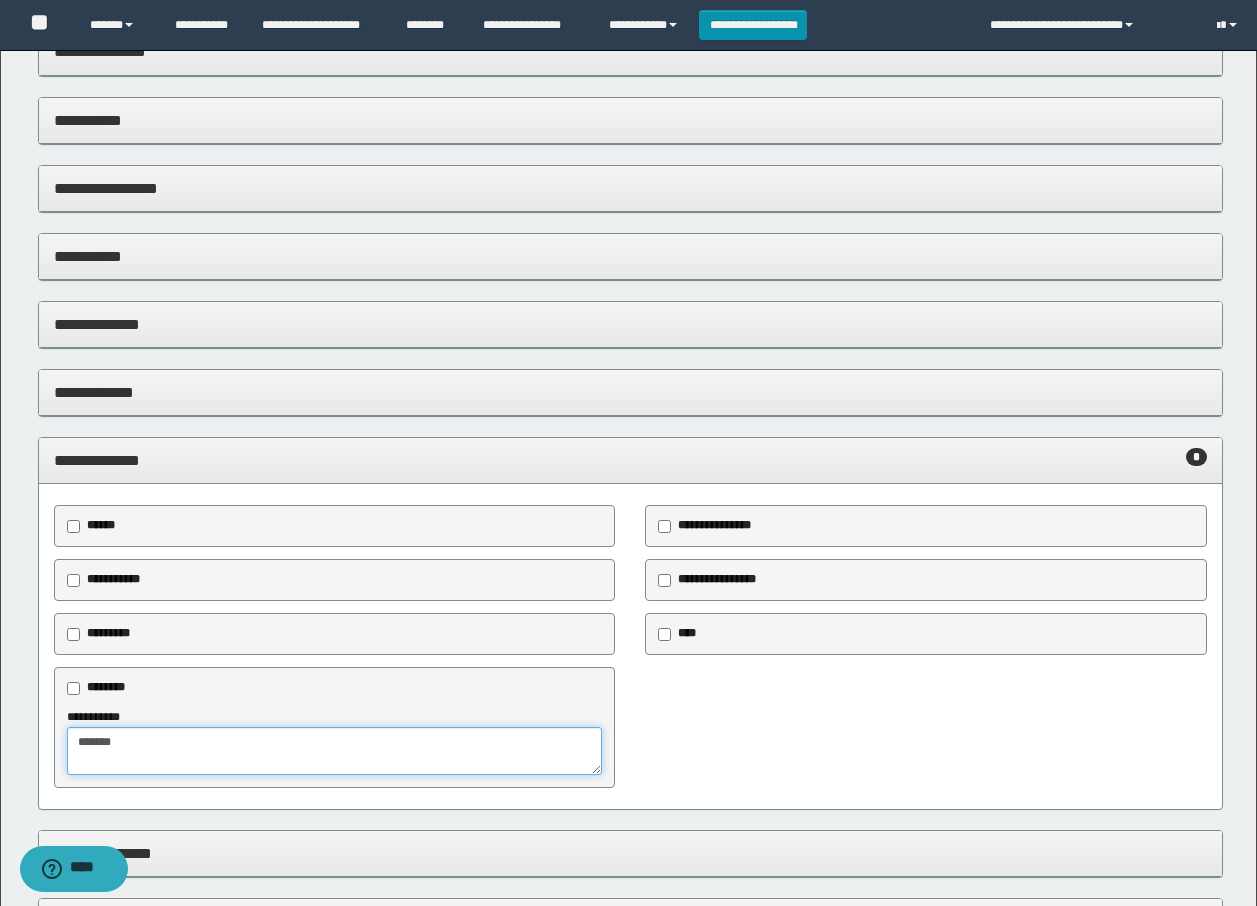 type on "*******" 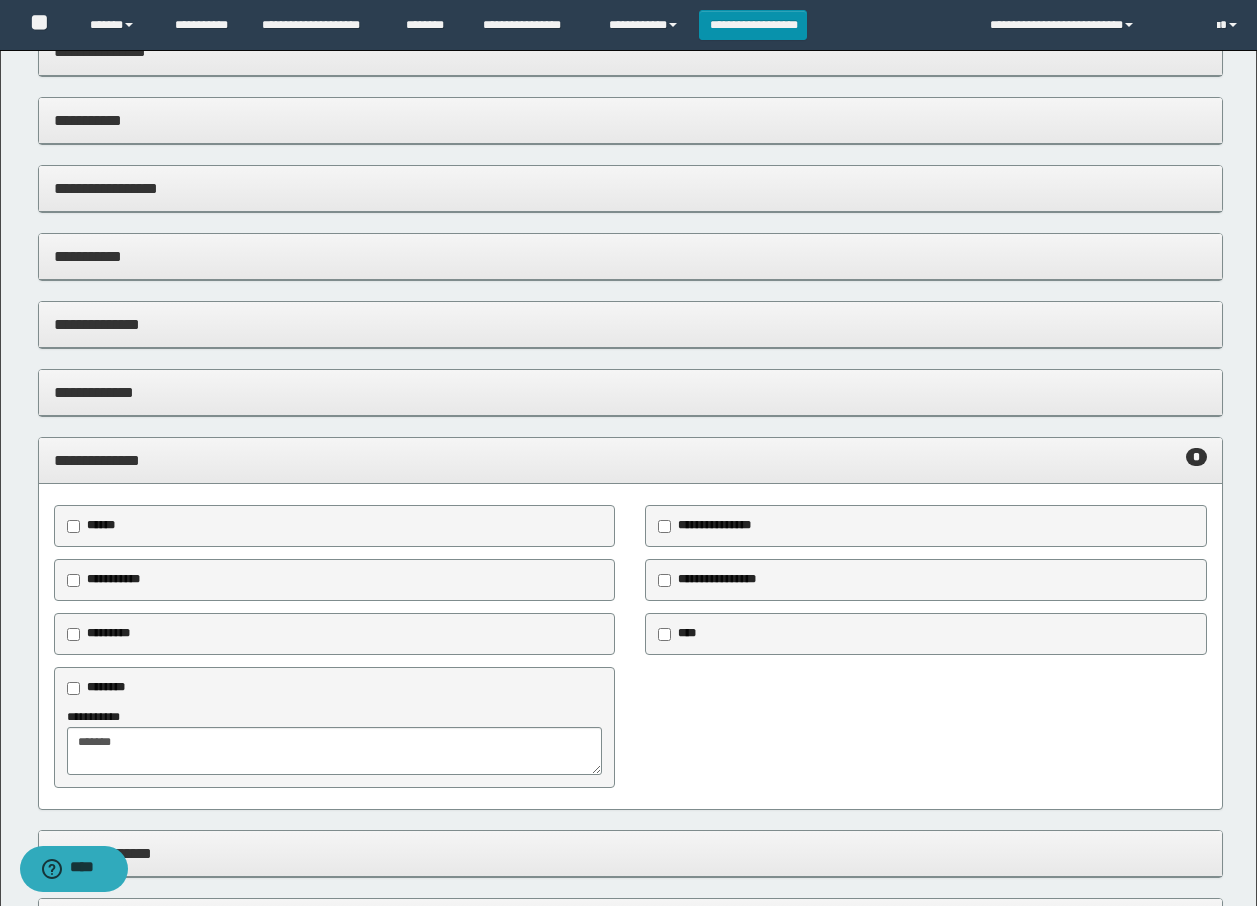 click on "**********" at bounding box center (630, 460) 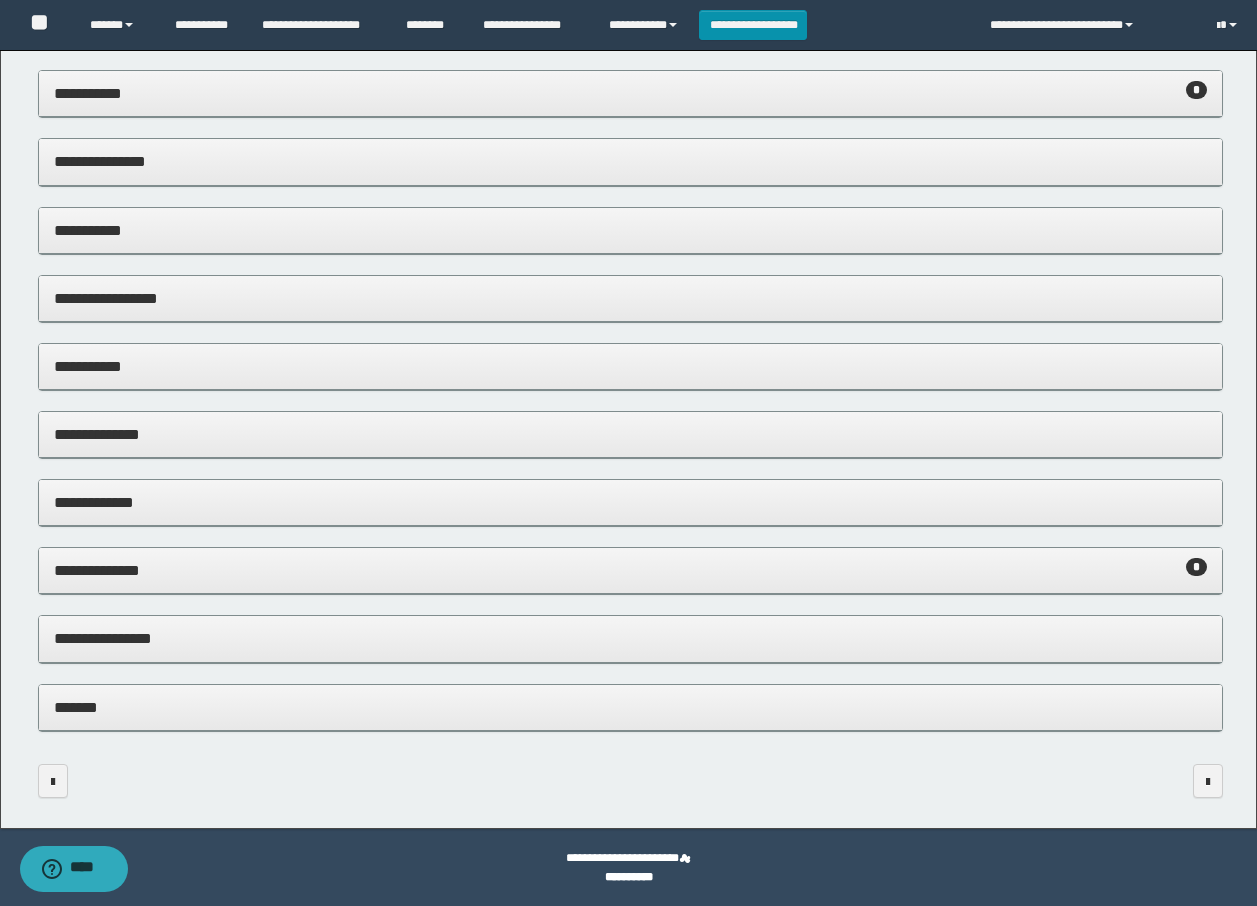 click on "**********" at bounding box center (630, 639) 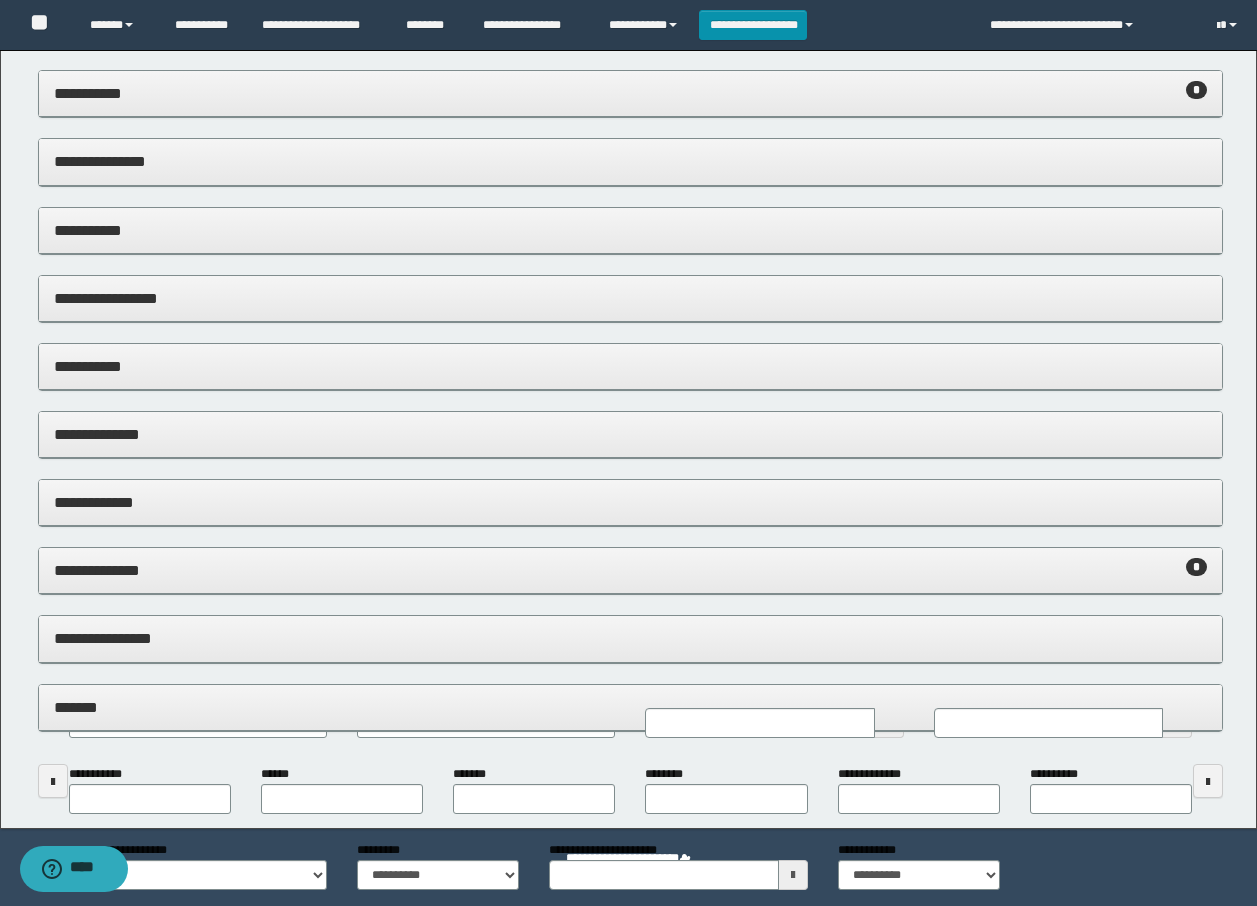 scroll, scrollTop: 275, scrollLeft: 0, axis: vertical 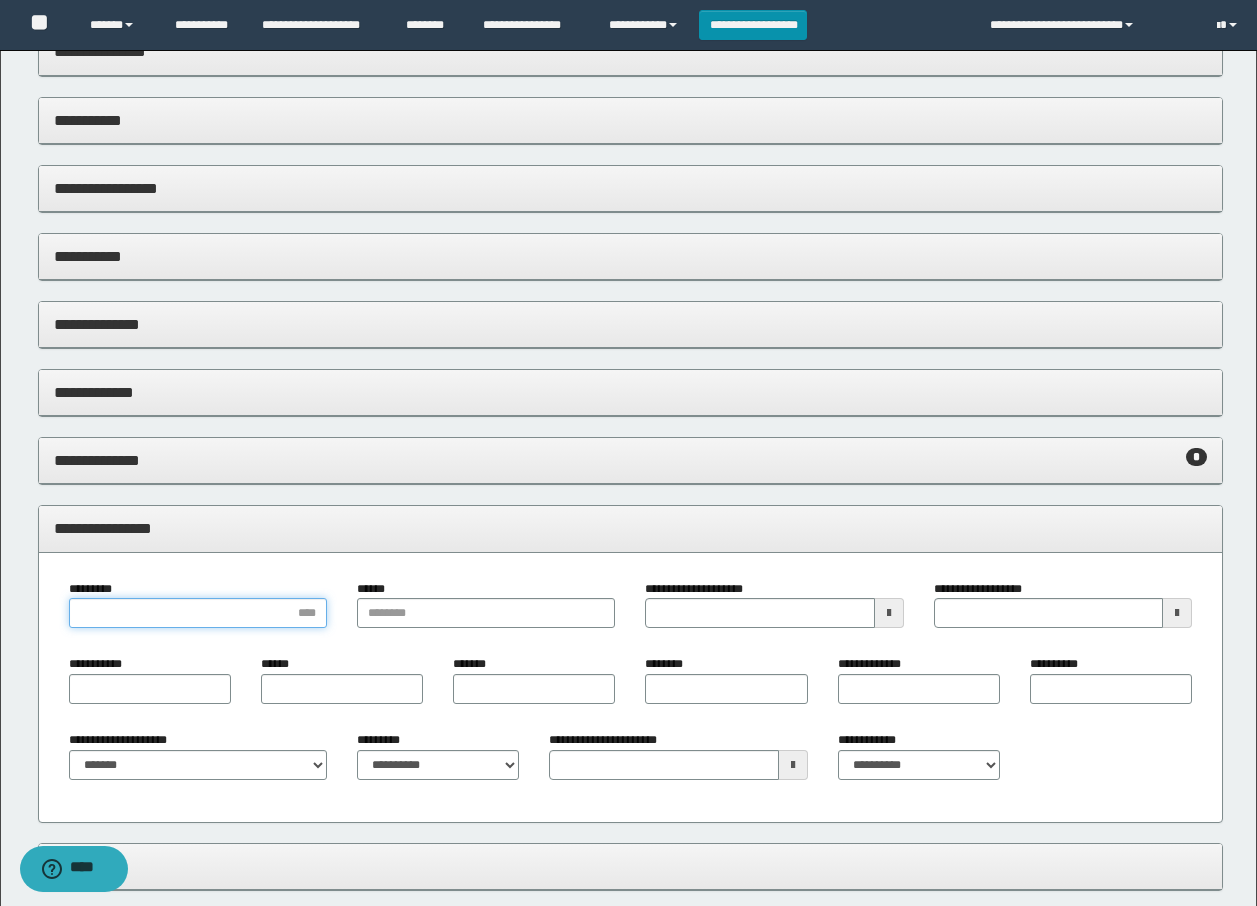 click on "*********" at bounding box center [198, 613] 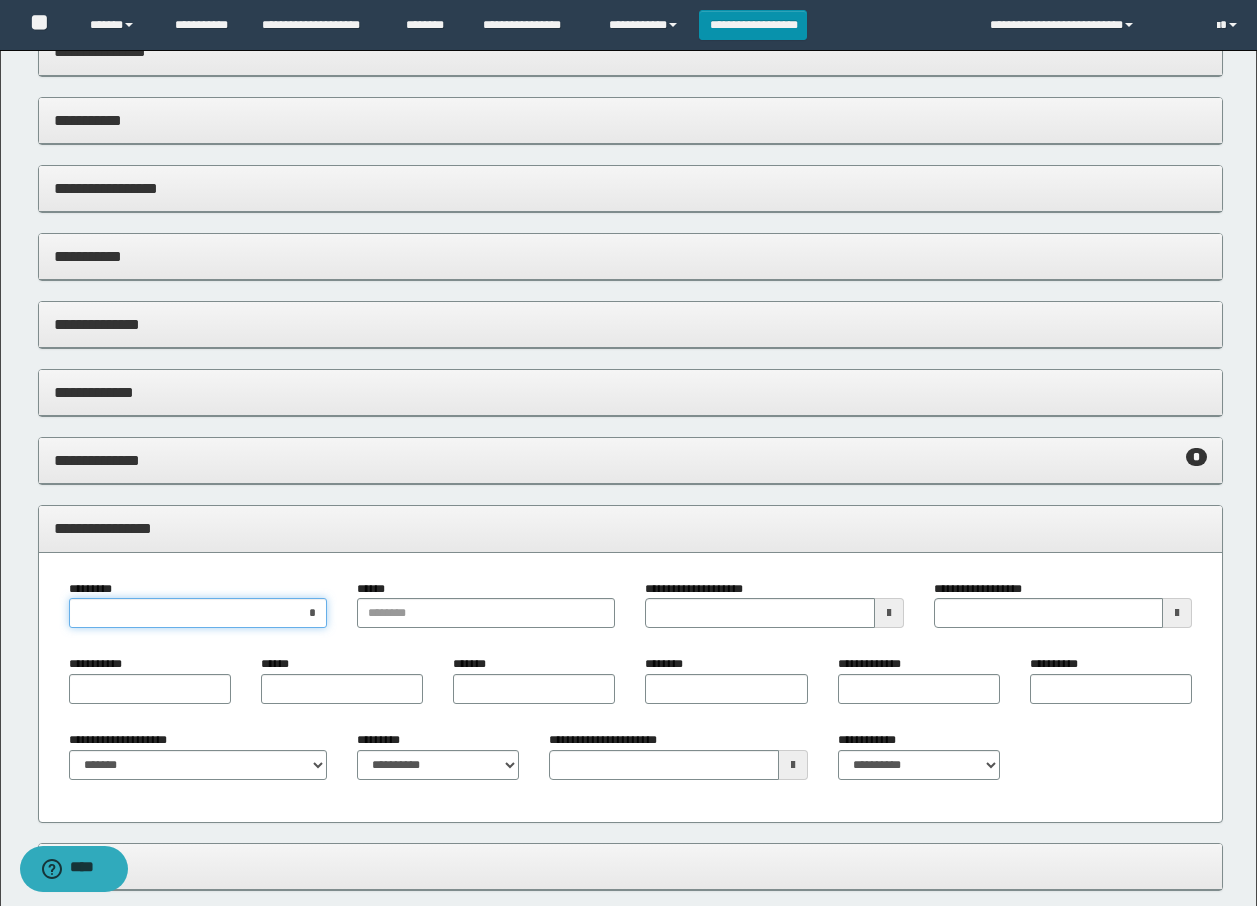 type on "**" 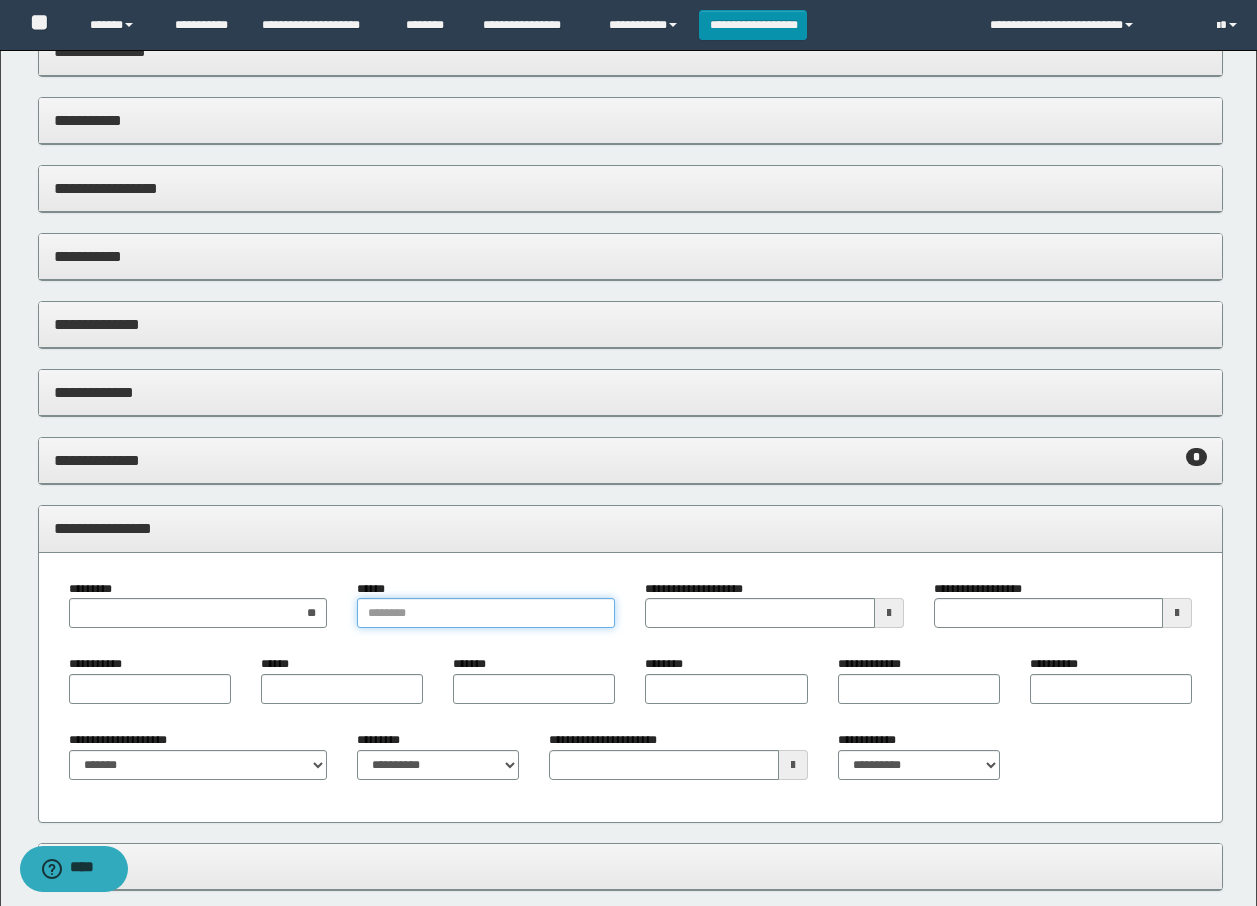 click on "******" at bounding box center [486, 613] 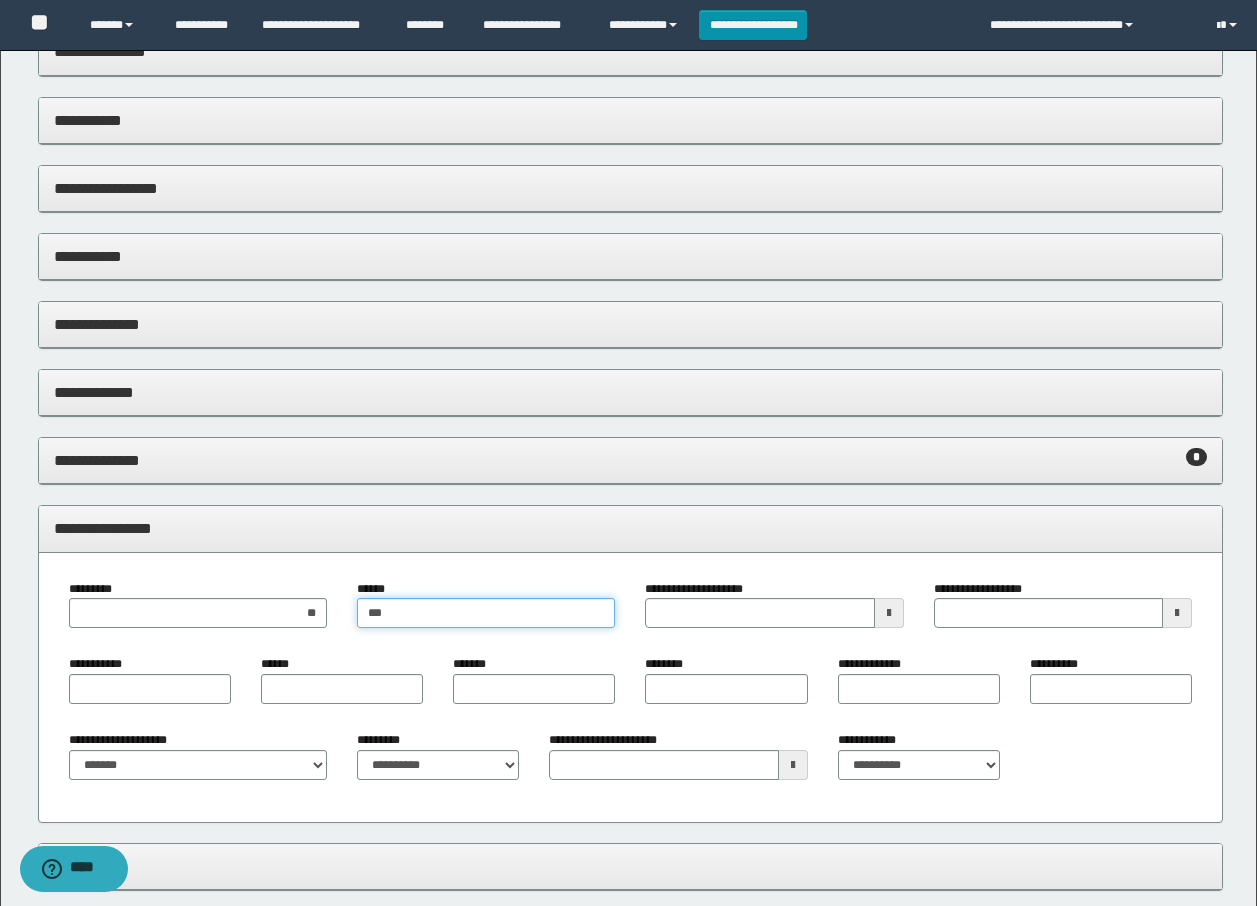type on "****" 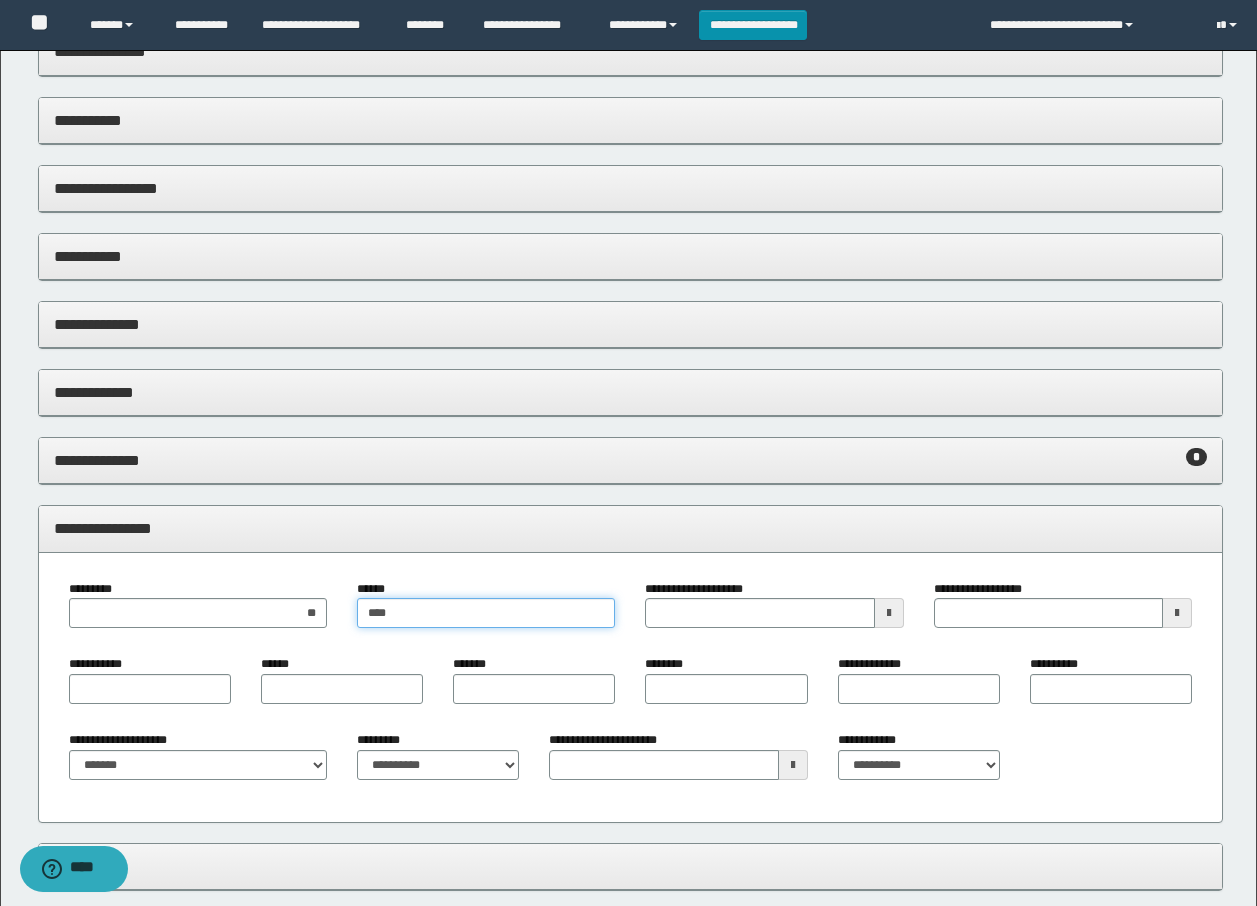 type 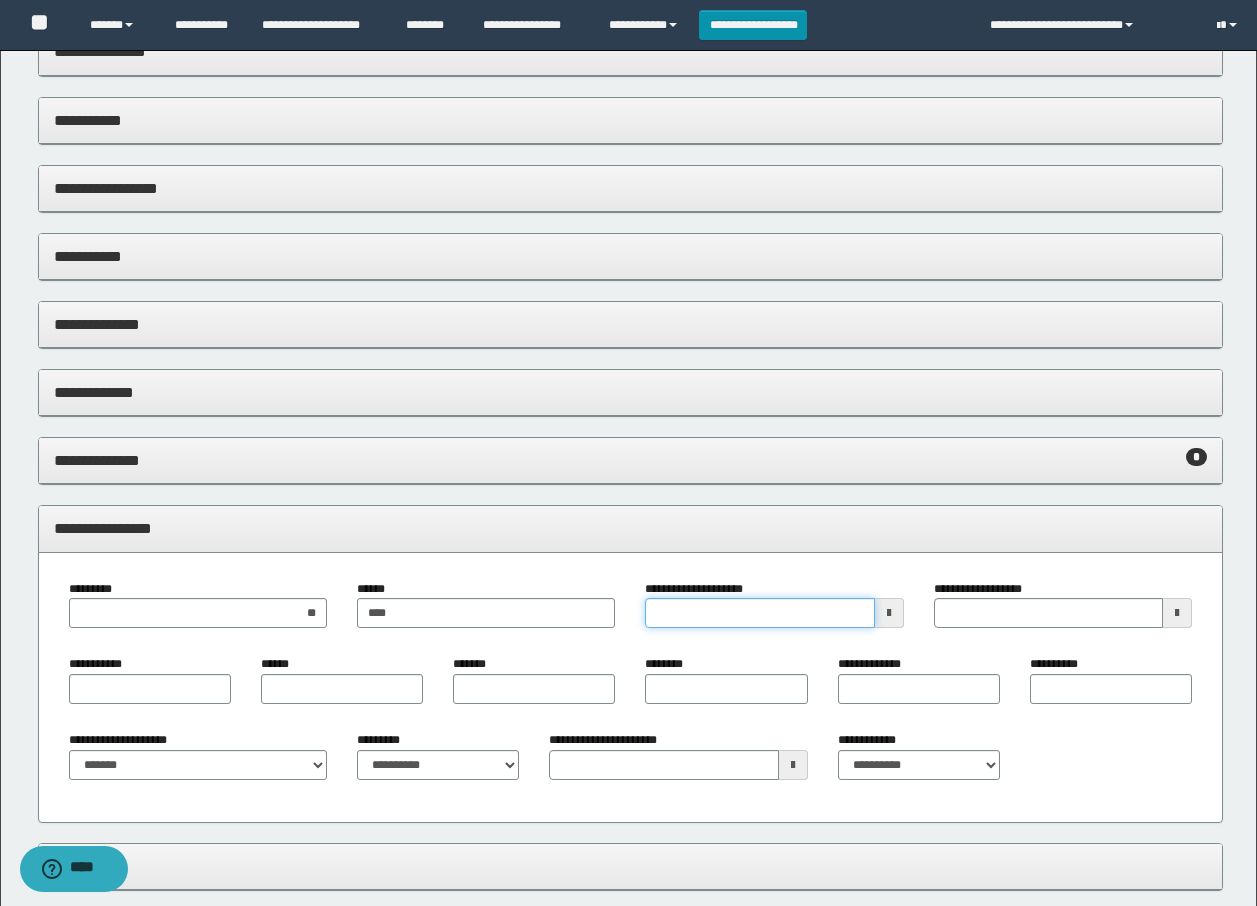 click on "**********" at bounding box center [759, 613] 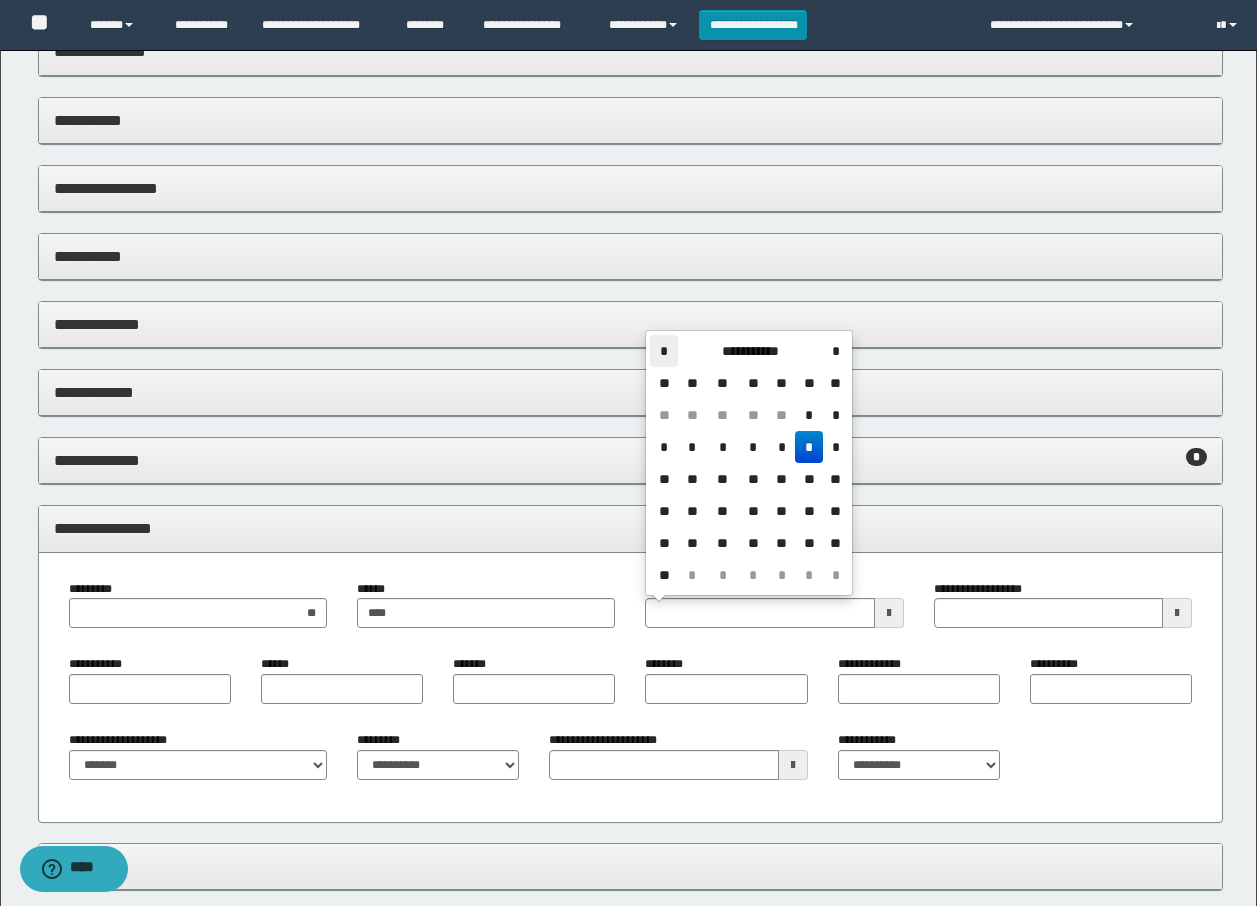 click on "*" at bounding box center (664, 351) 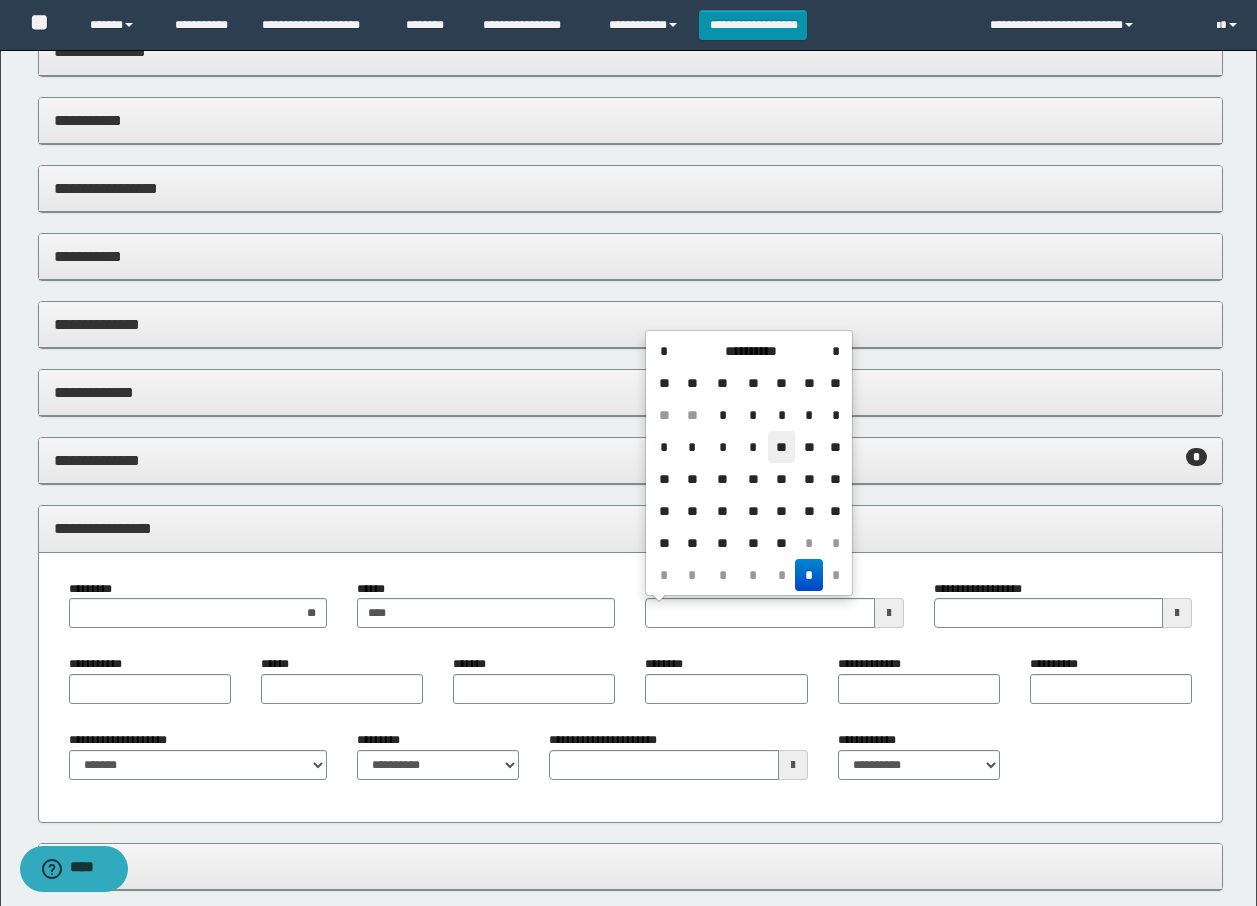 click on "**" at bounding box center (782, 447) 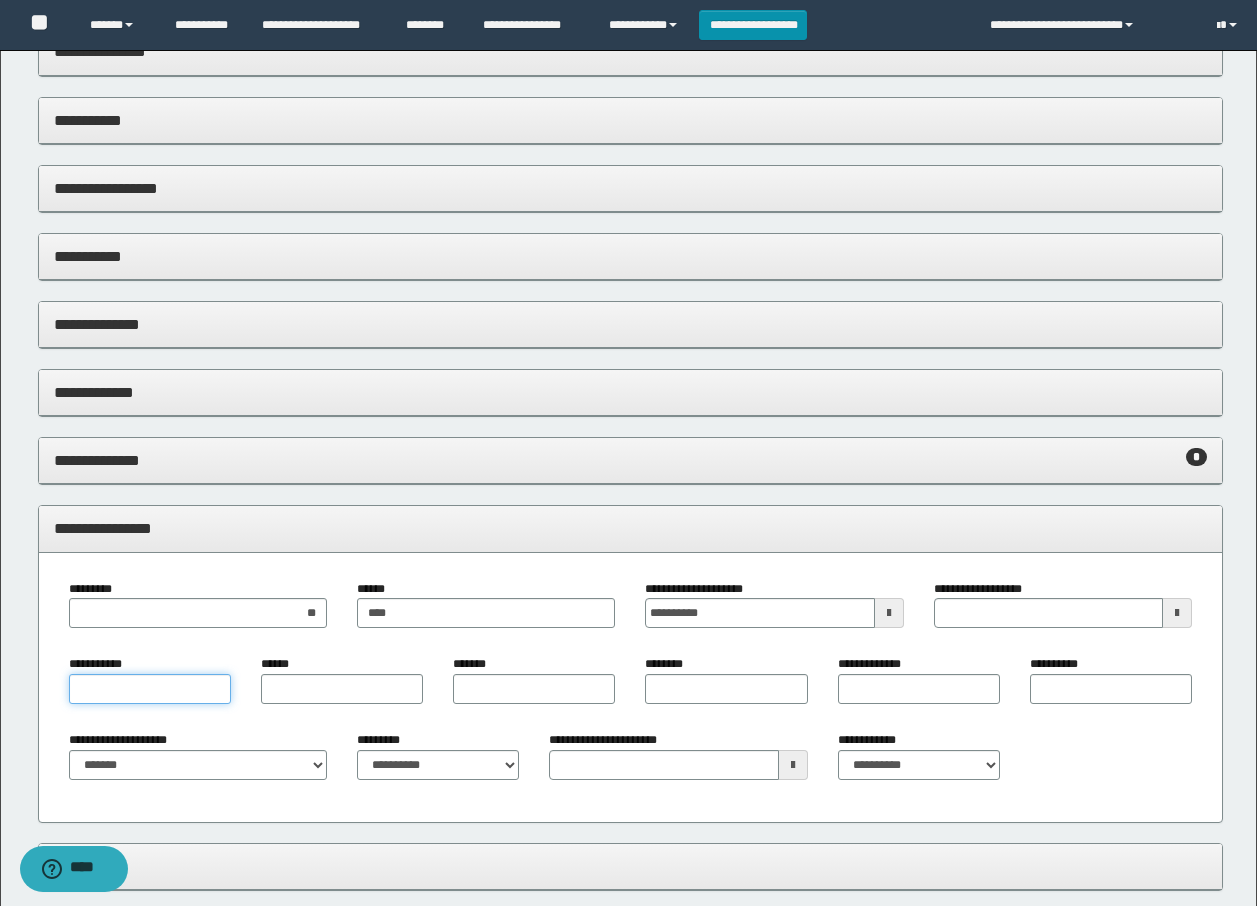 click on "**********" at bounding box center (150, 689) 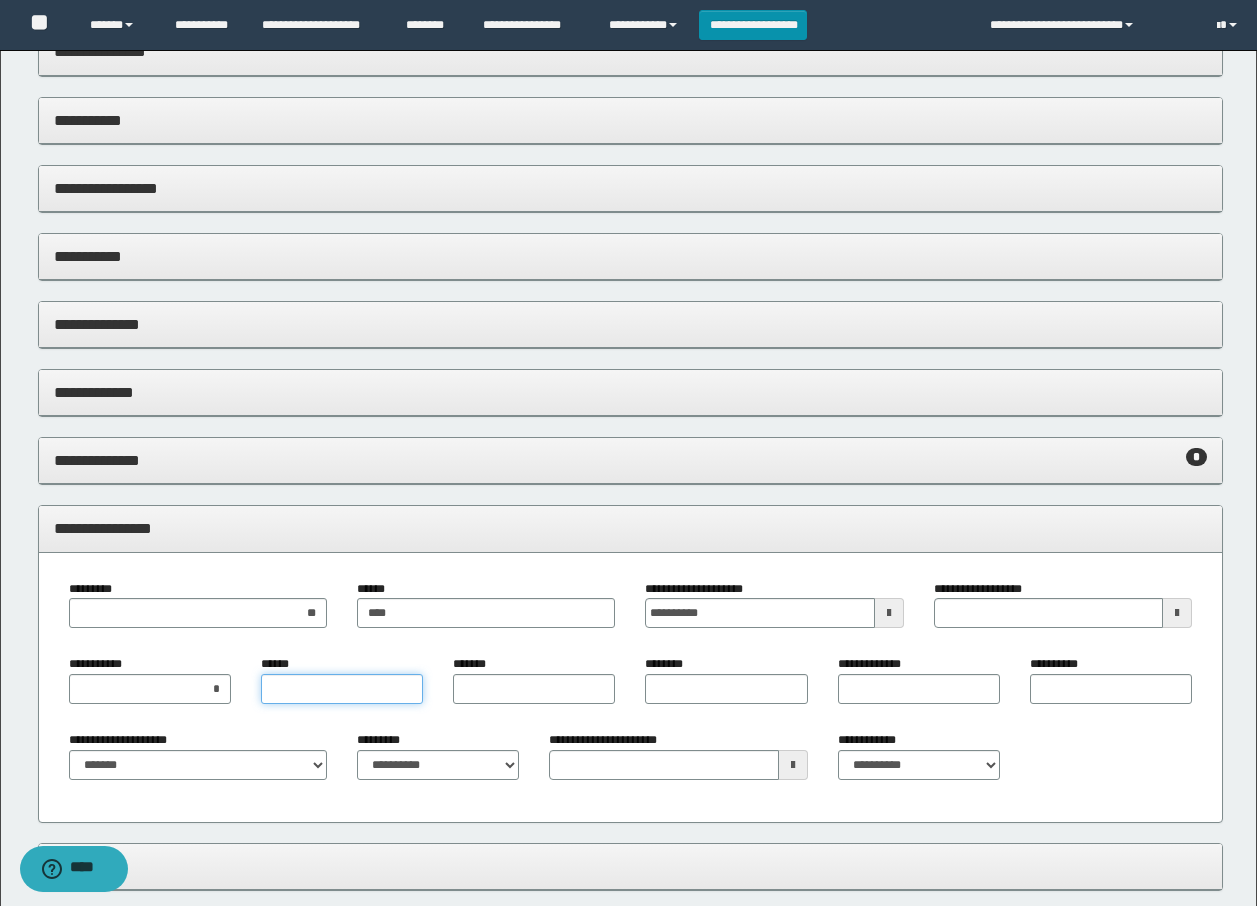 type on "*" 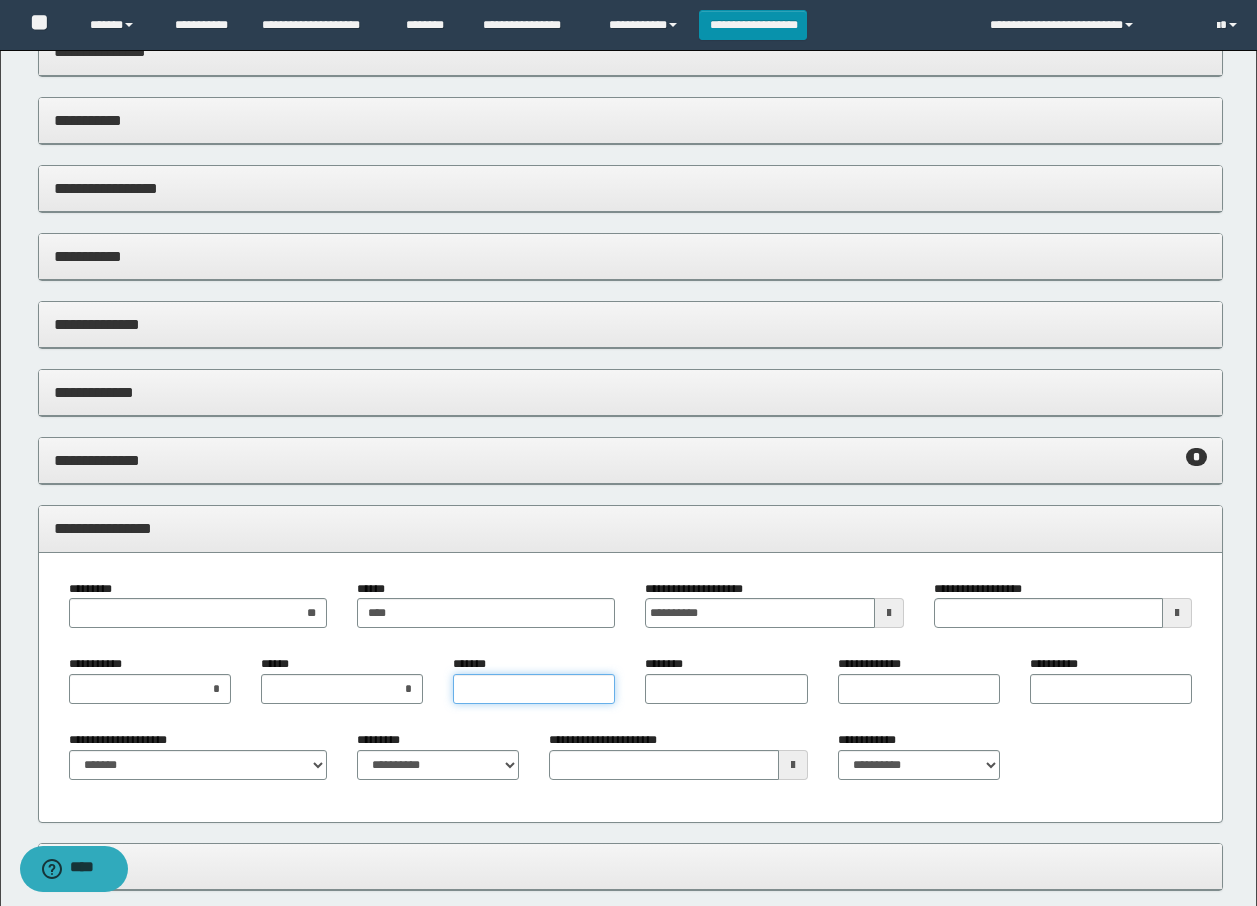 type on "*" 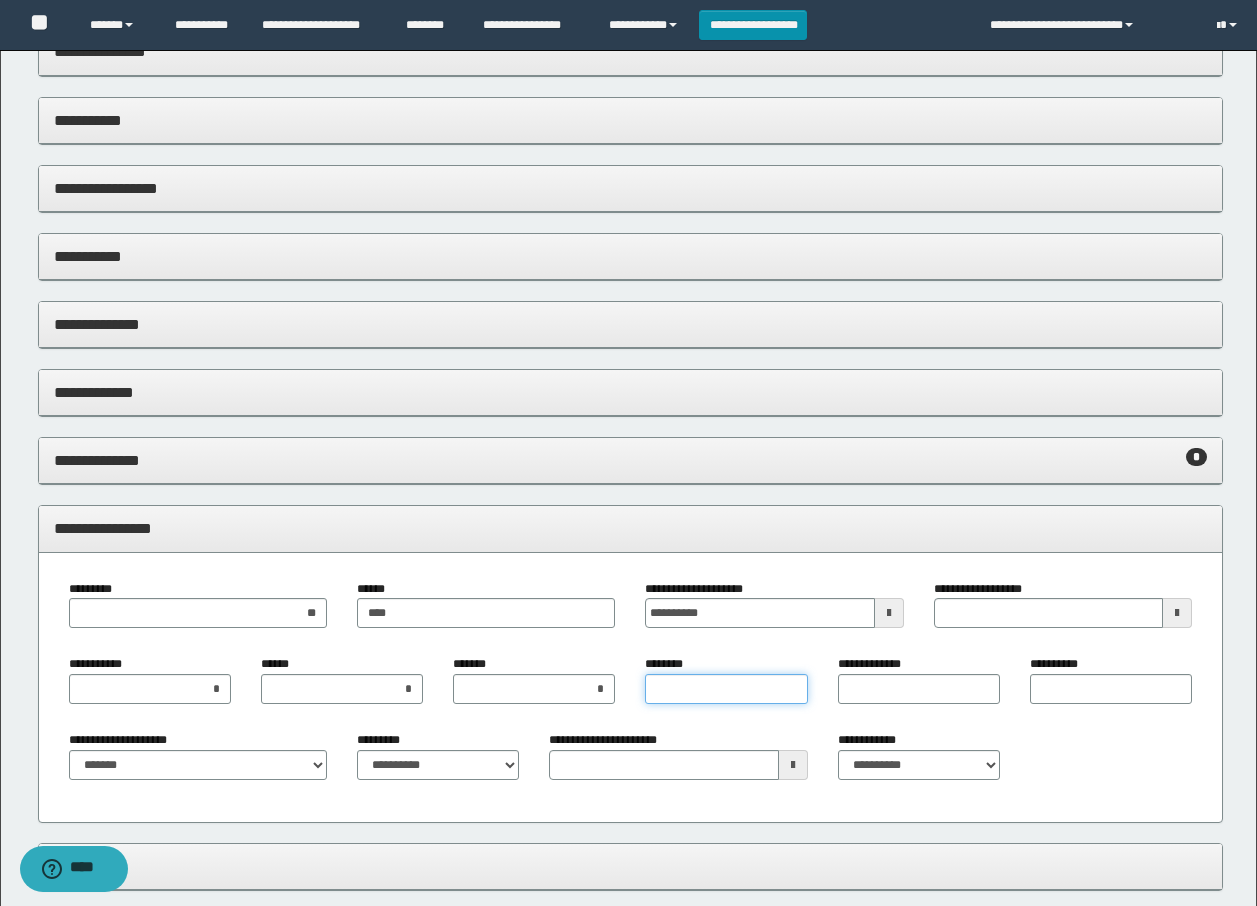 type on "*" 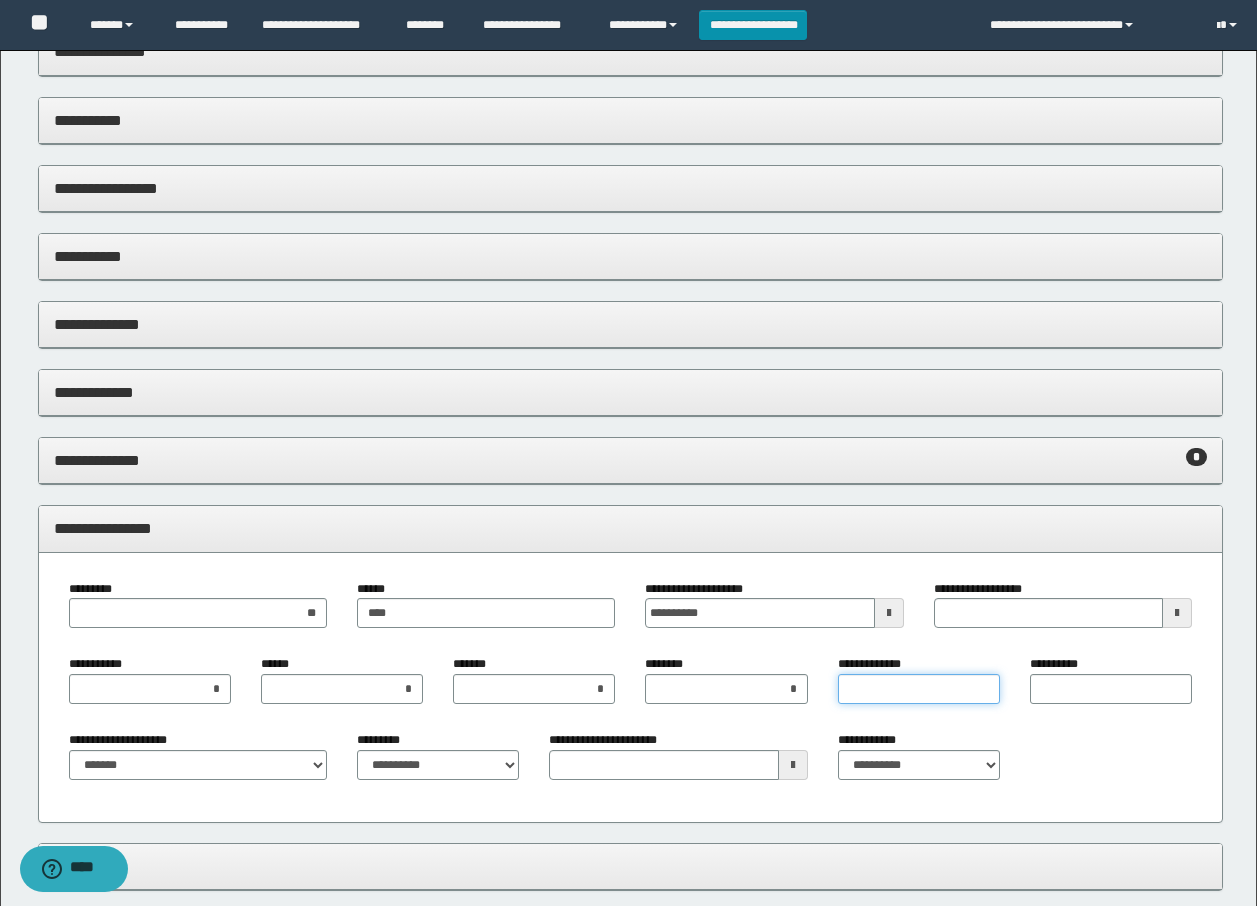 type on "*" 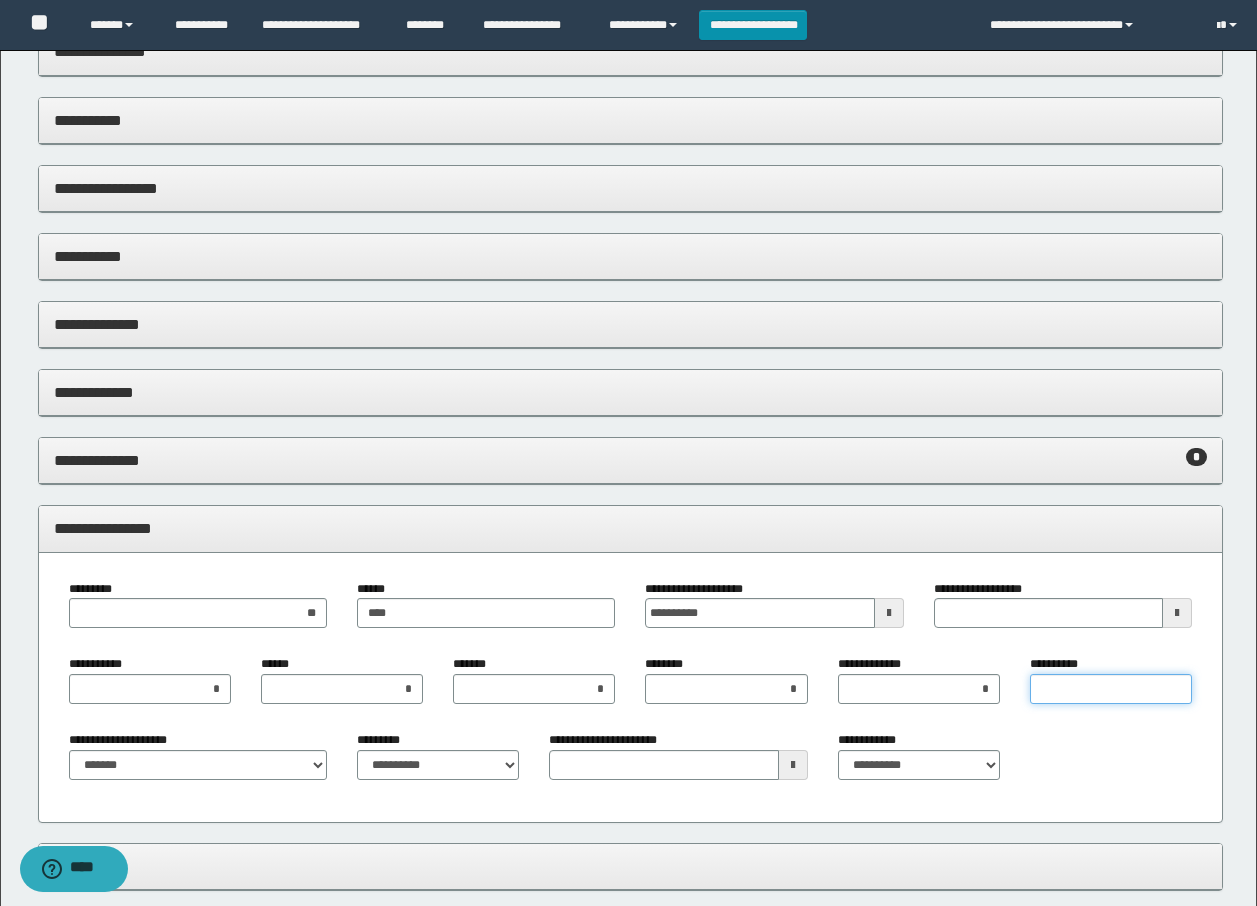 type on "*" 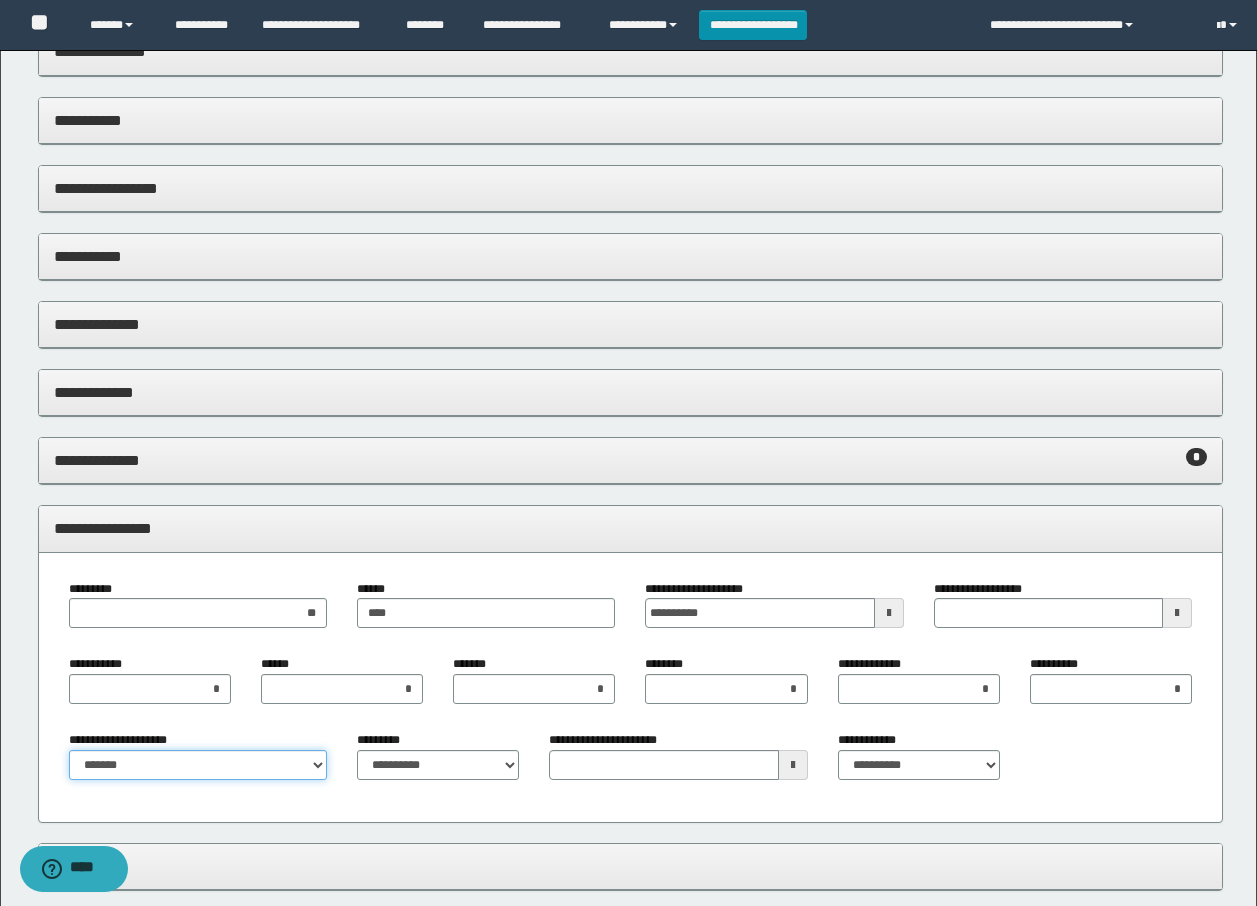click on "**********" at bounding box center (198, 765) 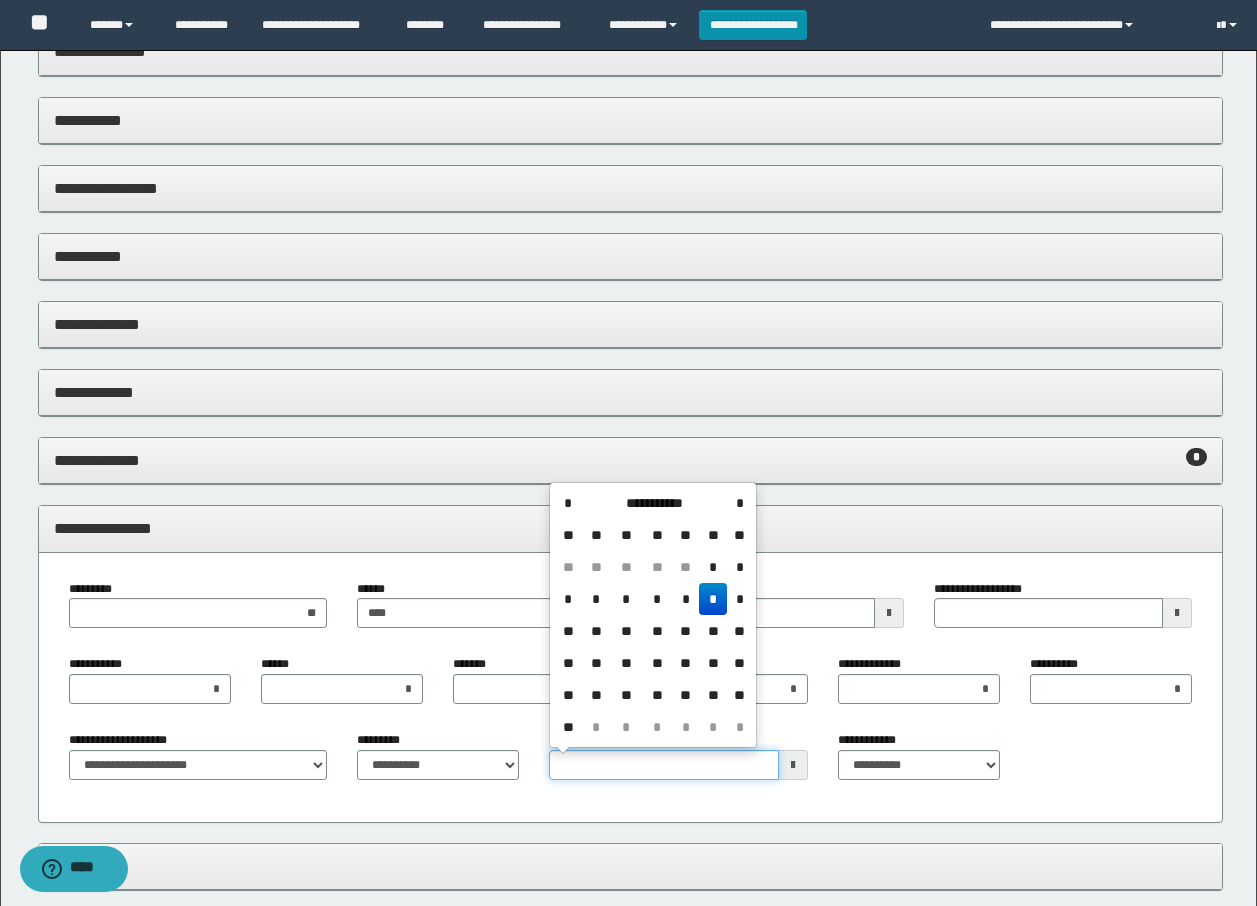 click on "**********" at bounding box center (663, 765) 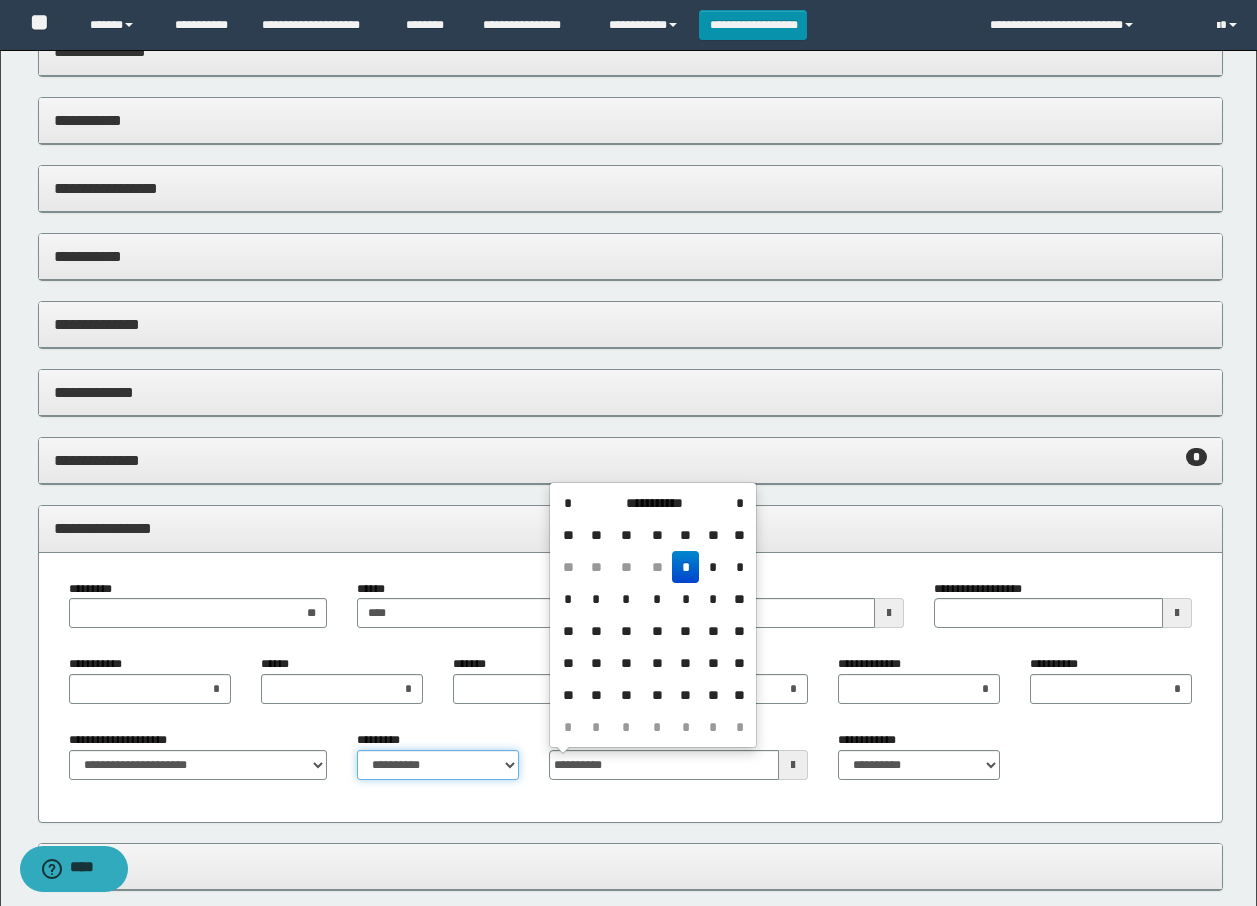 type on "**********" 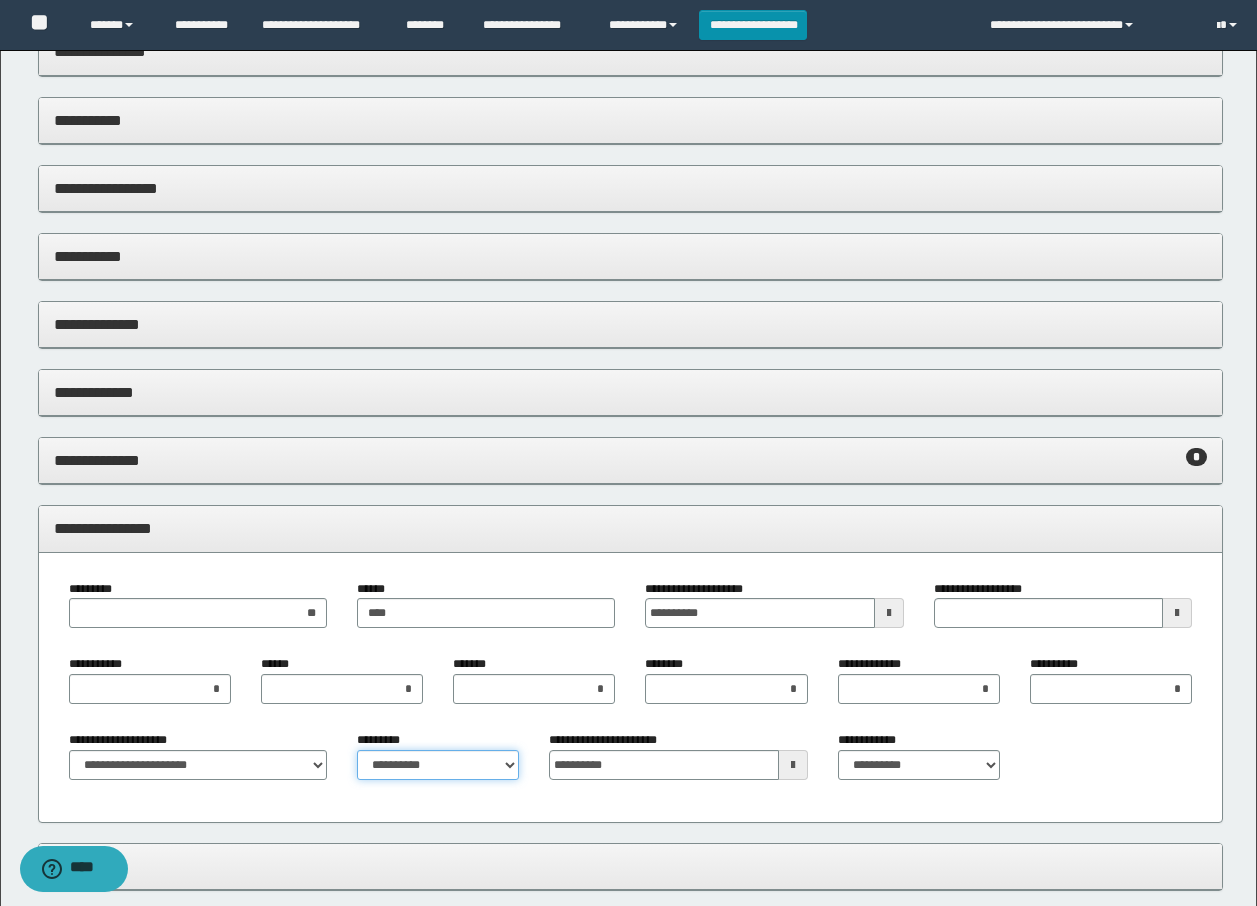 click on "**********" at bounding box center (438, 765) 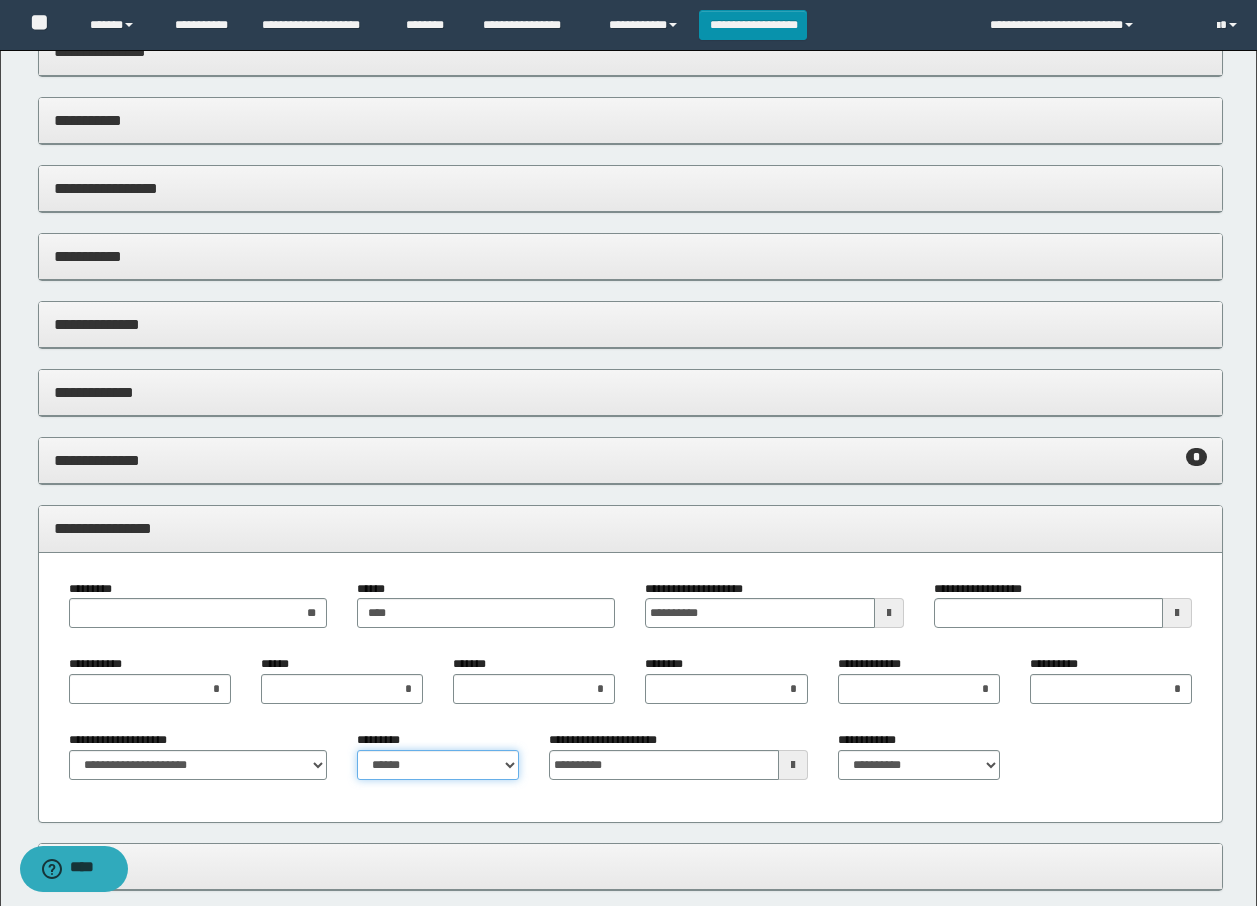 click on "**********" at bounding box center [438, 765] 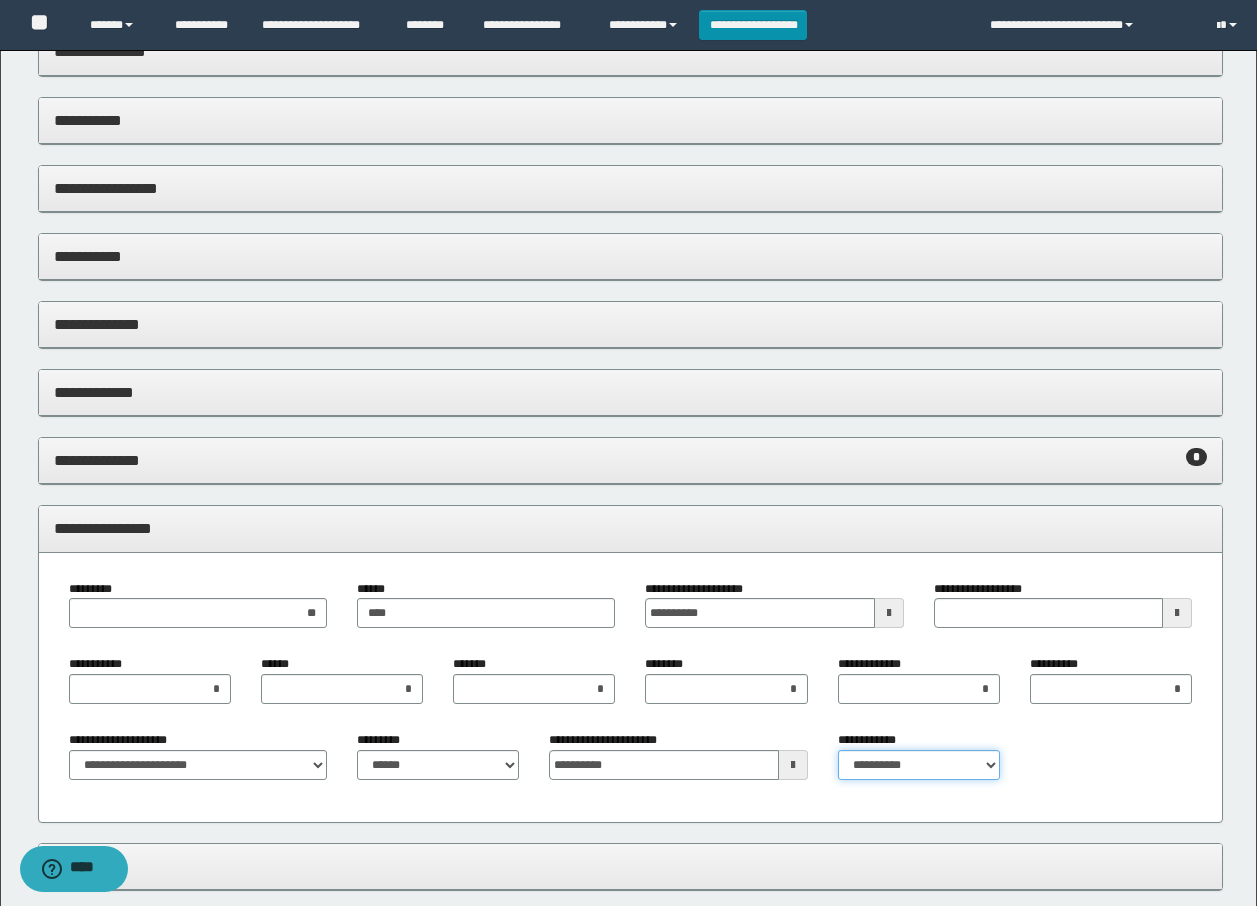 click on "**********" at bounding box center [919, 765] 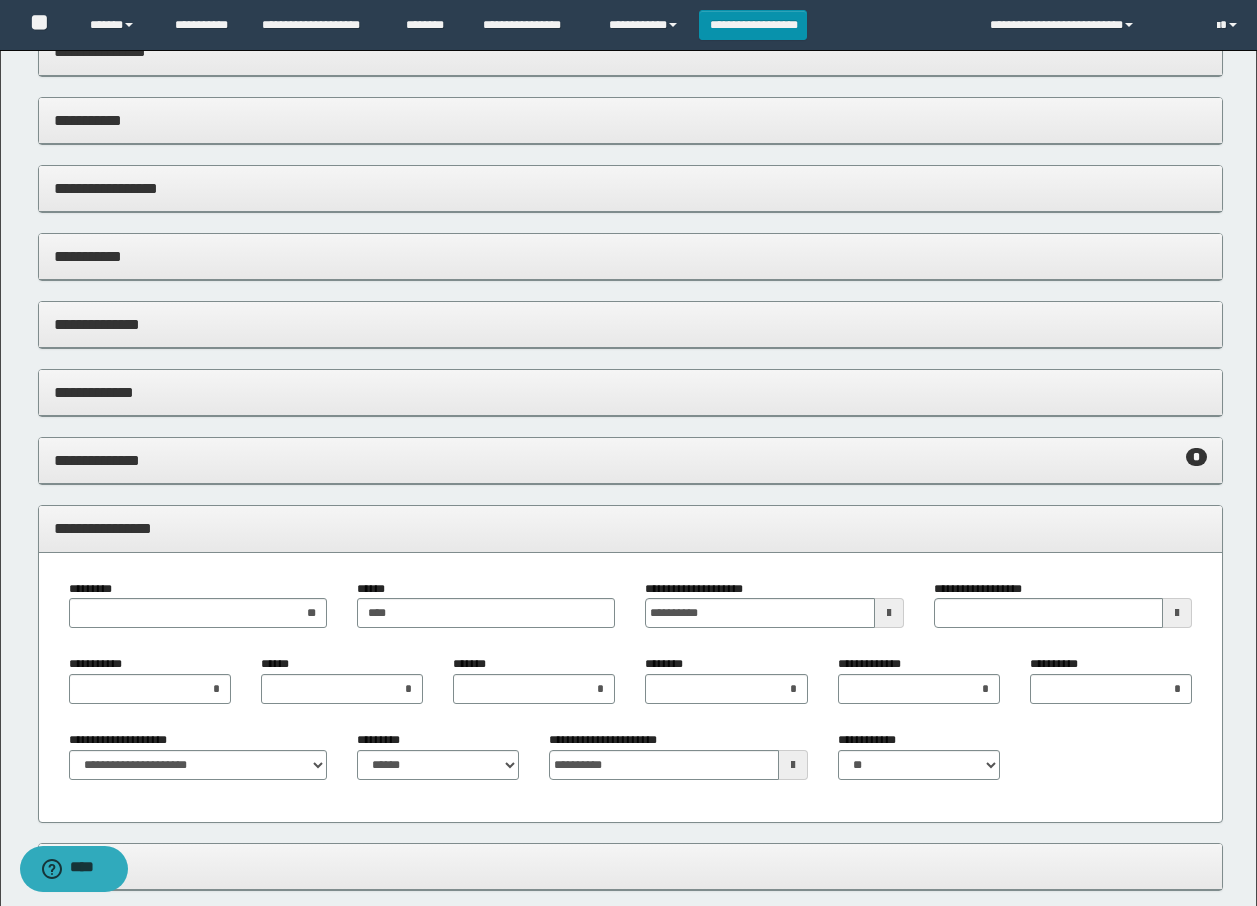 click on "**********" at bounding box center [630, 528] 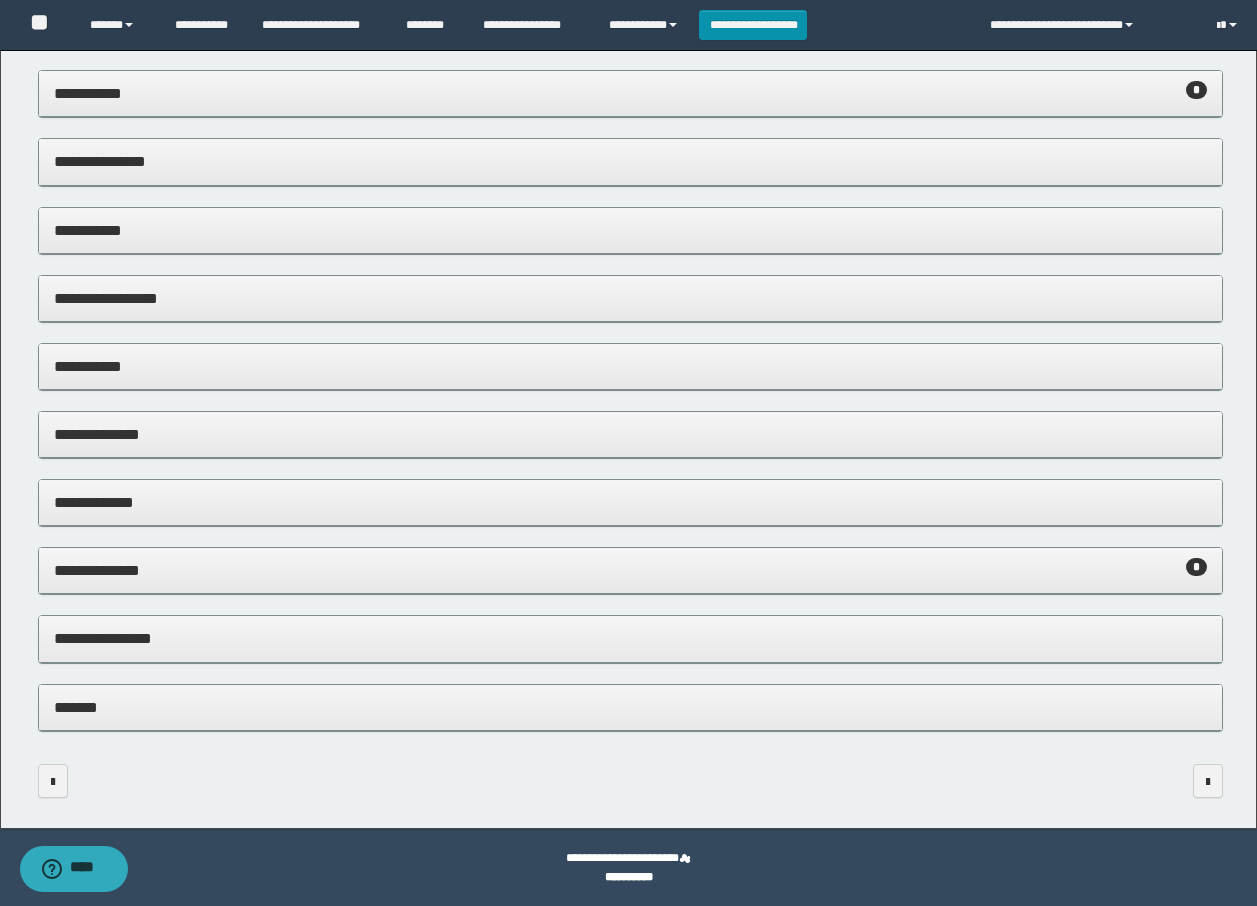 click on "*******" at bounding box center (630, 707) 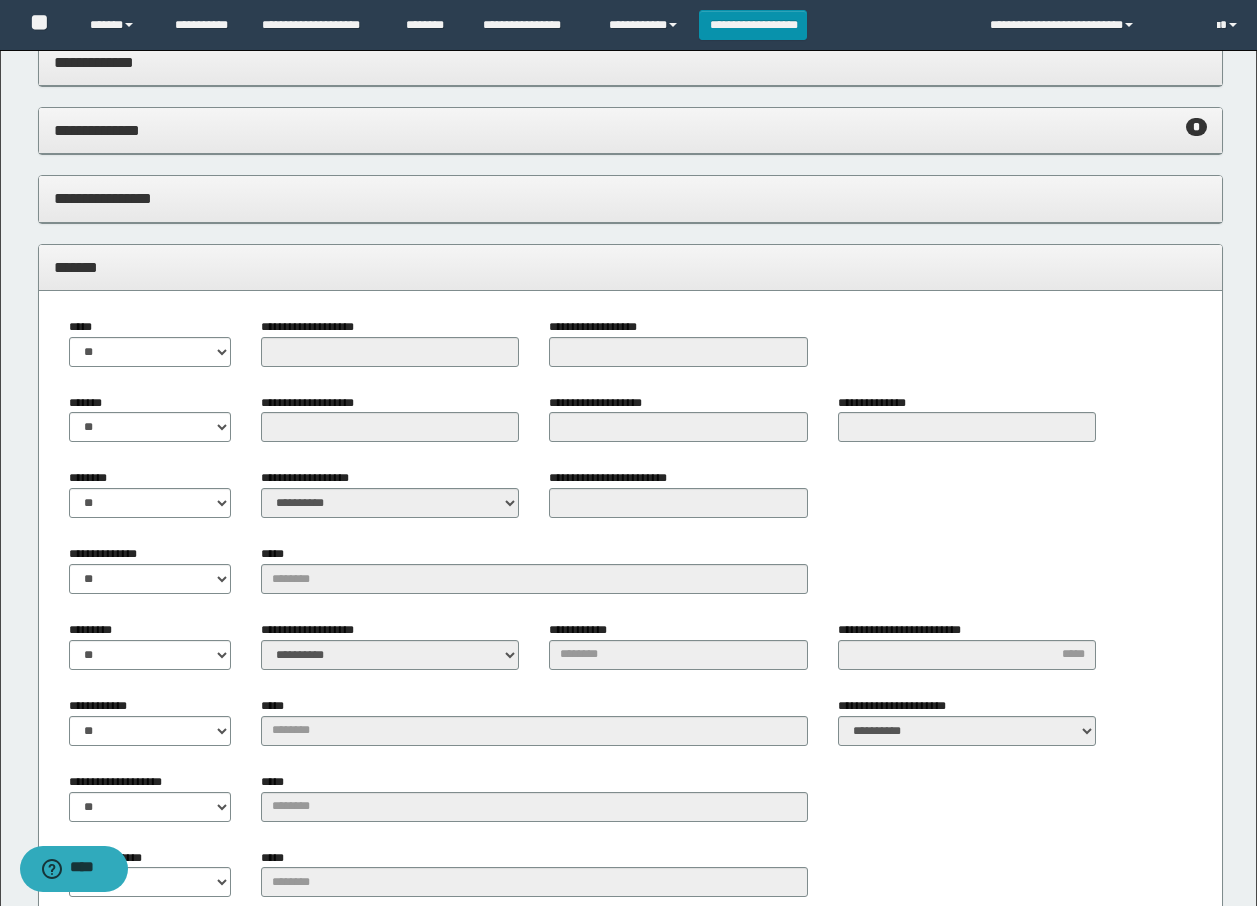 scroll, scrollTop: 633, scrollLeft: 0, axis: vertical 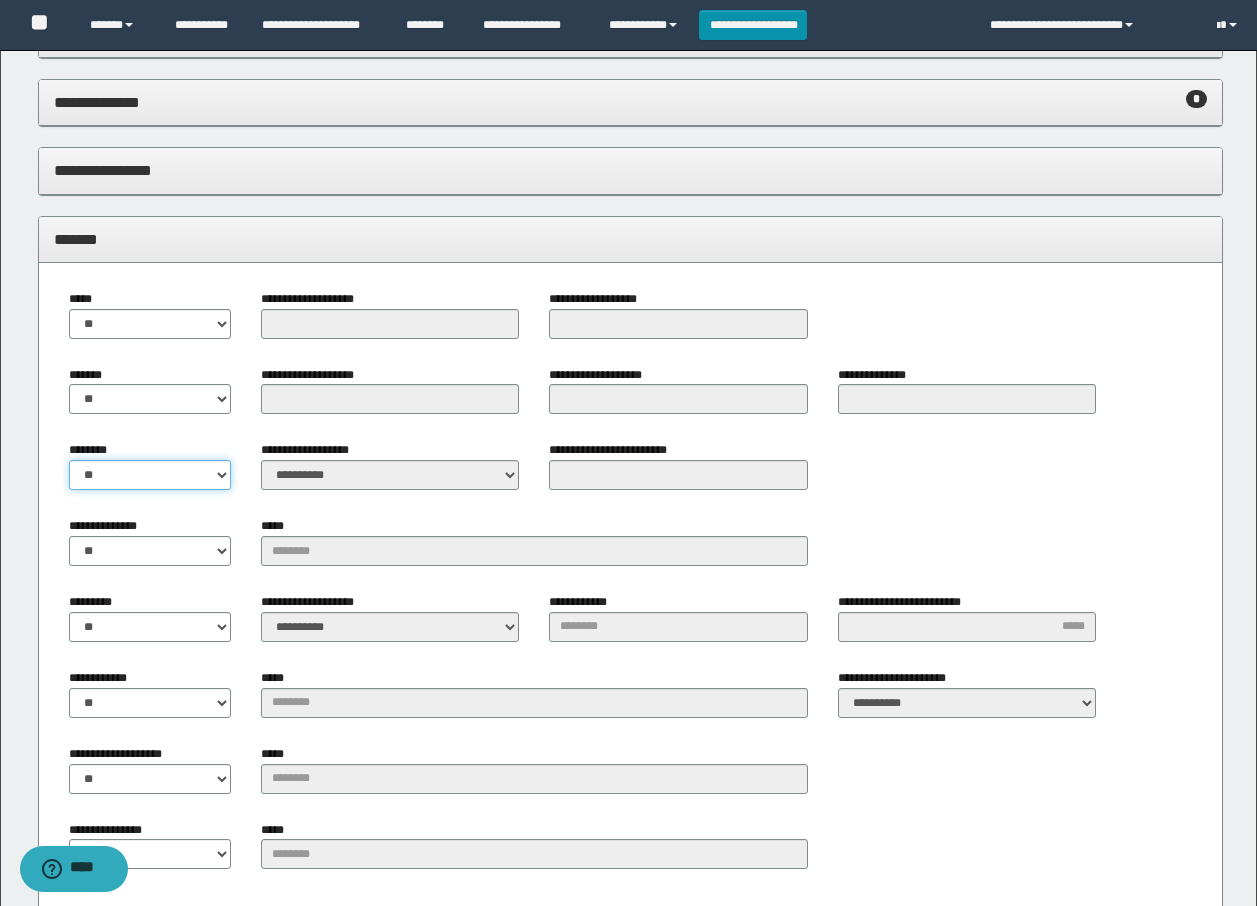 click on "**
**" at bounding box center (150, 475) 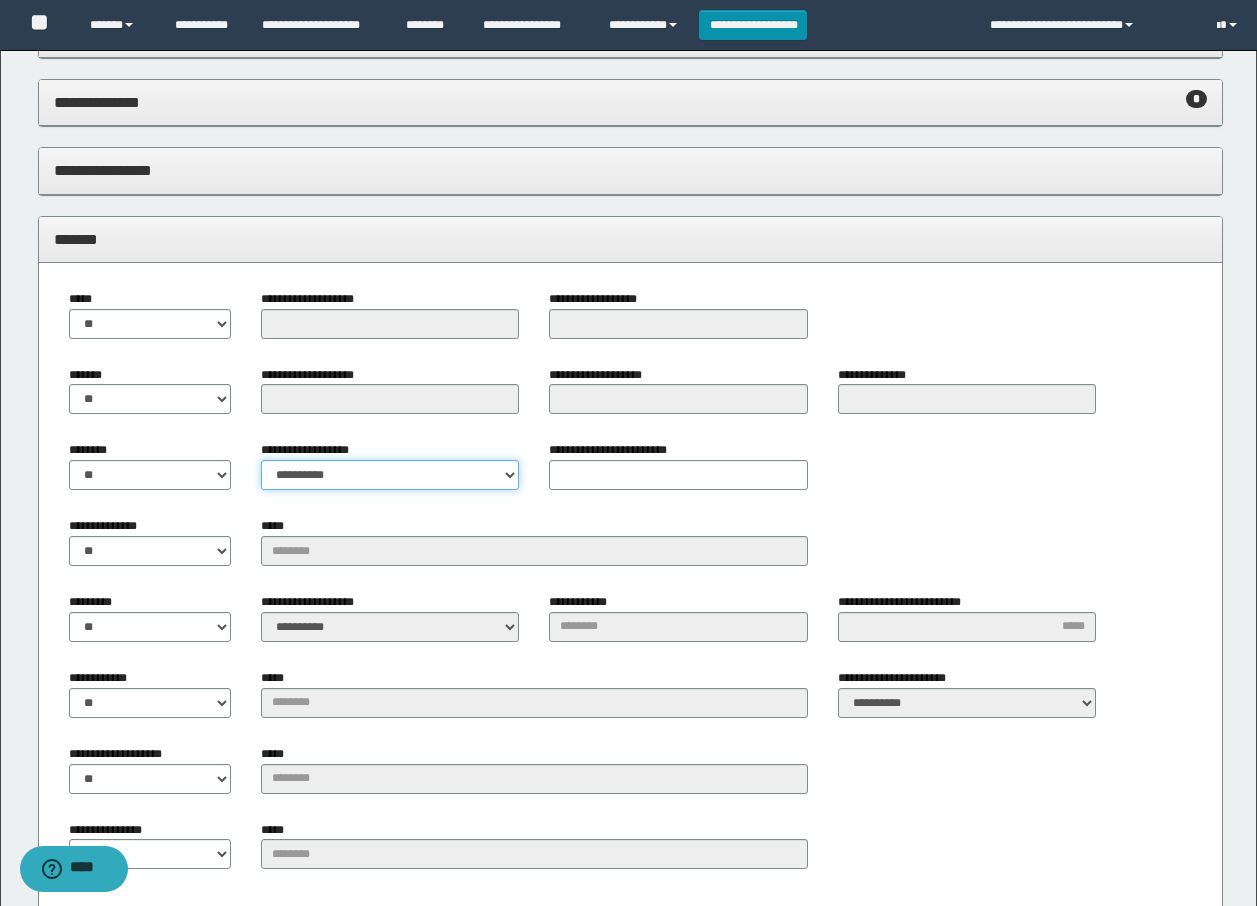 click on "**********" at bounding box center [390, 475] 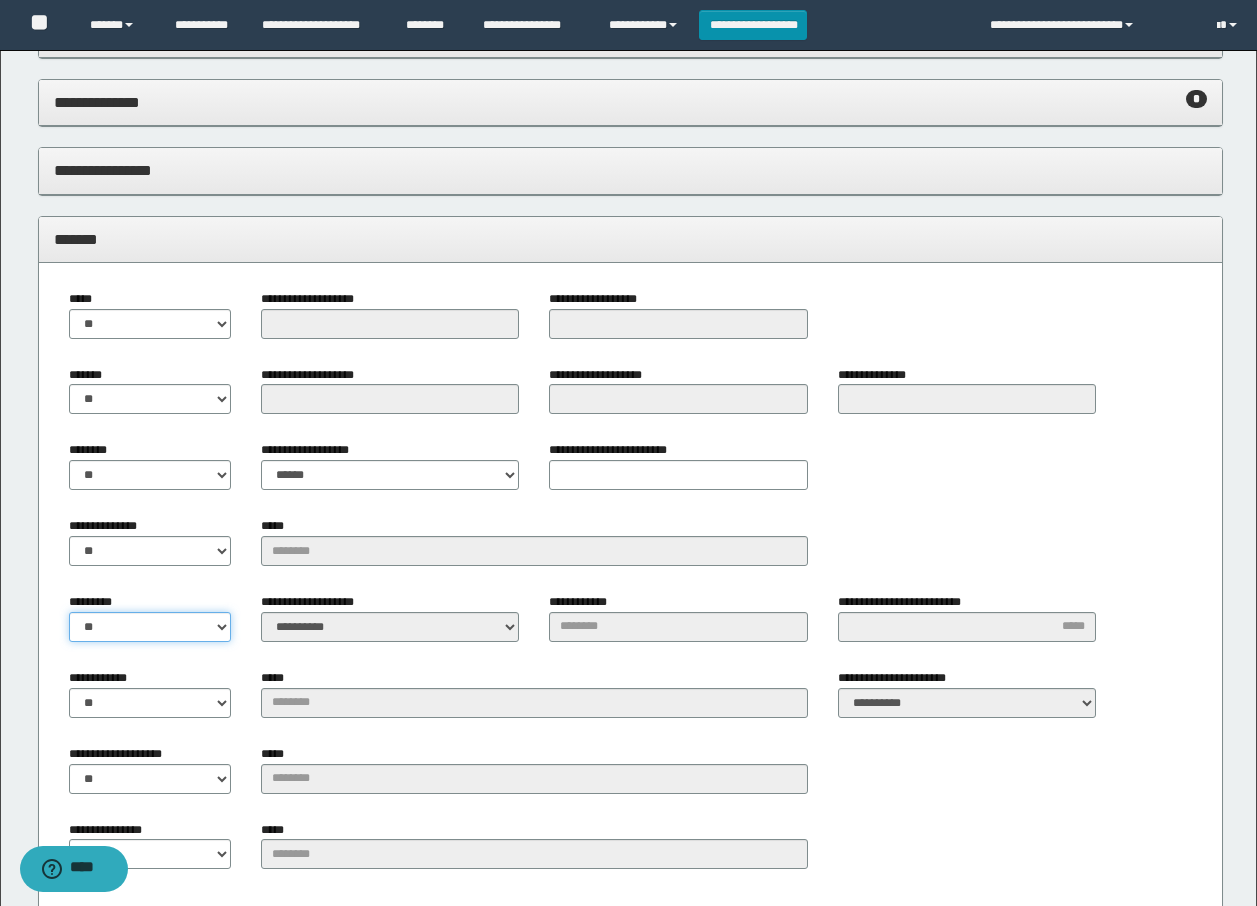 click on "**
**" at bounding box center (150, 627) 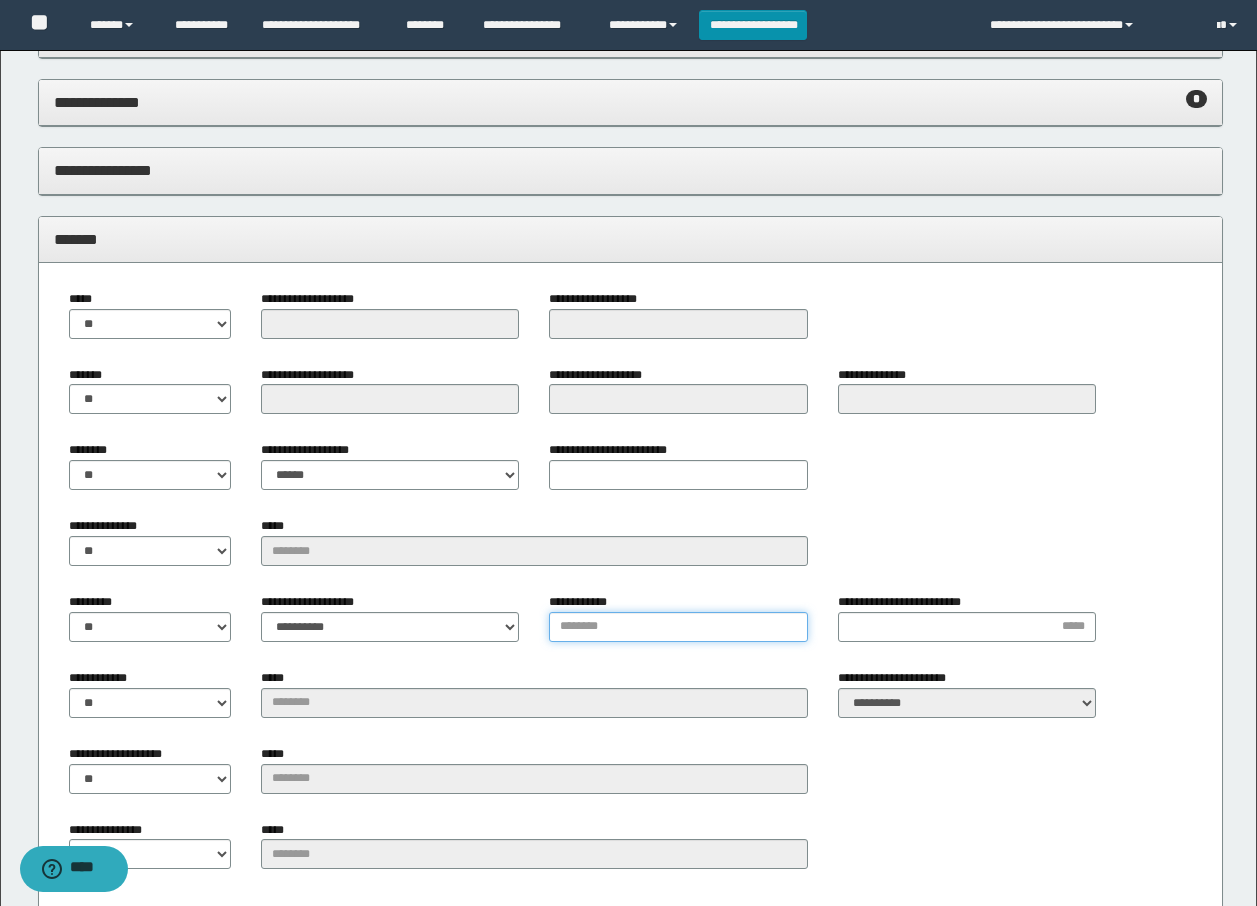 click on "**********" at bounding box center [678, 627] 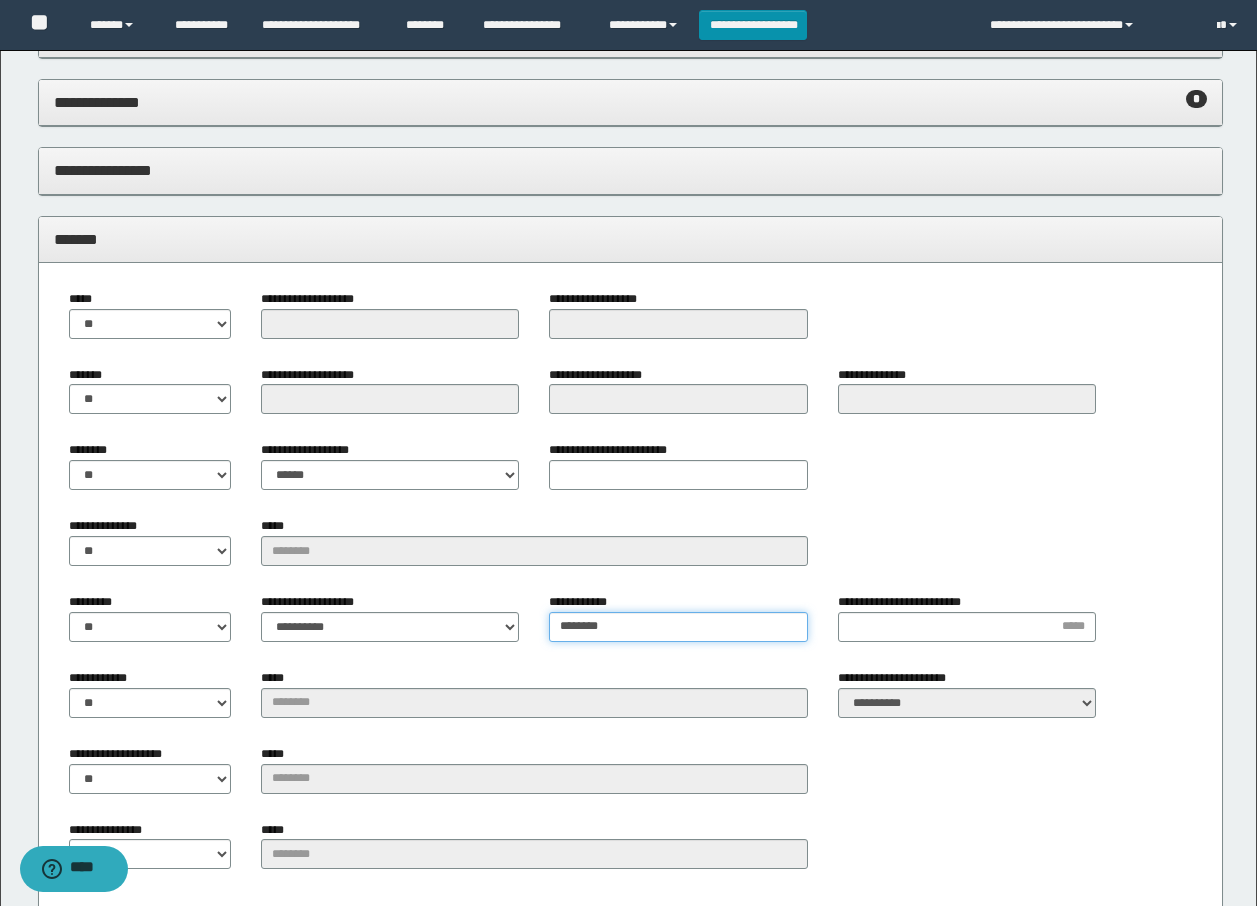 type on "********" 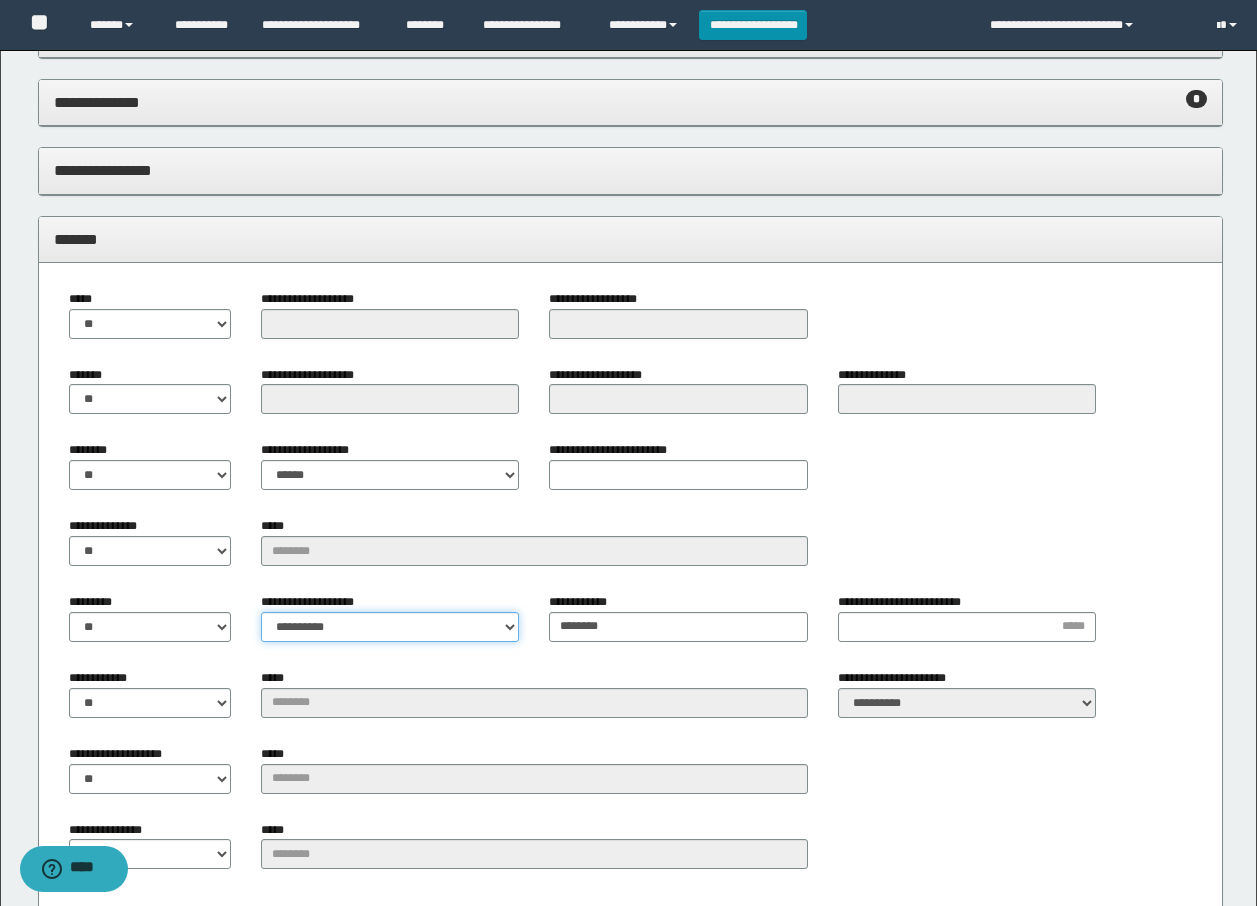 click on "**********" at bounding box center [390, 627] 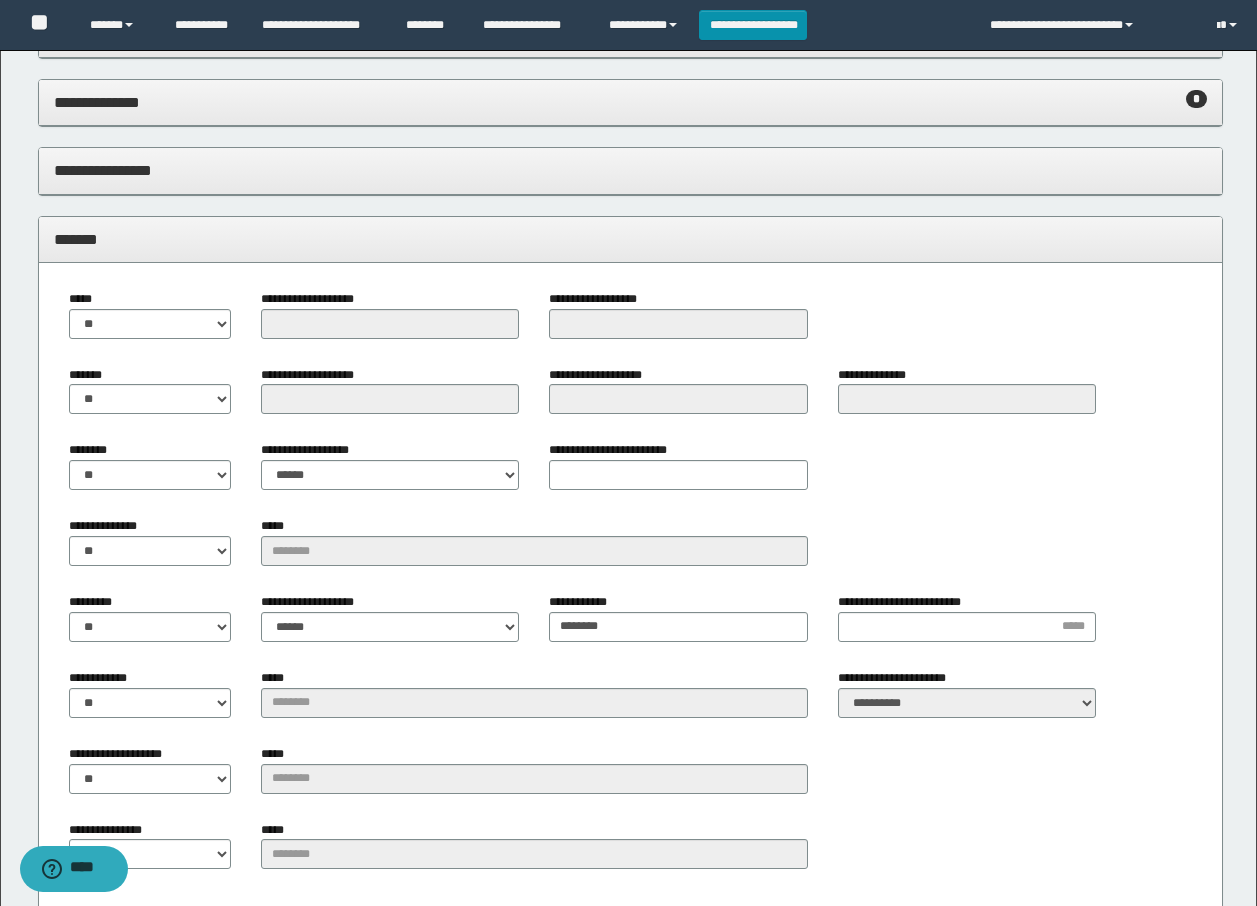 click on "*******" at bounding box center [630, 239] 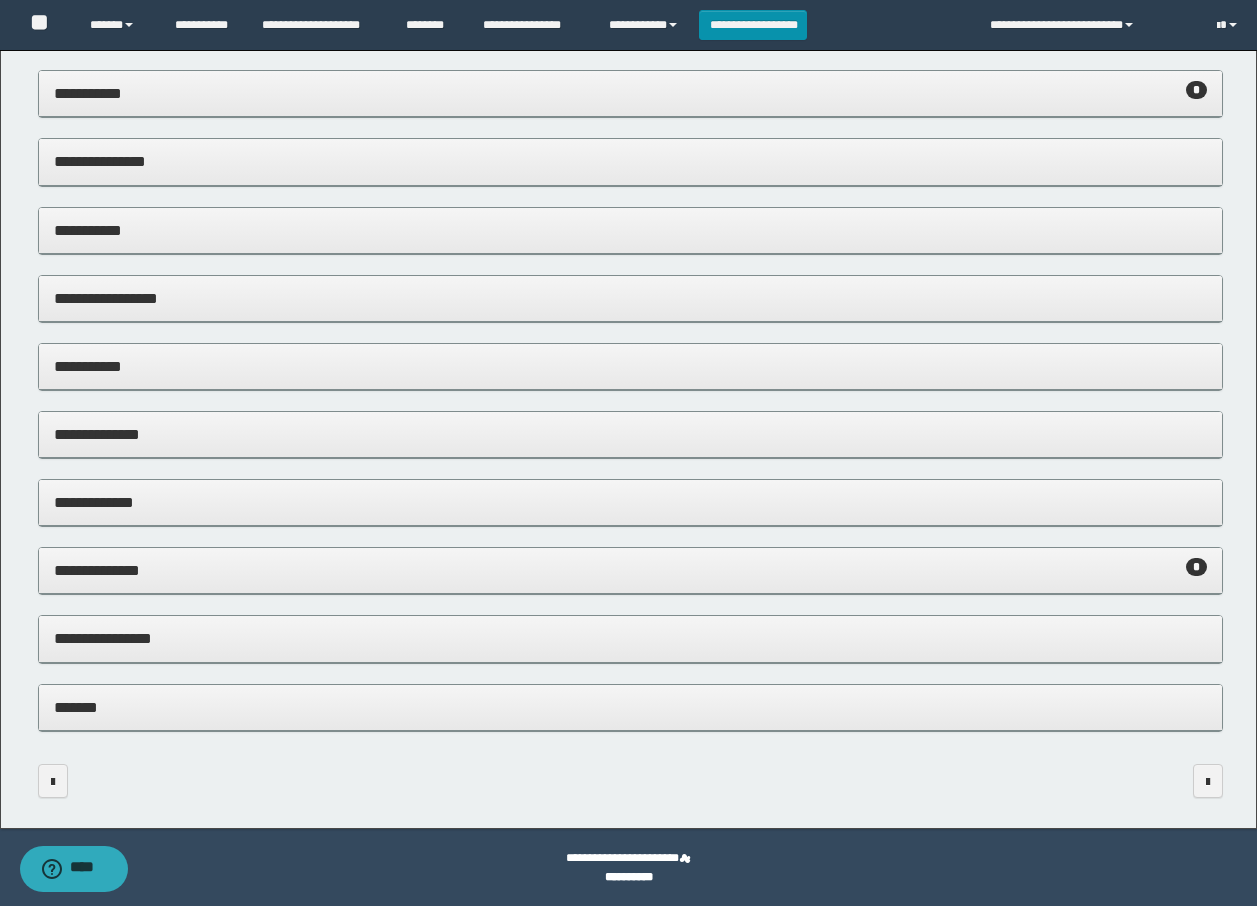 click at bounding box center (1136, 781) 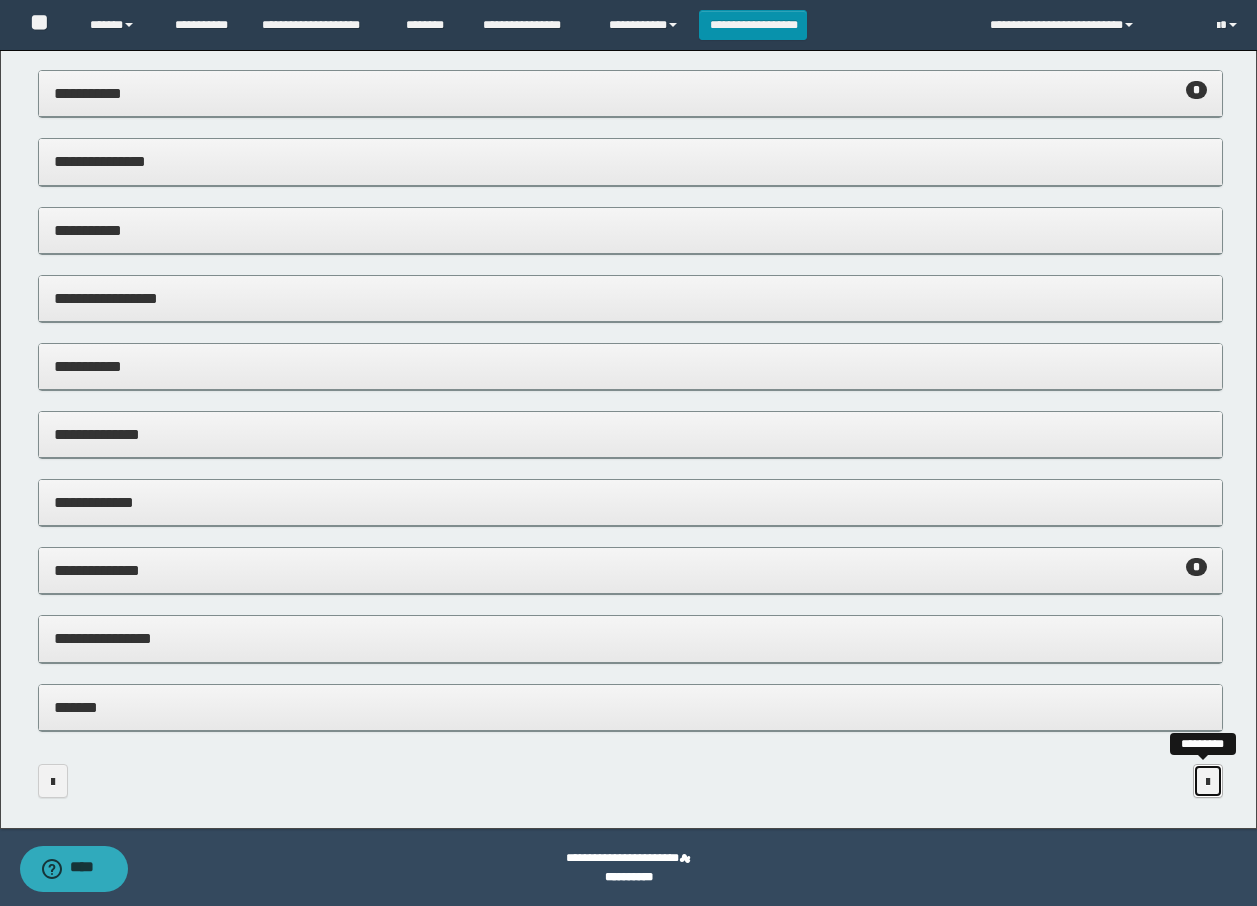 click at bounding box center [1208, 781] 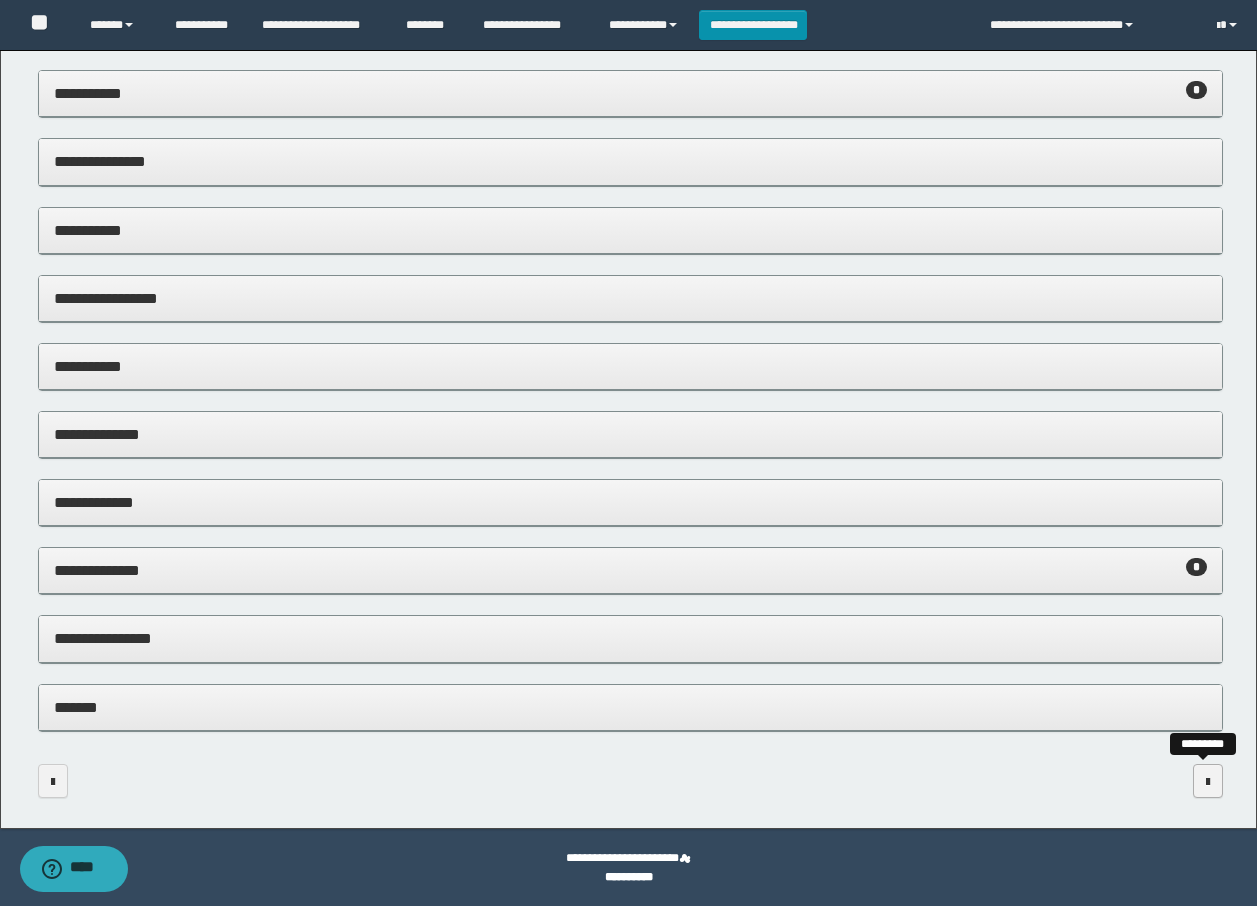 scroll, scrollTop: 0, scrollLeft: 0, axis: both 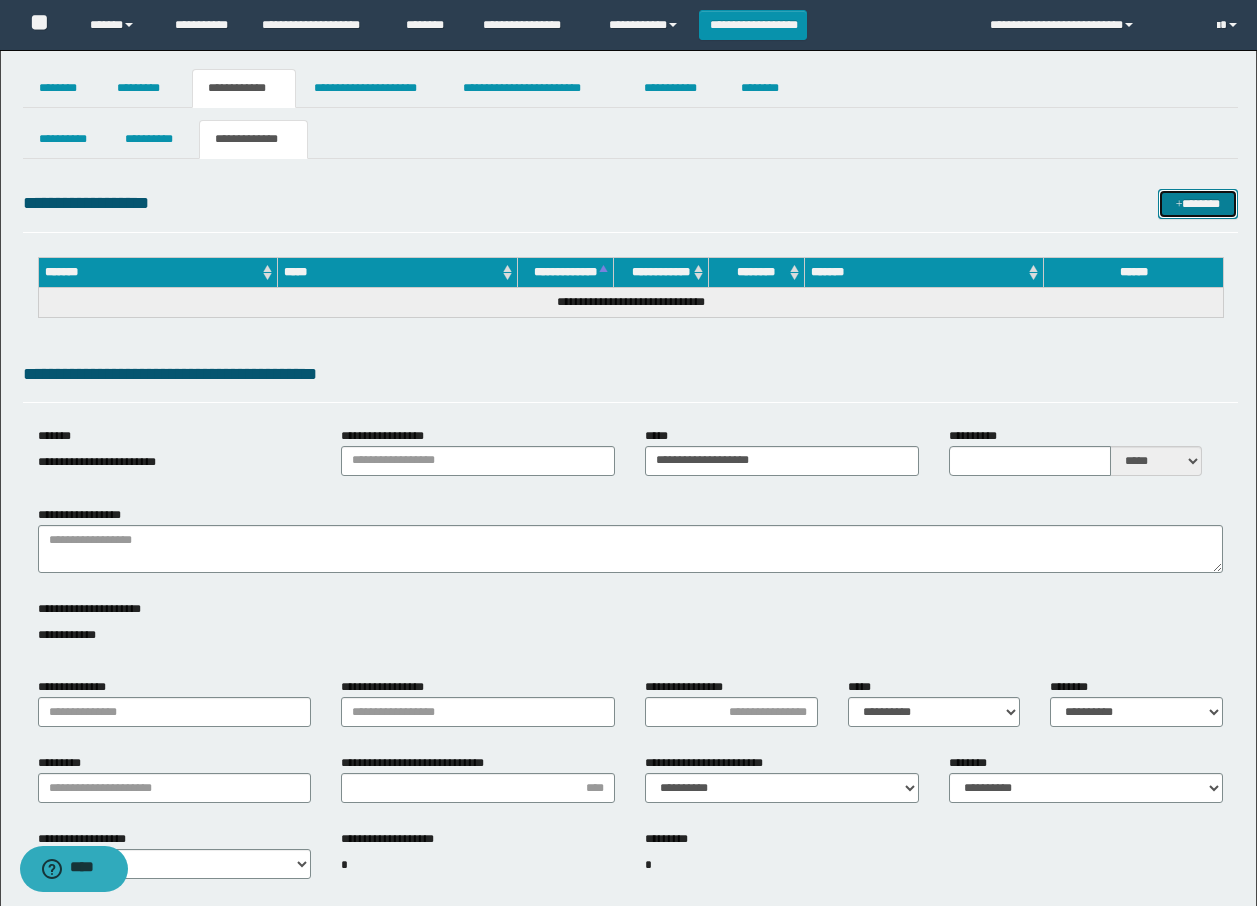 click on "*******" at bounding box center (1198, 204) 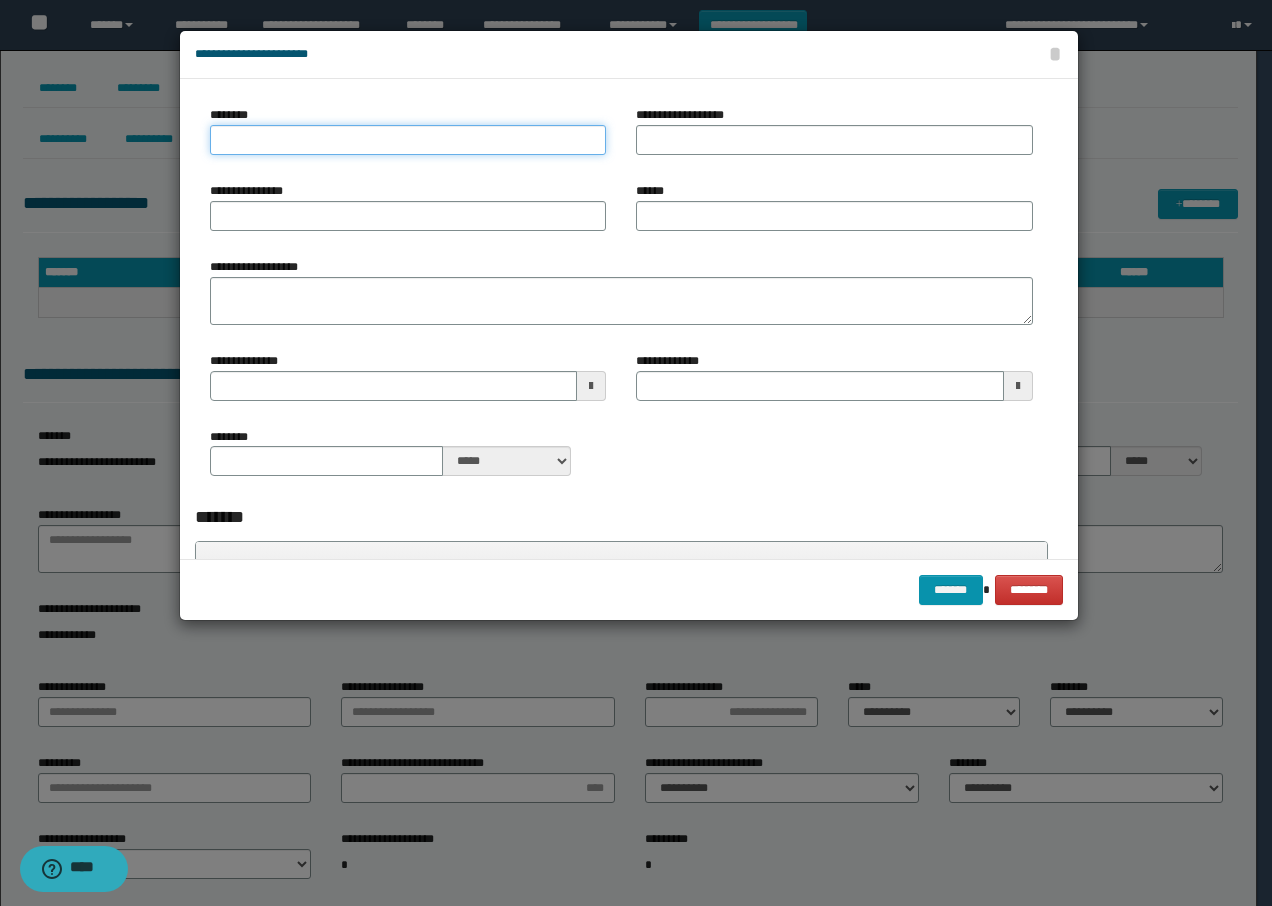 click on "********" at bounding box center [408, 140] 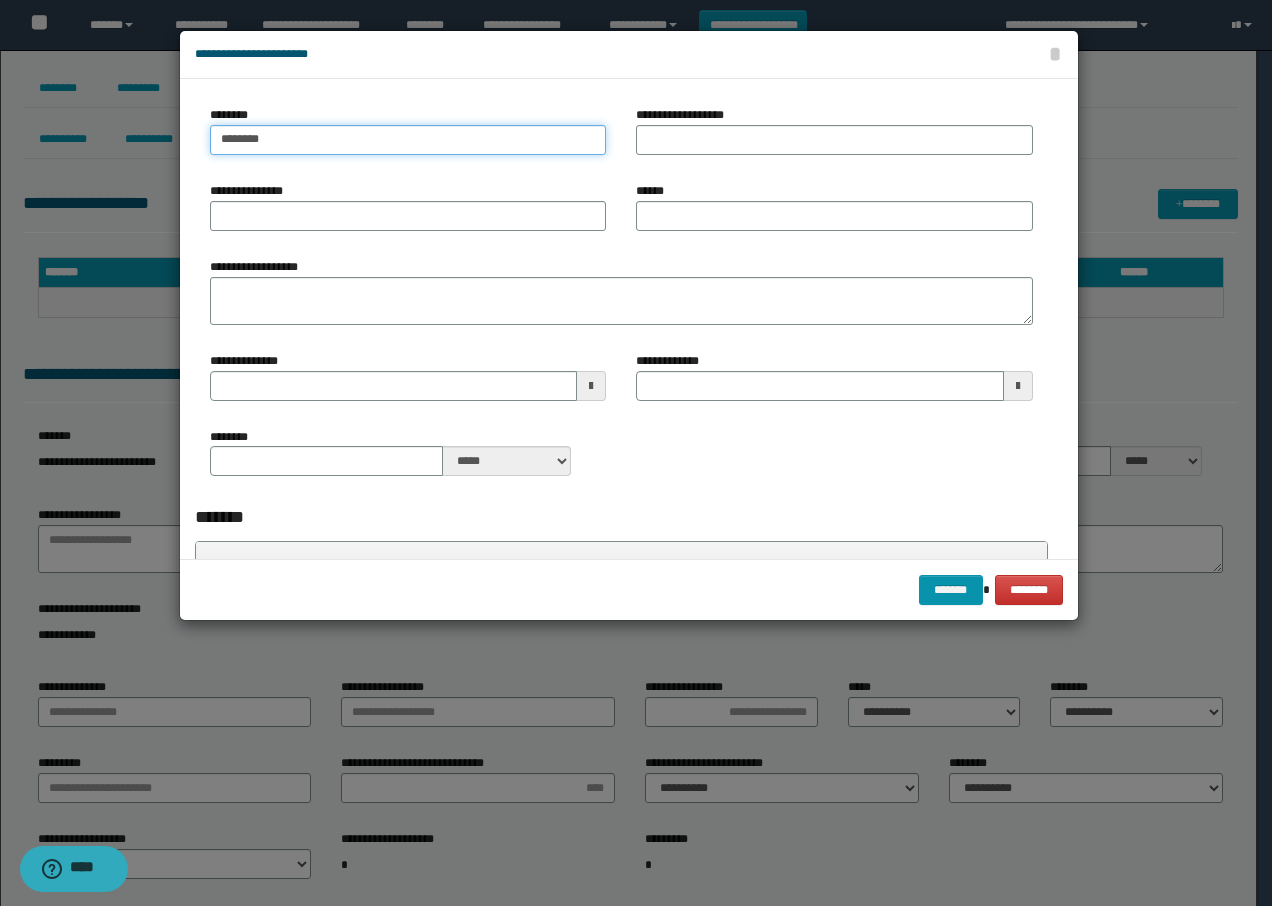 type on "********" 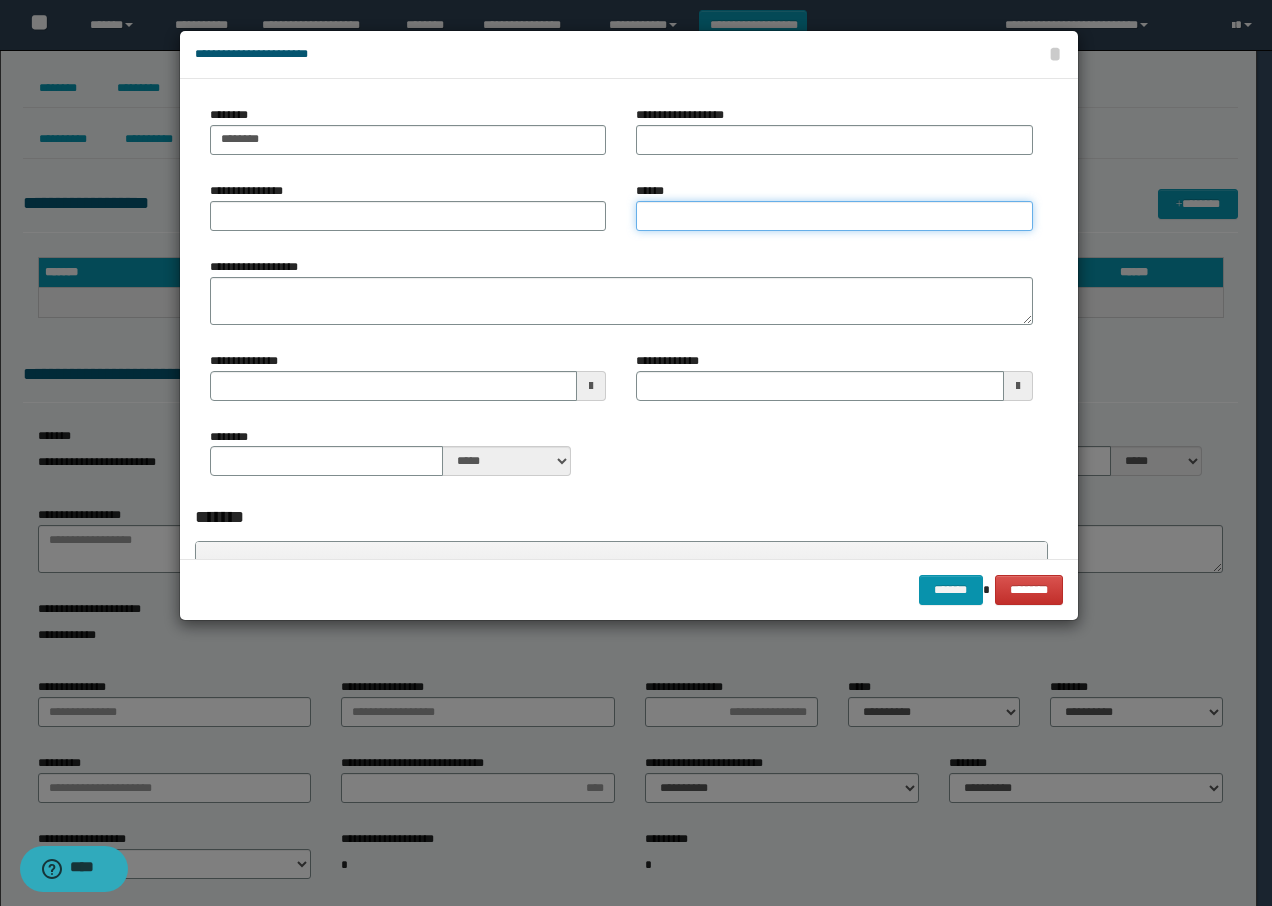 click on "******" at bounding box center (834, 216) 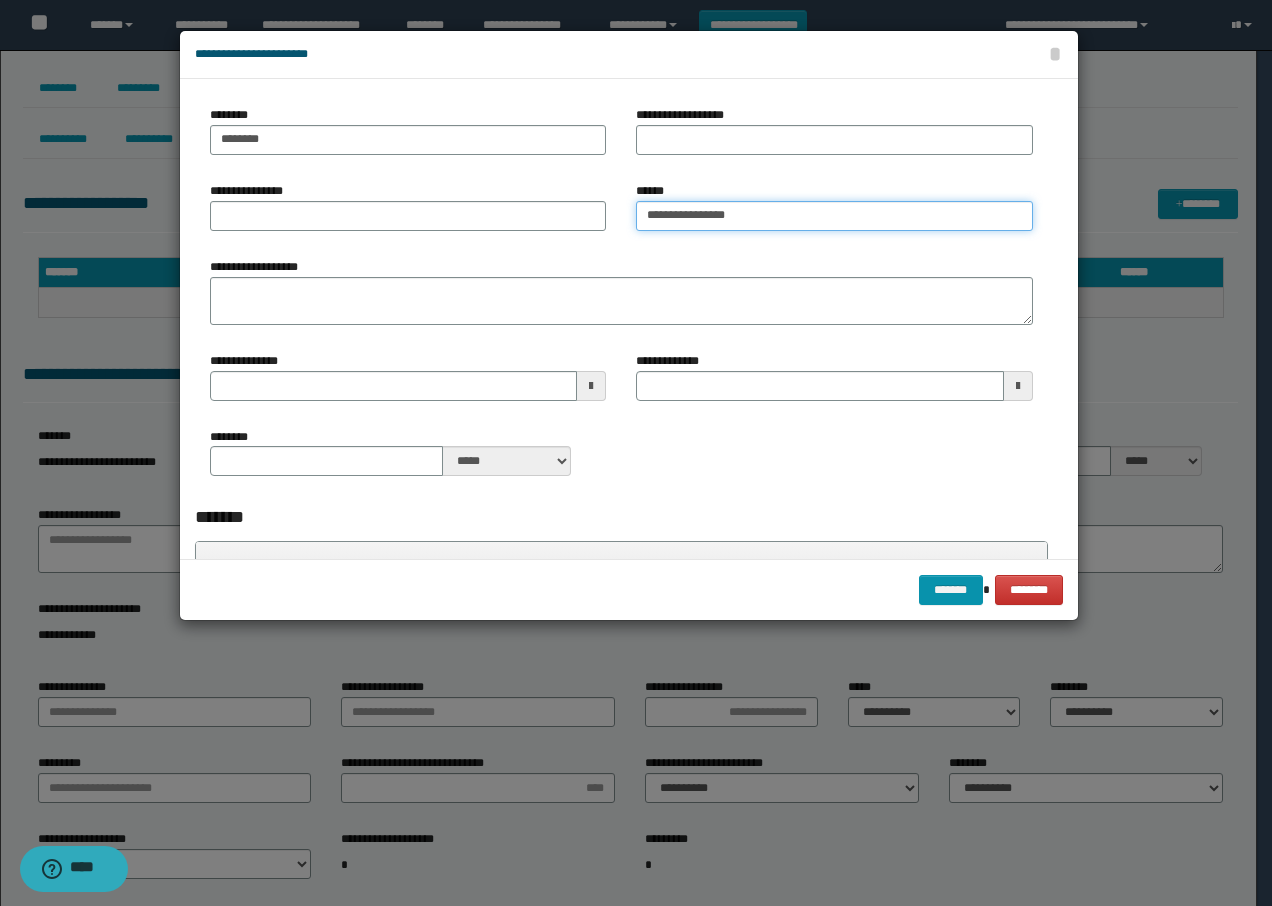 type on "**********" 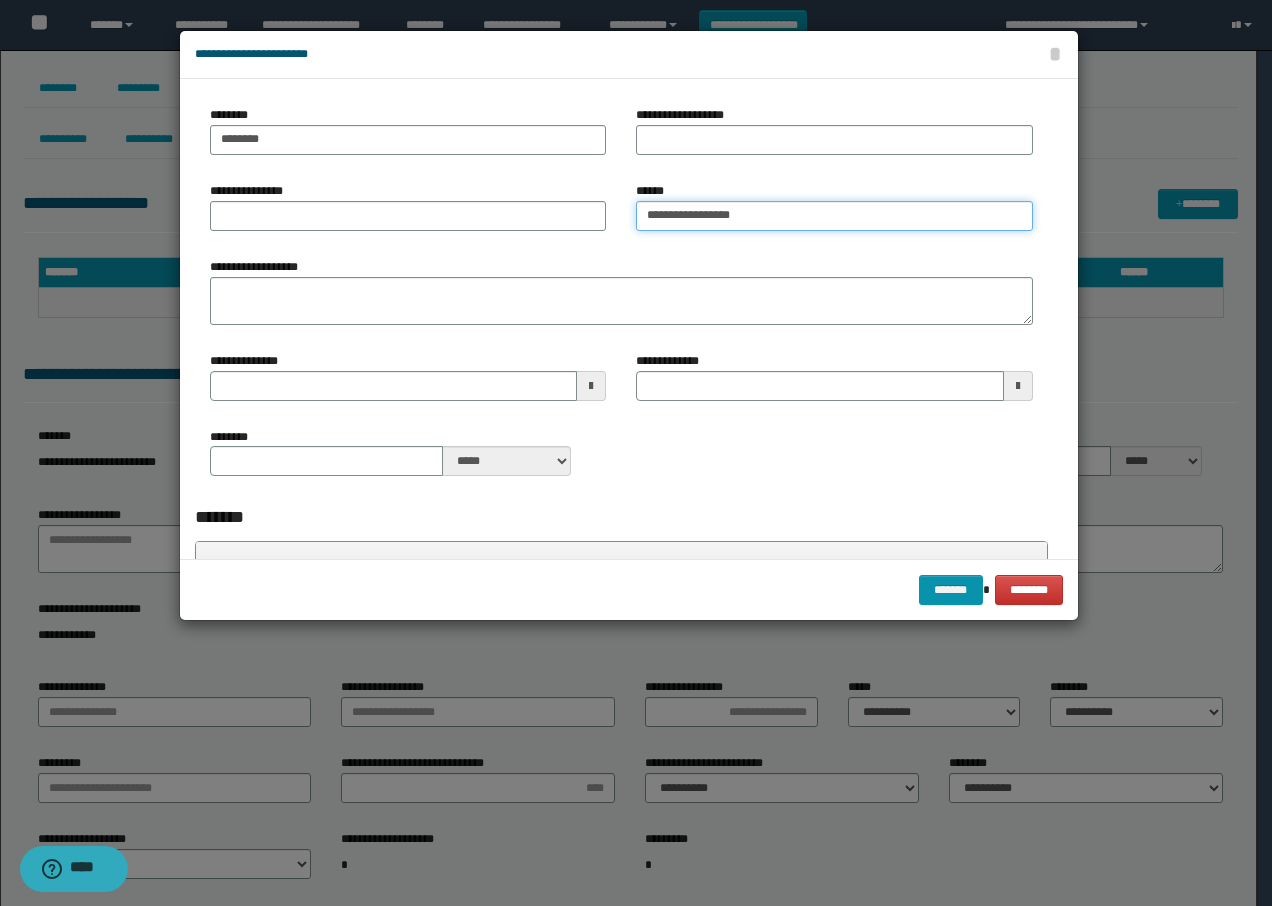 type 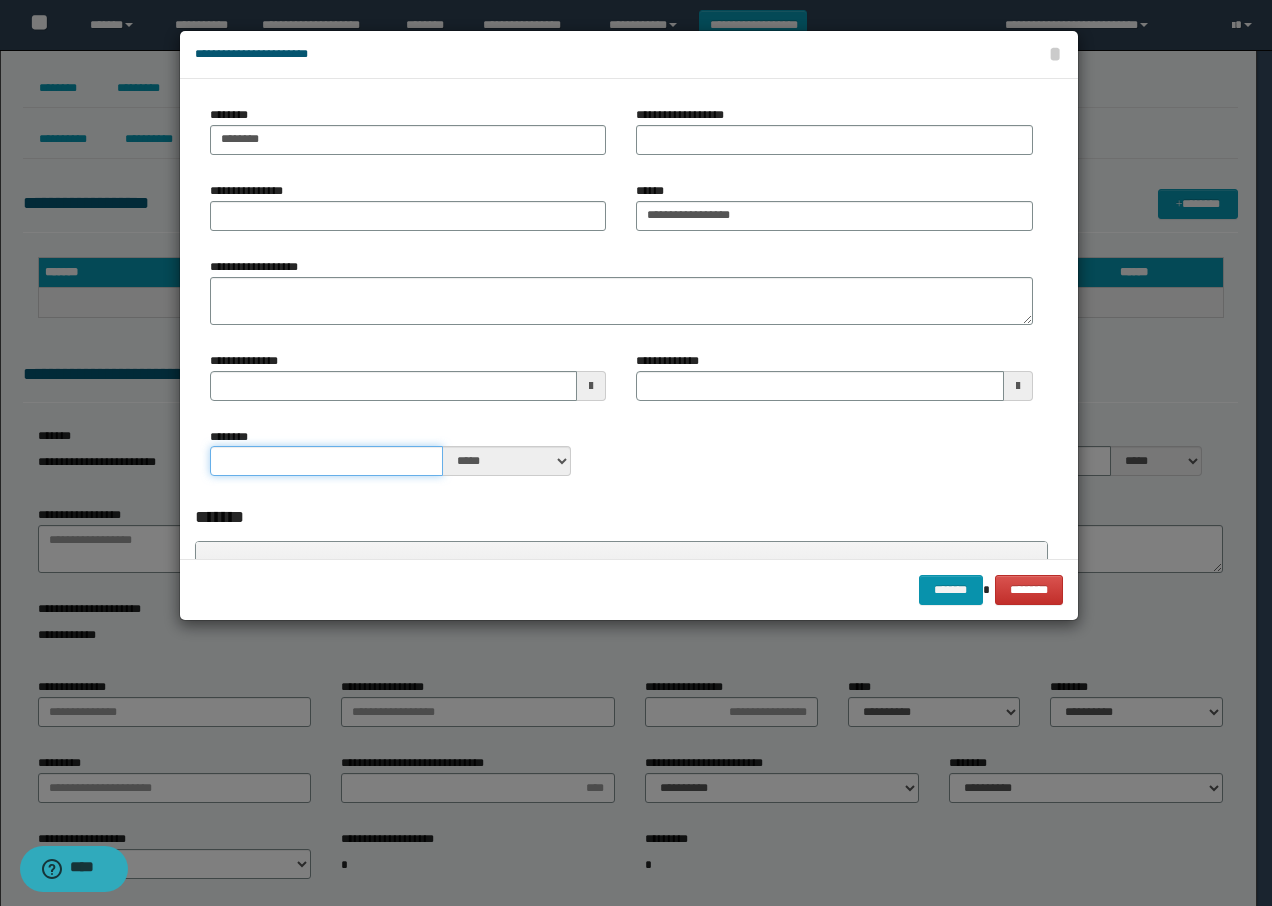 click on "********" at bounding box center (327, 461) 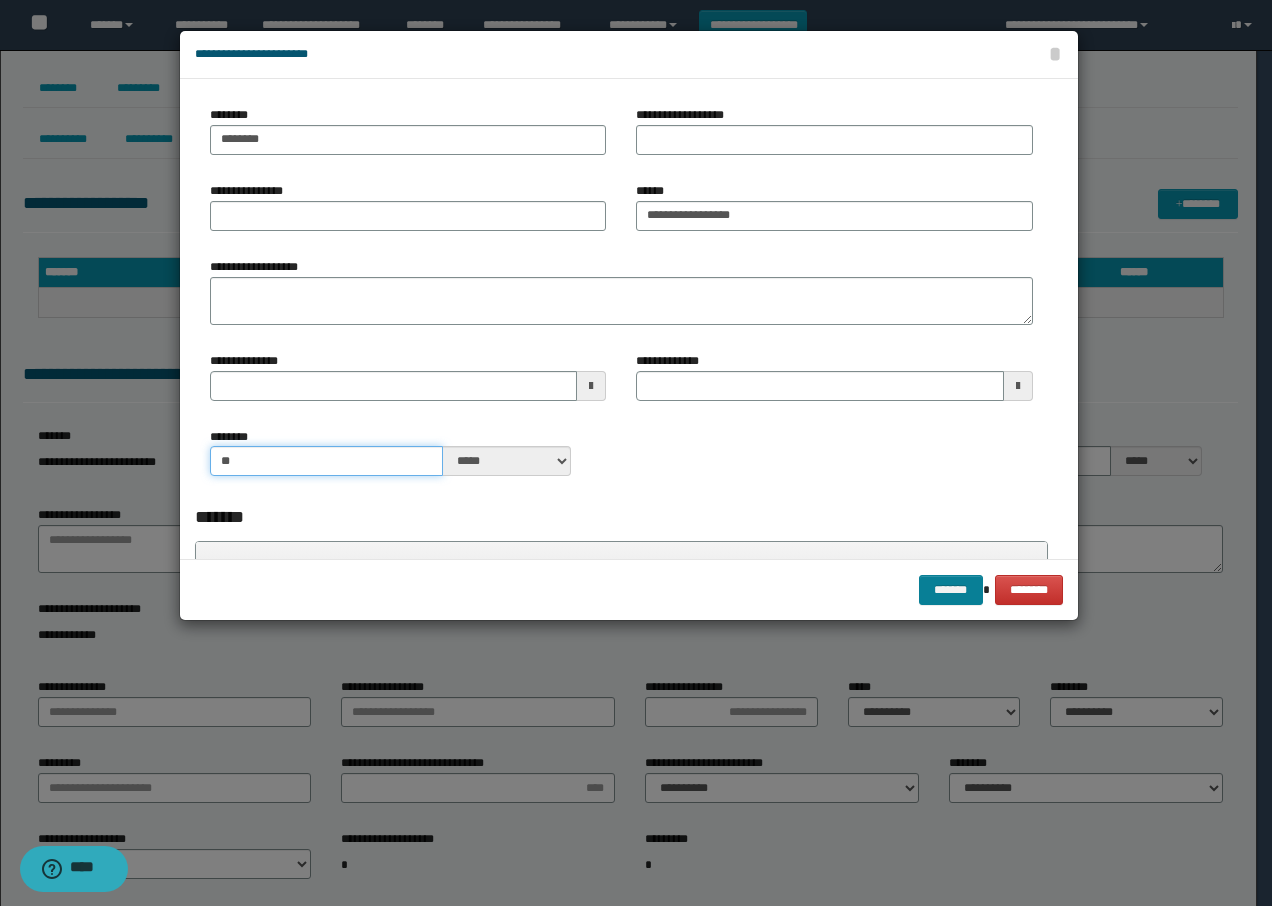 type on "**" 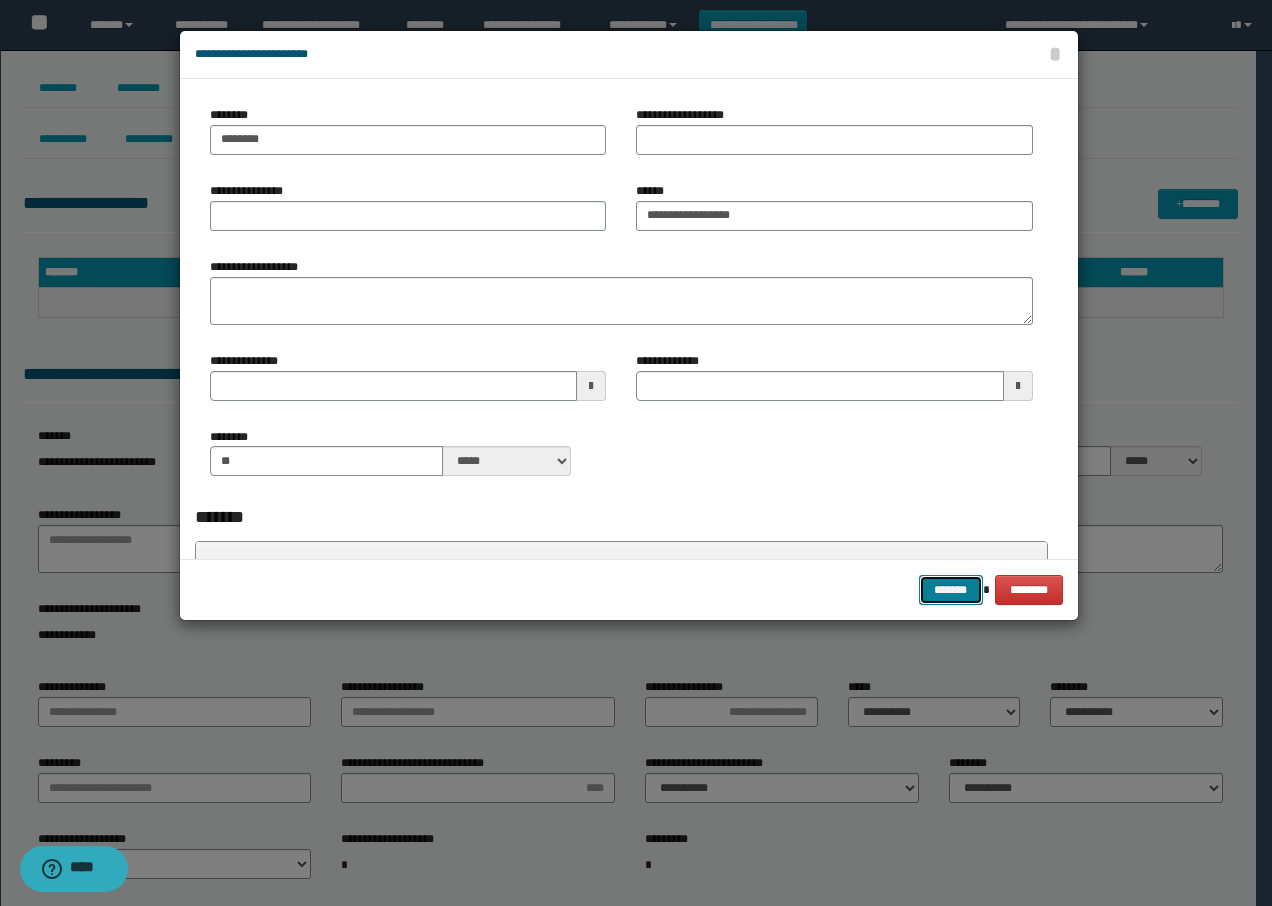 click on "*******" at bounding box center (951, 590) 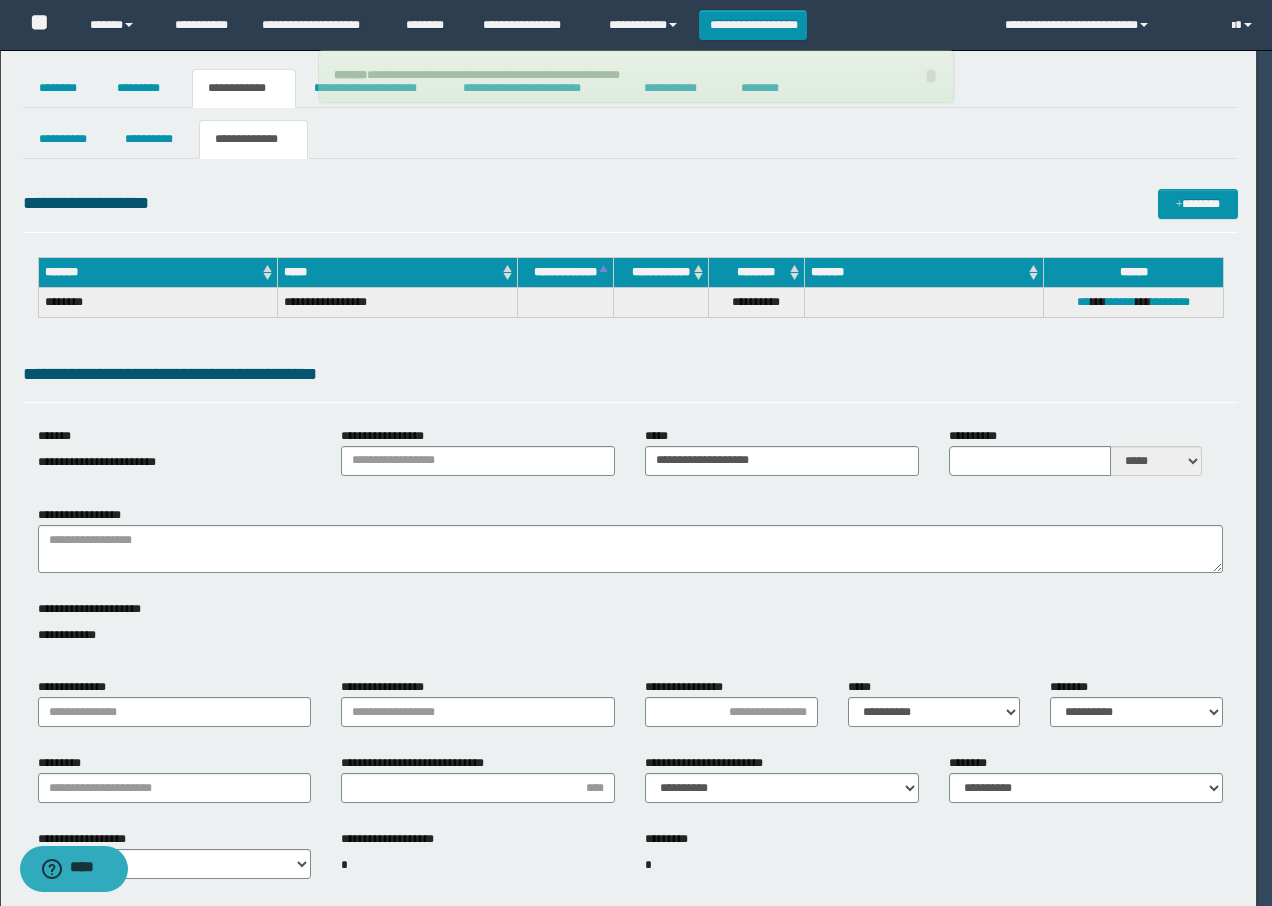 type 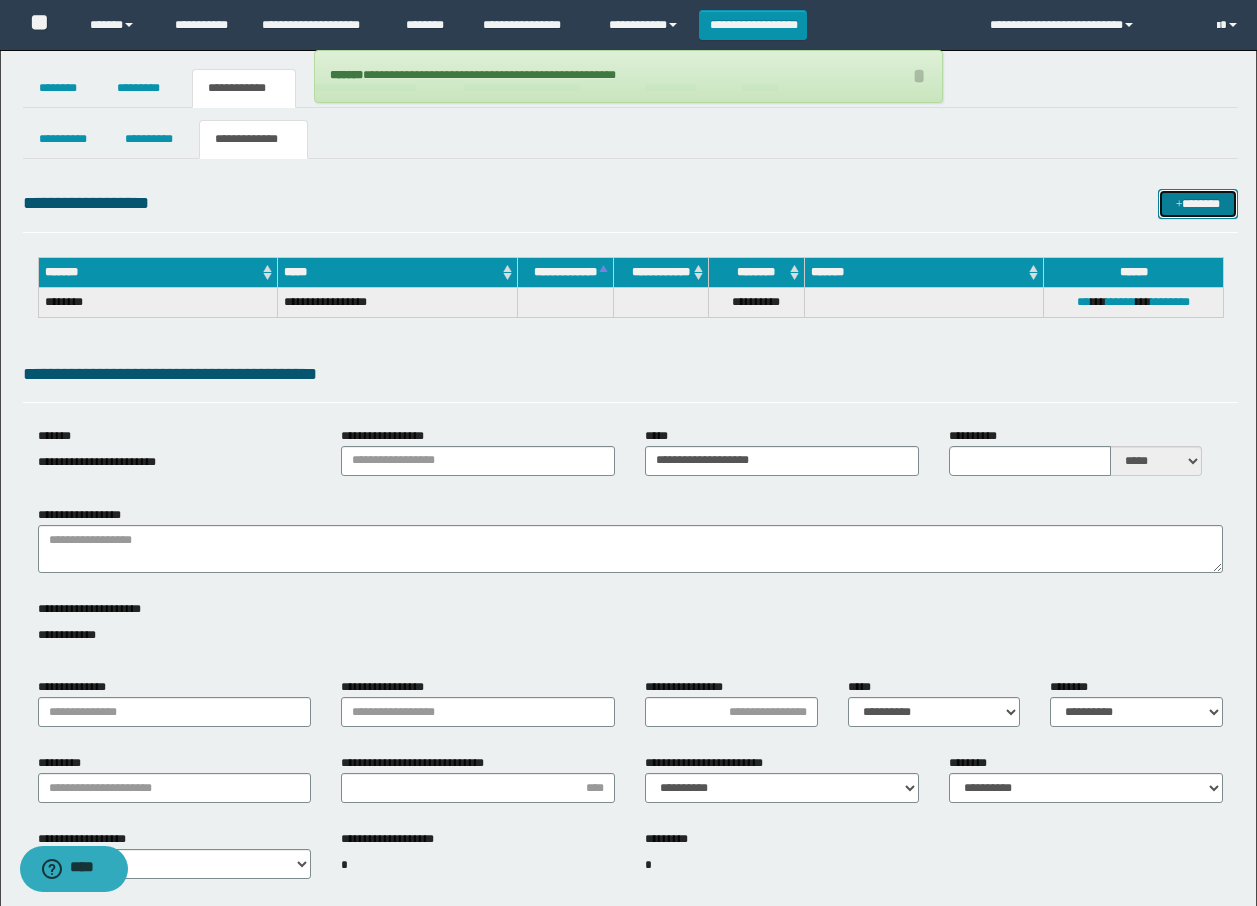 click on "*******" at bounding box center [1198, 204] 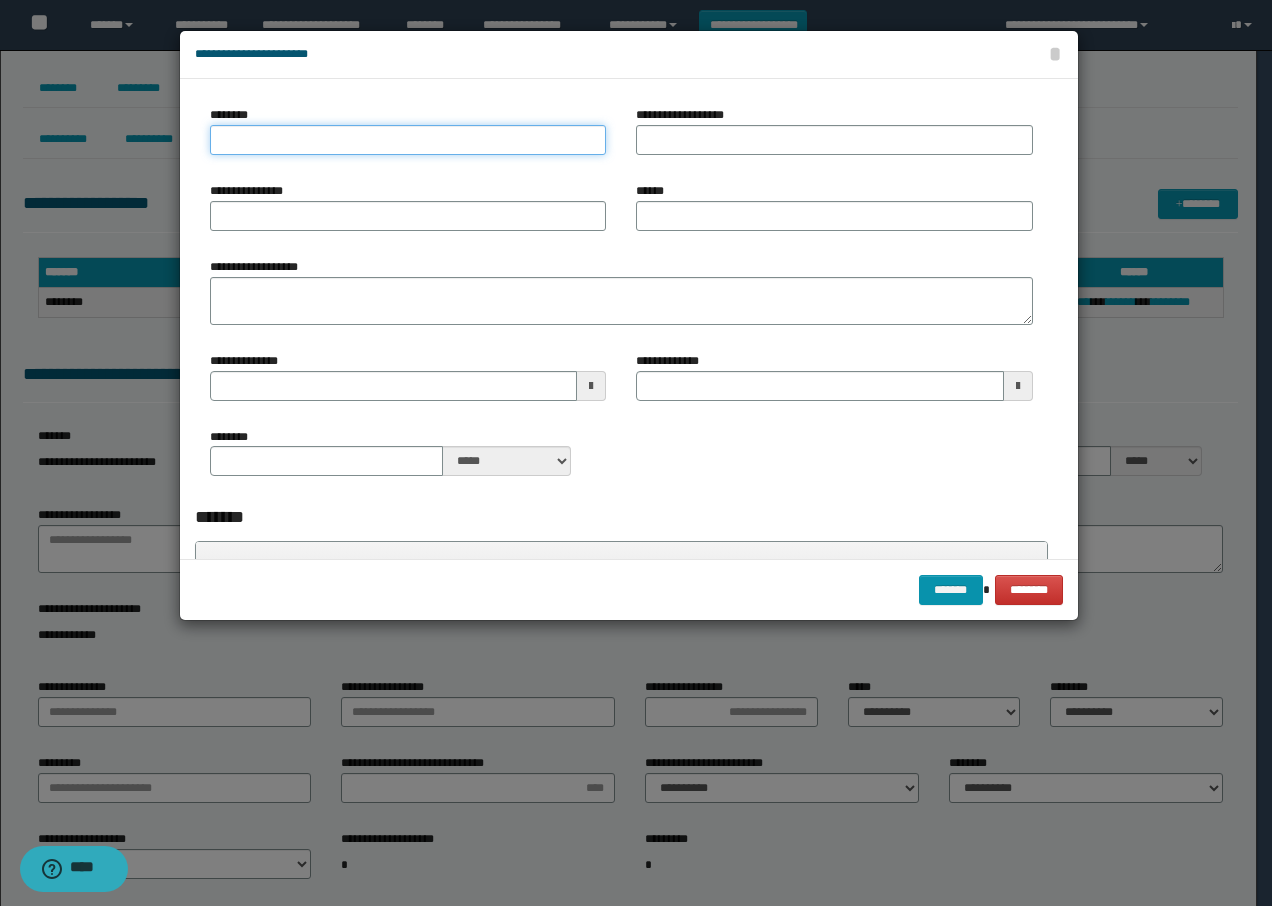click on "********" at bounding box center (408, 140) 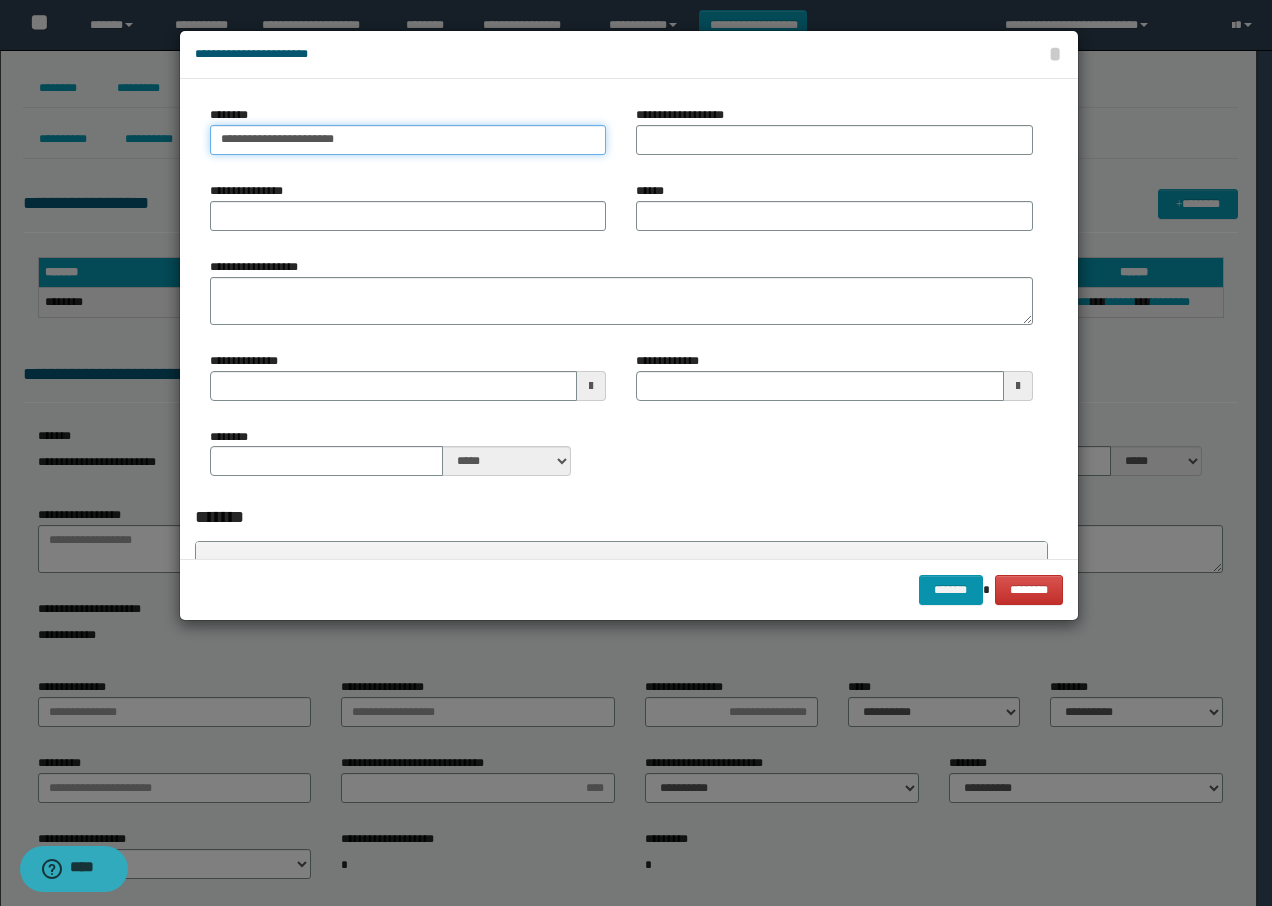 type on "**********" 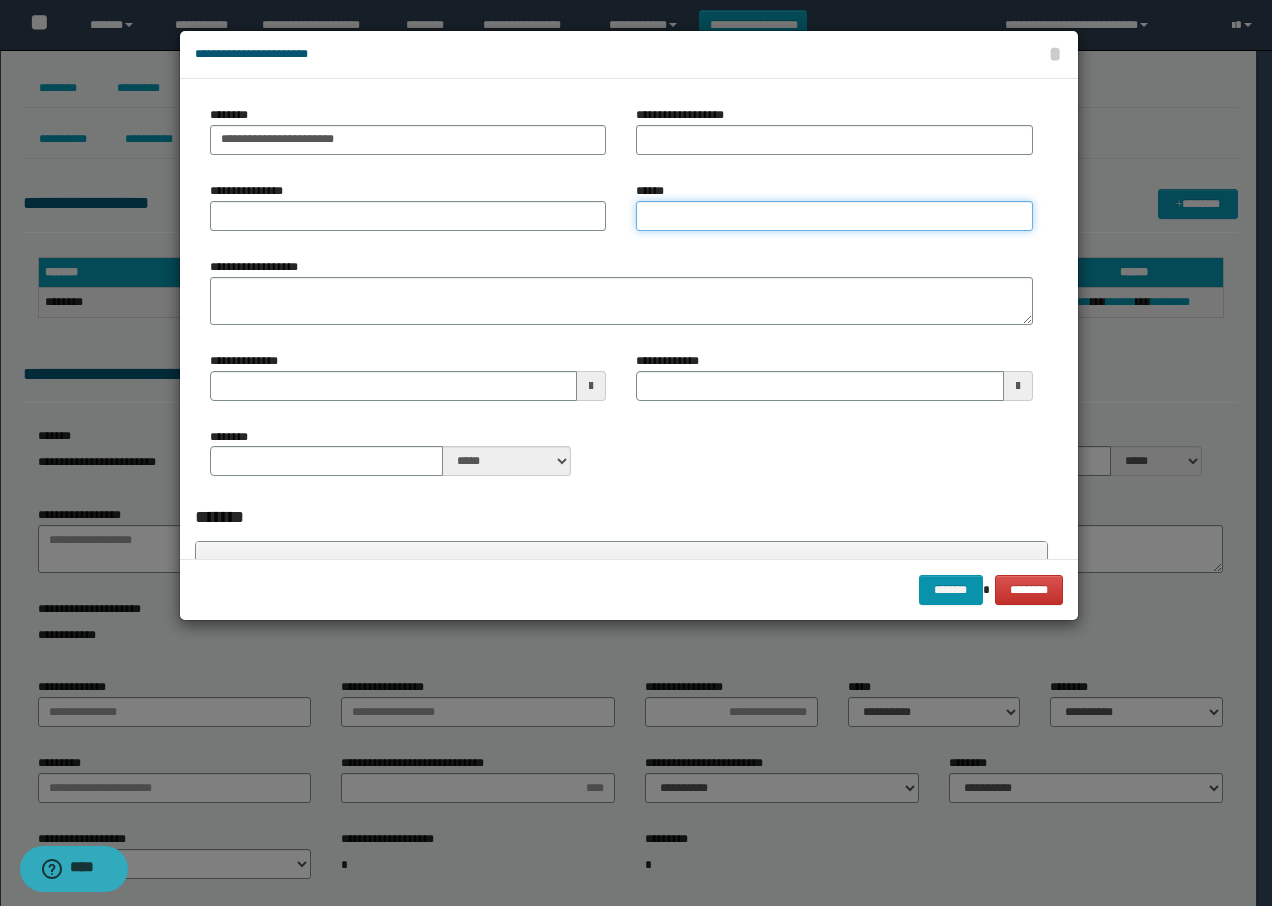 click on "******" at bounding box center (834, 216) 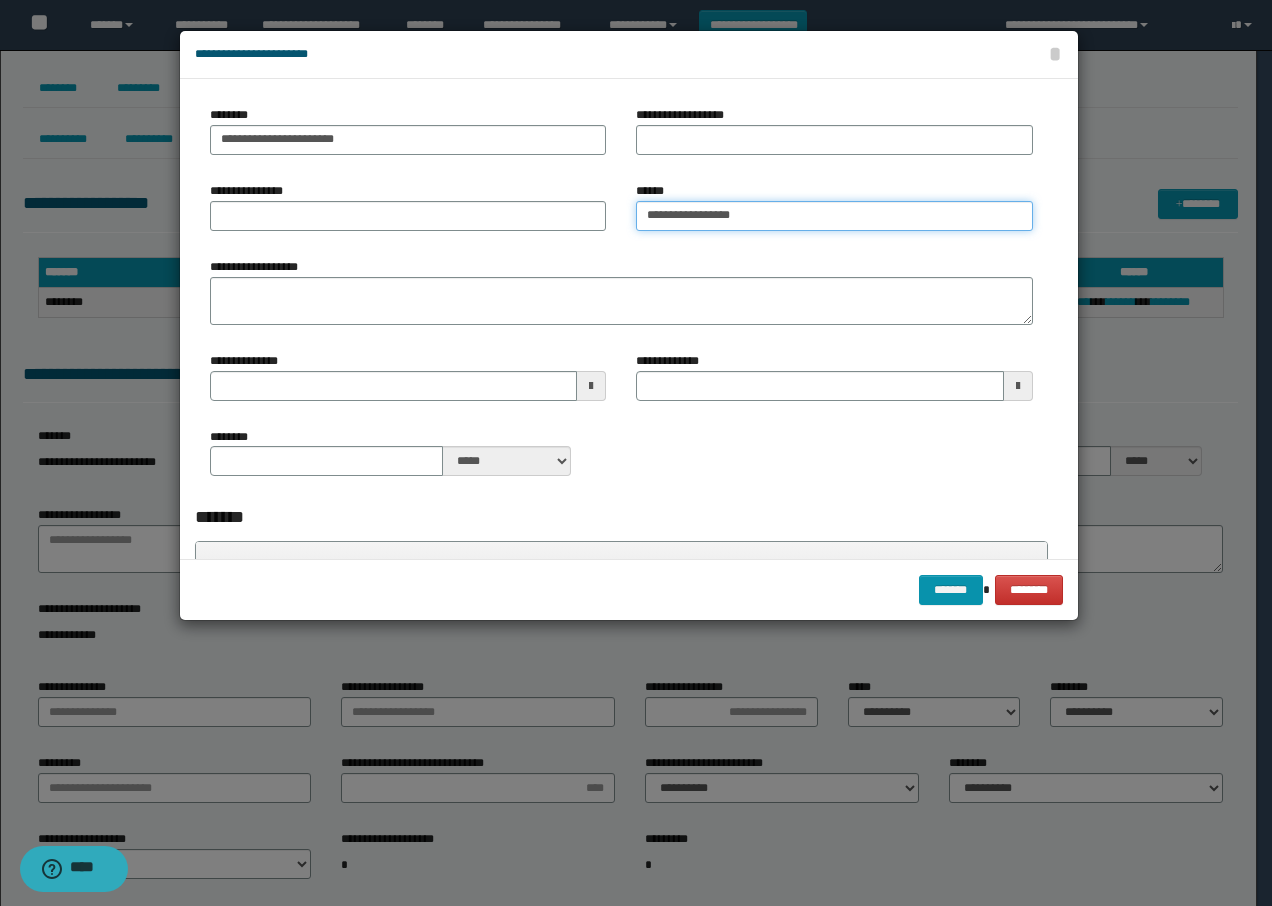 type on "**********" 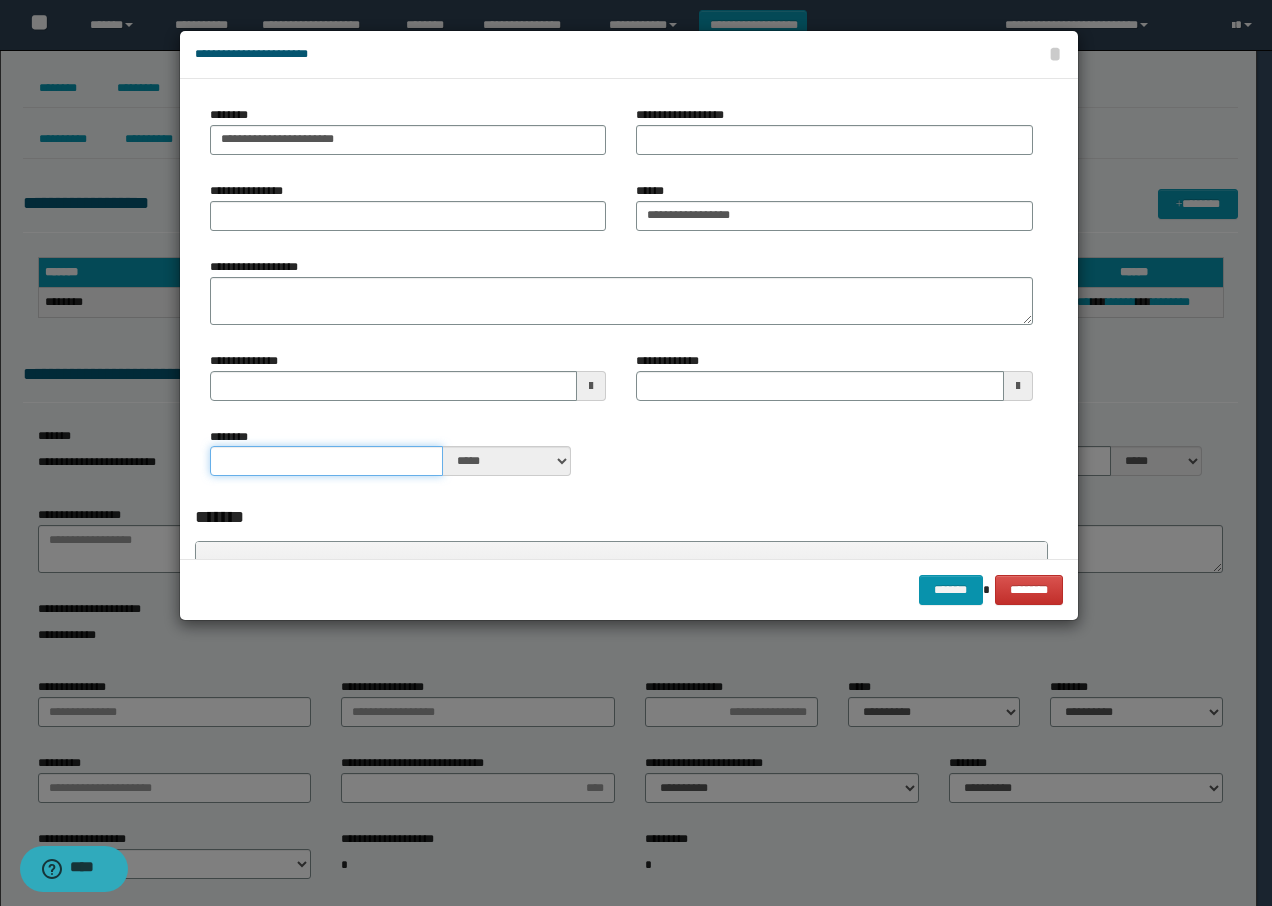click on "********" at bounding box center [327, 461] 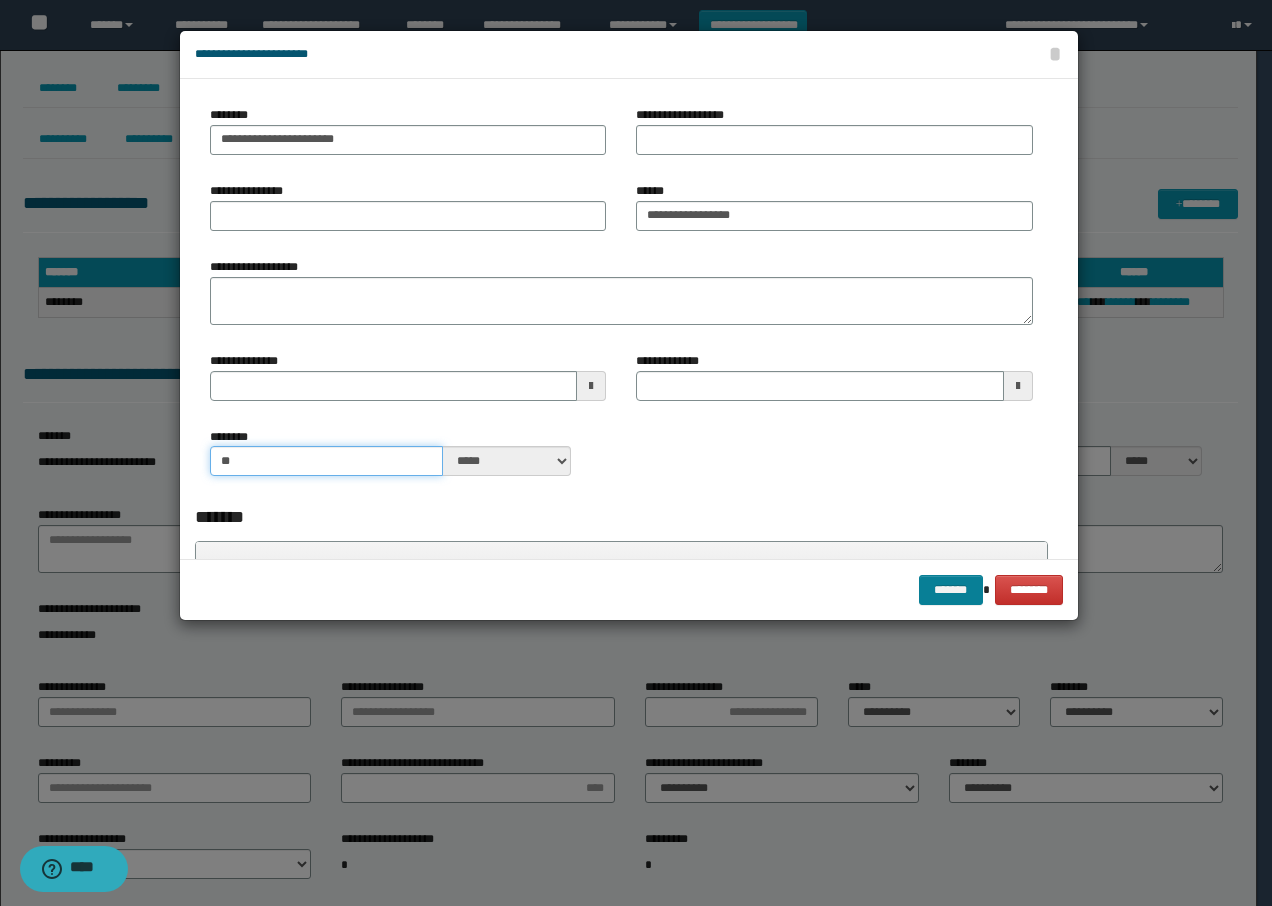 type on "**" 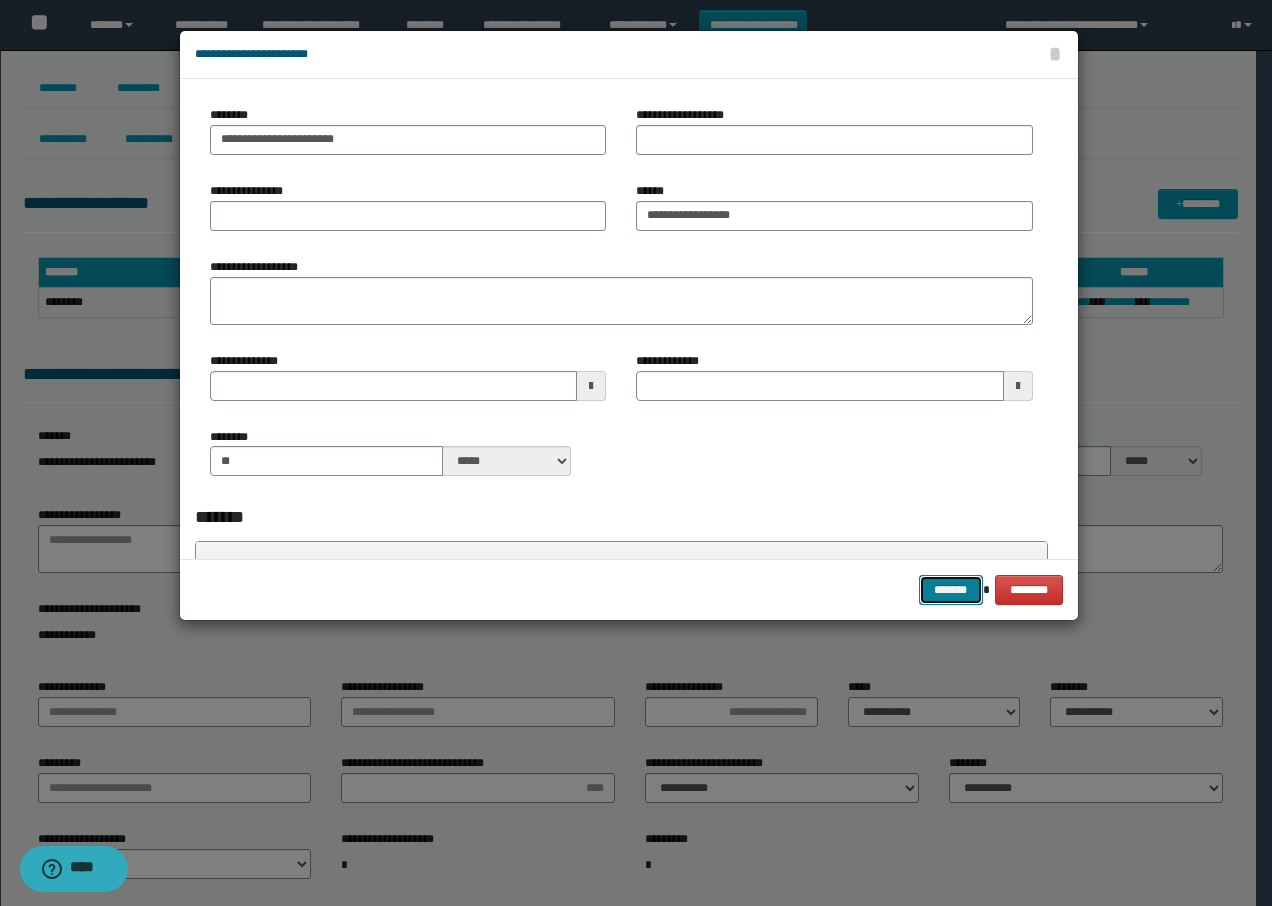 click on "*******" at bounding box center (951, 590) 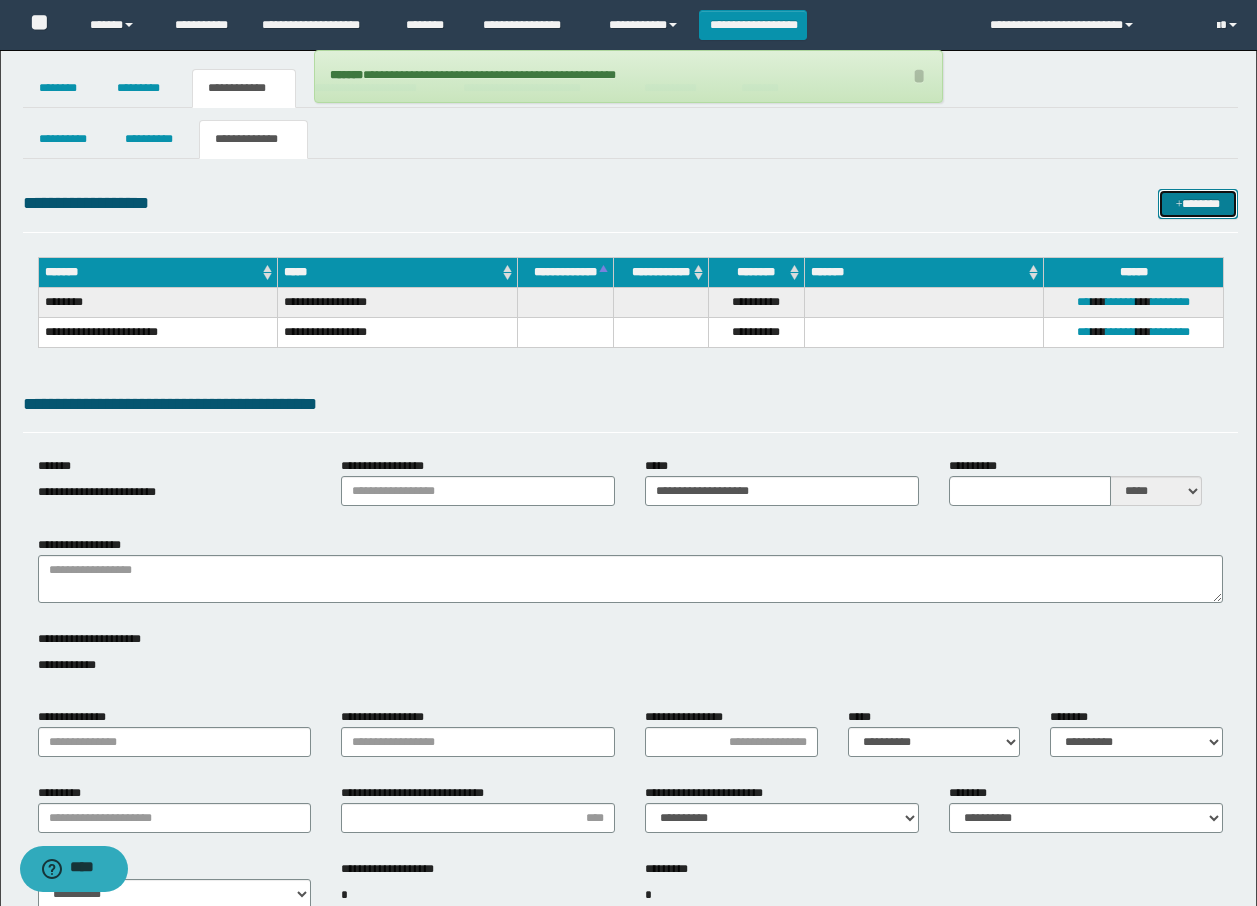 click on "*******" at bounding box center [1198, 204] 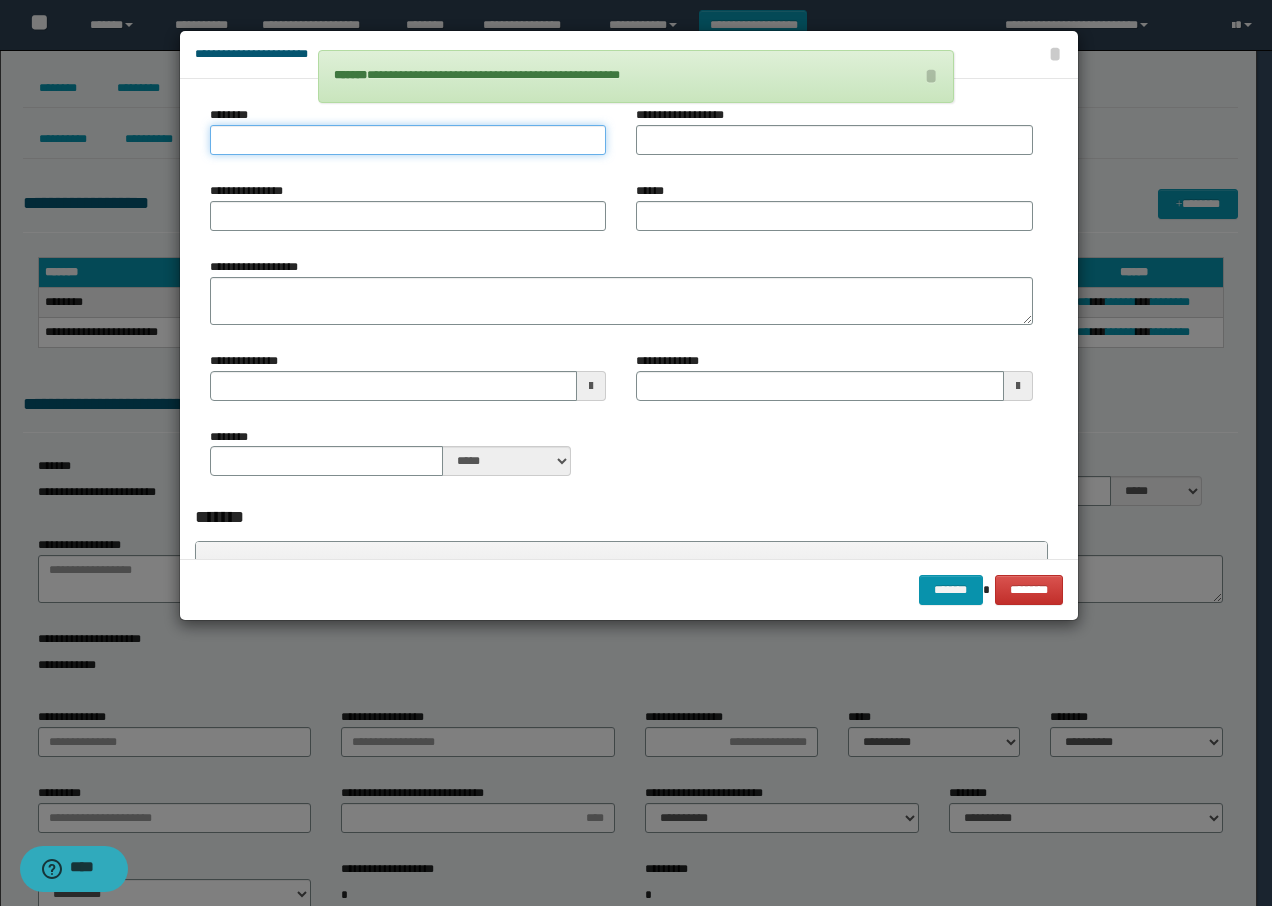 click on "********" at bounding box center [408, 140] 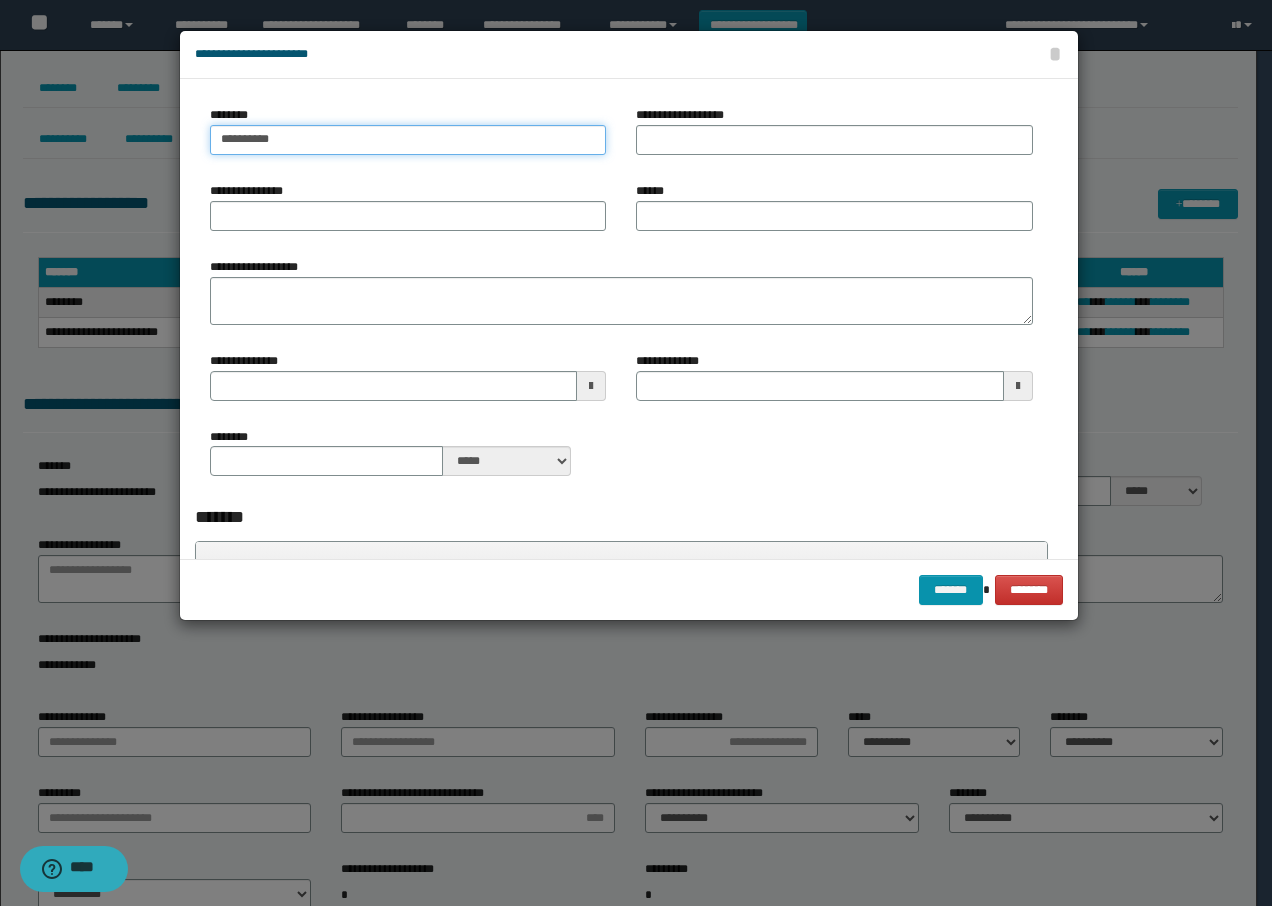 type on "**********" 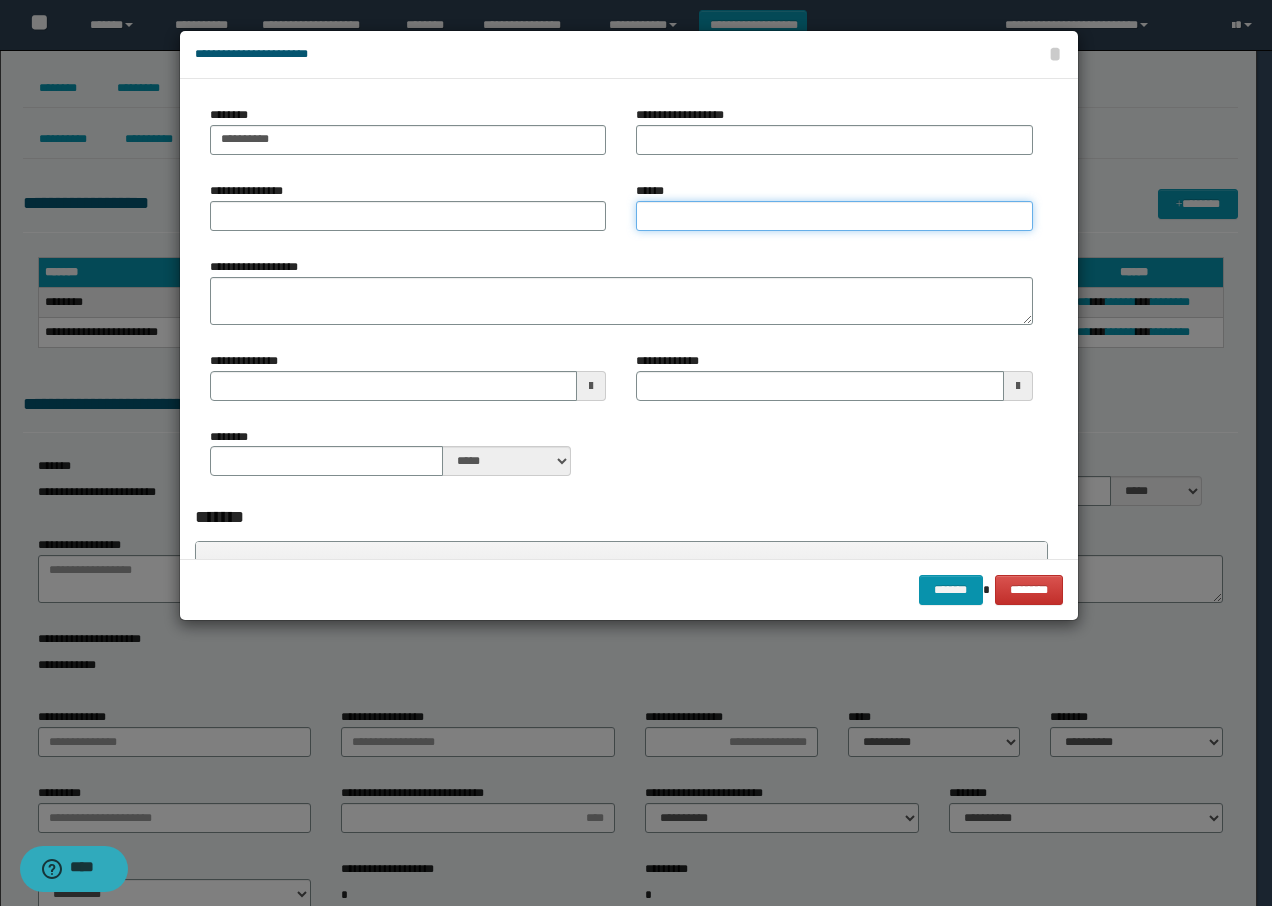 click on "******" at bounding box center (834, 216) 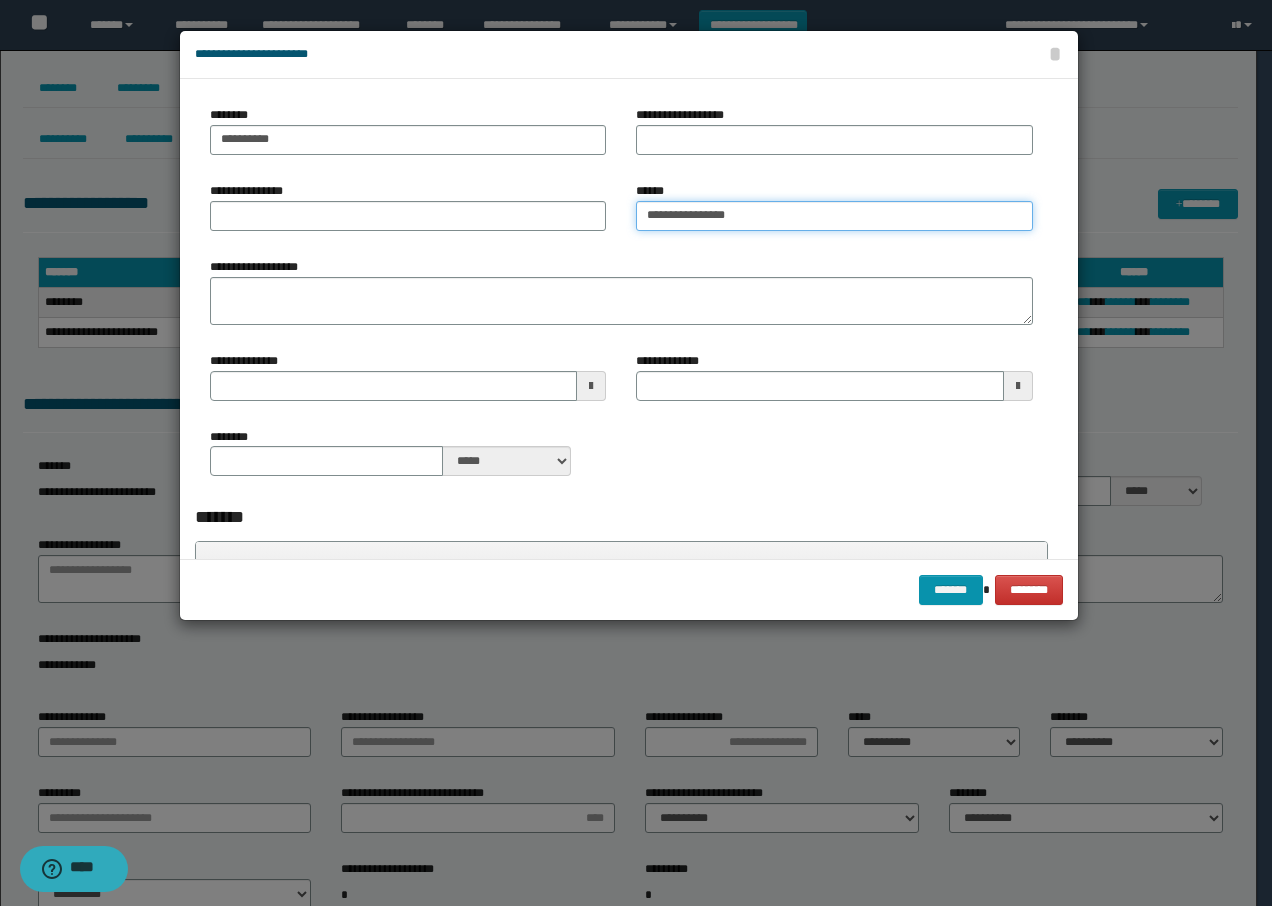 type on "**********" 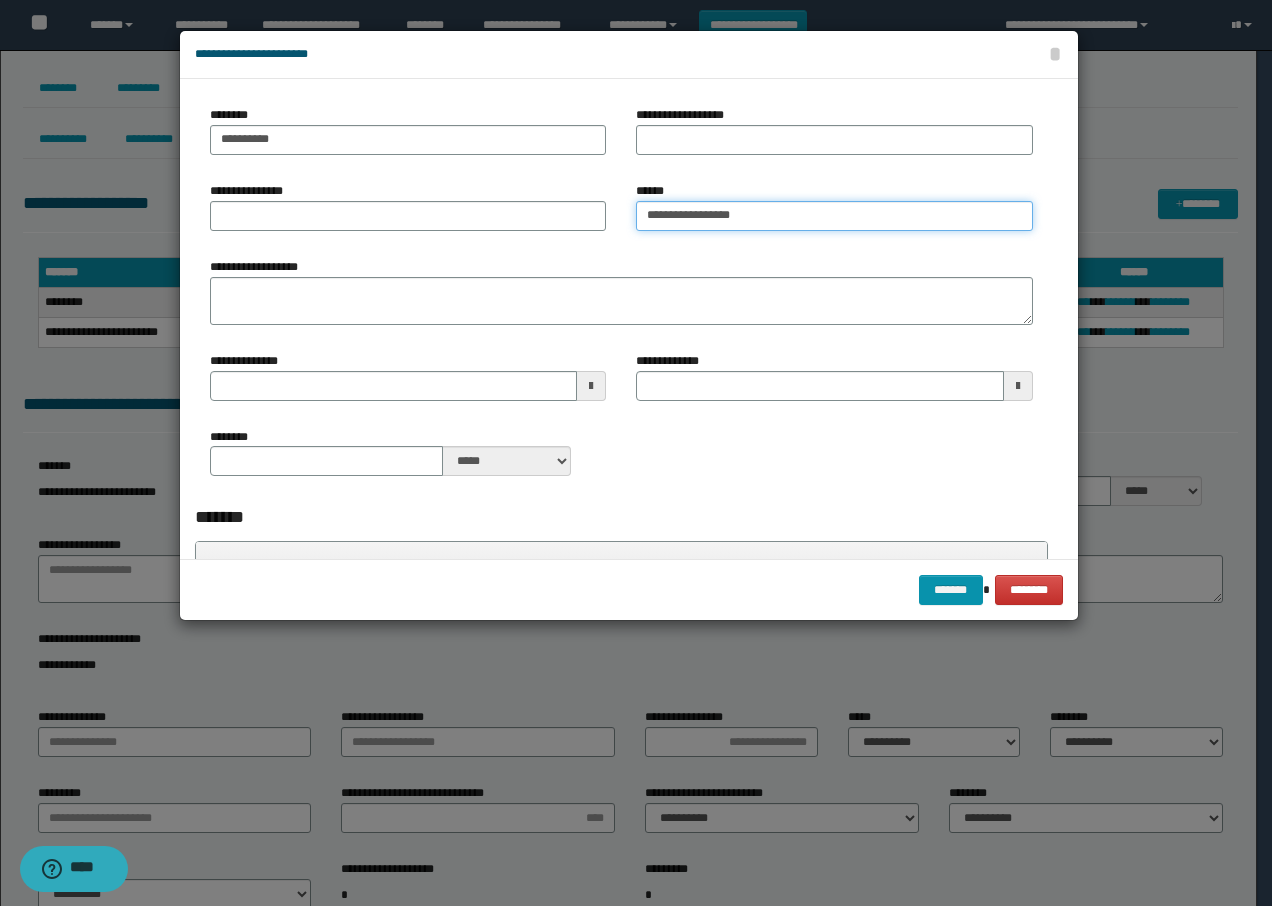 type 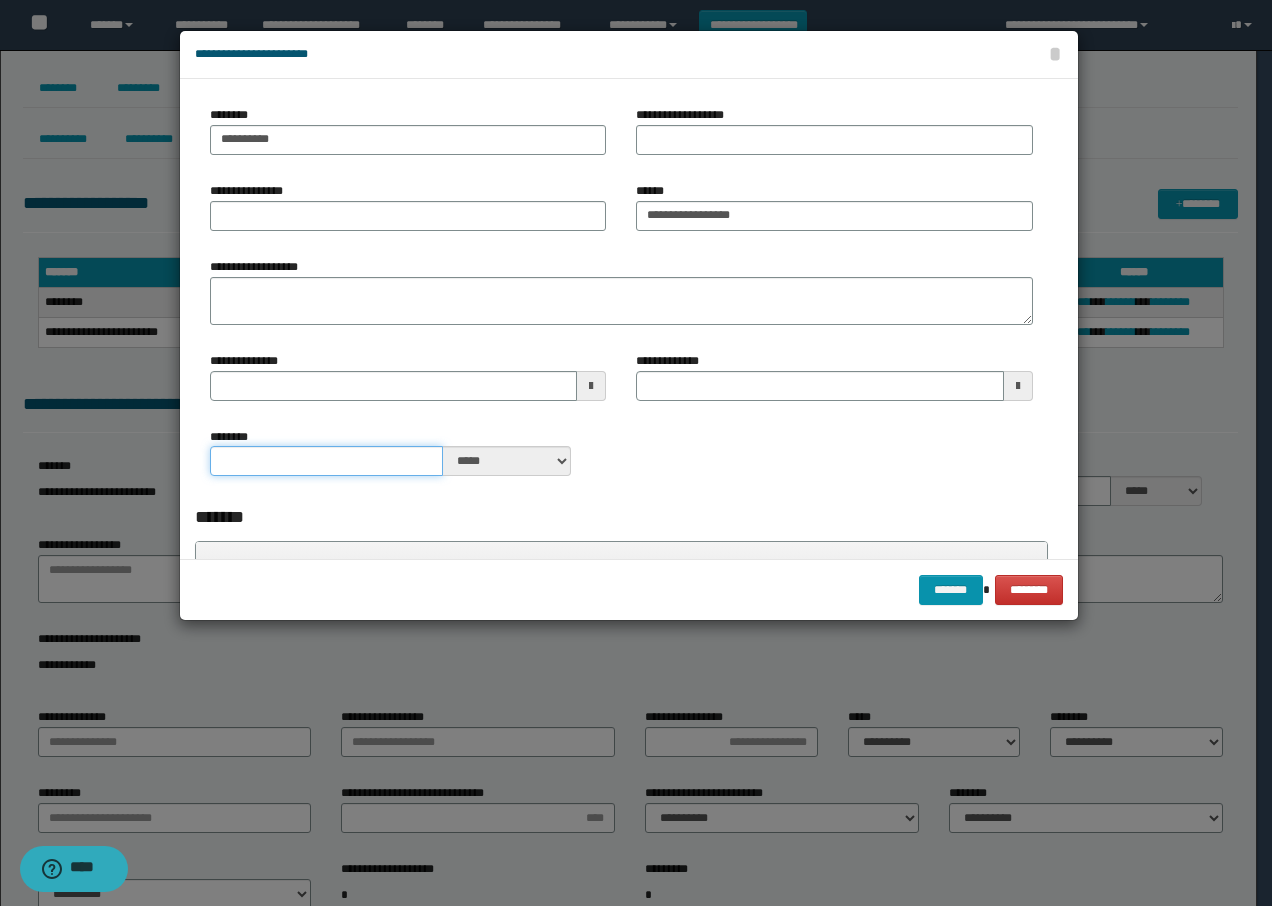 click on "********" at bounding box center [327, 461] 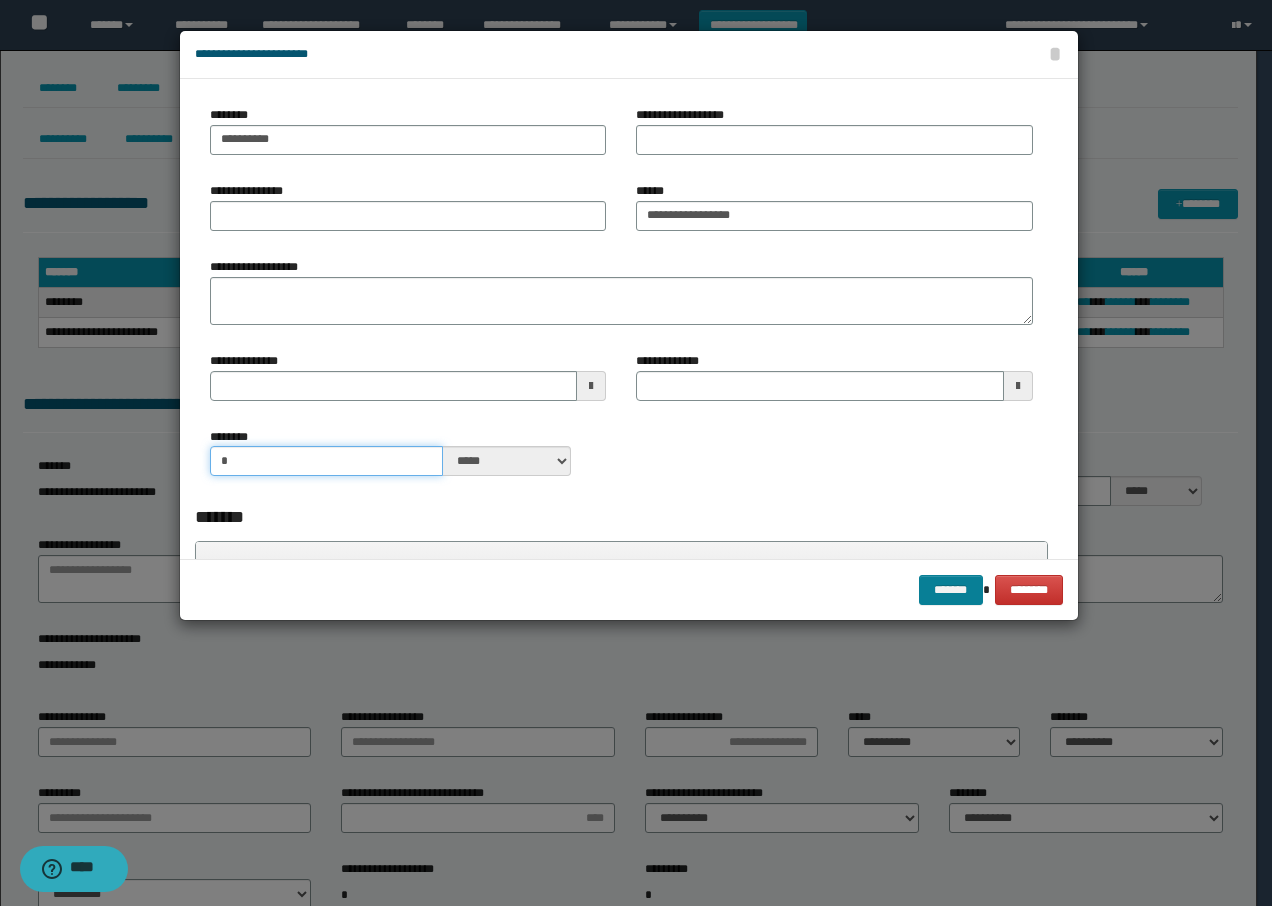 type on "*" 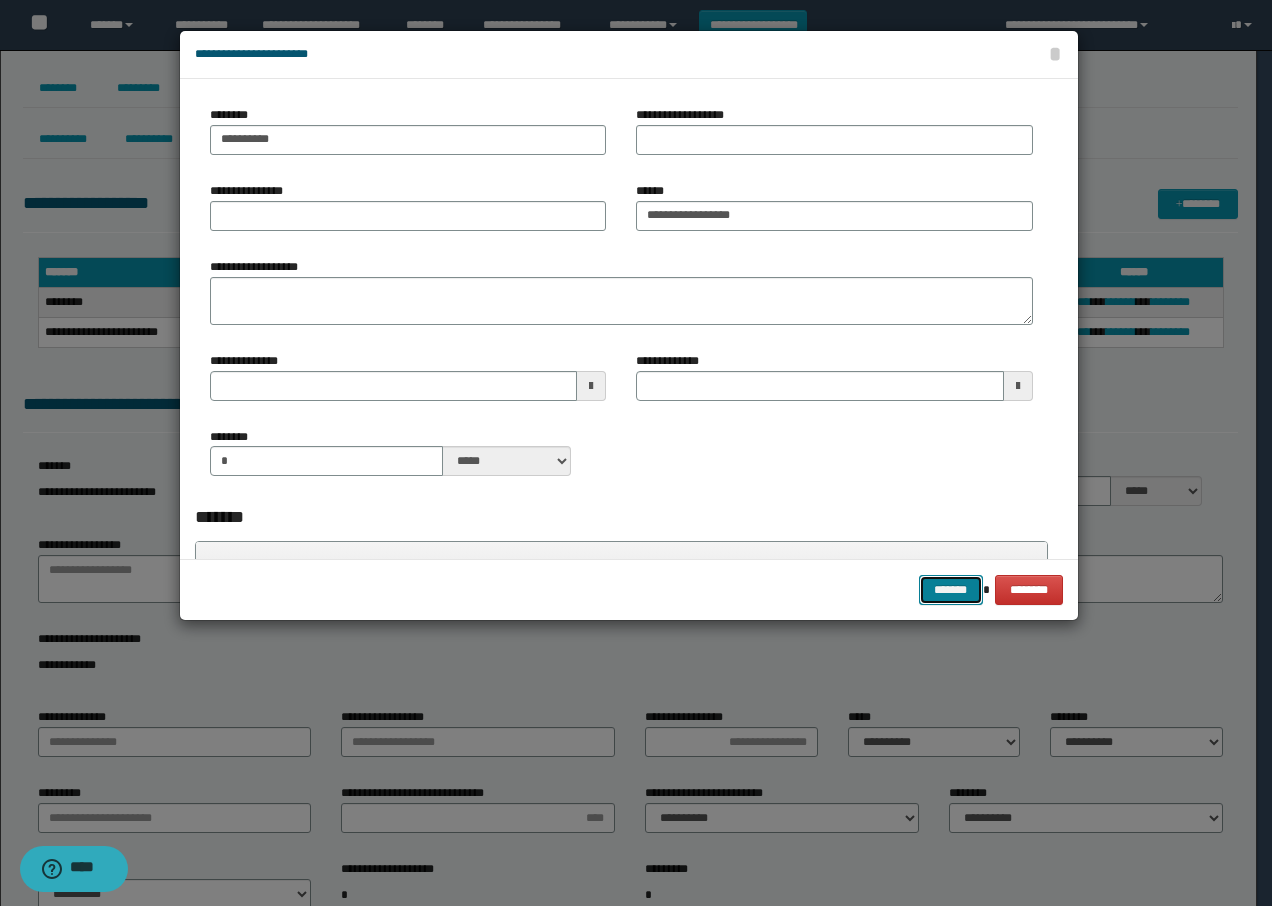 click on "*******" at bounding box center [951, 590] 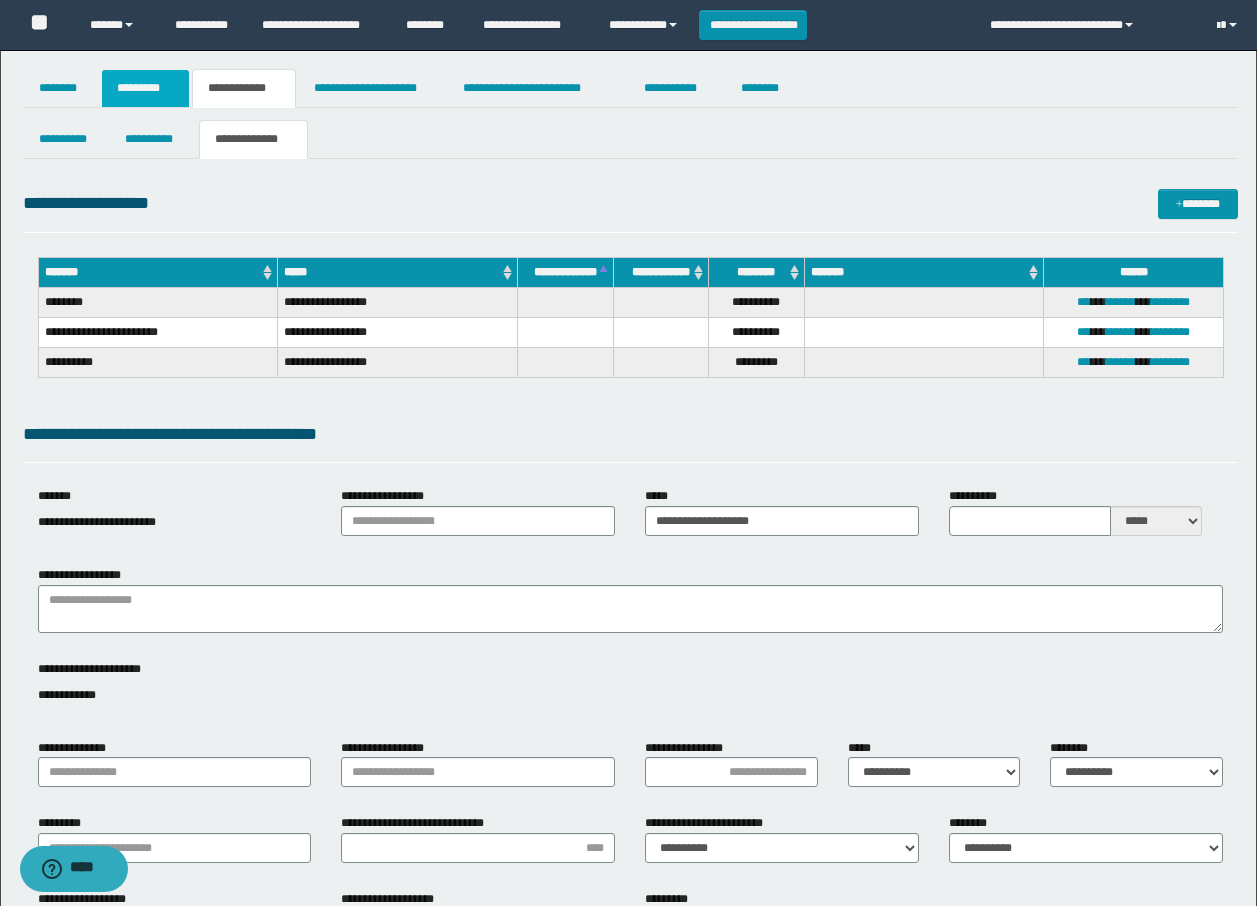 click on "*********" at bounding box center (145, 88) 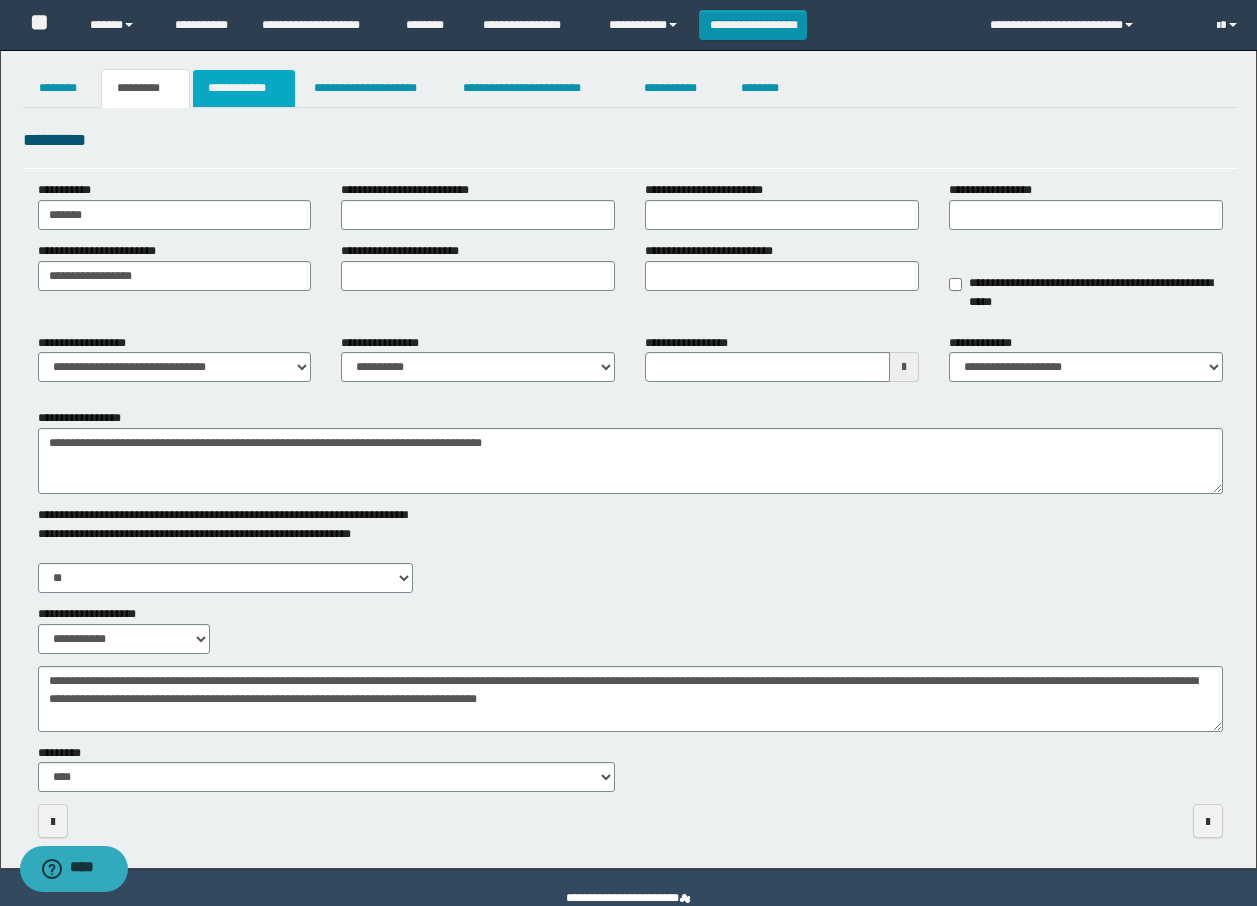 click on "**********" at bounding box center [244, 88] 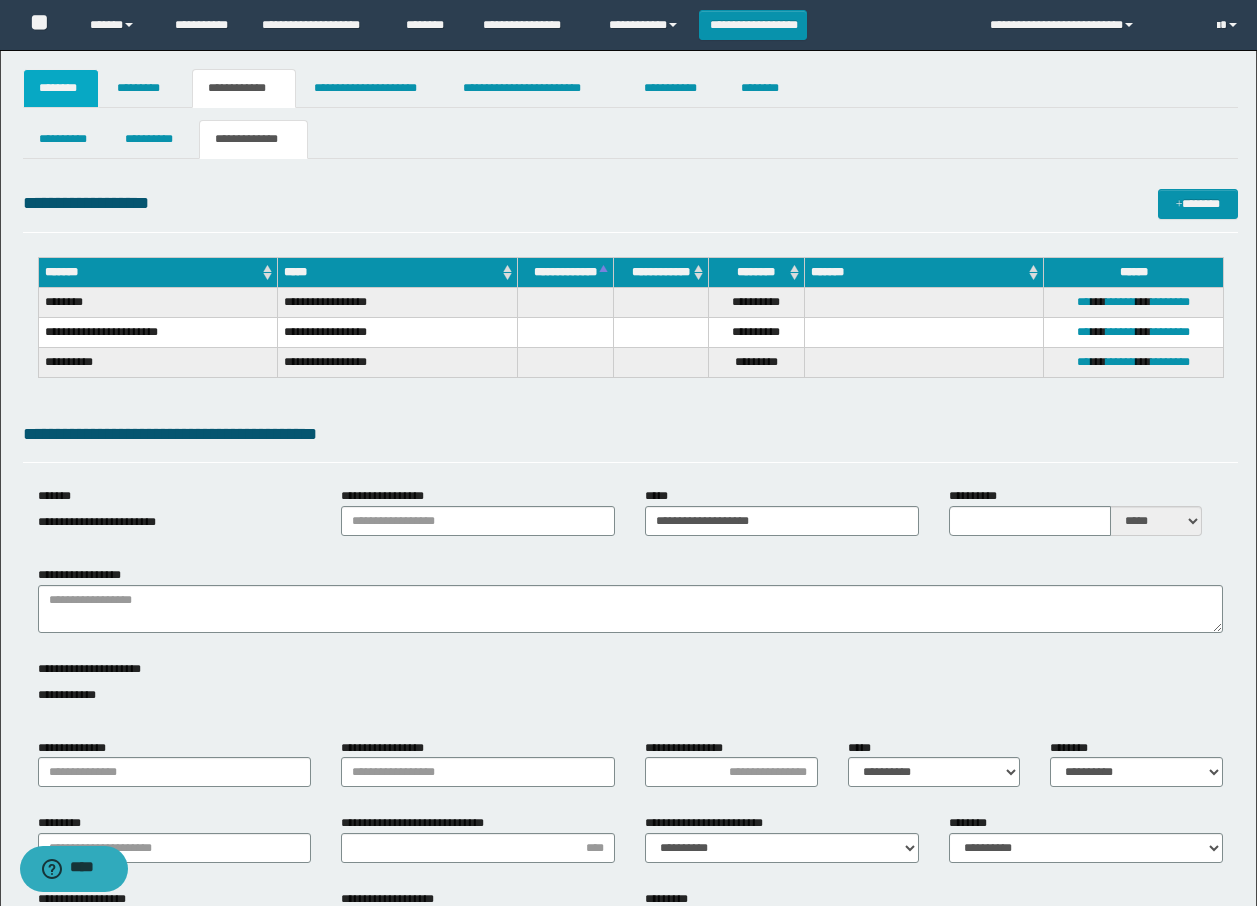 click on "********" at bounding box center [61, 88] 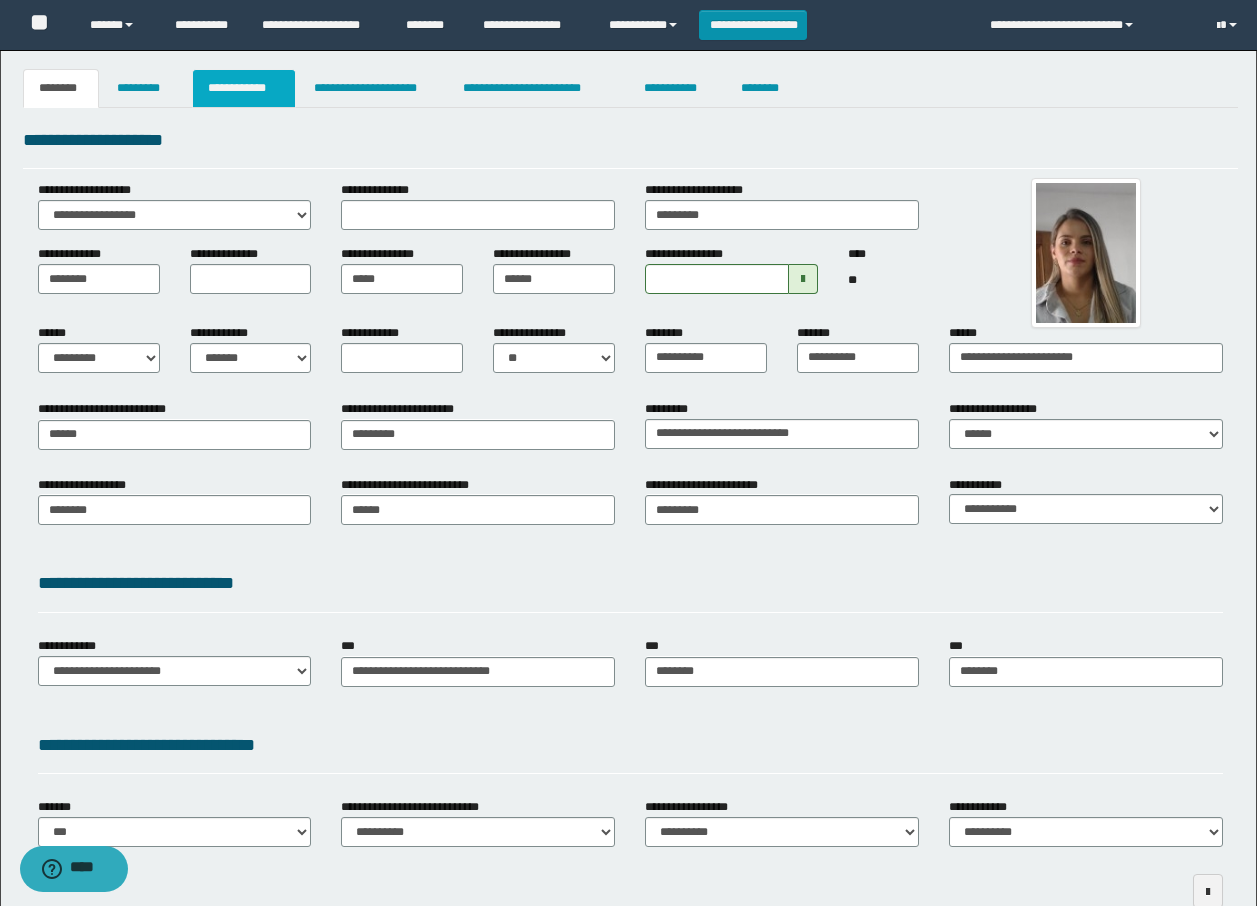 click on "**********" at bounding box center [244, 88] 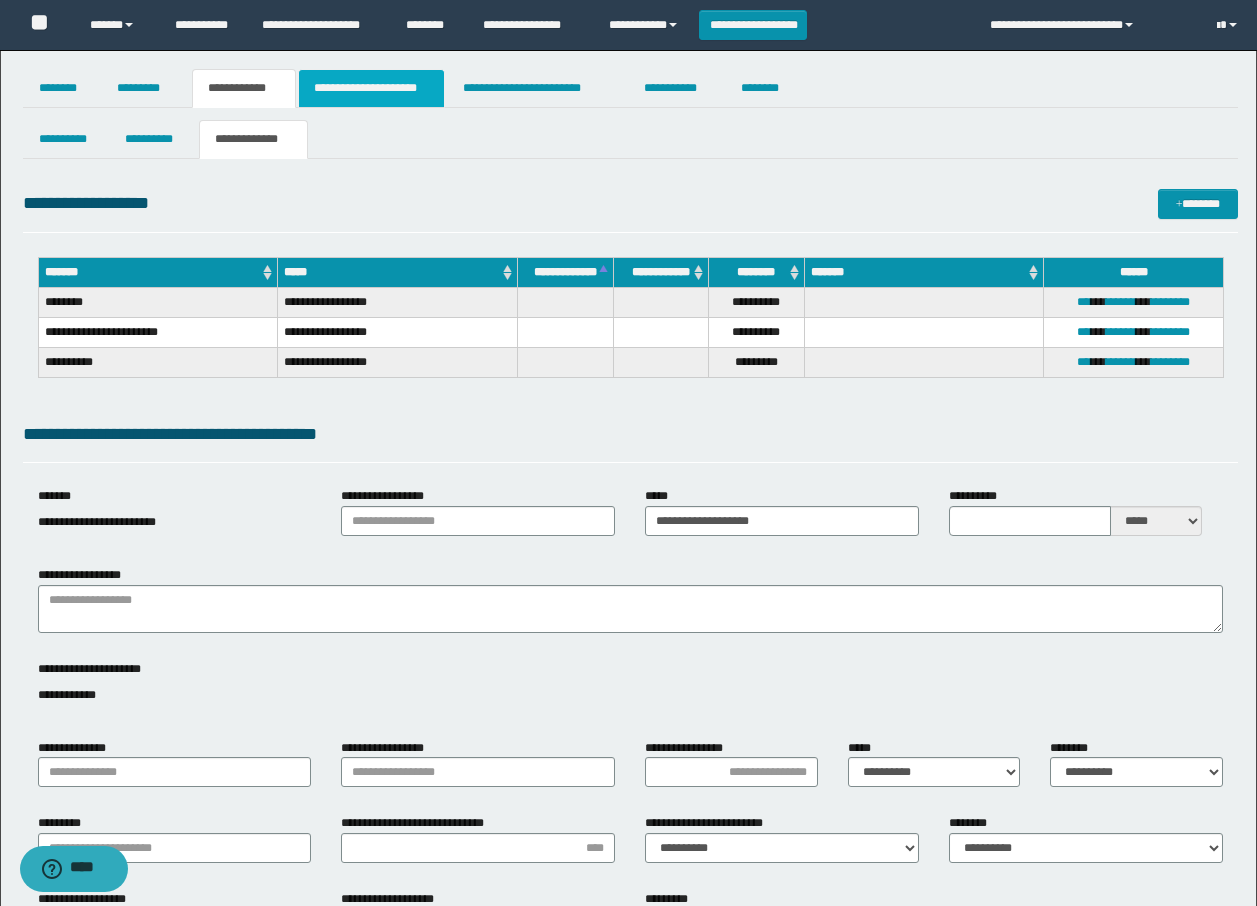 click on "**********" at bounding box center (371, 88) 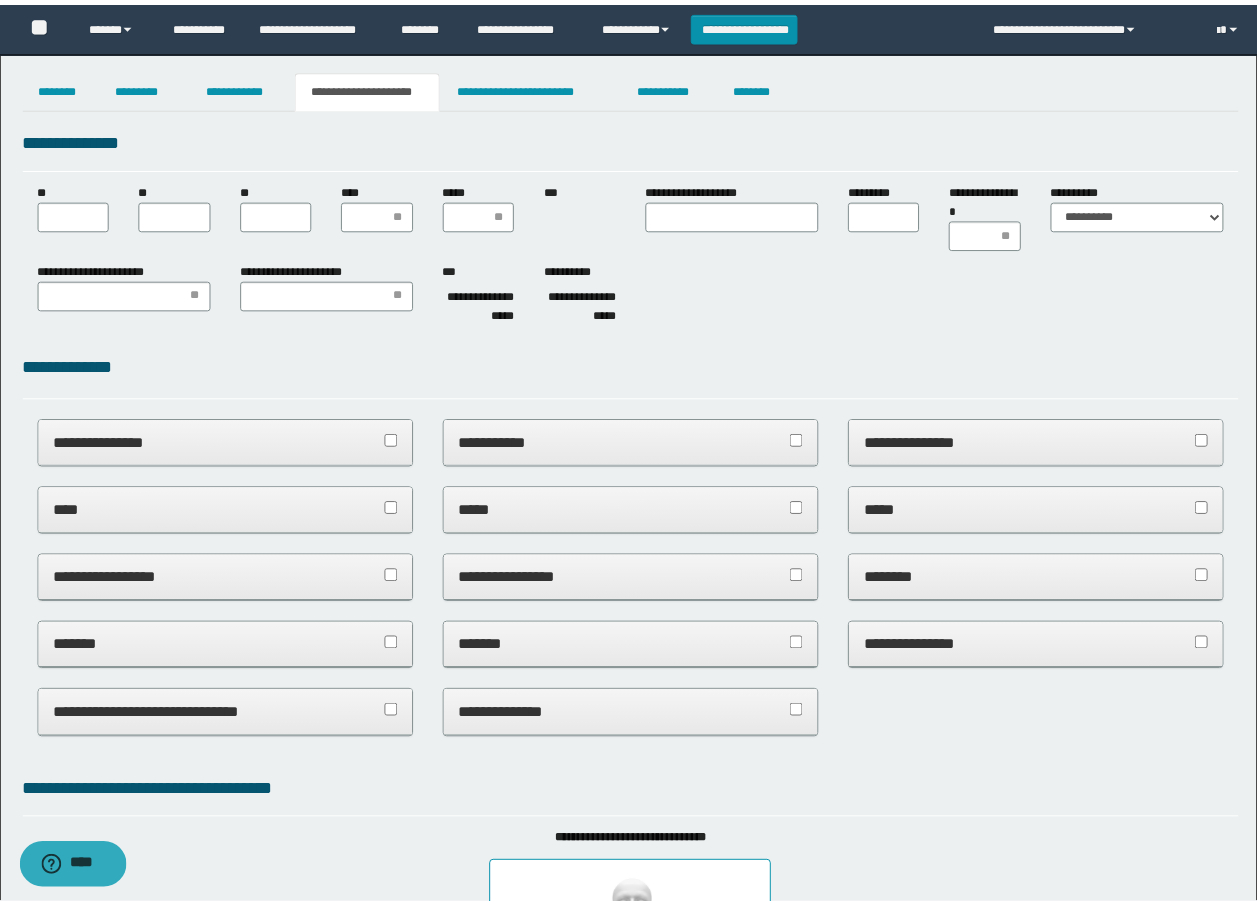 scroll, scrollTop: 0, scrollLeft: 0, axis: both 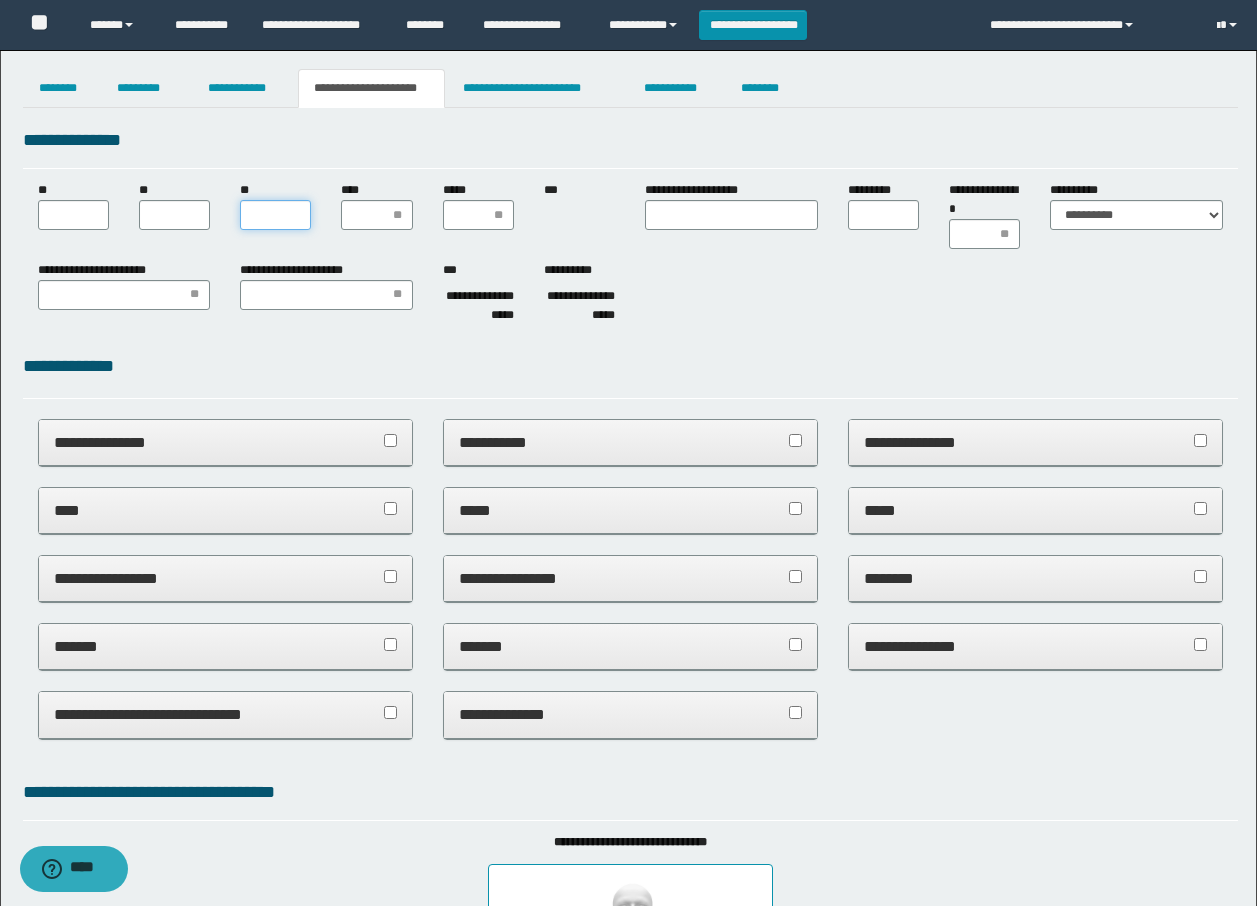 click on "**" at bounding box center (275, 215) 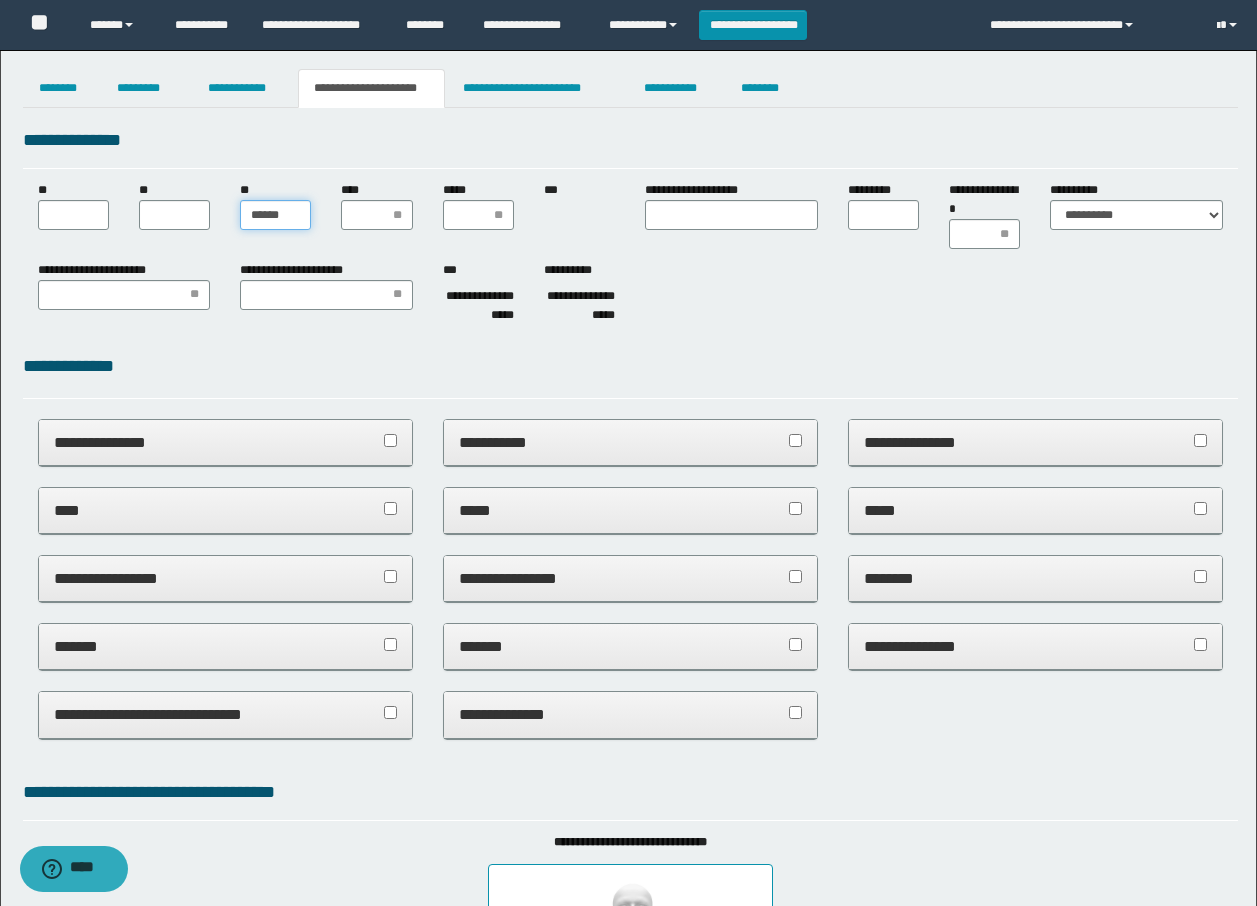 type on "*******" 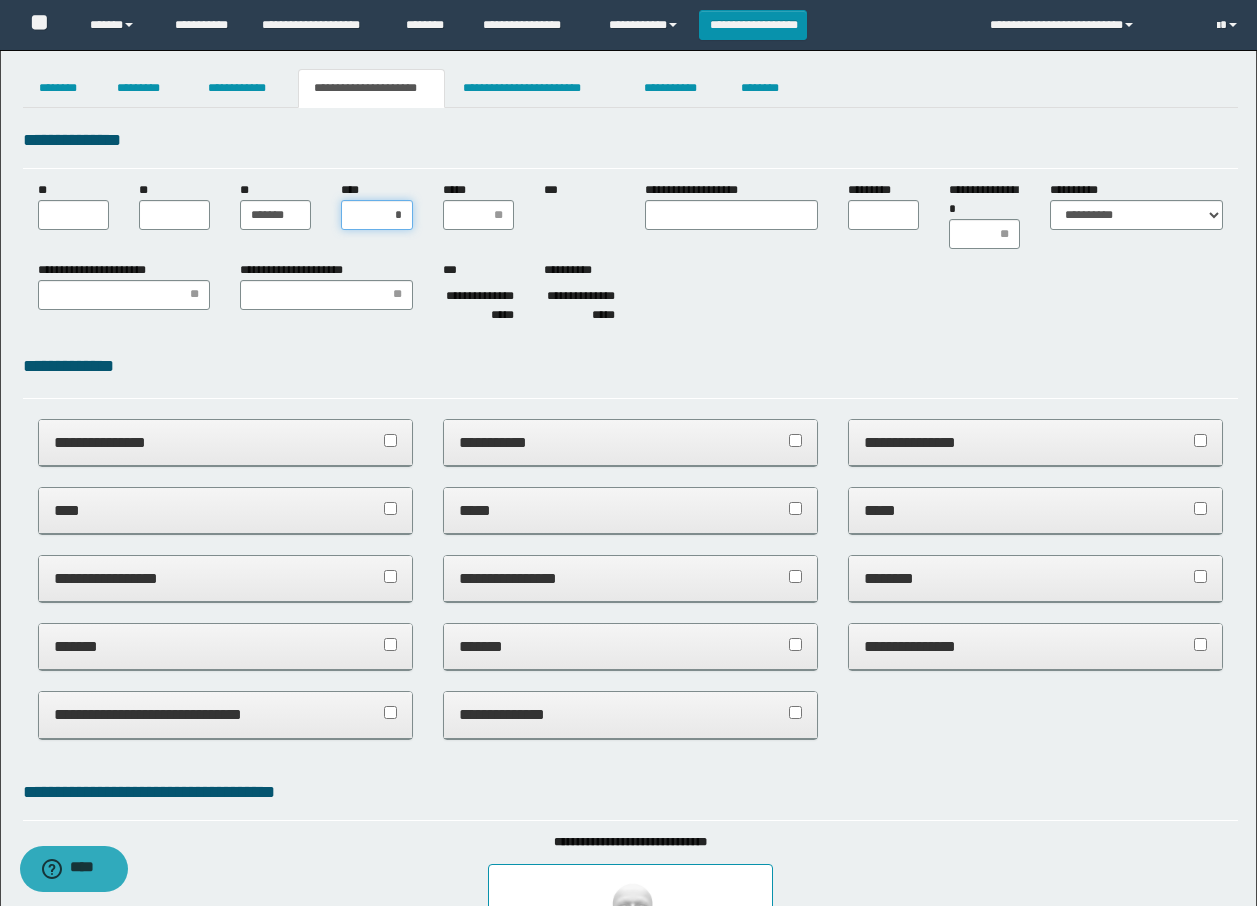 type on "**" 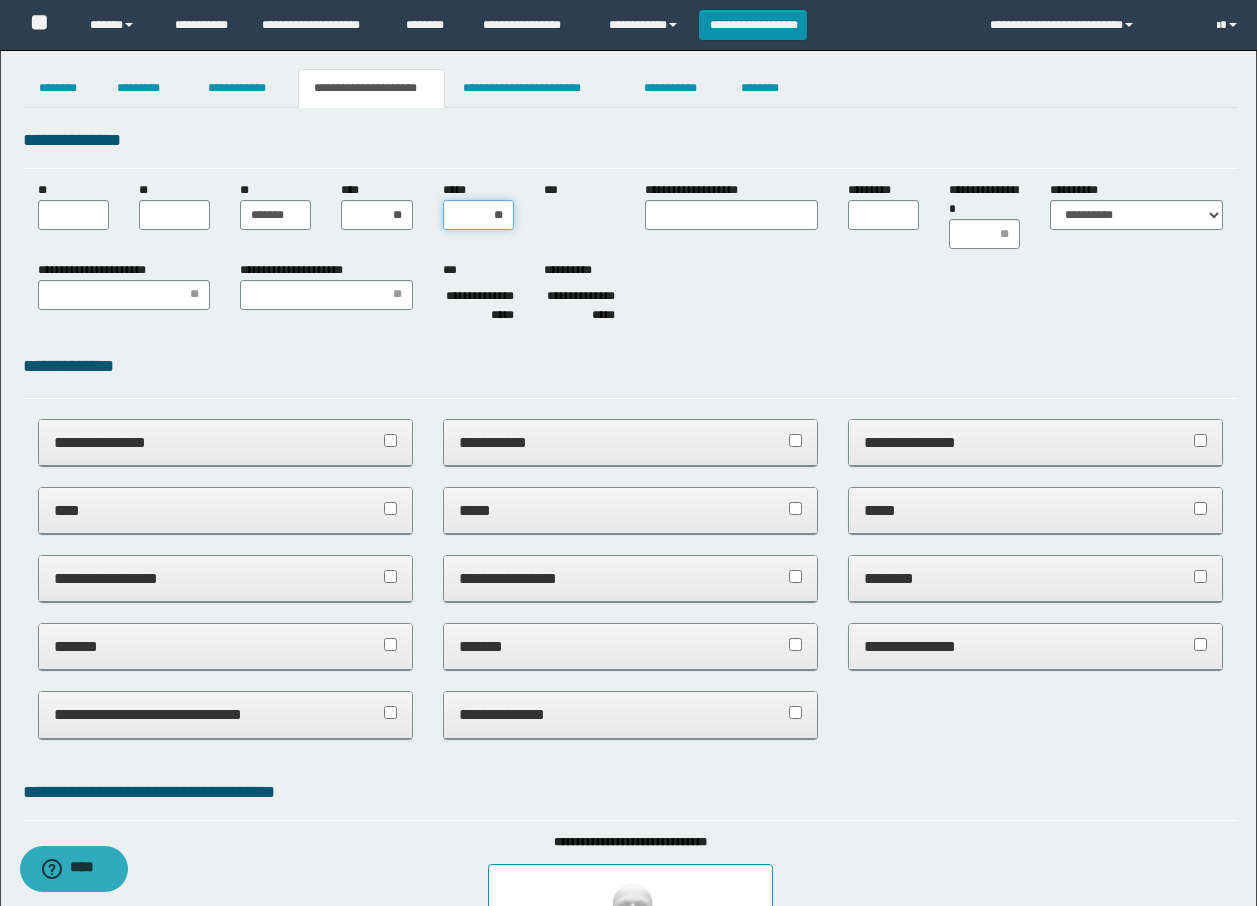 type on "***" 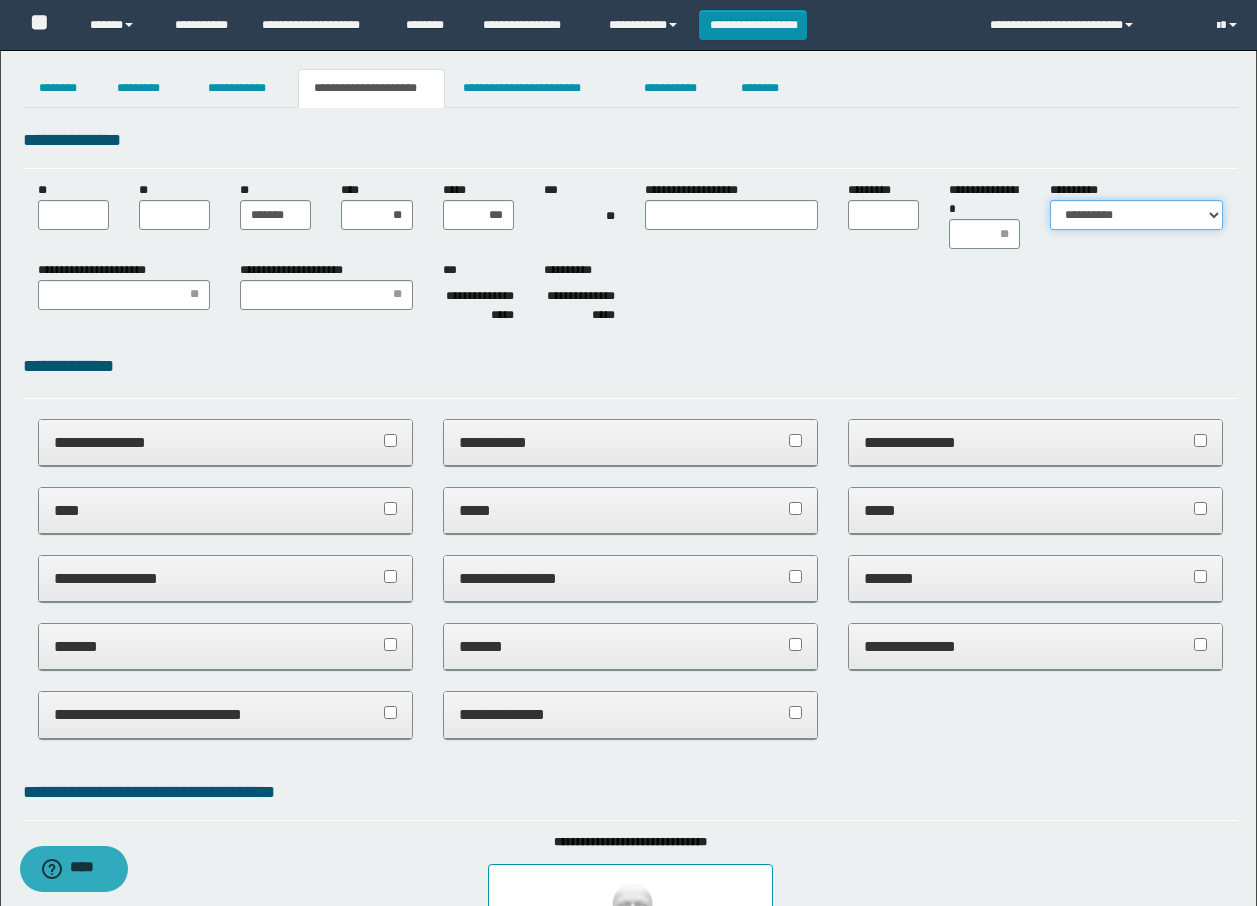 click on "**********" at bounding box center (1136, 215) 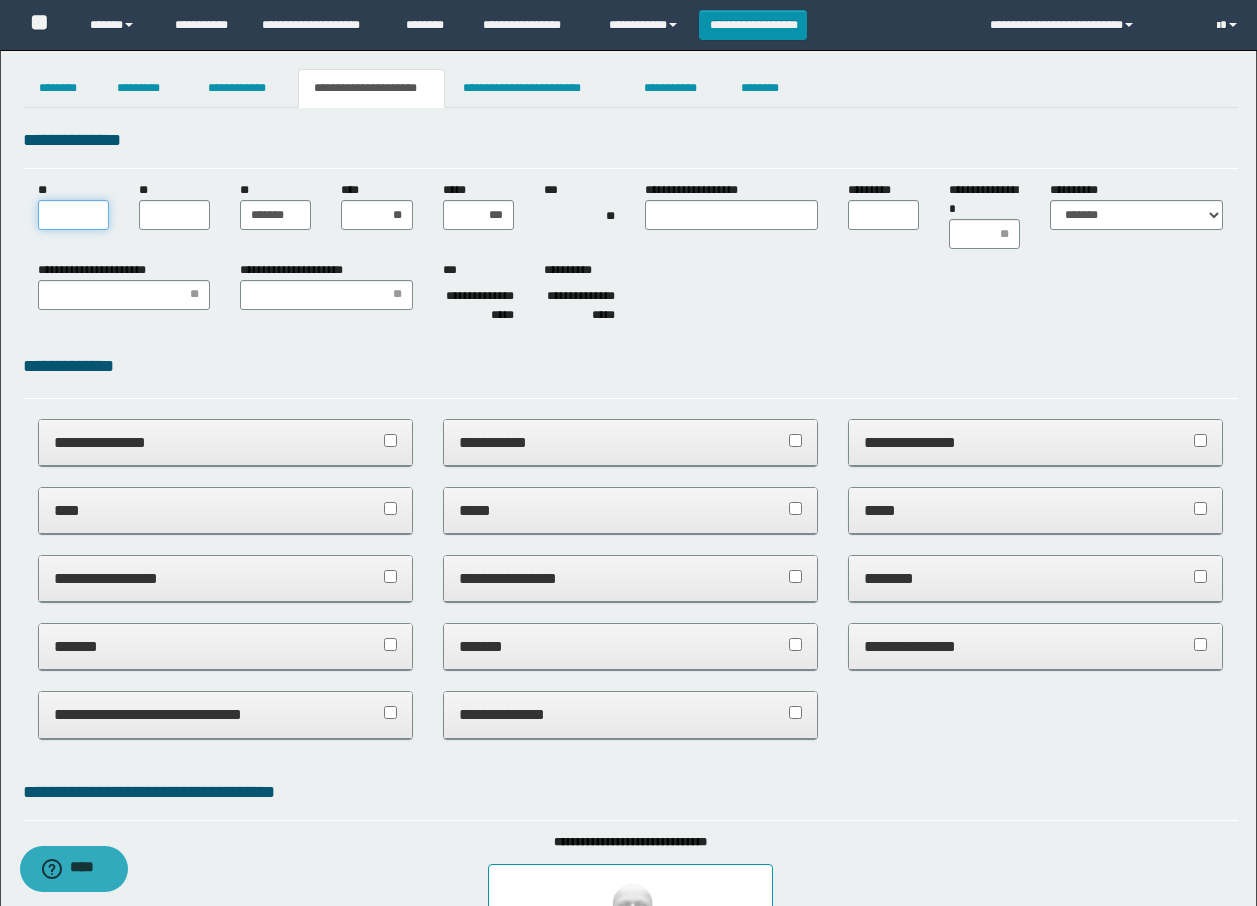 click on "**" at bounding box center (73, 215) 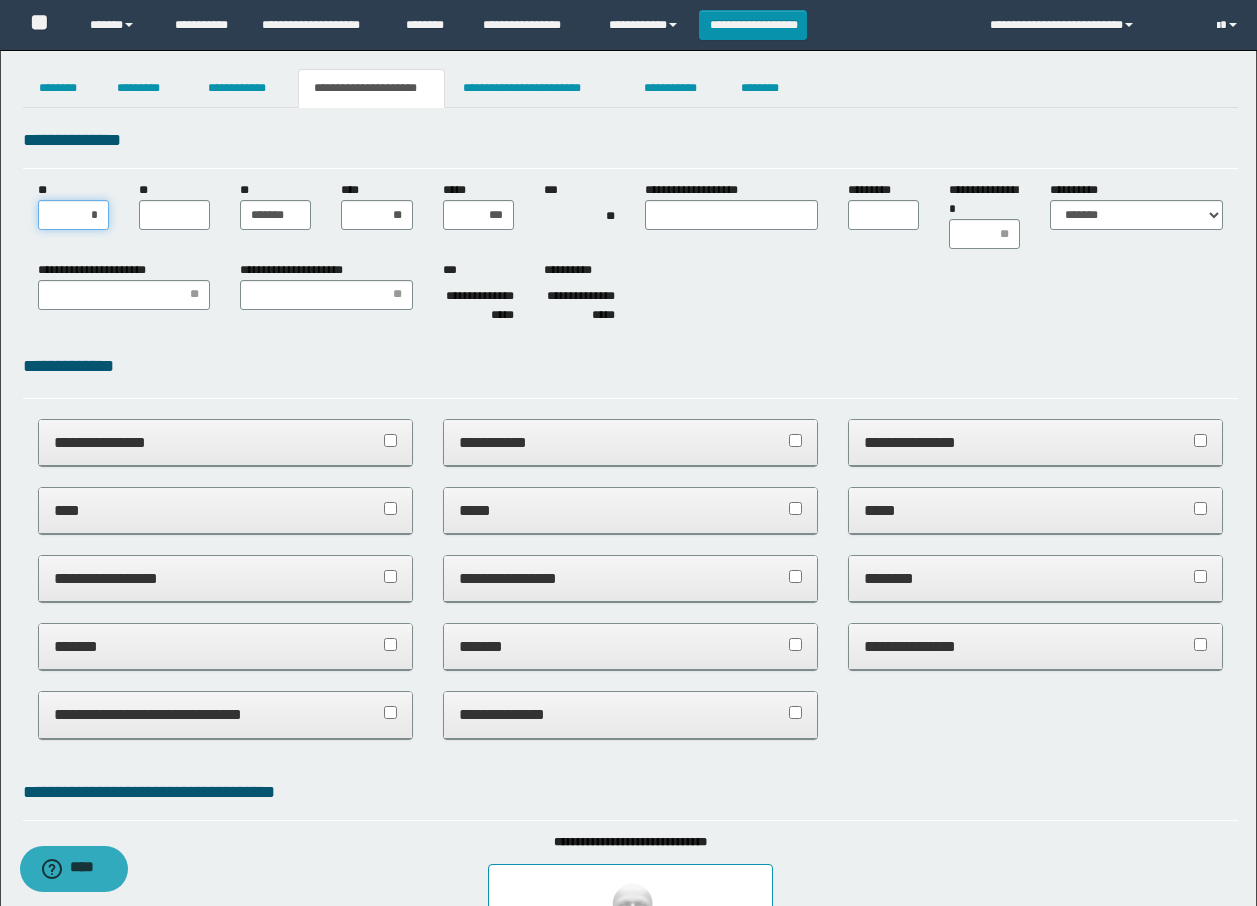type on "**" 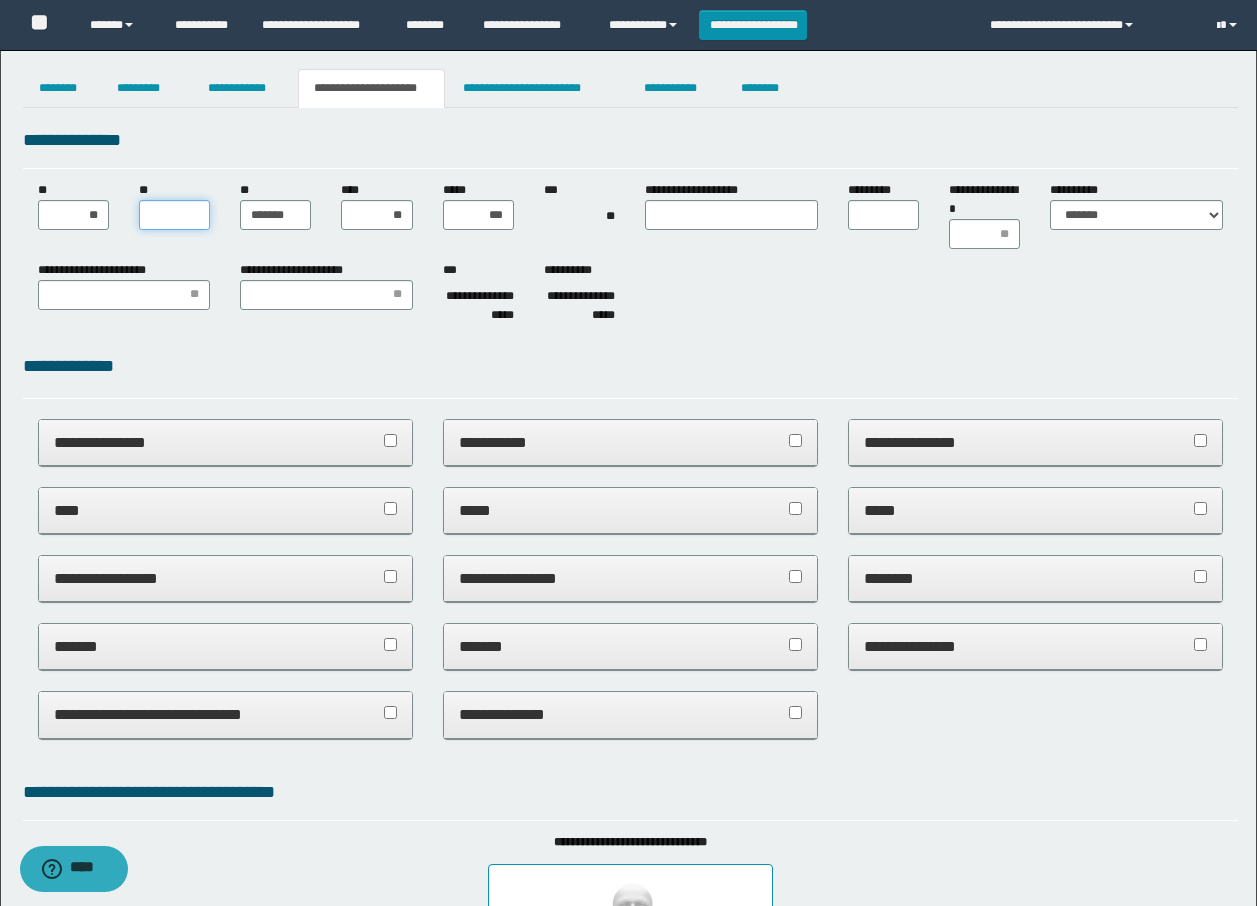 click on "**" at bounding box center (174, 215) 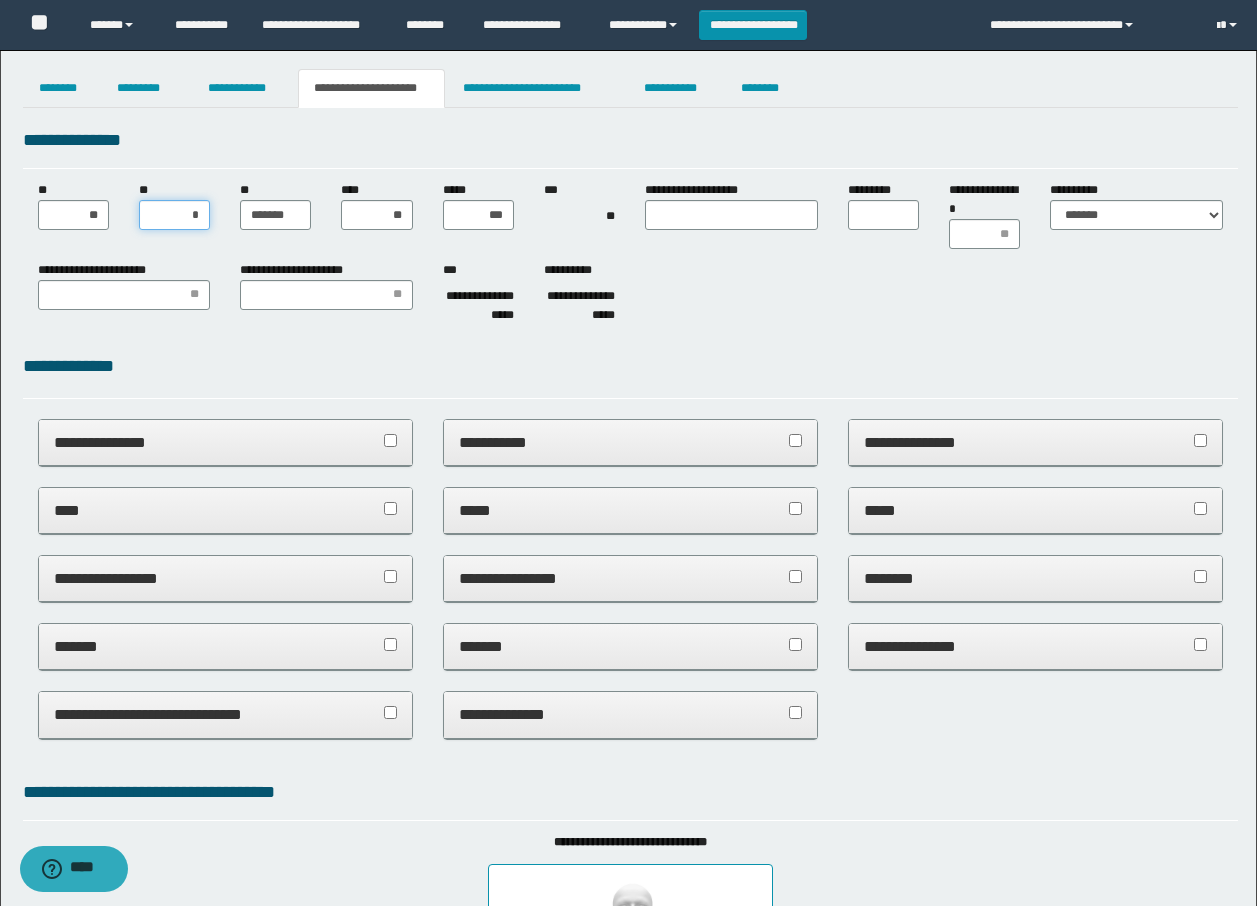 type on "**" 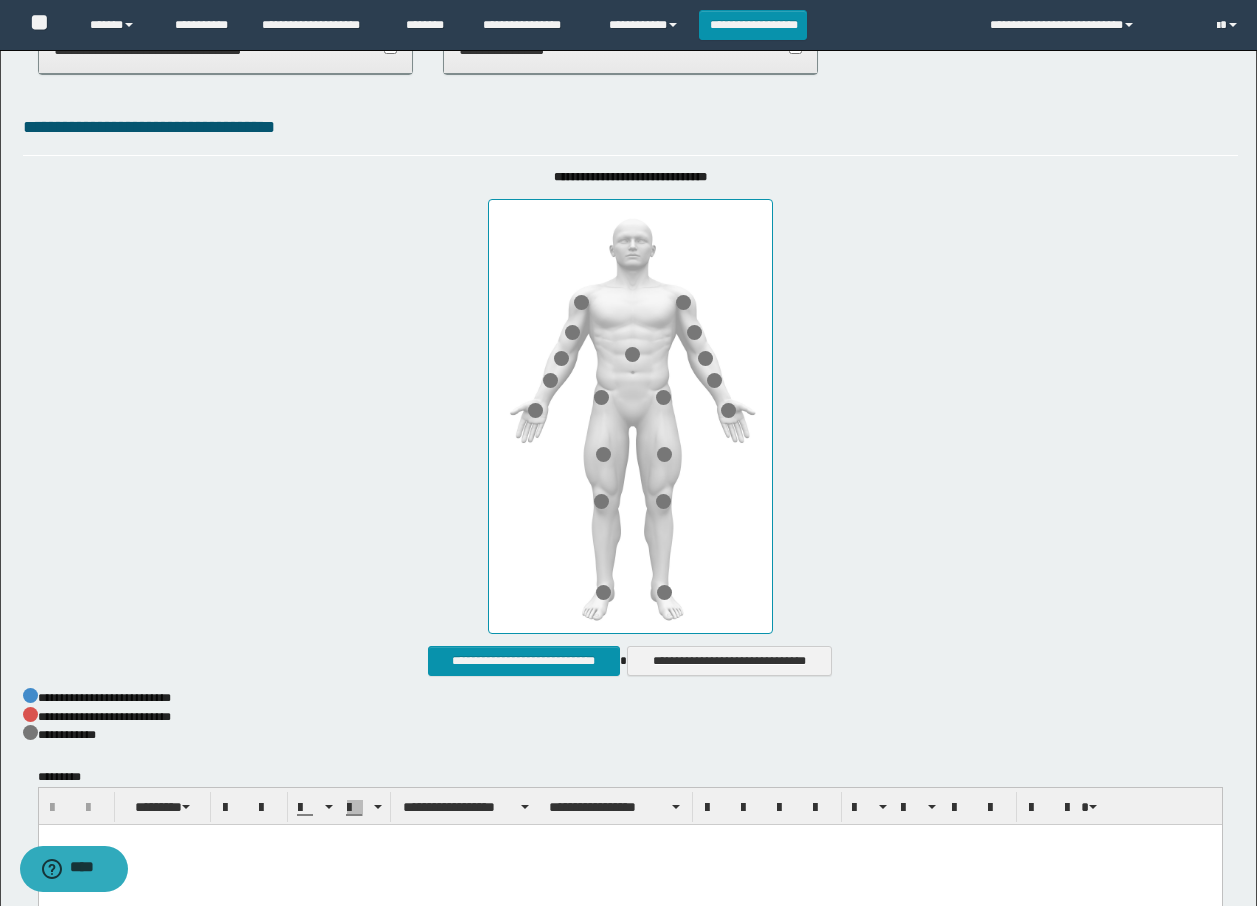 scroll, scrollTop: 769, scrollLeft: 0, axis: vertical 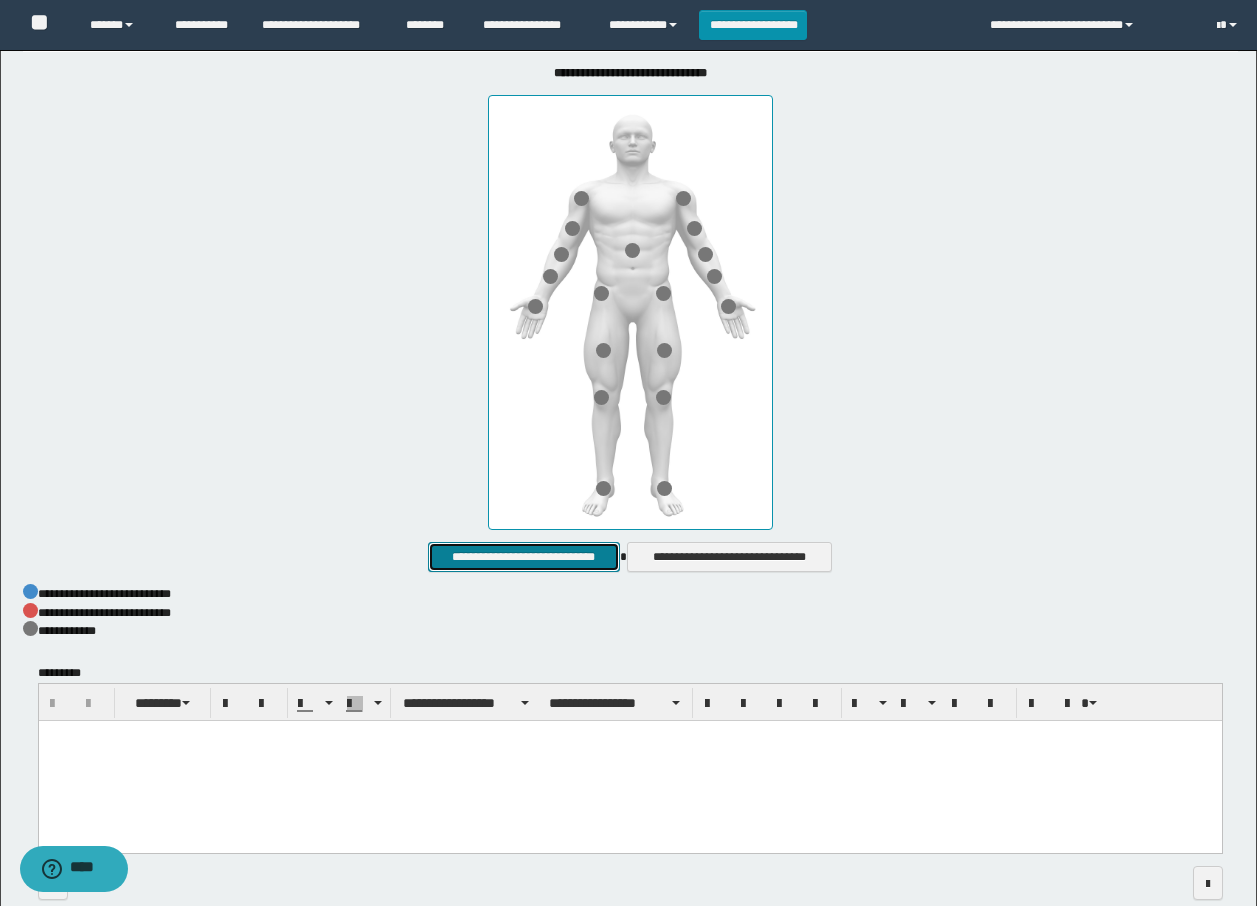 click on "**********" at bounding box center [523, 557] 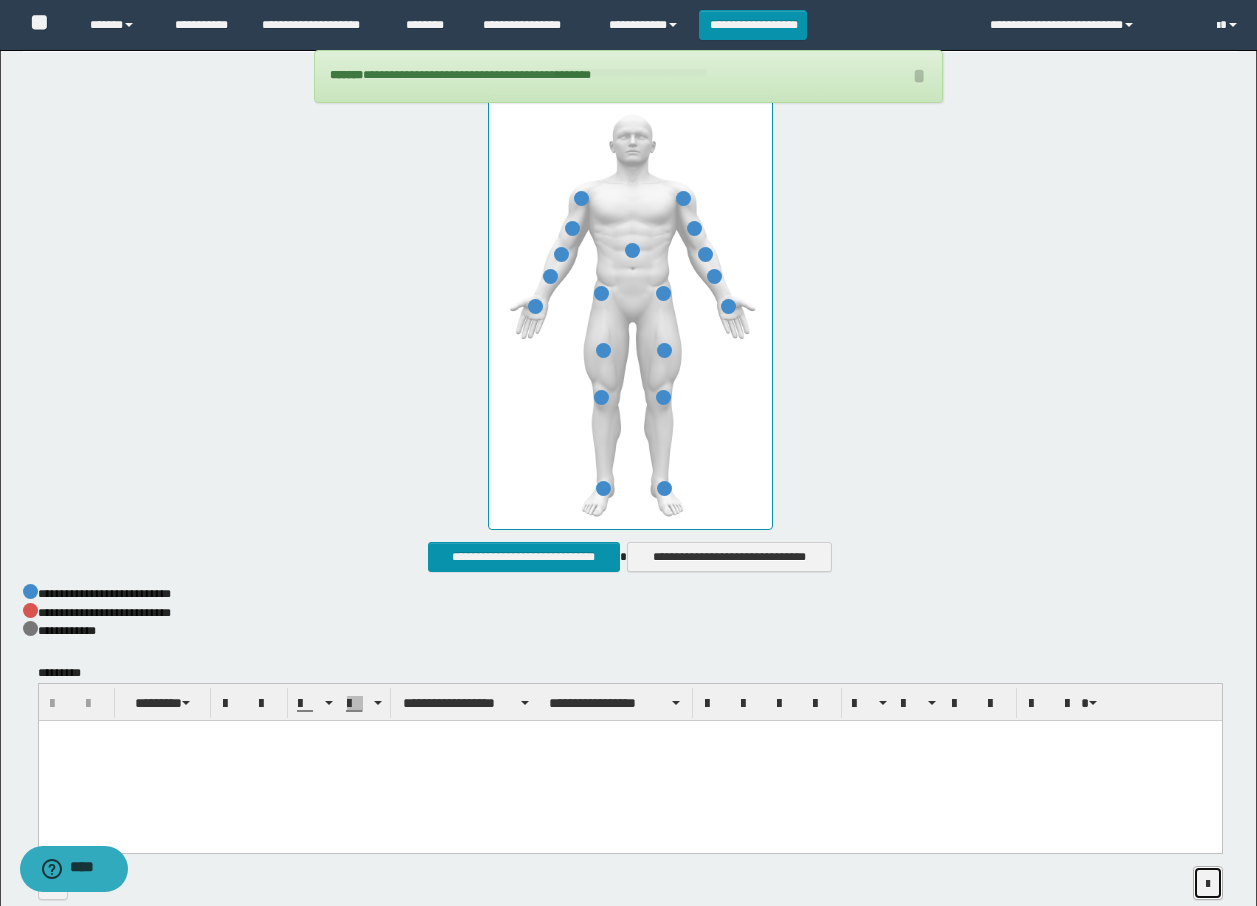 click at bounding box center (1208, 884) 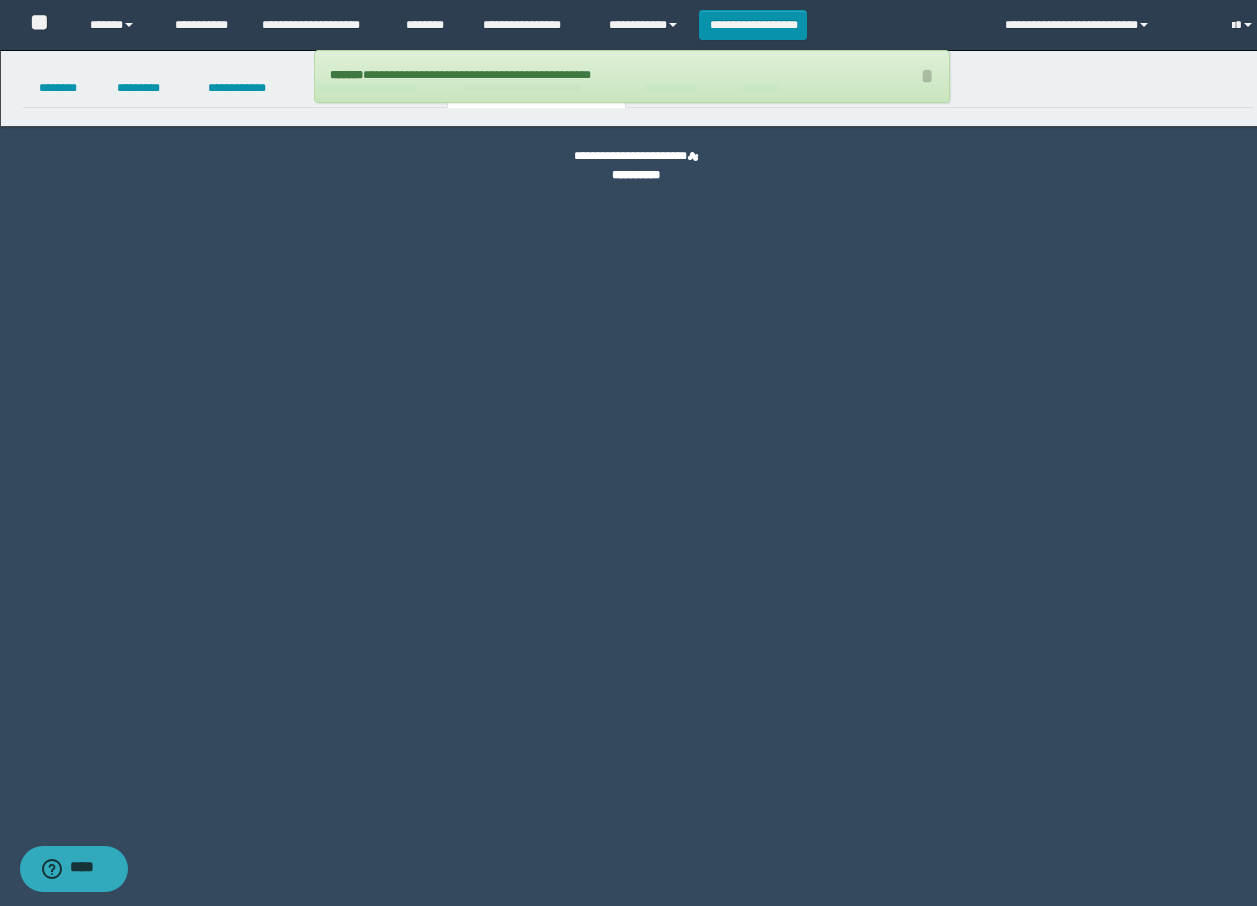 scroll, scrollTop: 0, scrollLeft: 0, axis: both 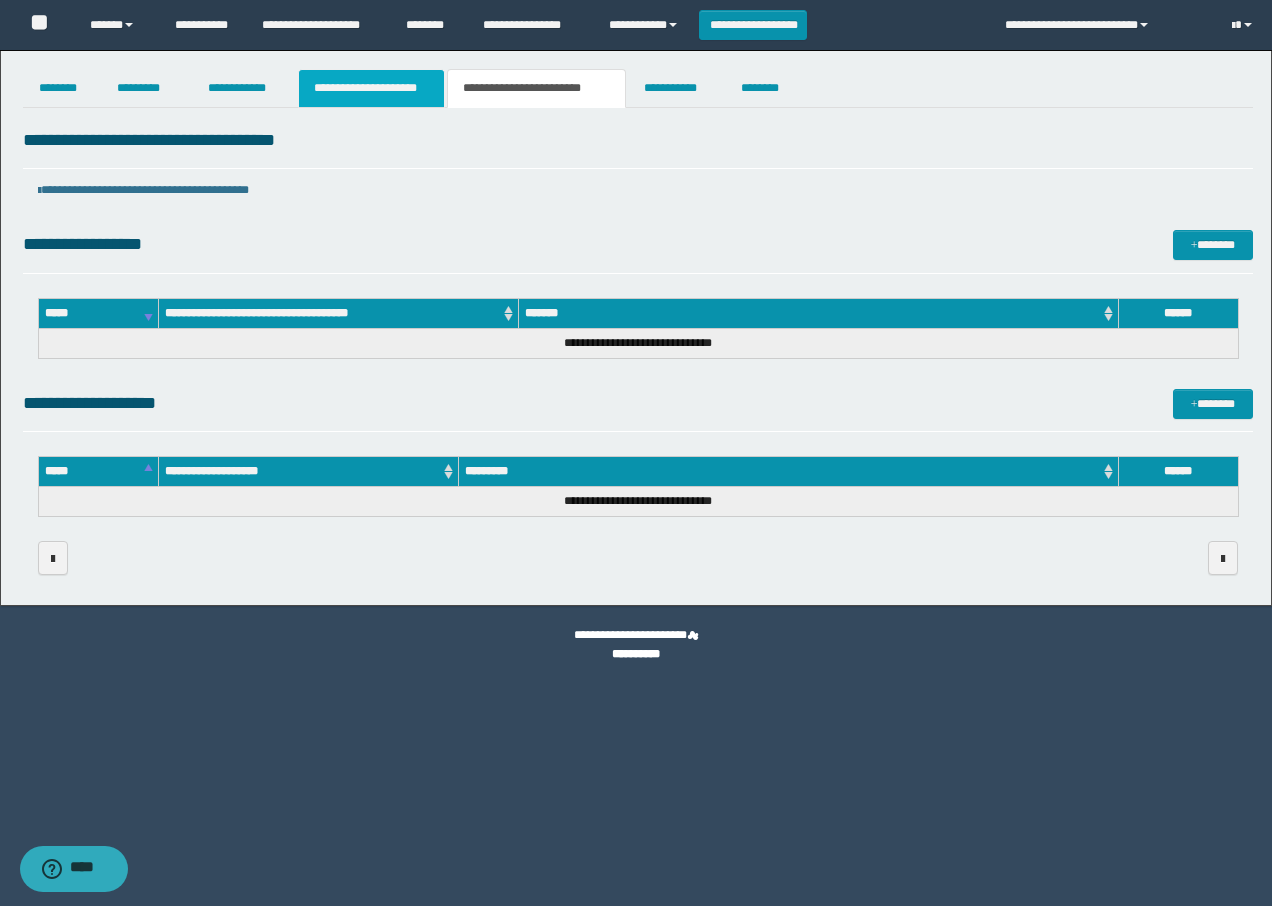 click on "**********" at bounding box center [371, 88] 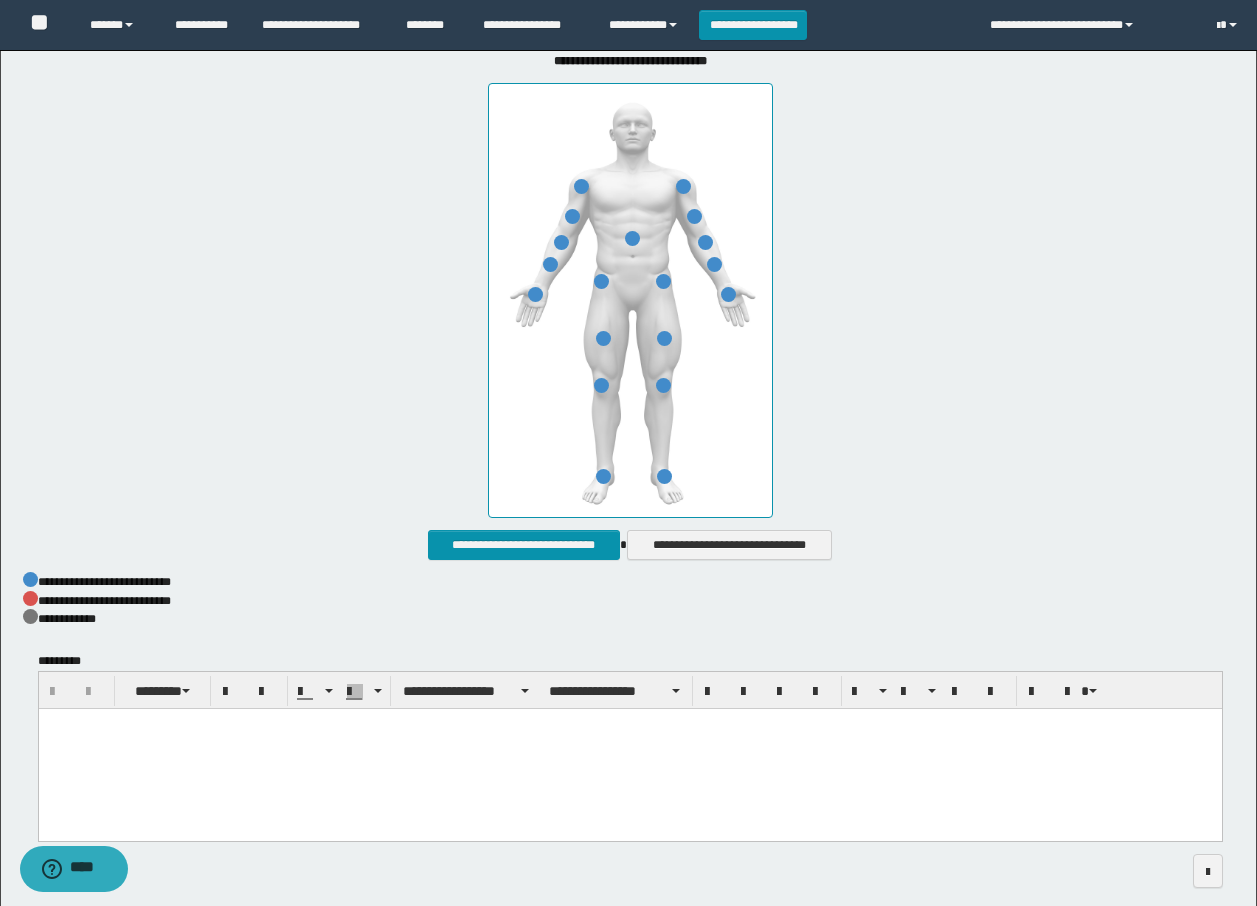 scroll, scrollTop: 872, scrollLeft: 0, axis: vertical 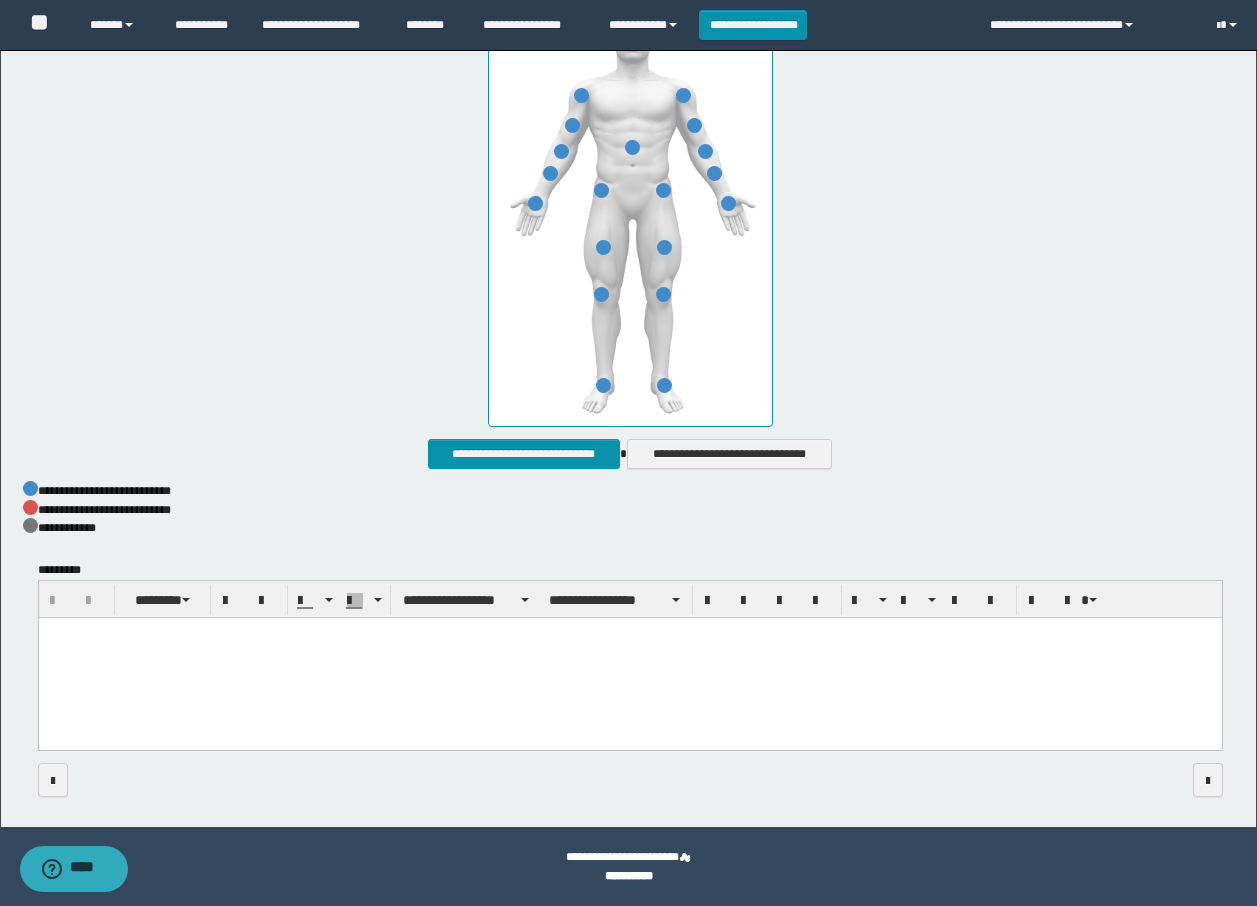 click at bounding box center (629, 659) 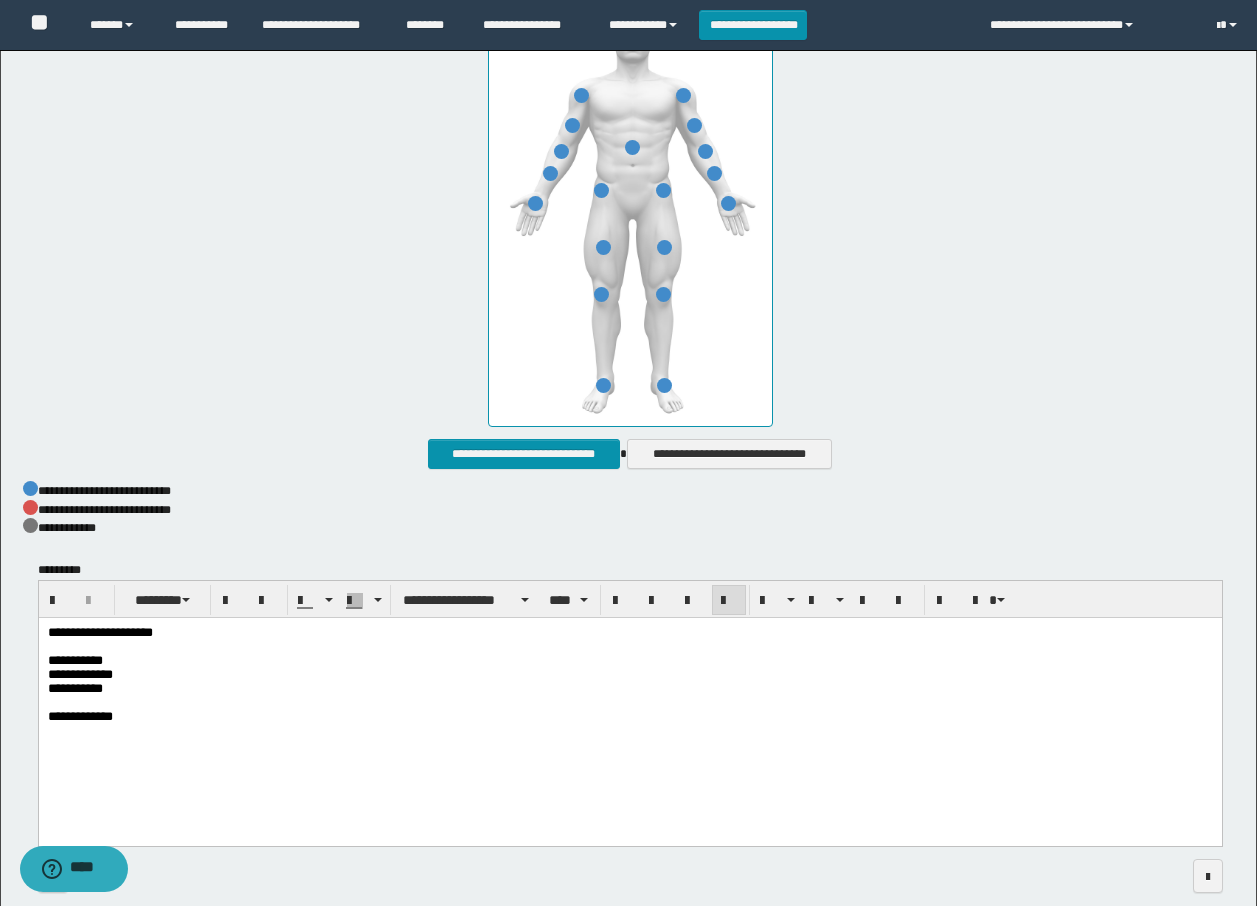 click on "**********" at bounding box center (629, 675) 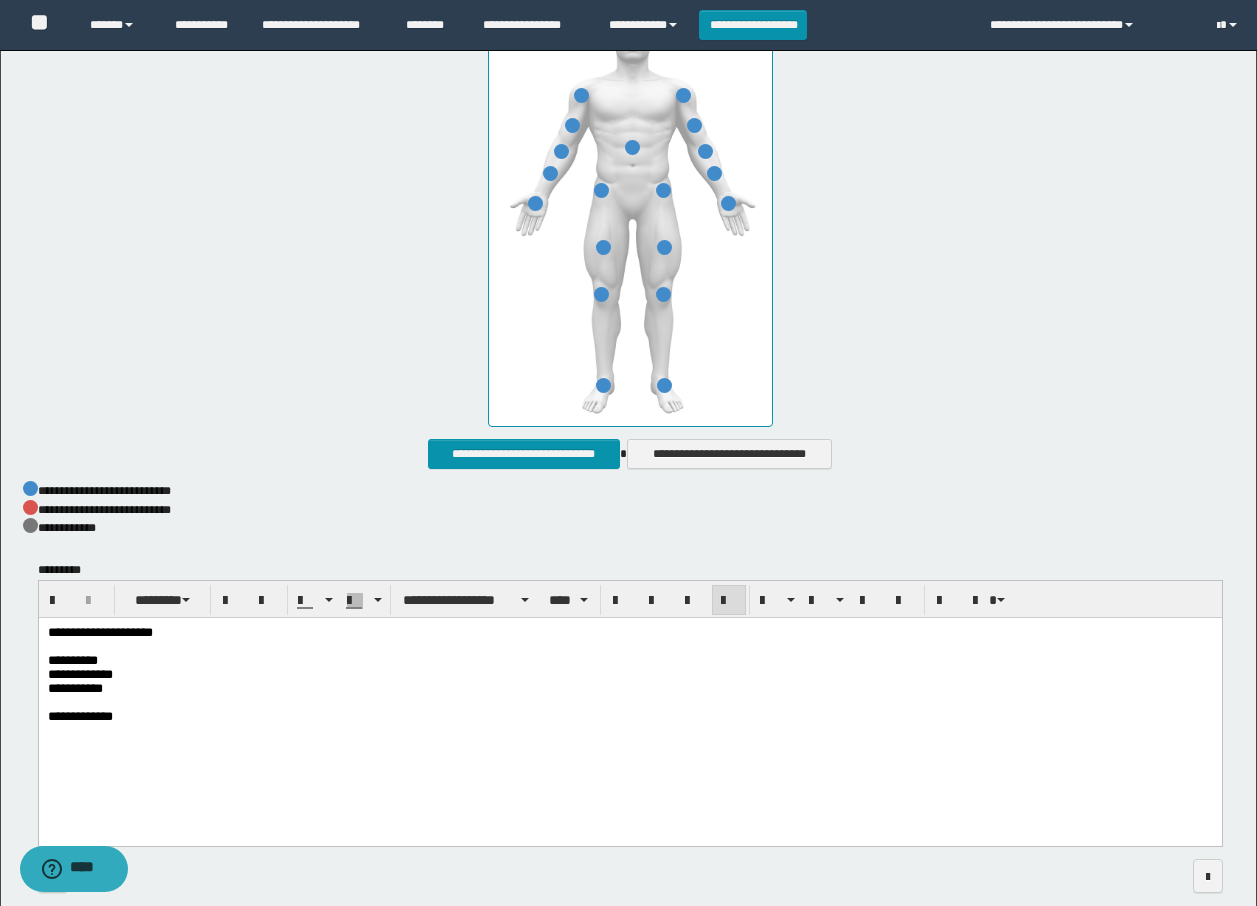 click on "**********" at bounding box center (629, 675) 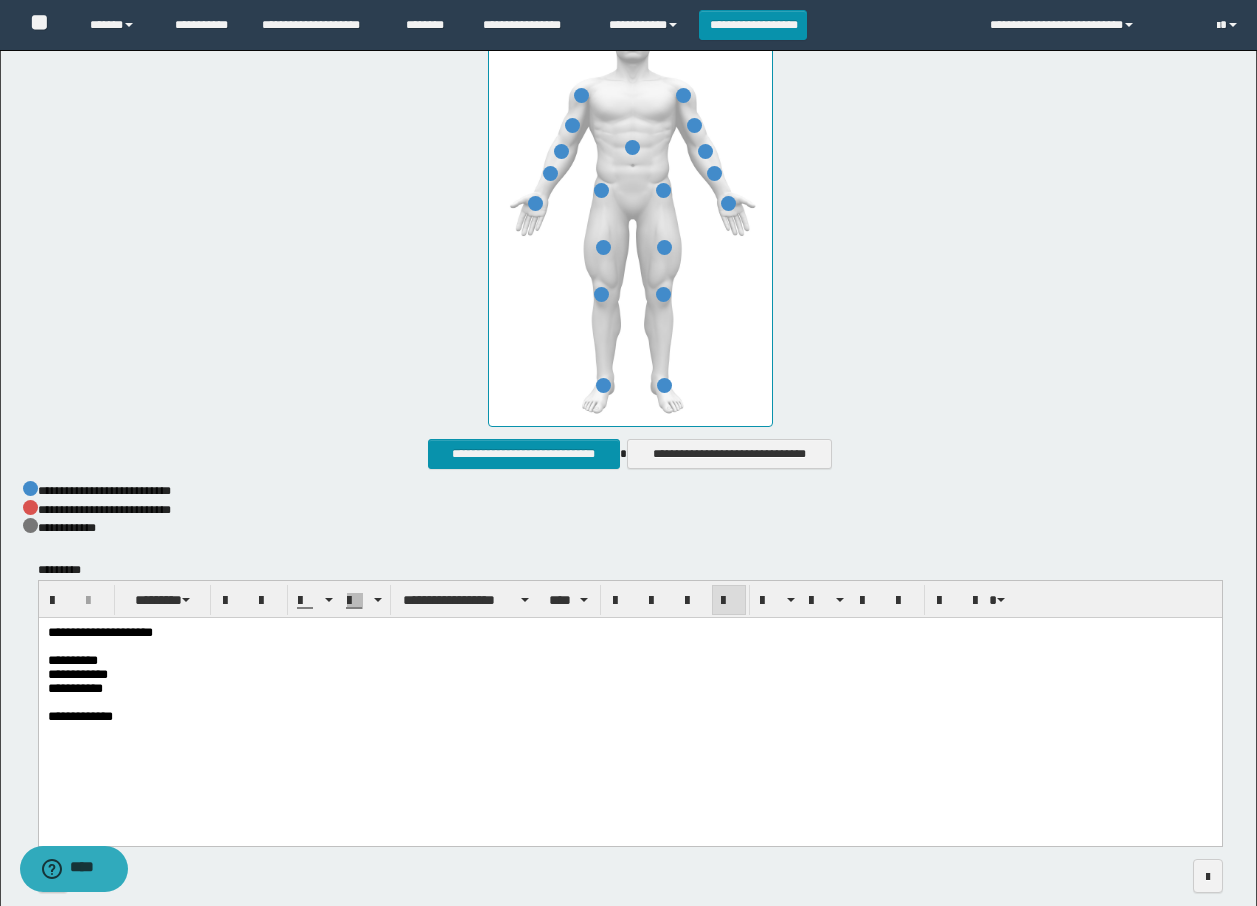 click on "**********" at bounding box center [629, 675] 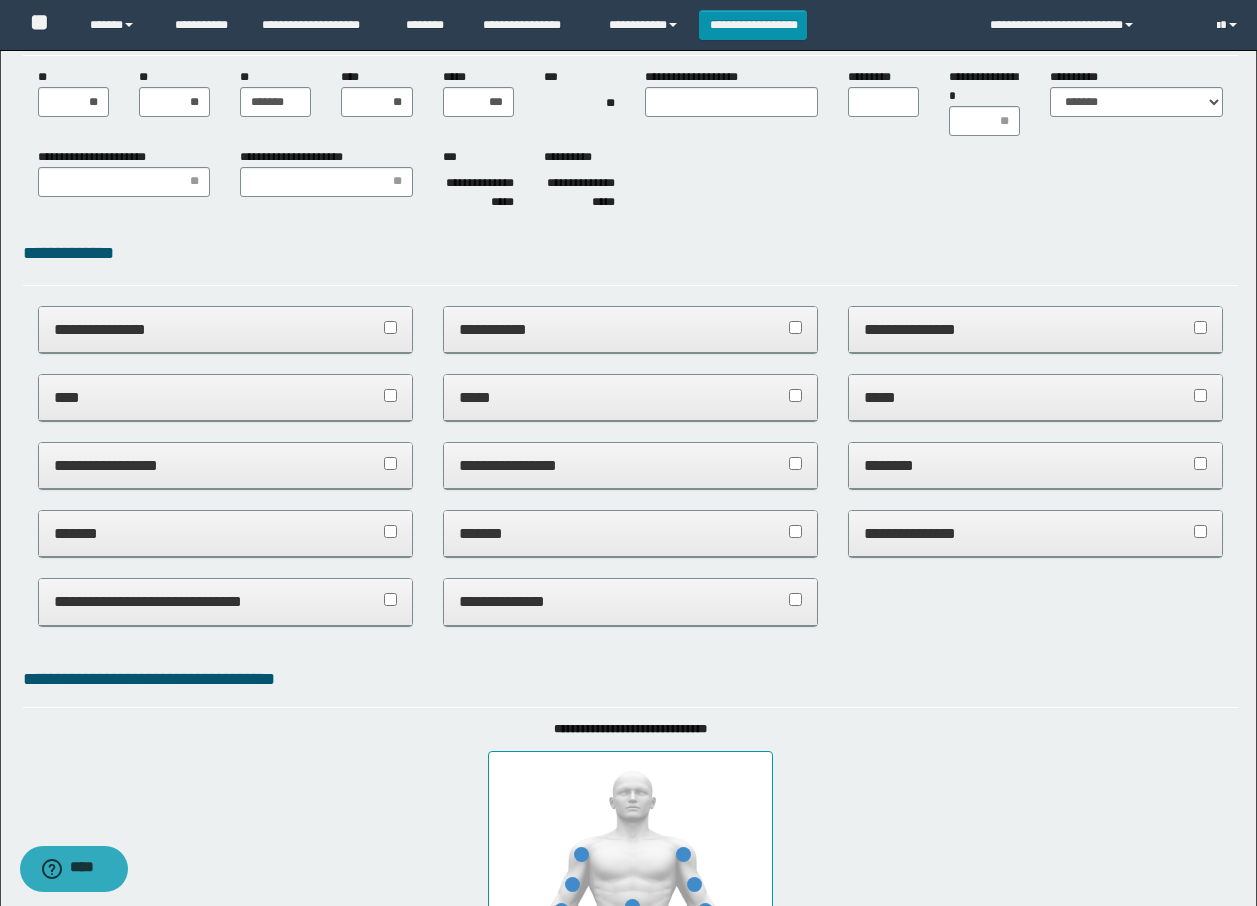 scroll, scrollTop: 52, scrollLeft: 0, axis: vertical 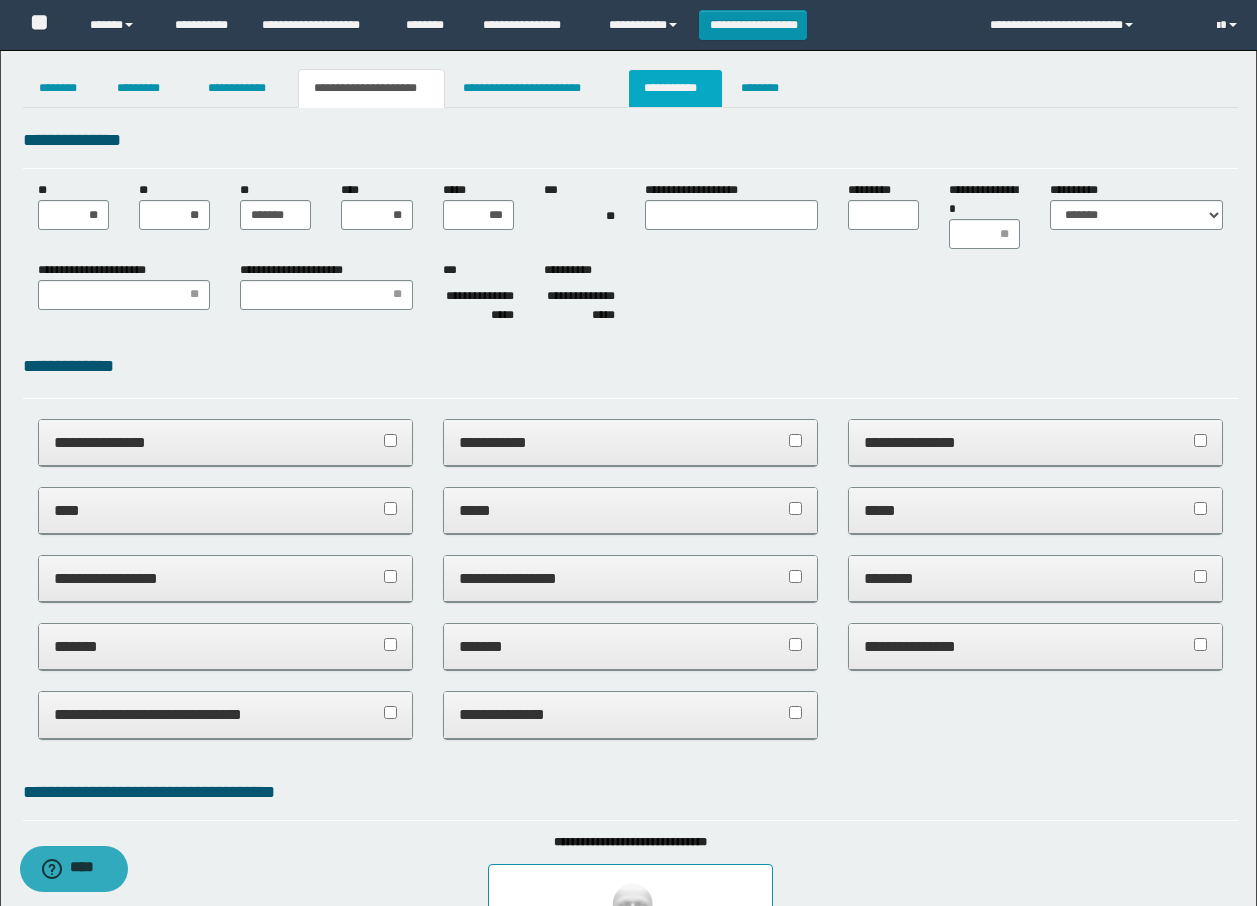 click on "**********" at bounding box center [675, 88] 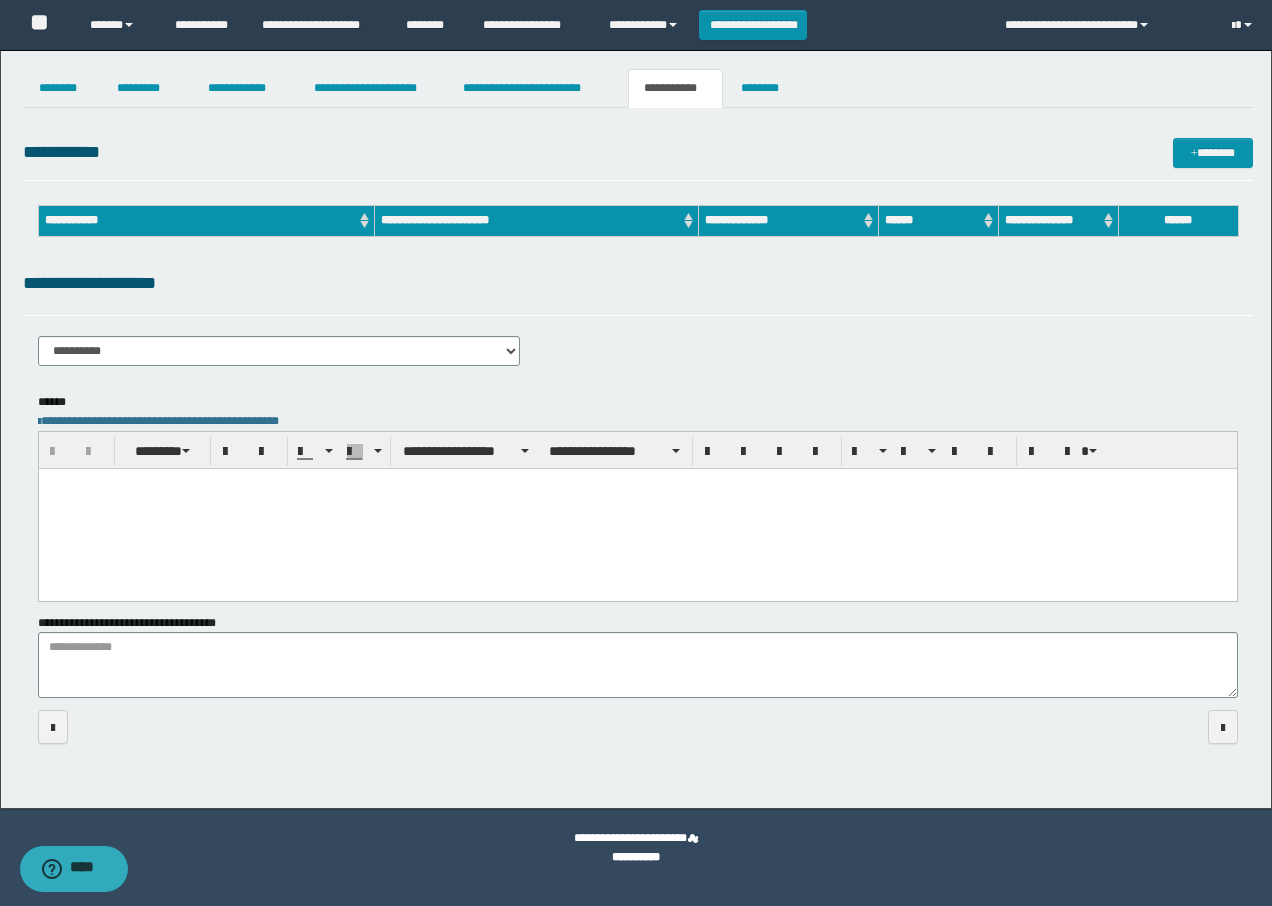 scroll, scrollTop: 0, scrollLeft: 0, axis: both 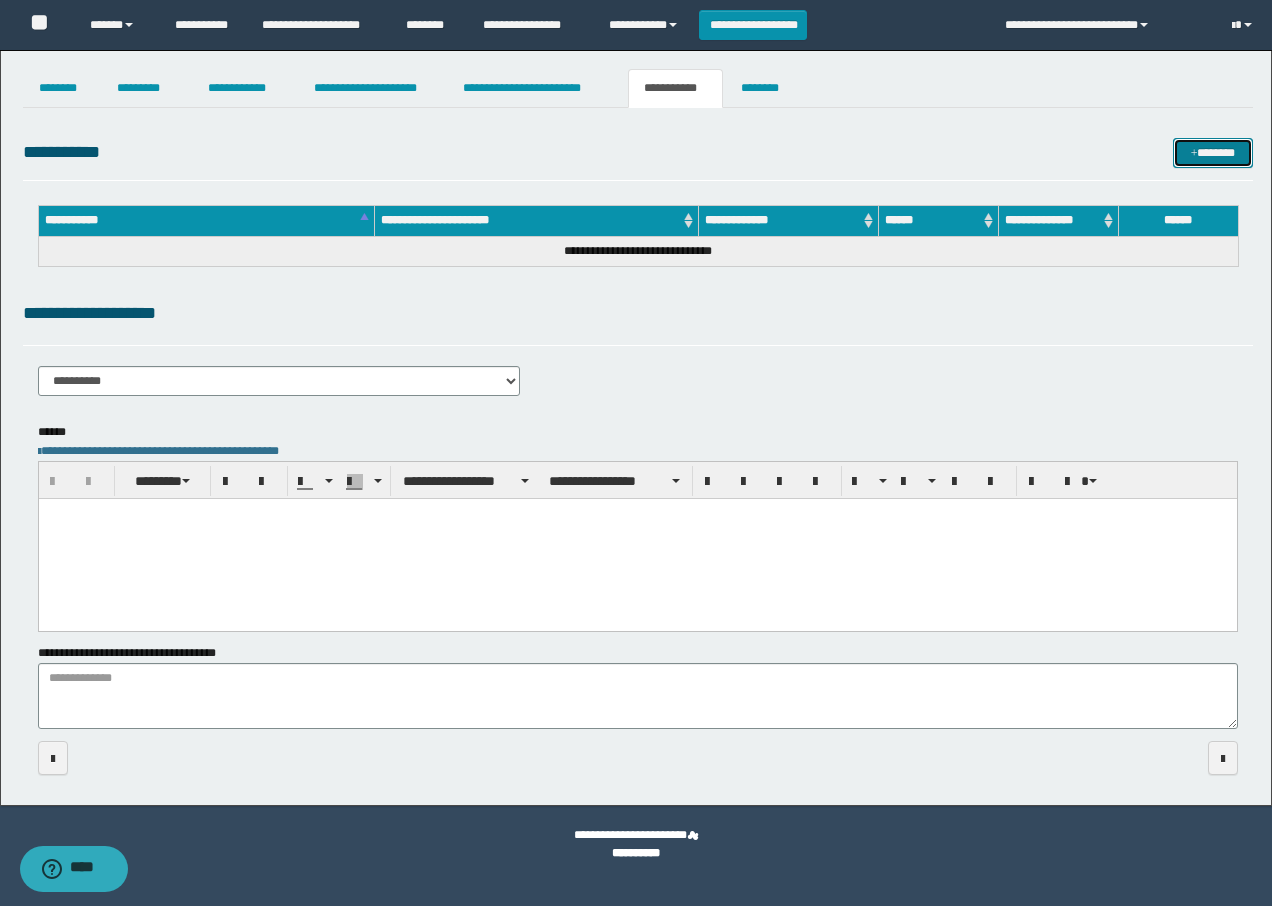click on "*******" at bounding box center [1213, 153] 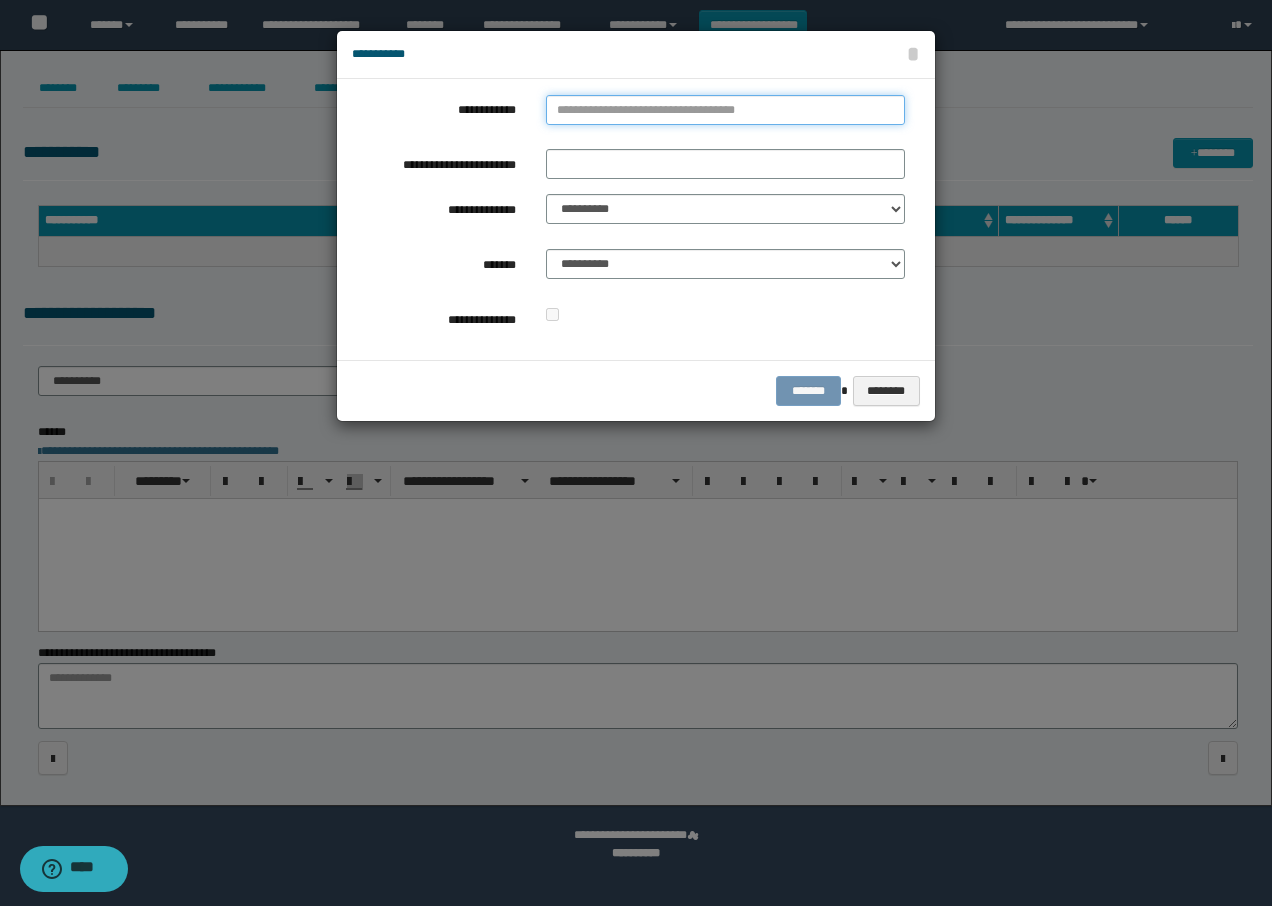 click on "**********" at bounding box center [725, 110] 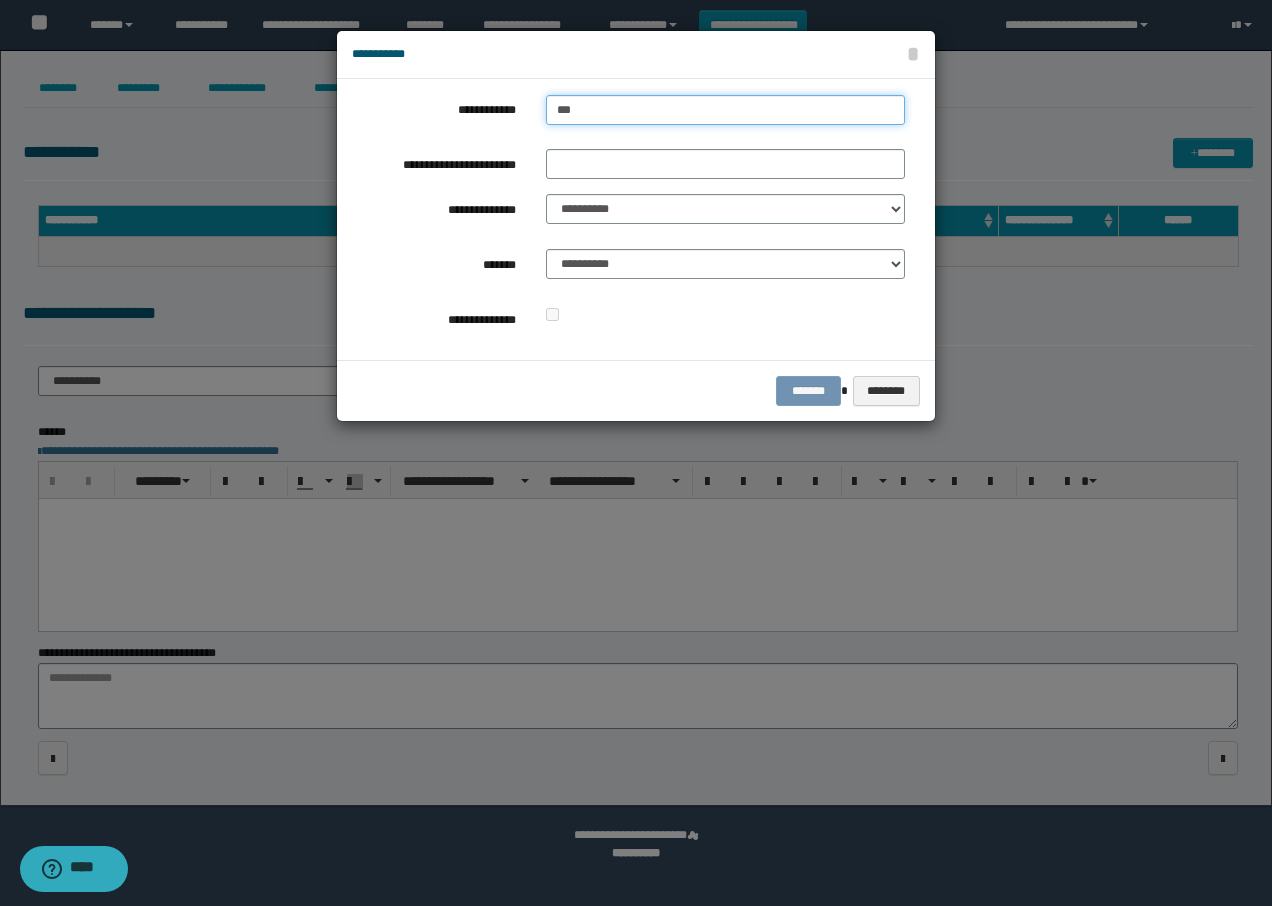 type on "****" 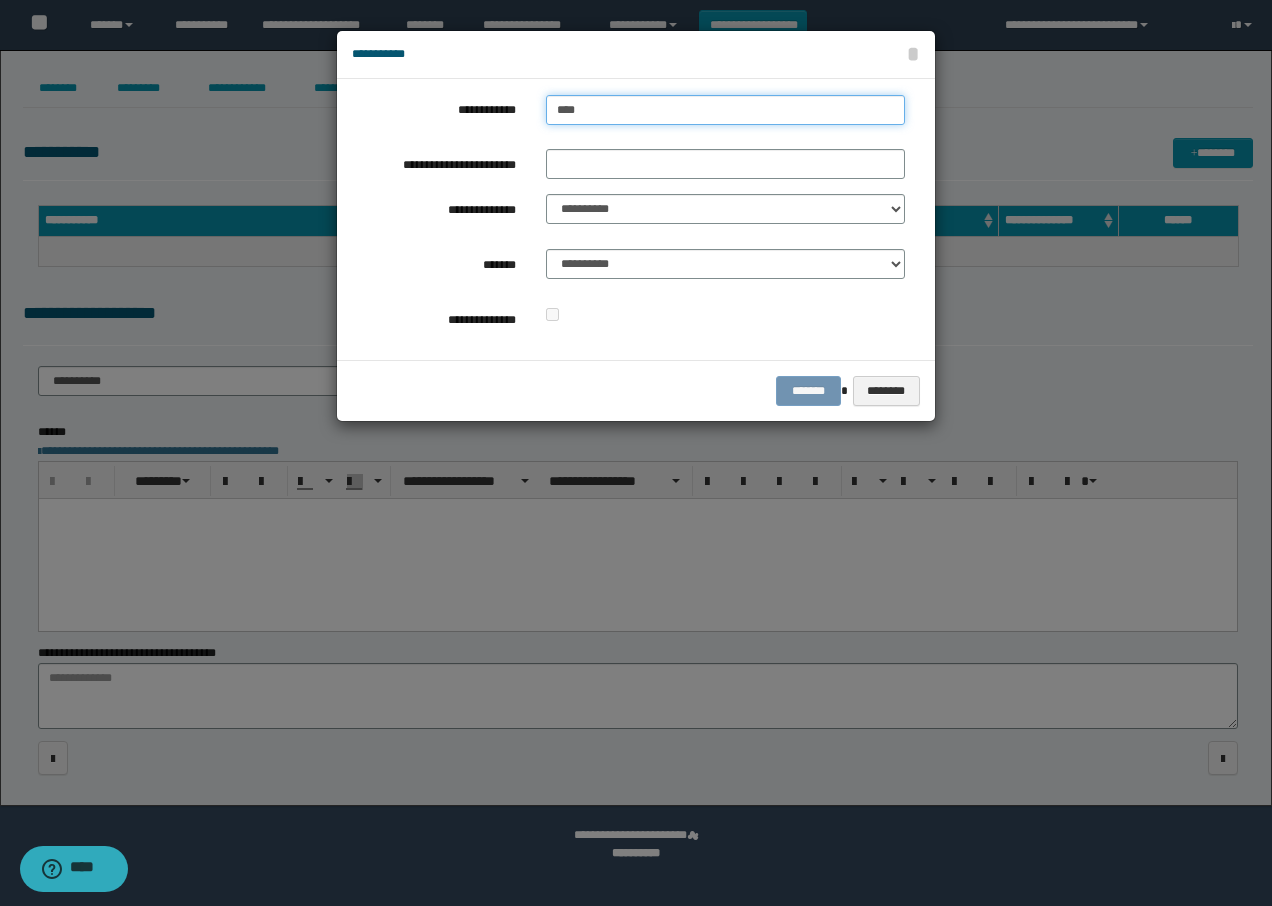 type on "****" 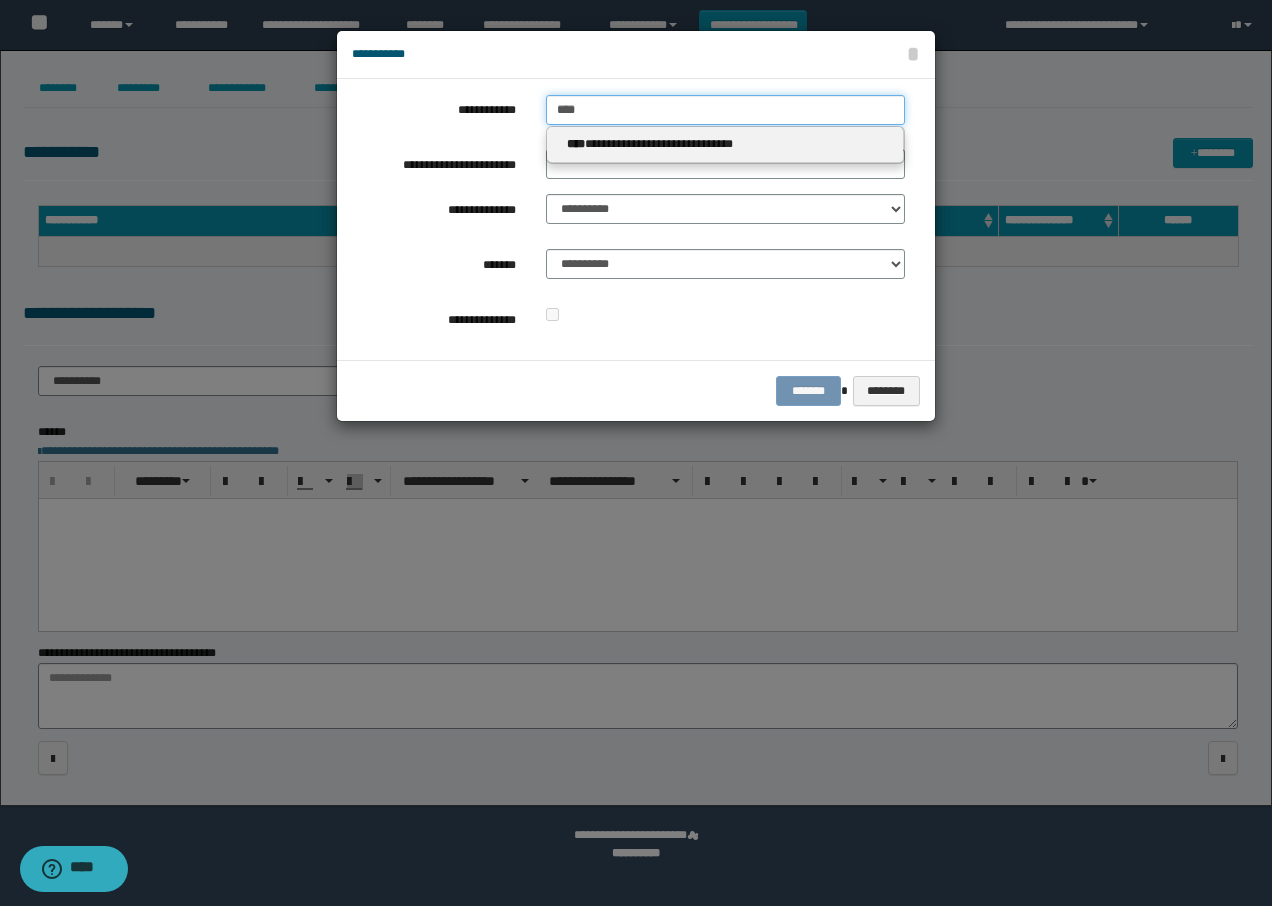 type 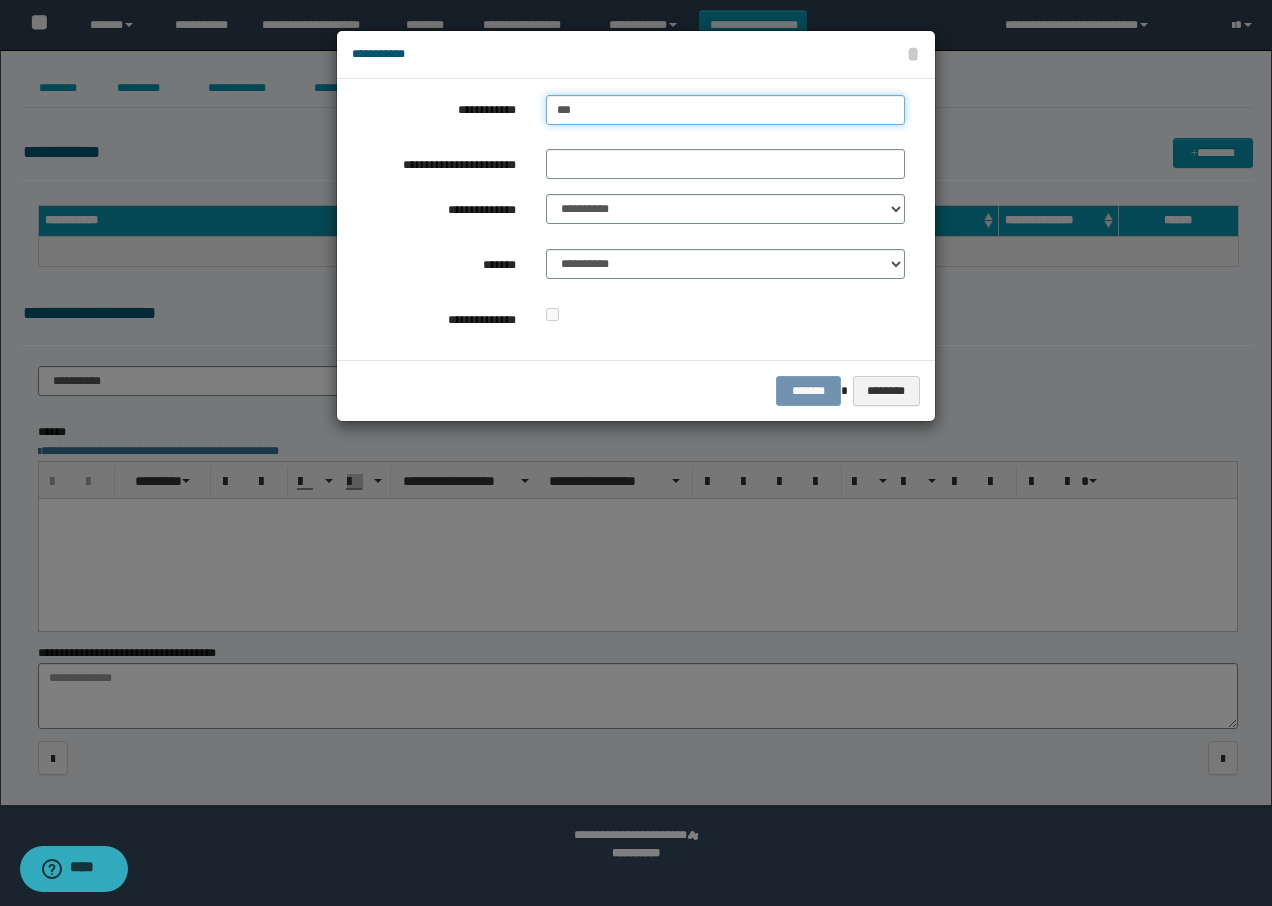type on "****" 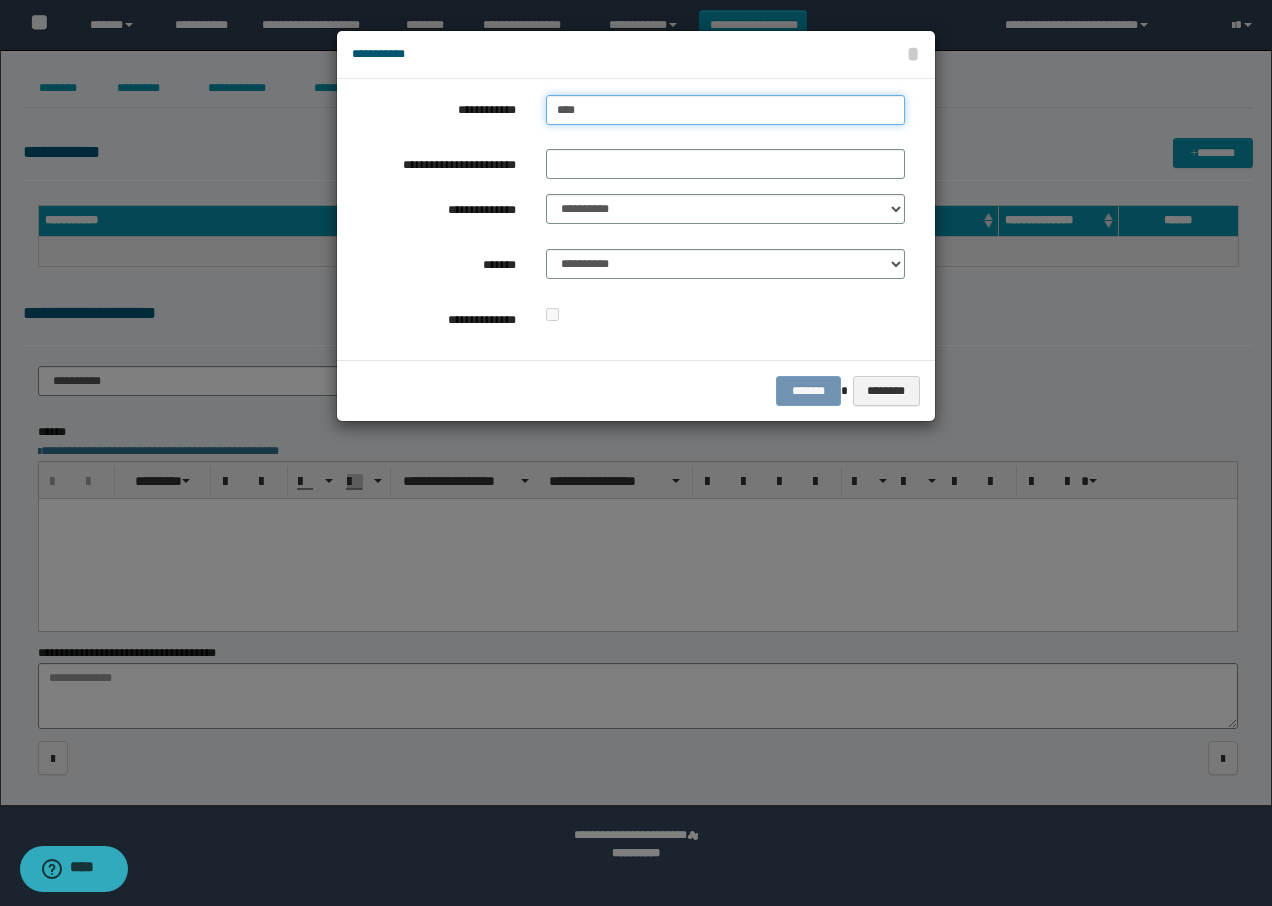 type on "****" 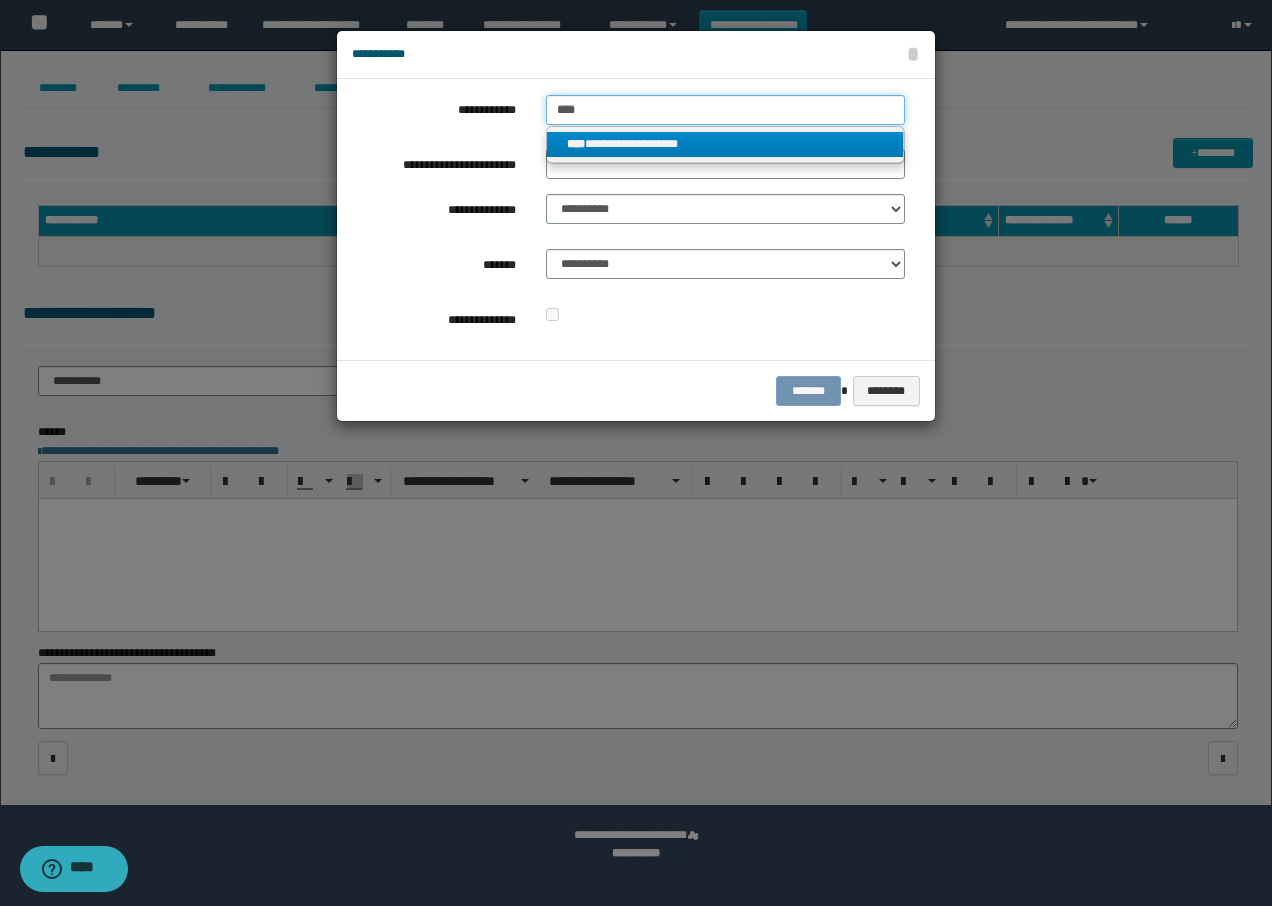 type on "****" 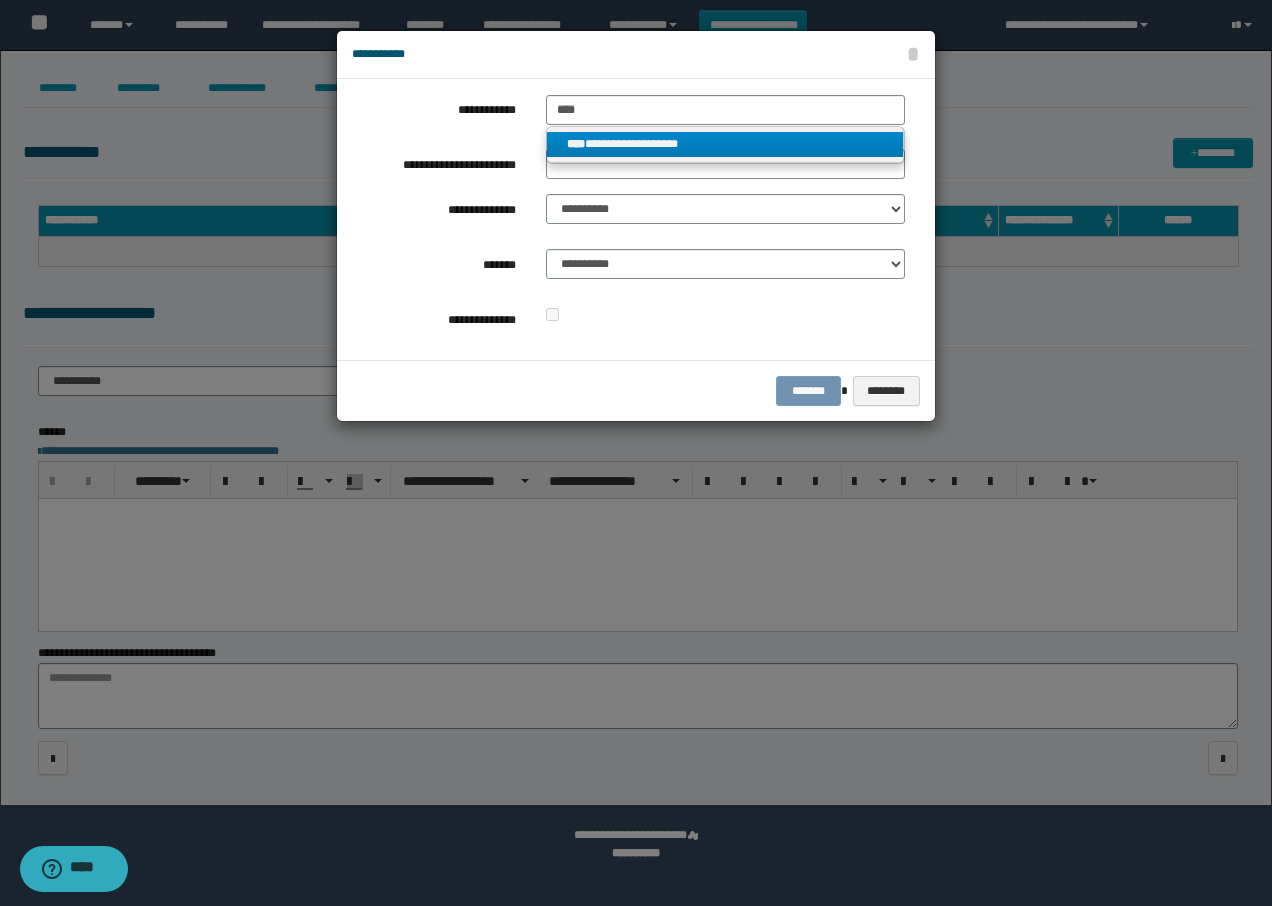 click on "**********" at bounding box center [725, 144] 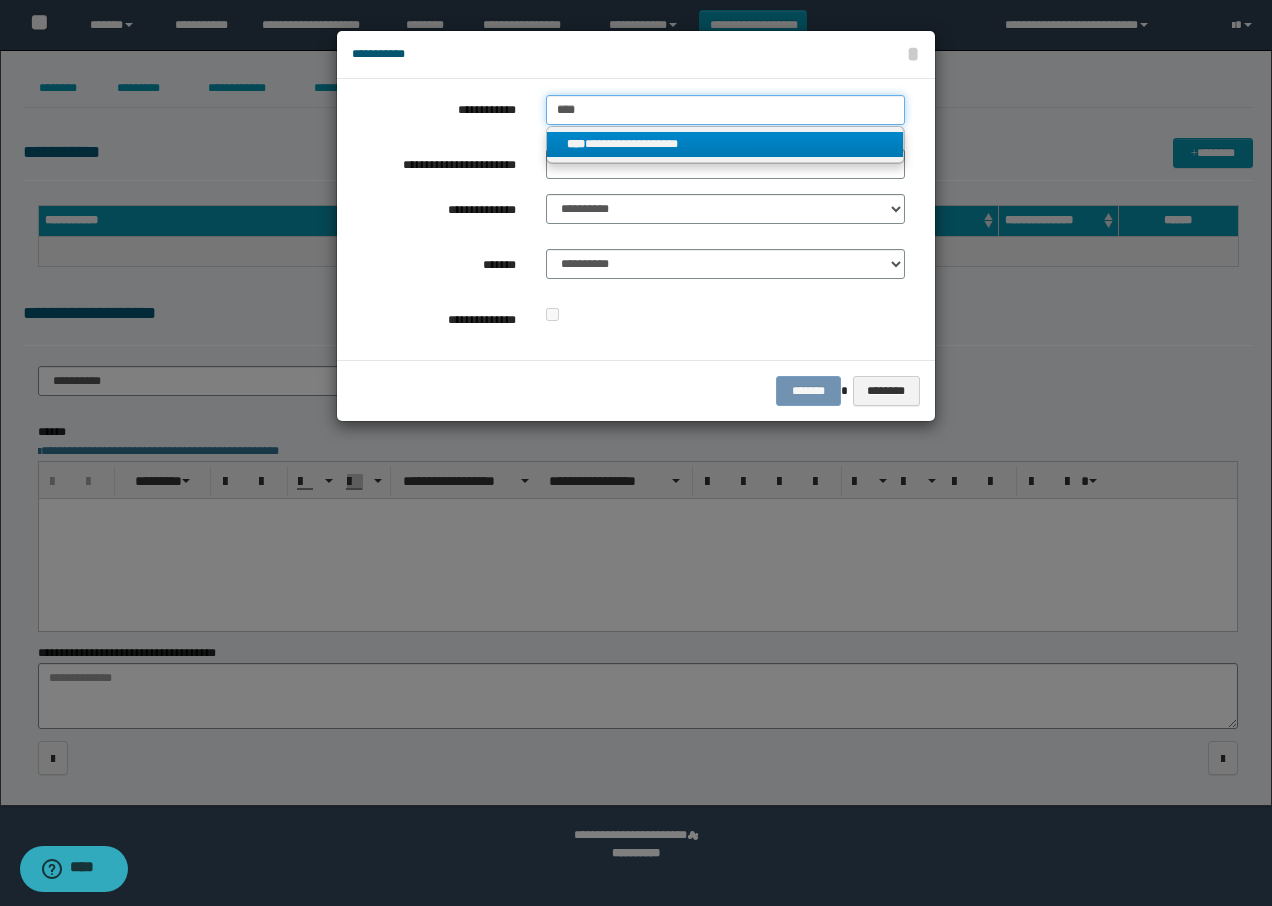 type 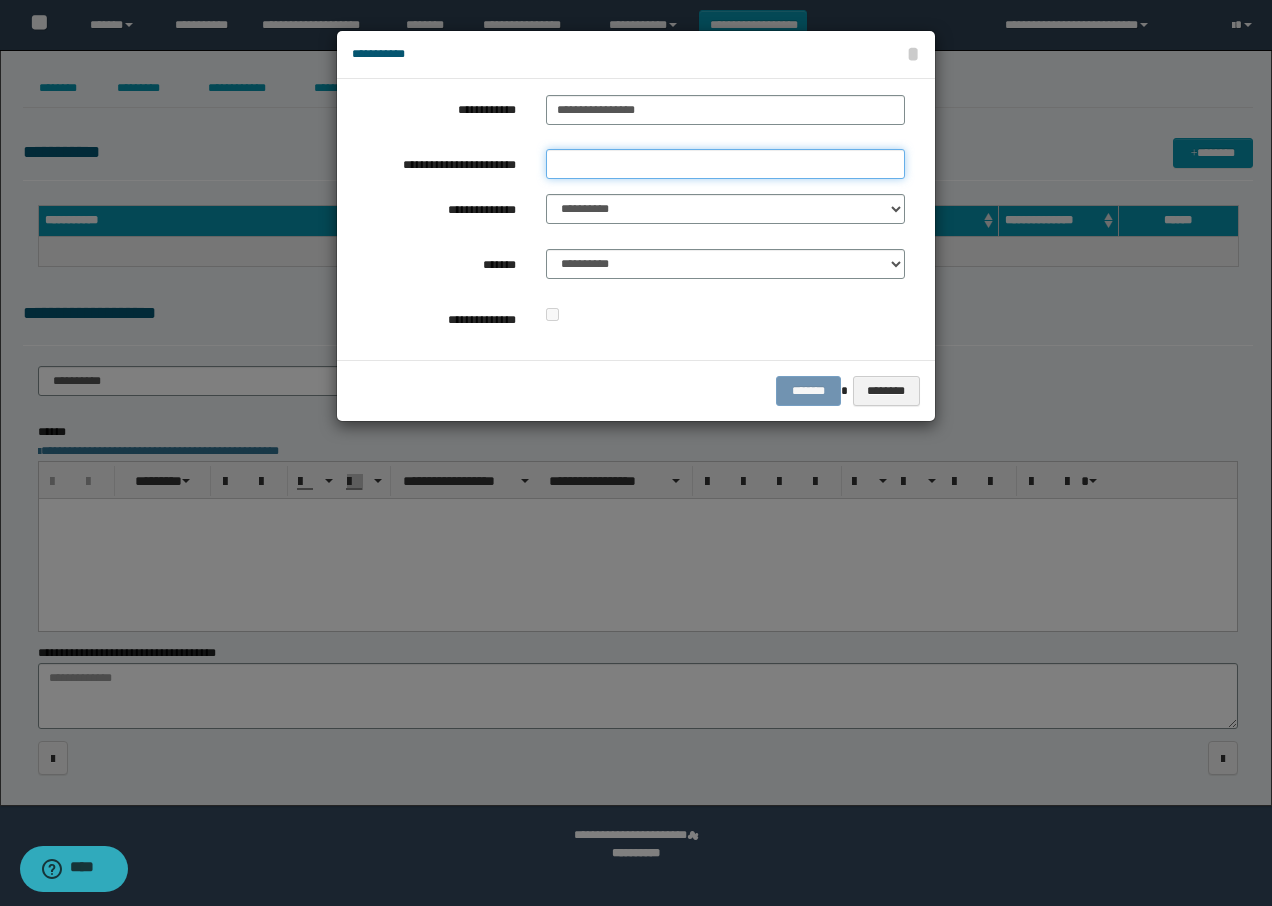 click on "**********" at bounding box center (725, 164) 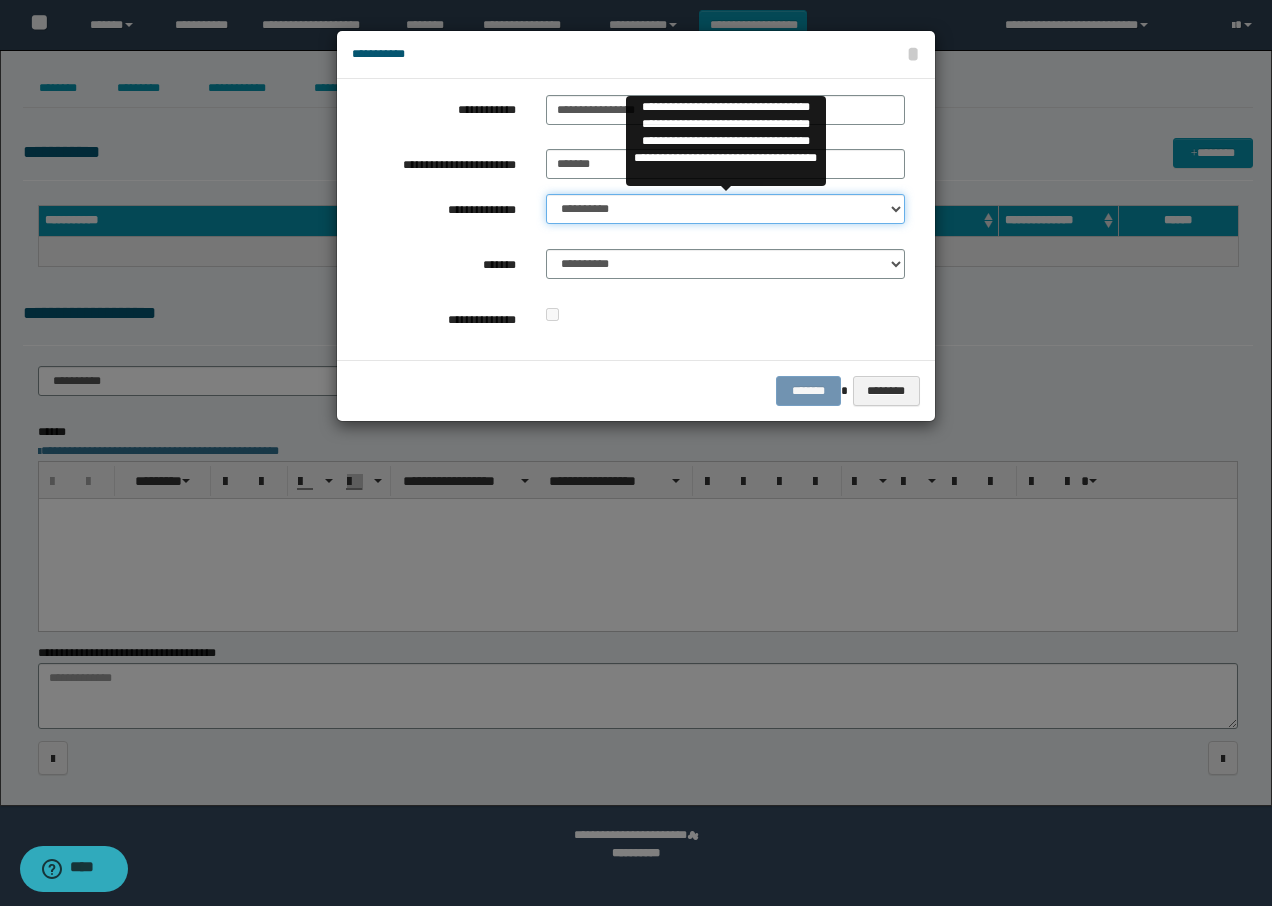 click on "**********" at bounding box center [725, 209] 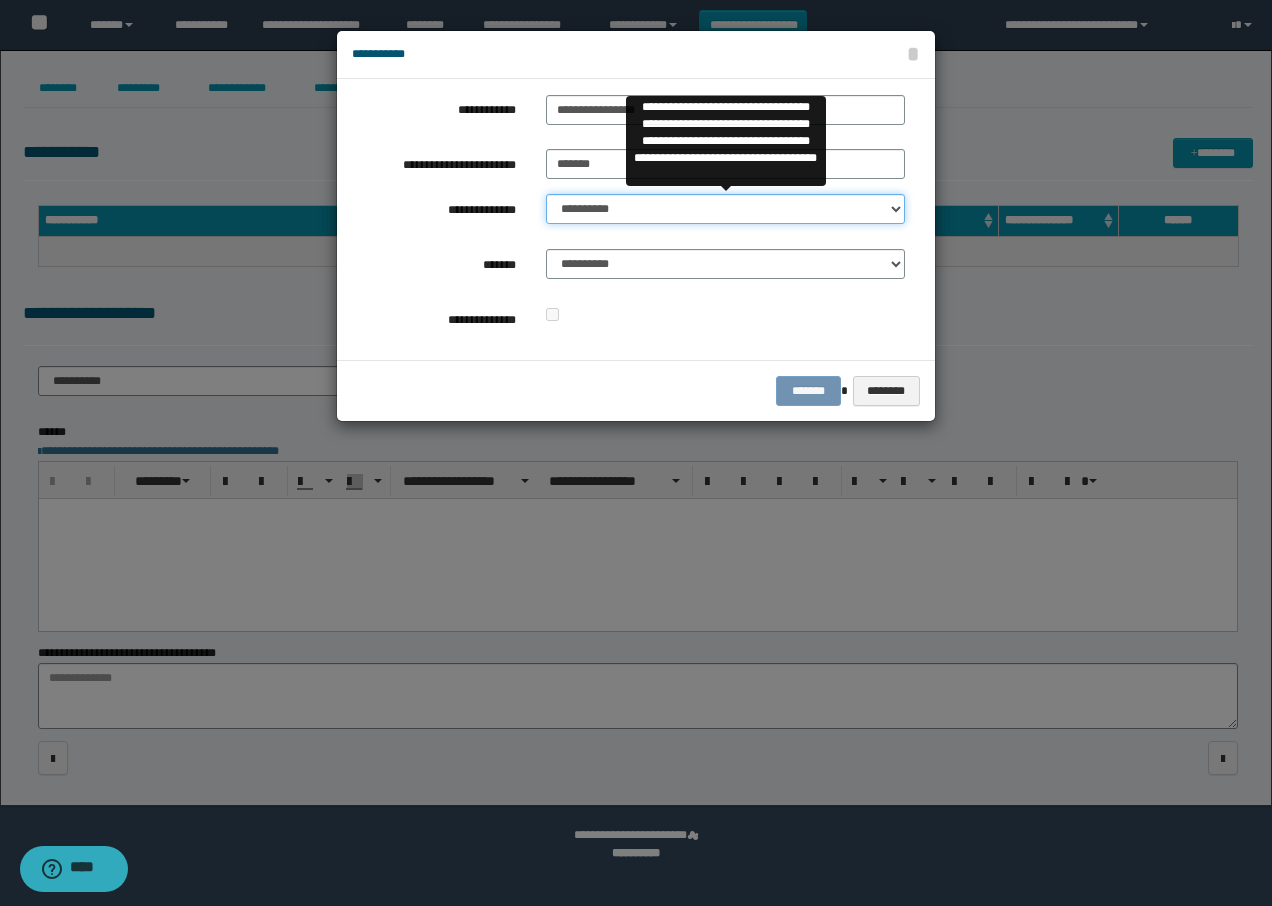 select on "**" 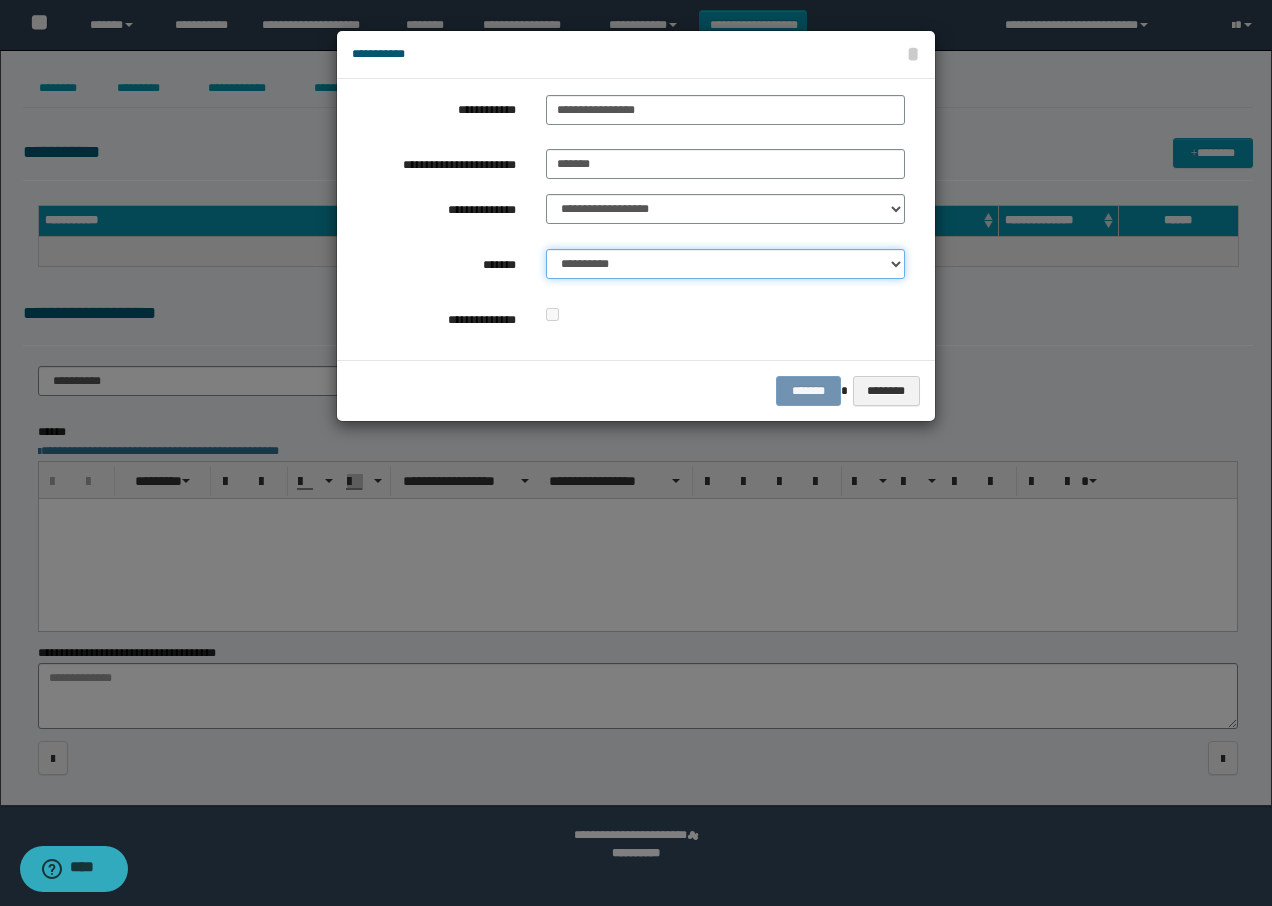 click on "**********" at bounding box center (725, 264) 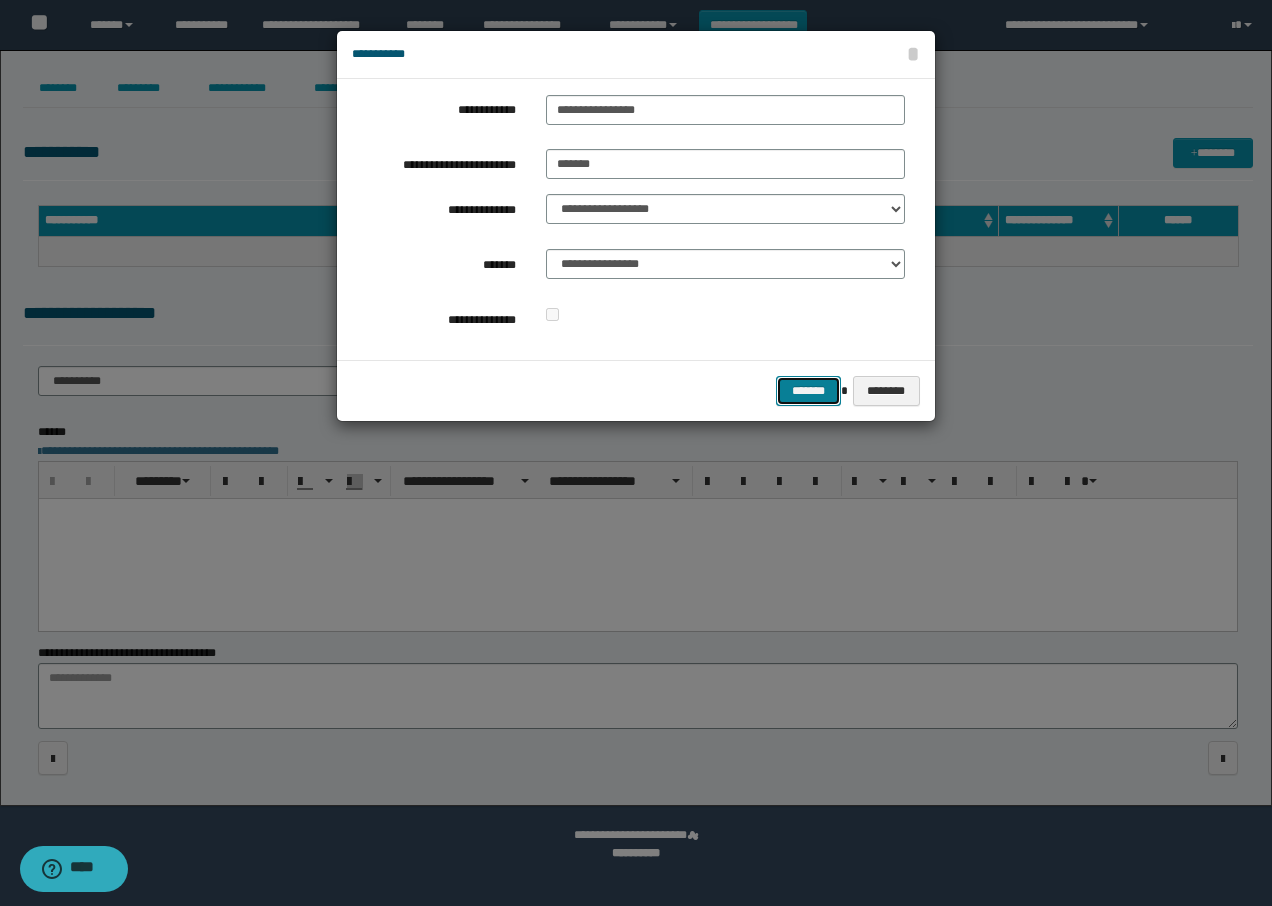 click on "*******" at bounding box center (808, 391) 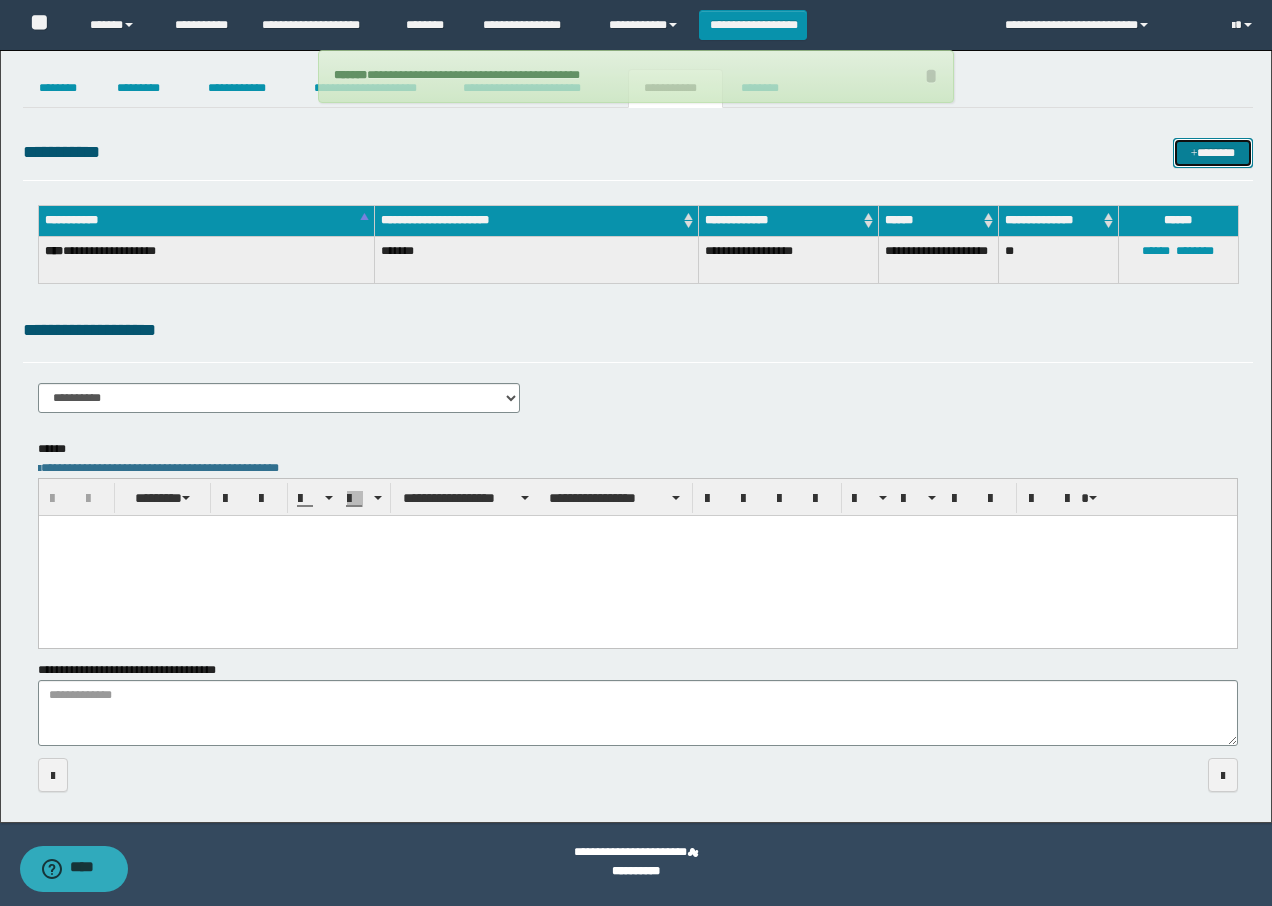 type 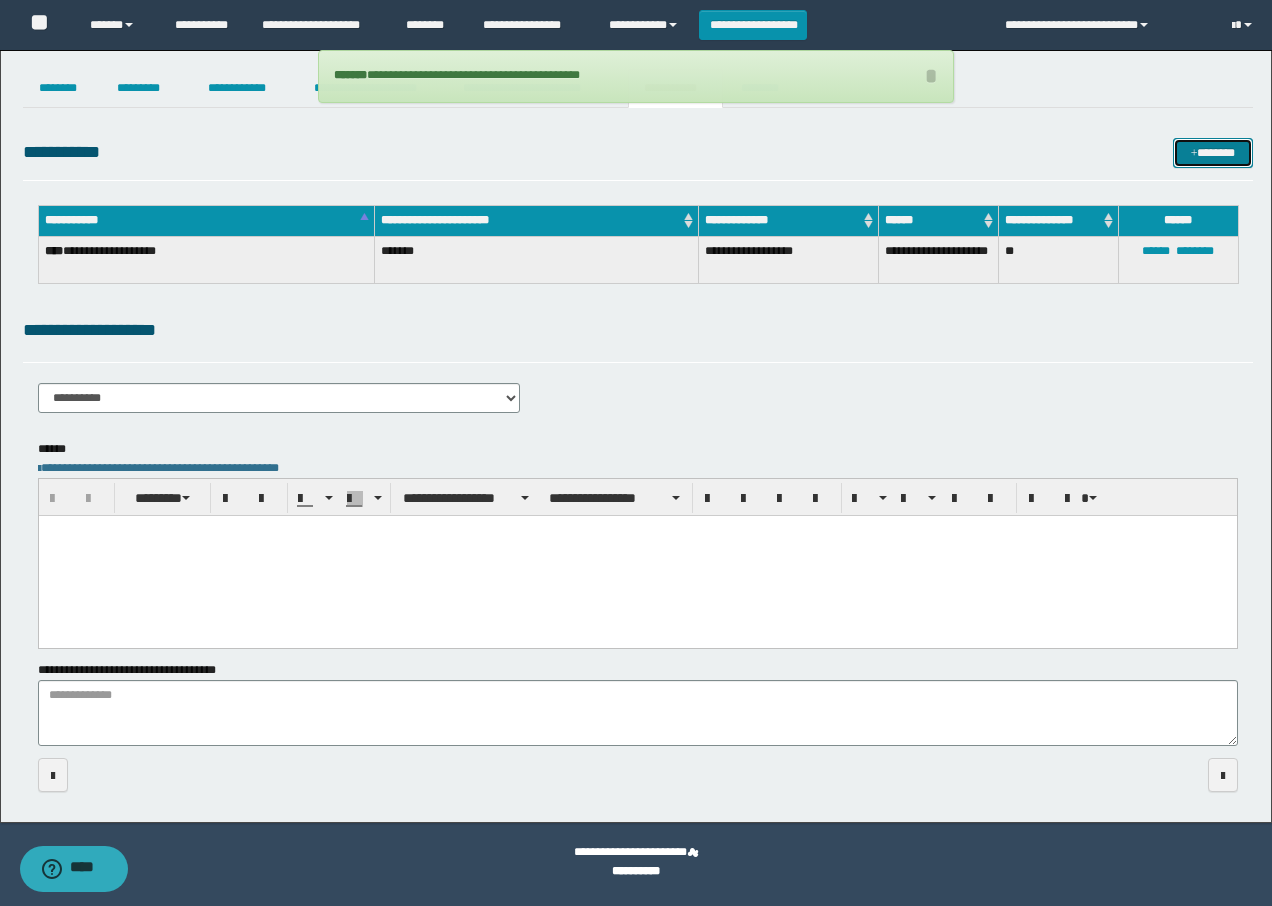 click on "*******" at bounding box center (1213, 153) 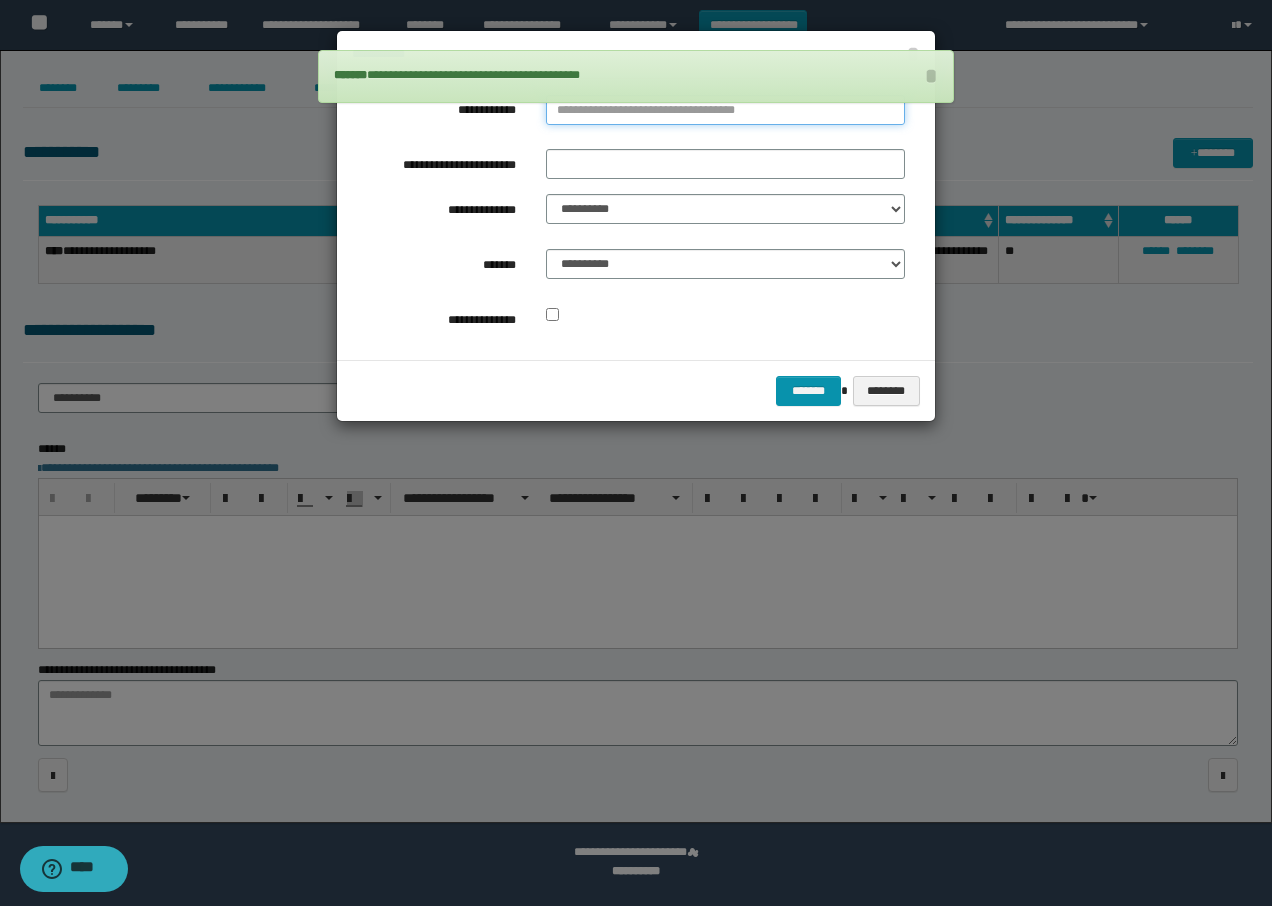 type on "**********" 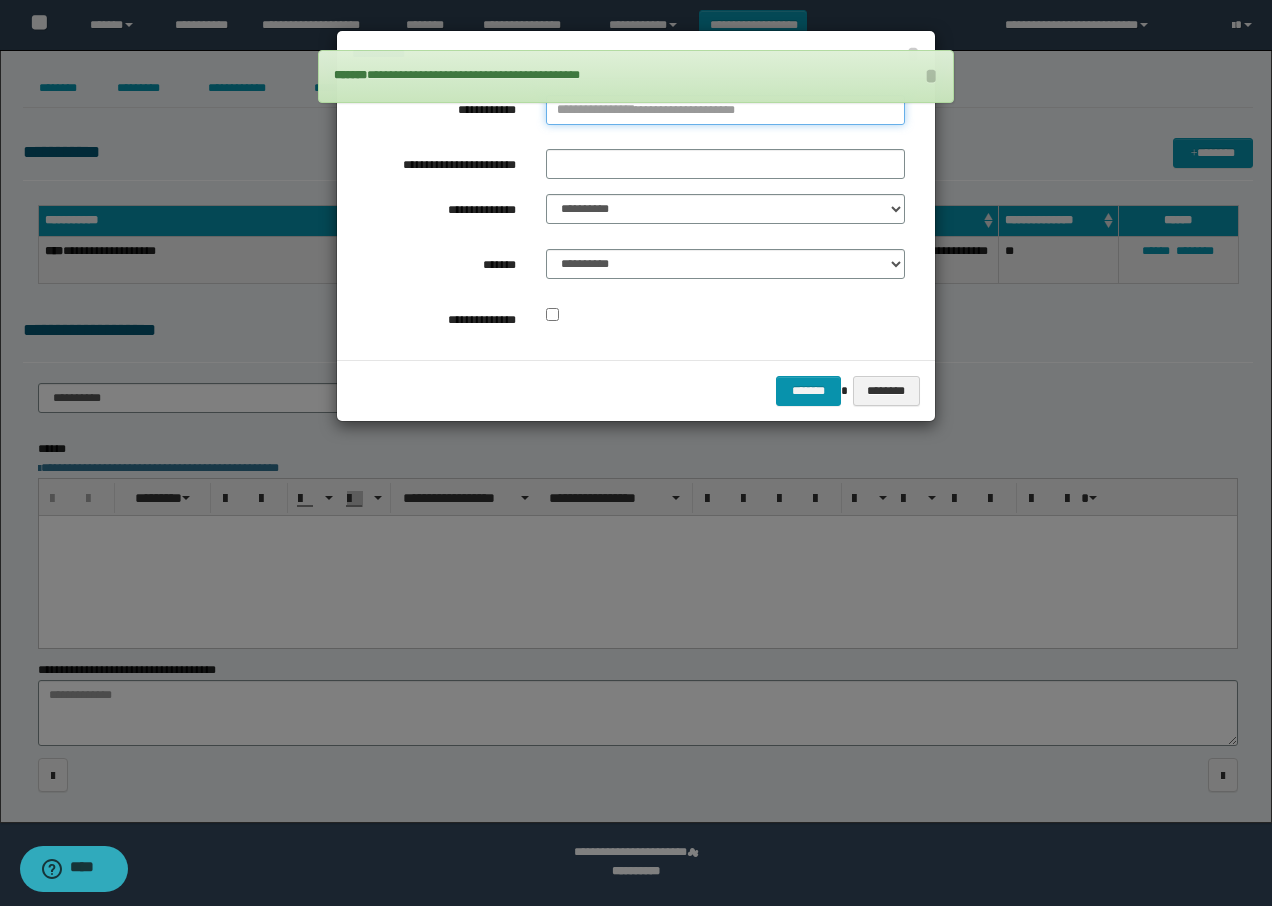 click on "**********" at bounding box center [725, 110] 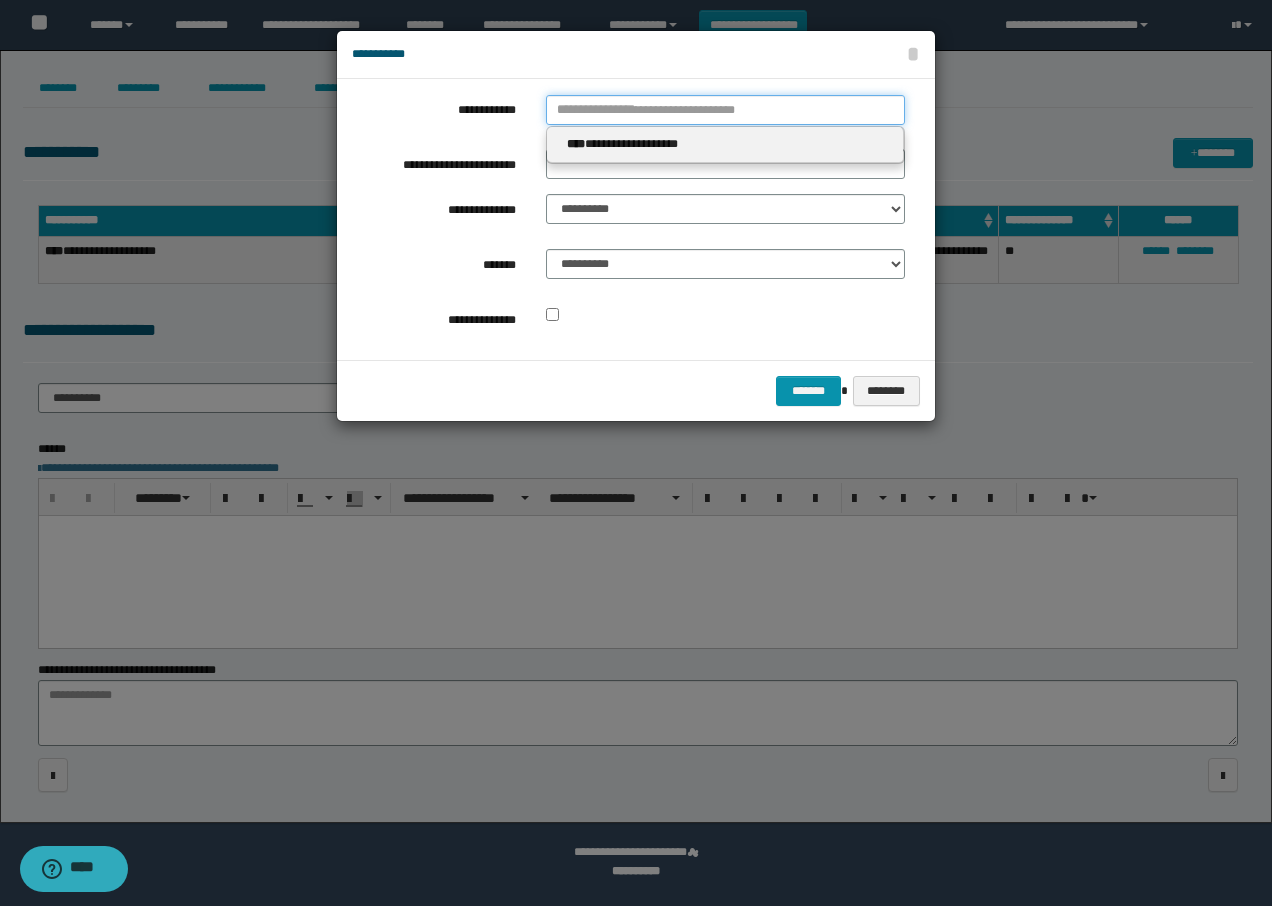 type 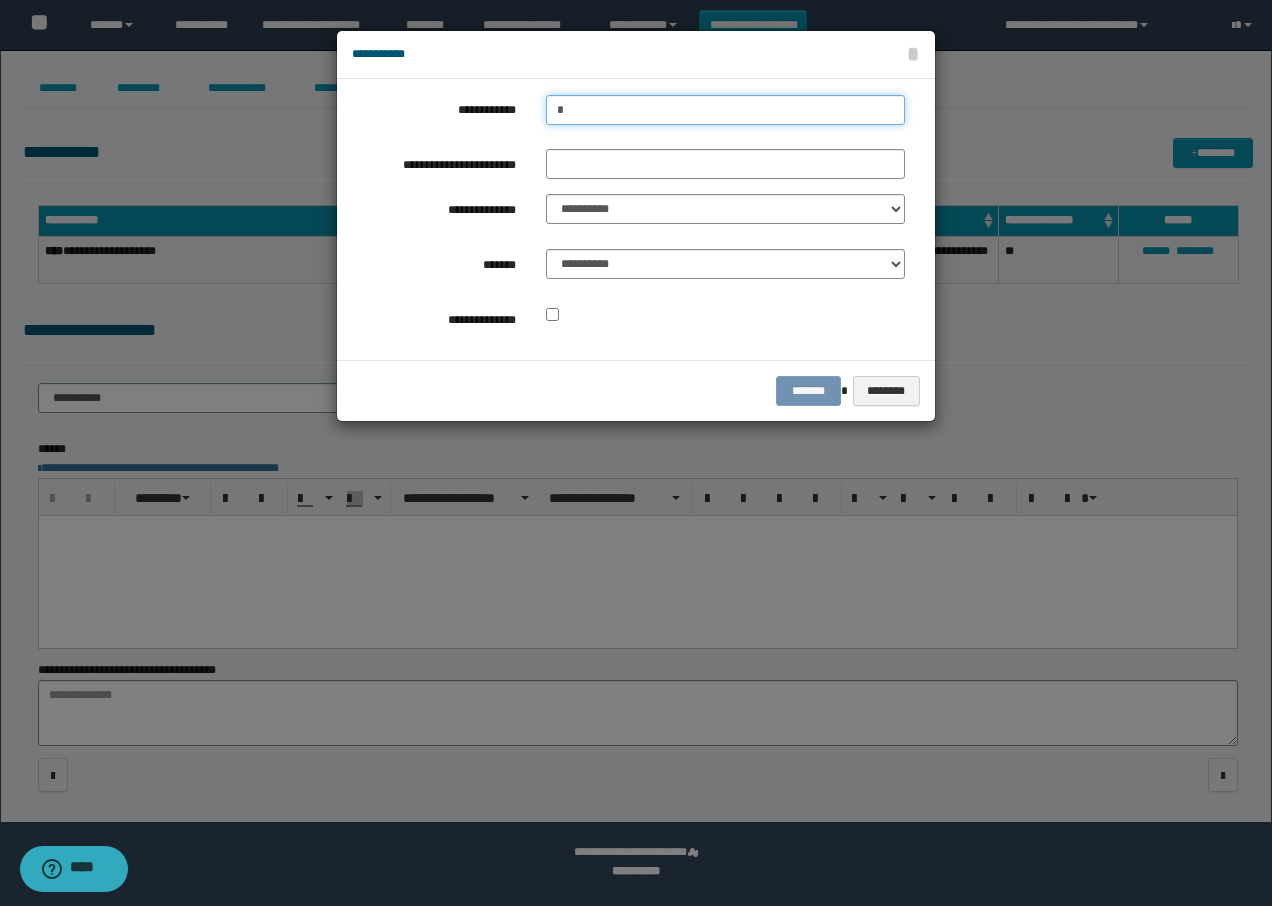 type on "**" 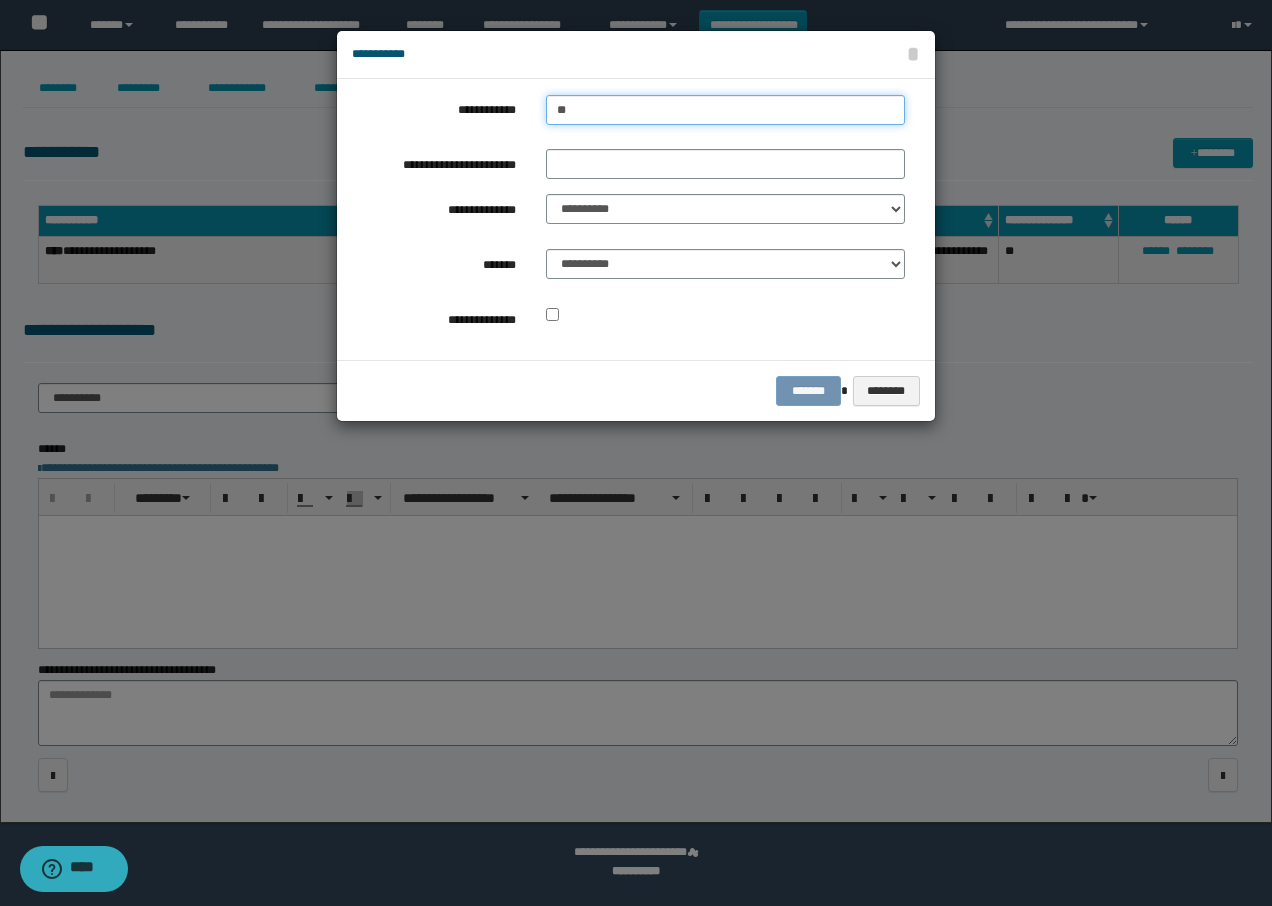 type on "**" 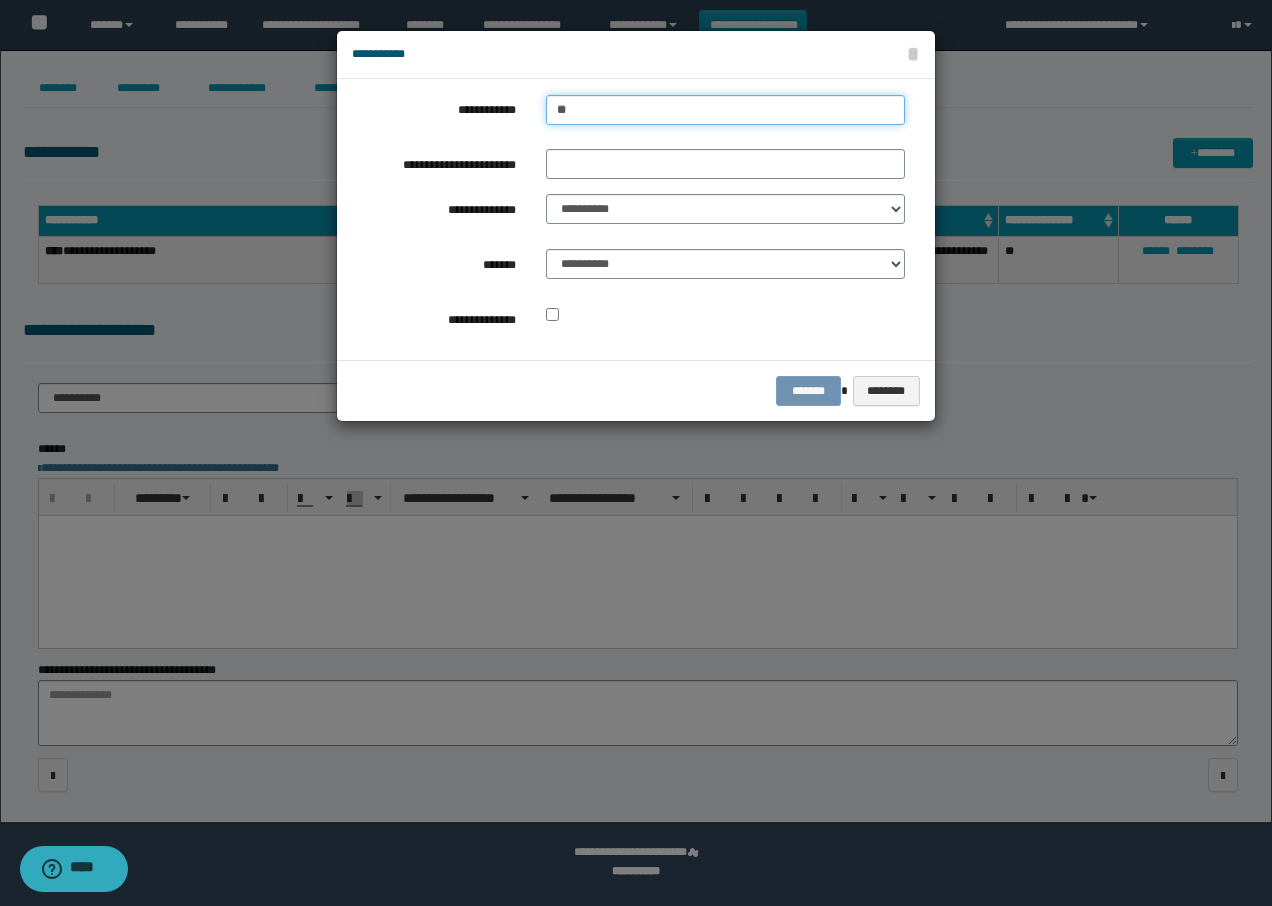 type 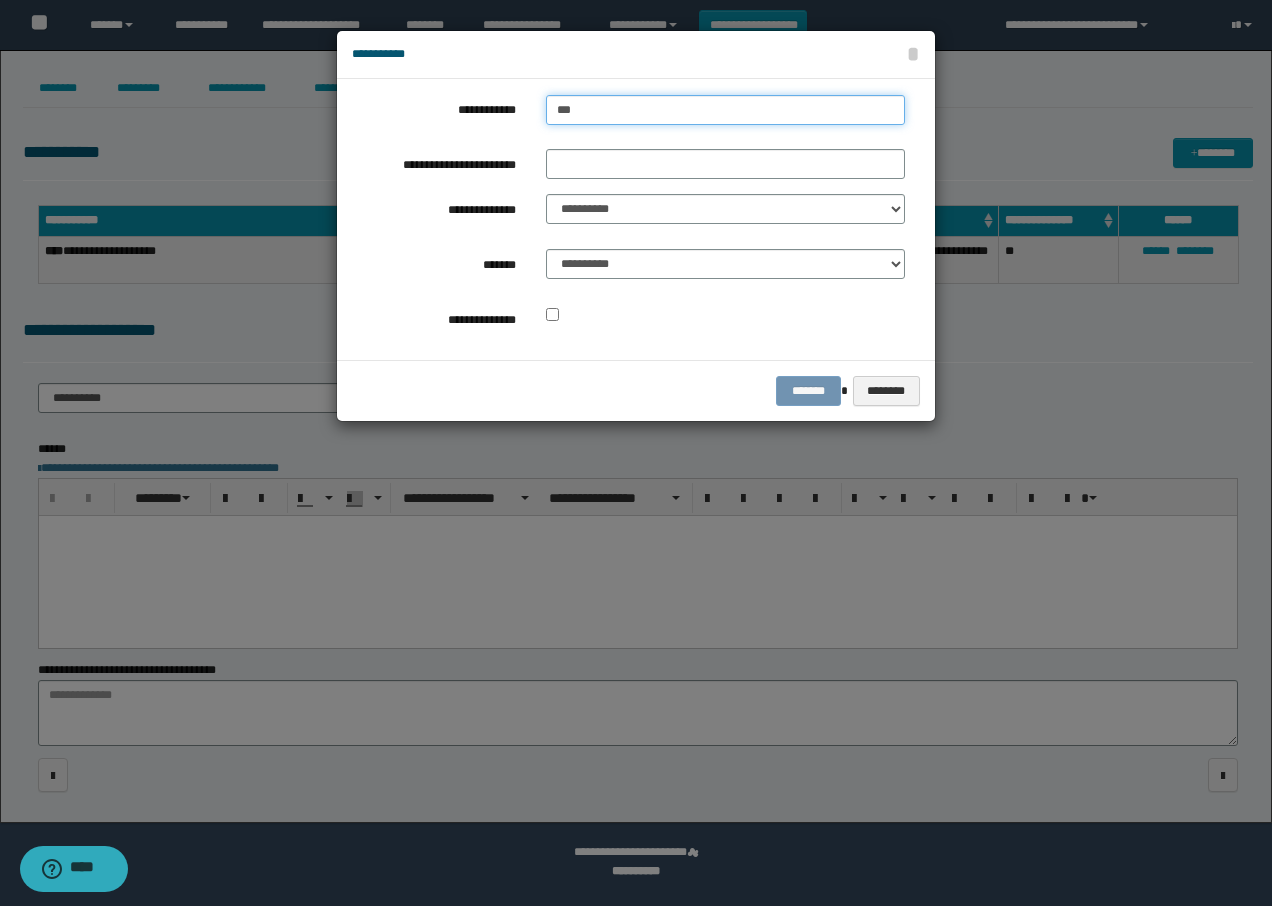 type on "***" 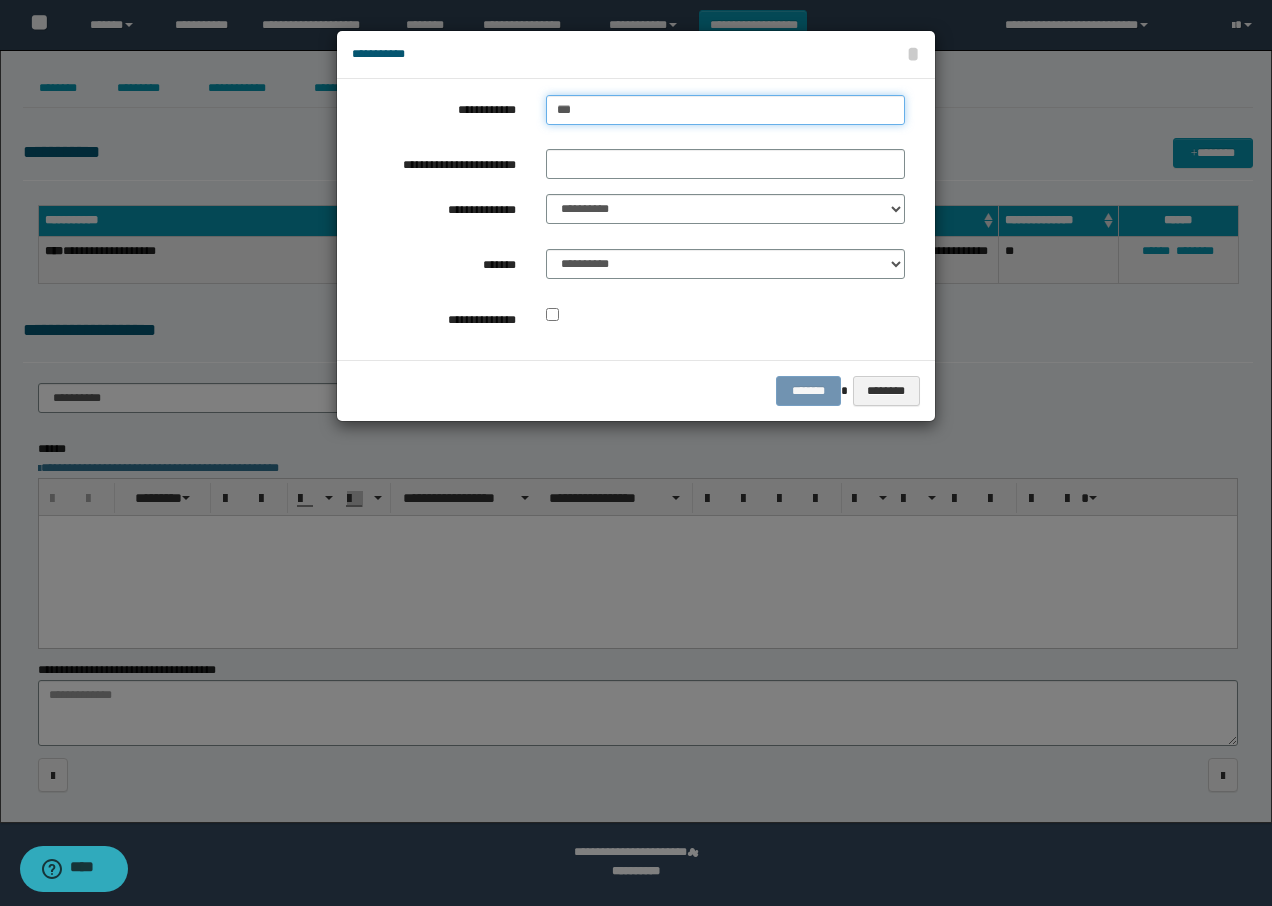 type 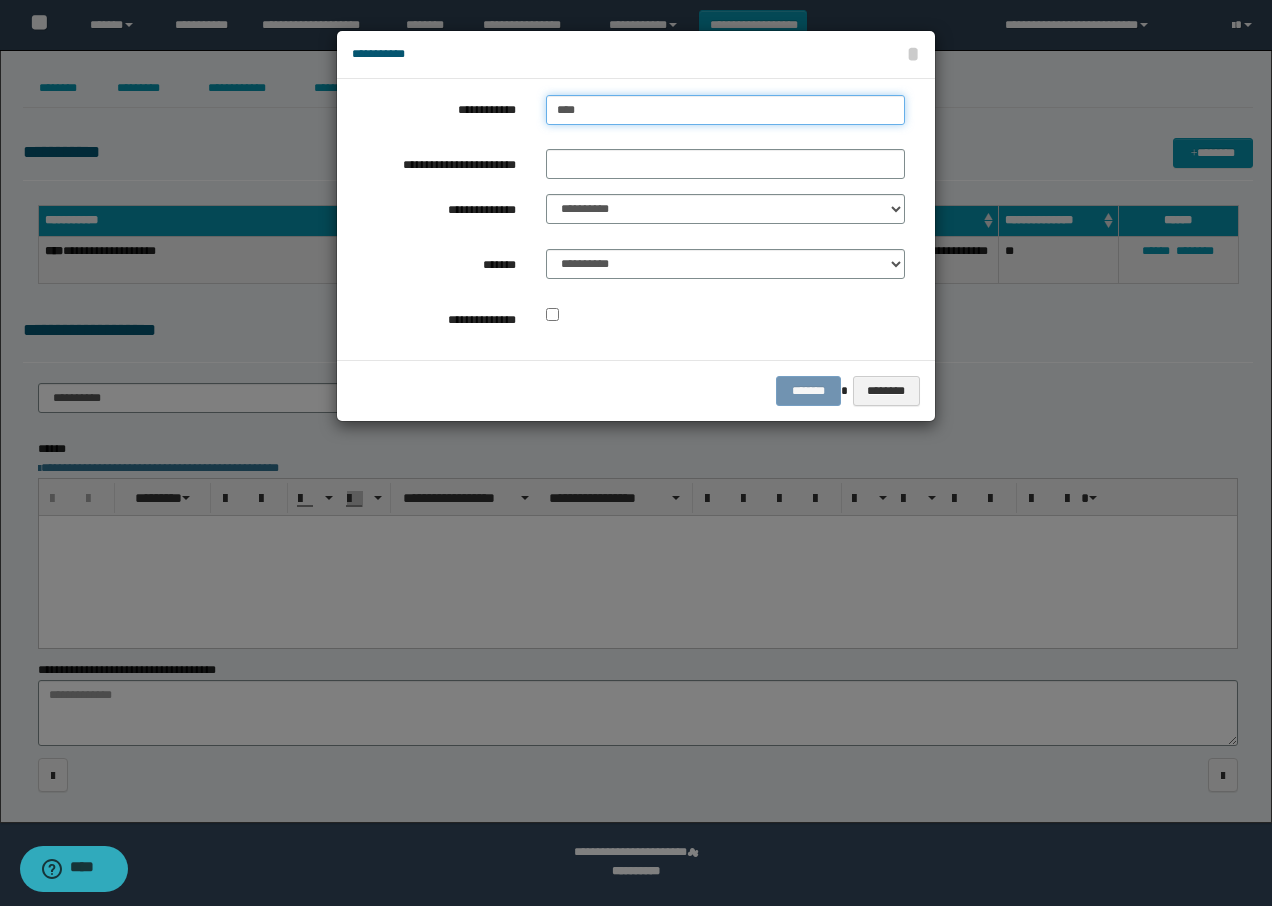 type on "****" 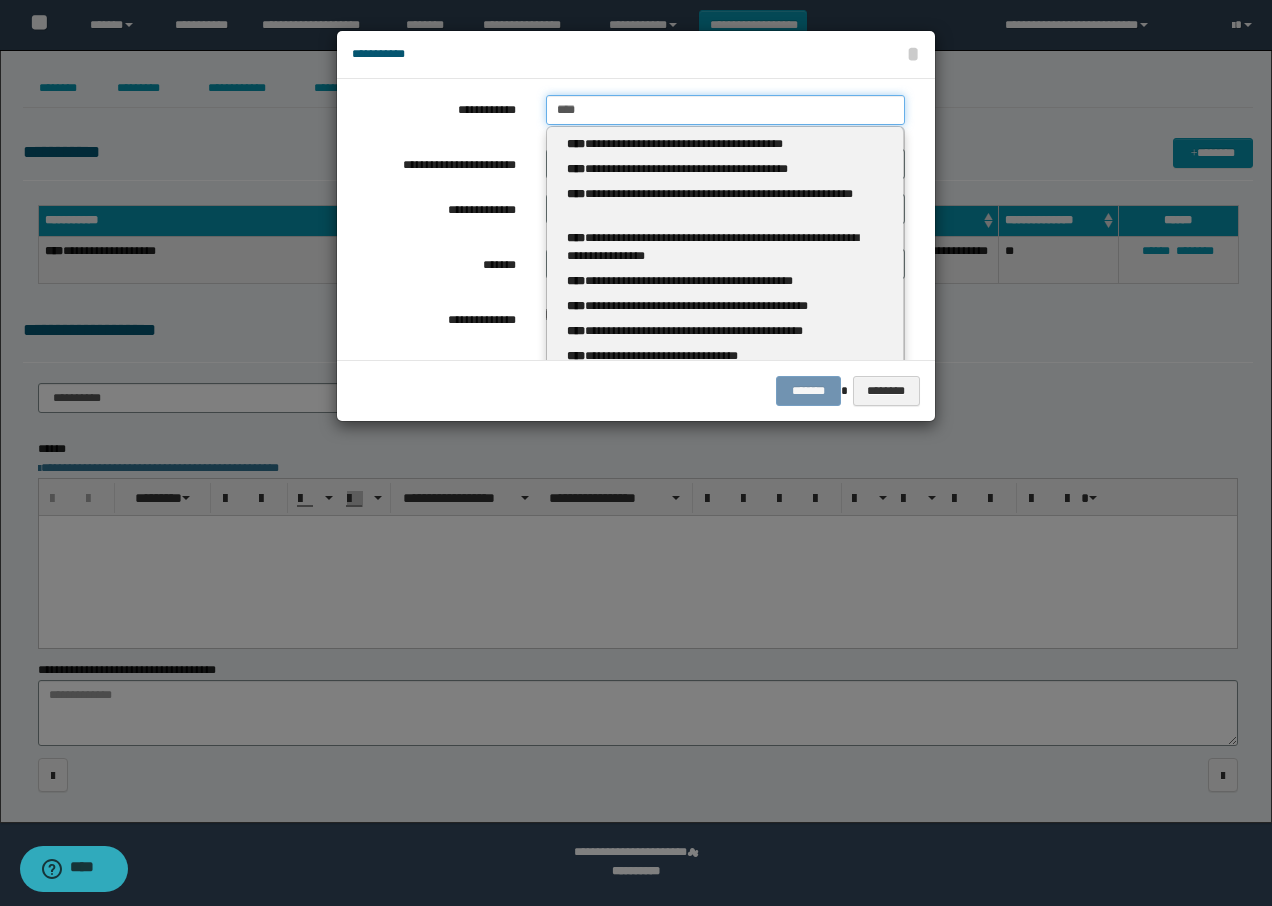 type 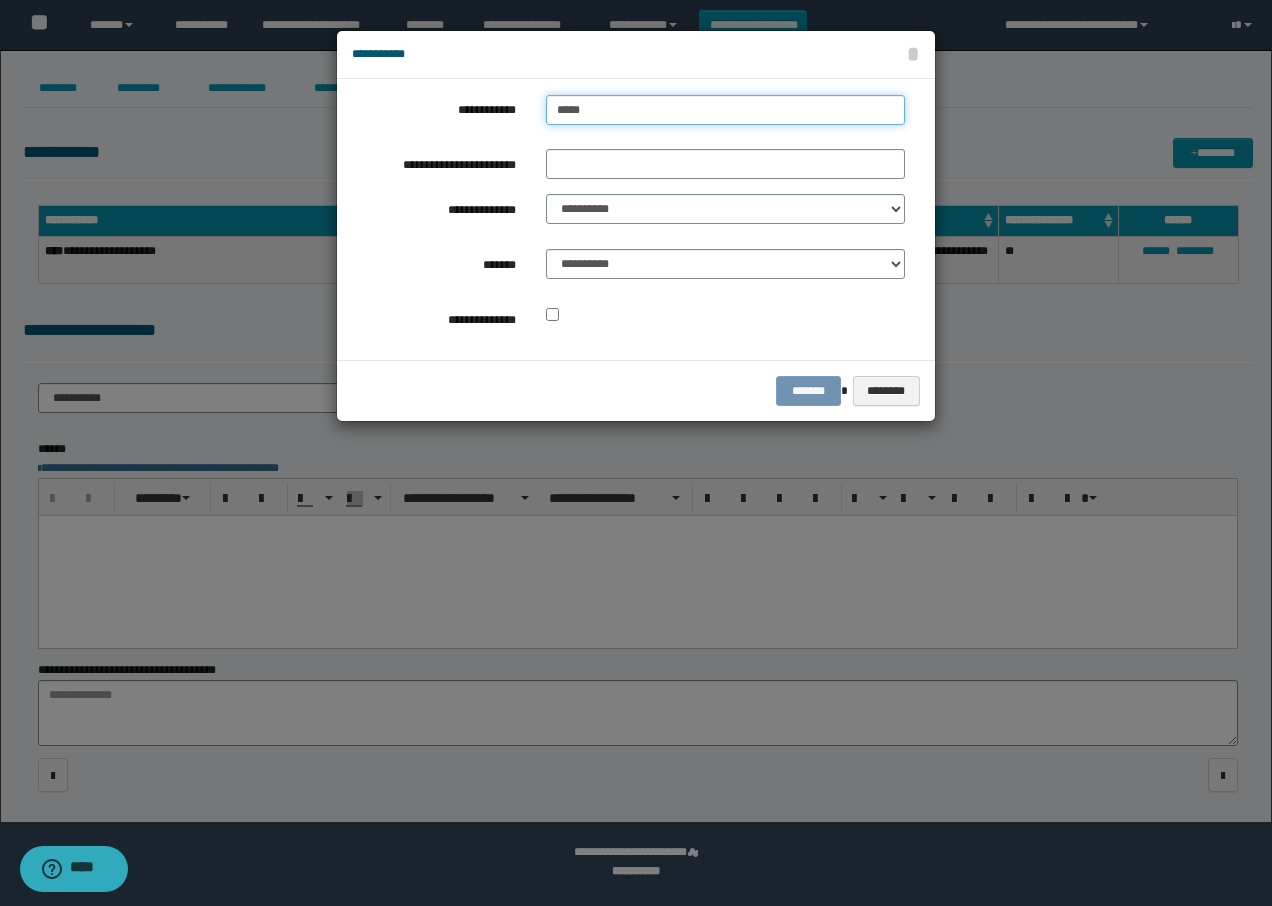type on "**********" 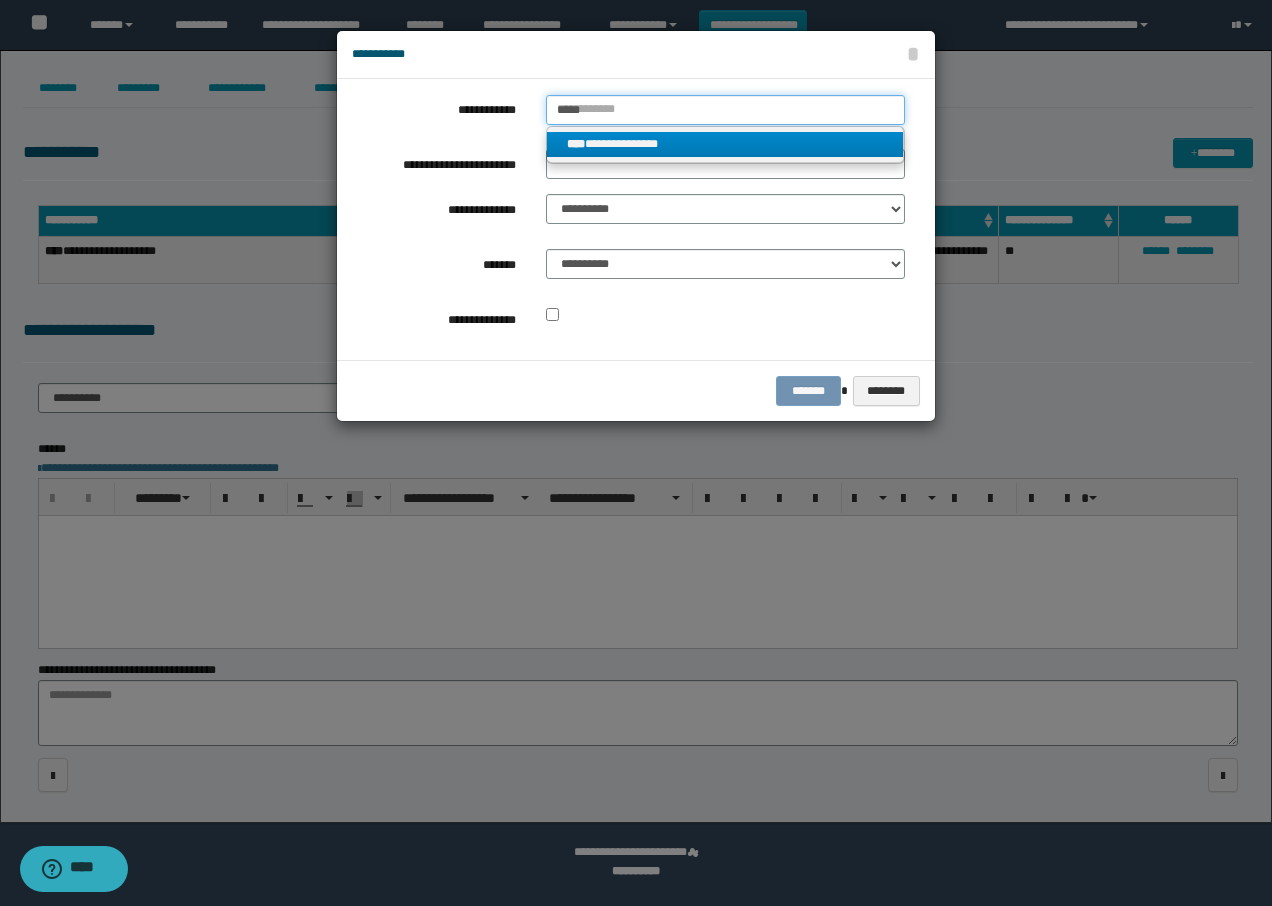 type on "*****" 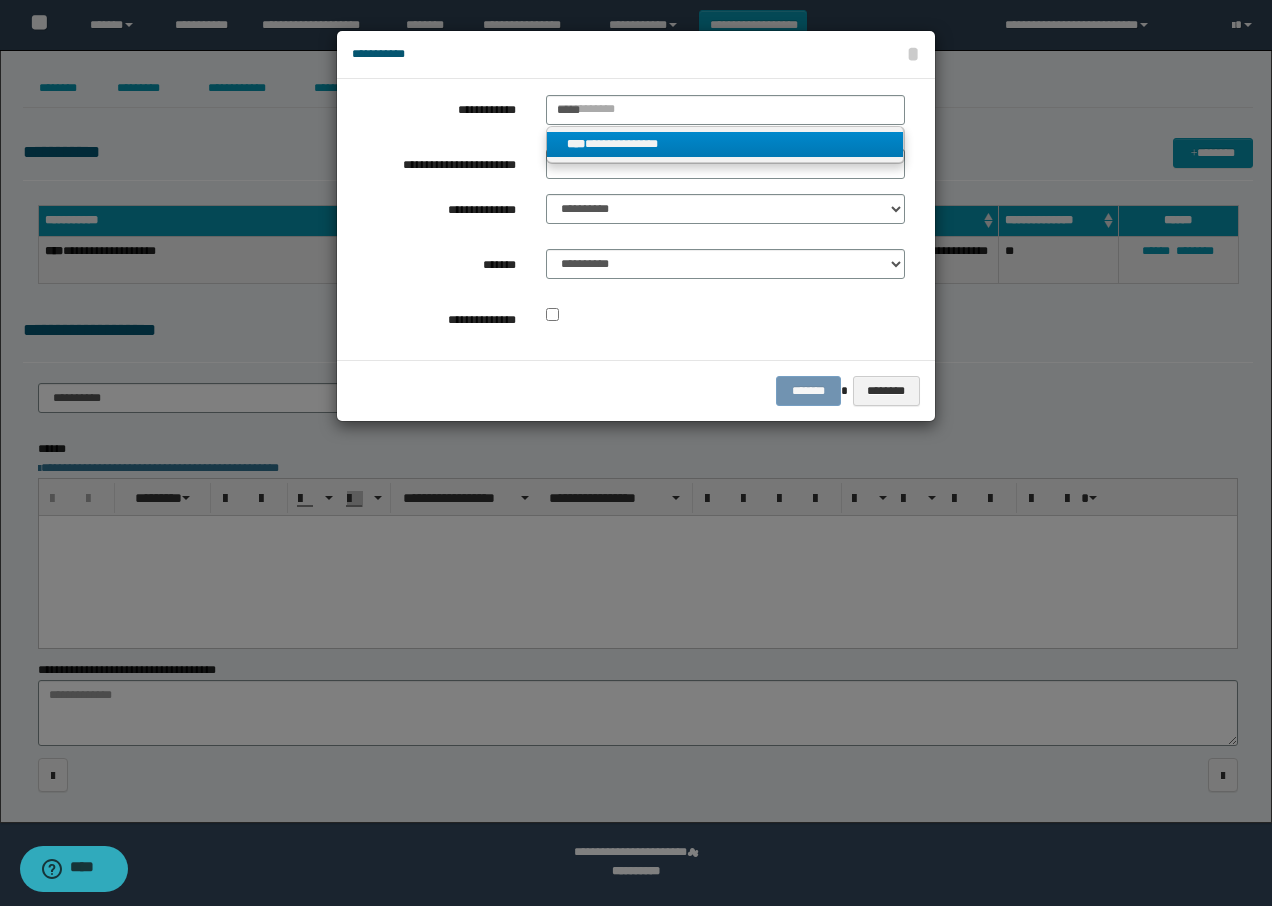 click on "**********" at bounding box center [725, 144] 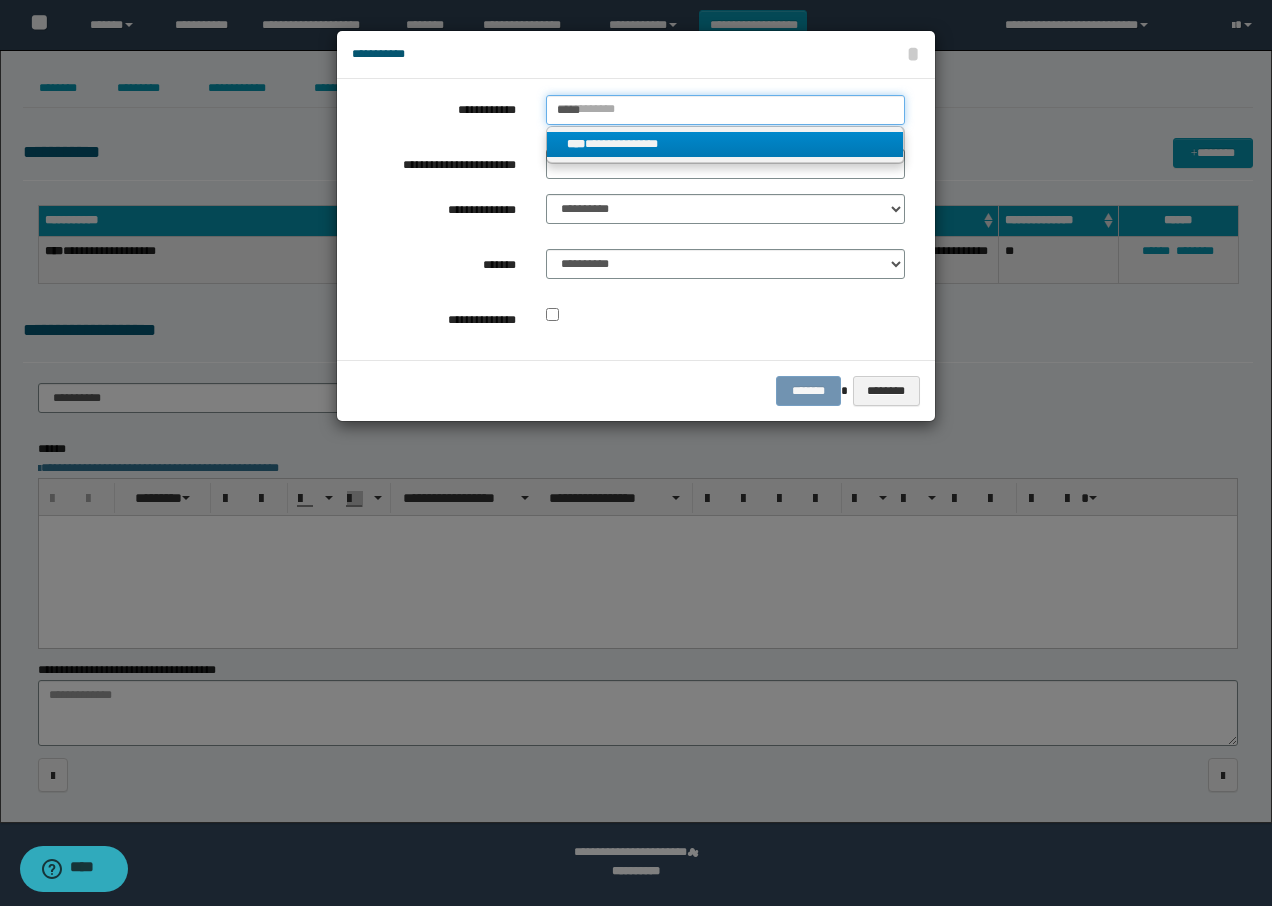 type 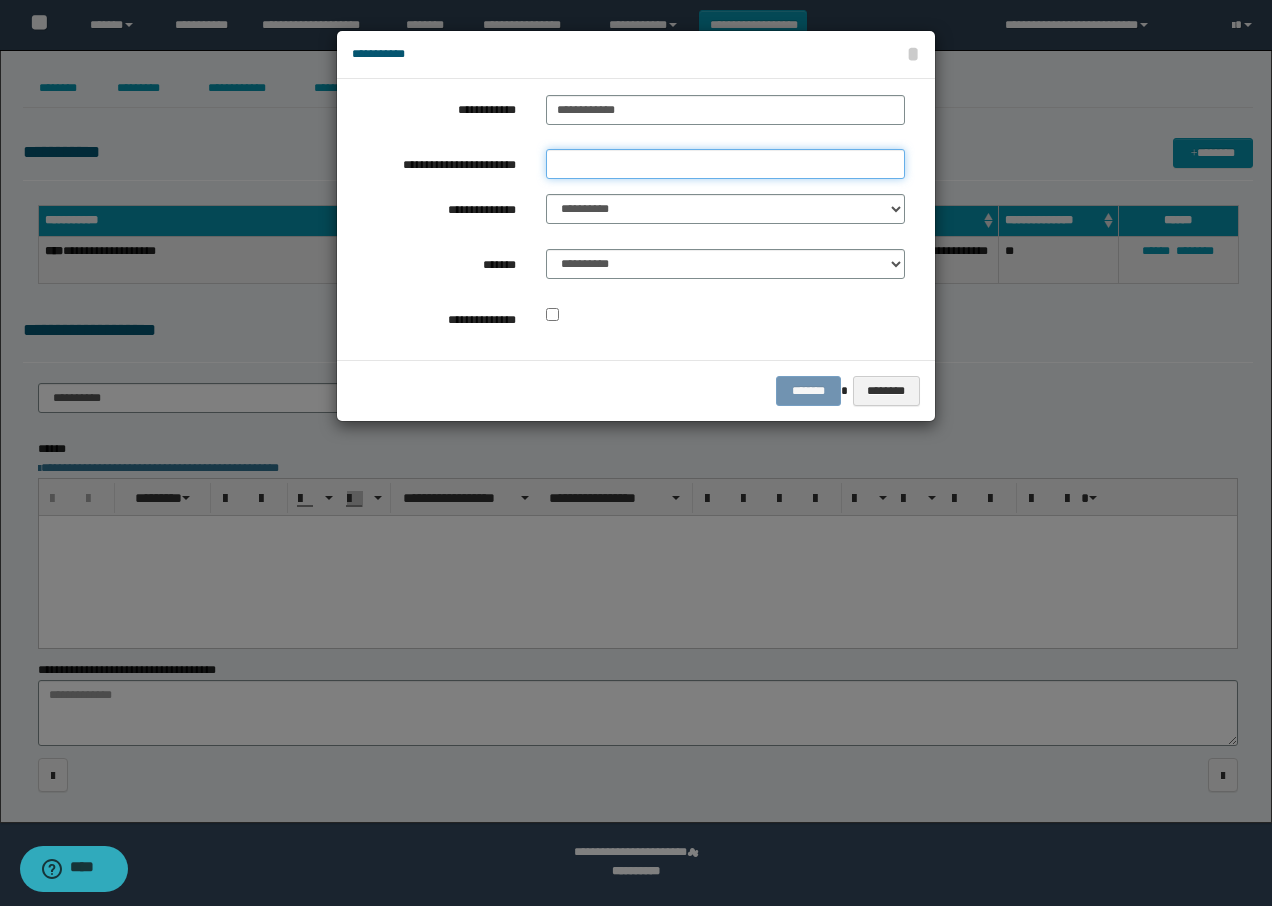 click on "**********" at bounding box center (725, 164) 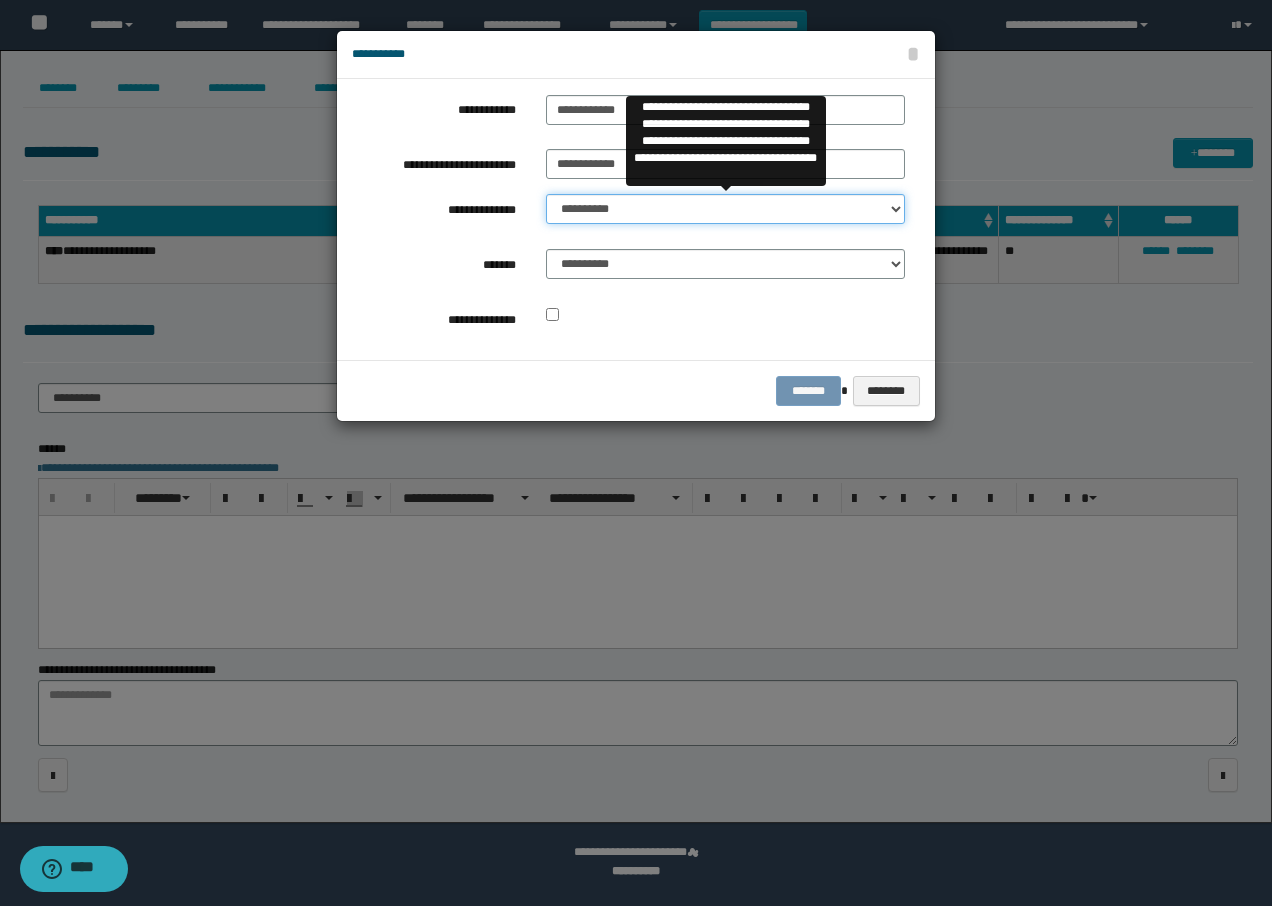 click on "**********" at bounding box center [725, 209] 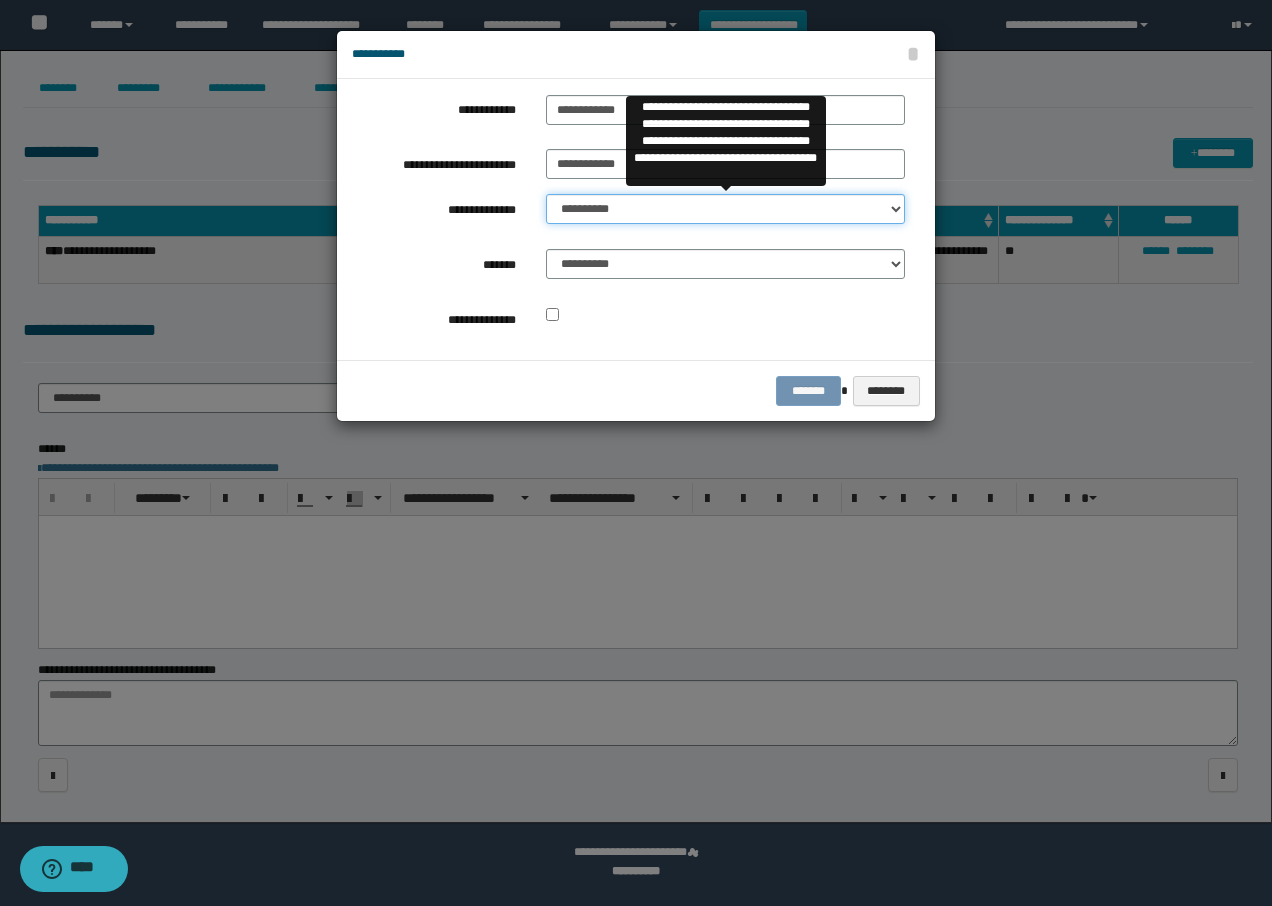 select on "**" 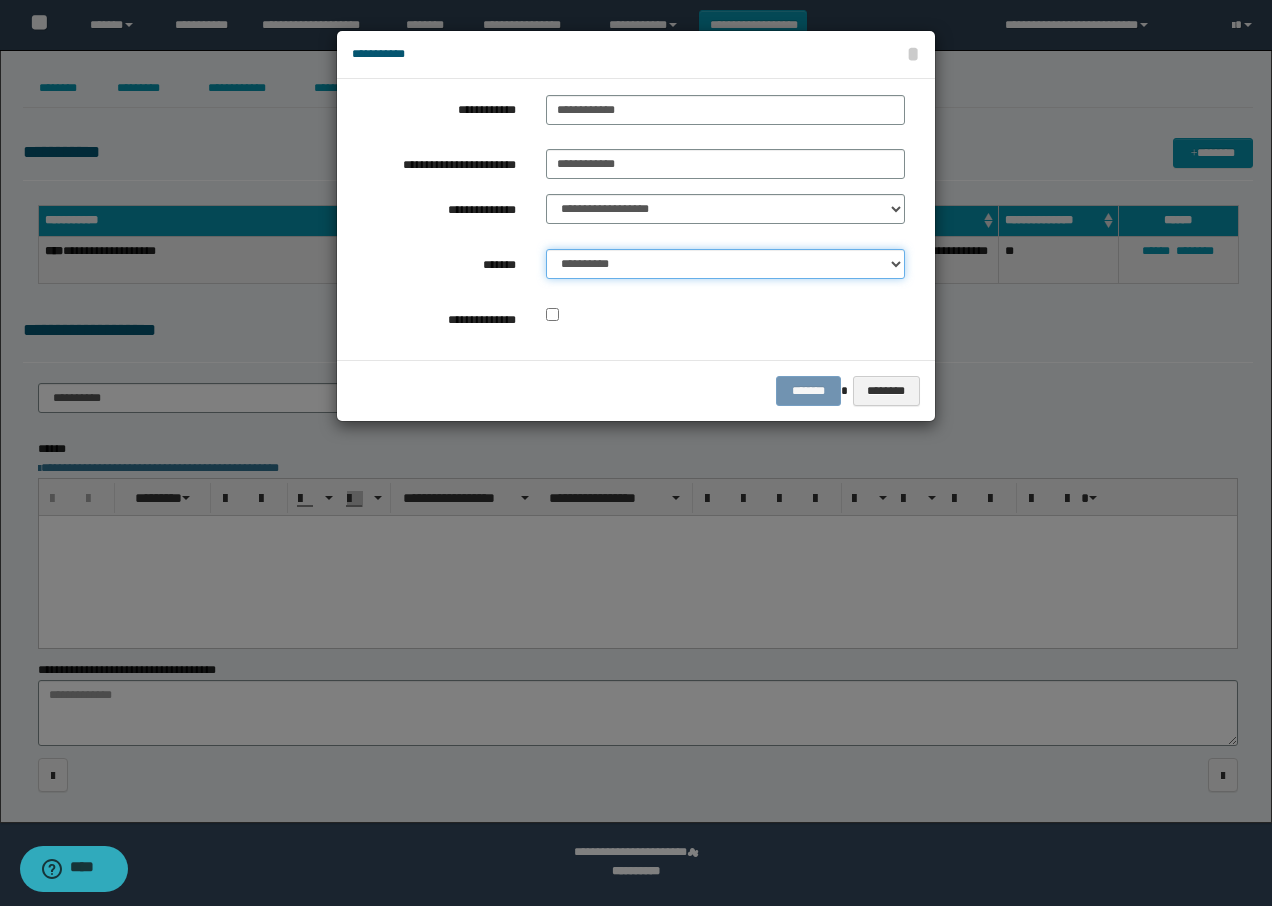 click on "**********" at bounding box center [725, 264] 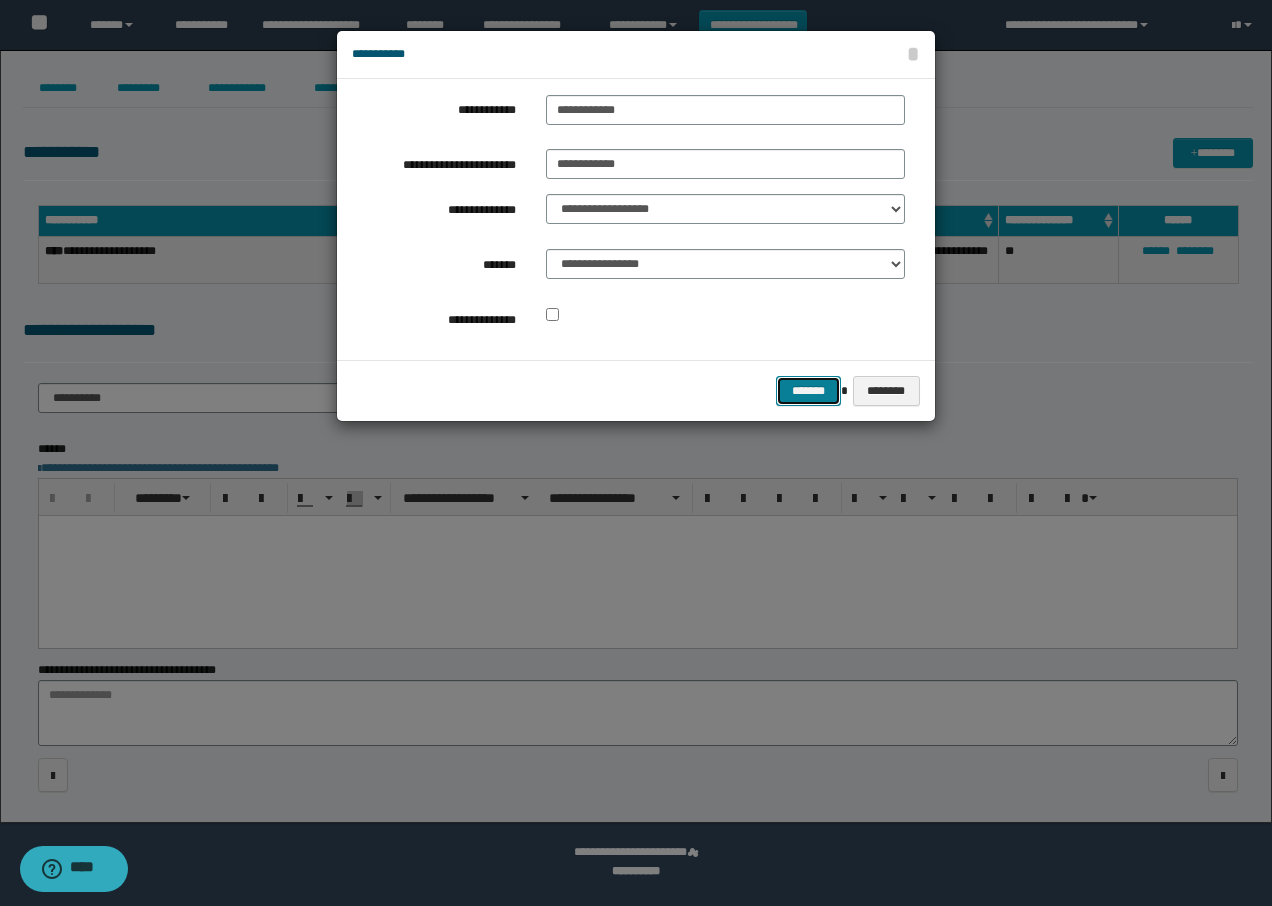 click on "*******" at bounding box center (808, 391) 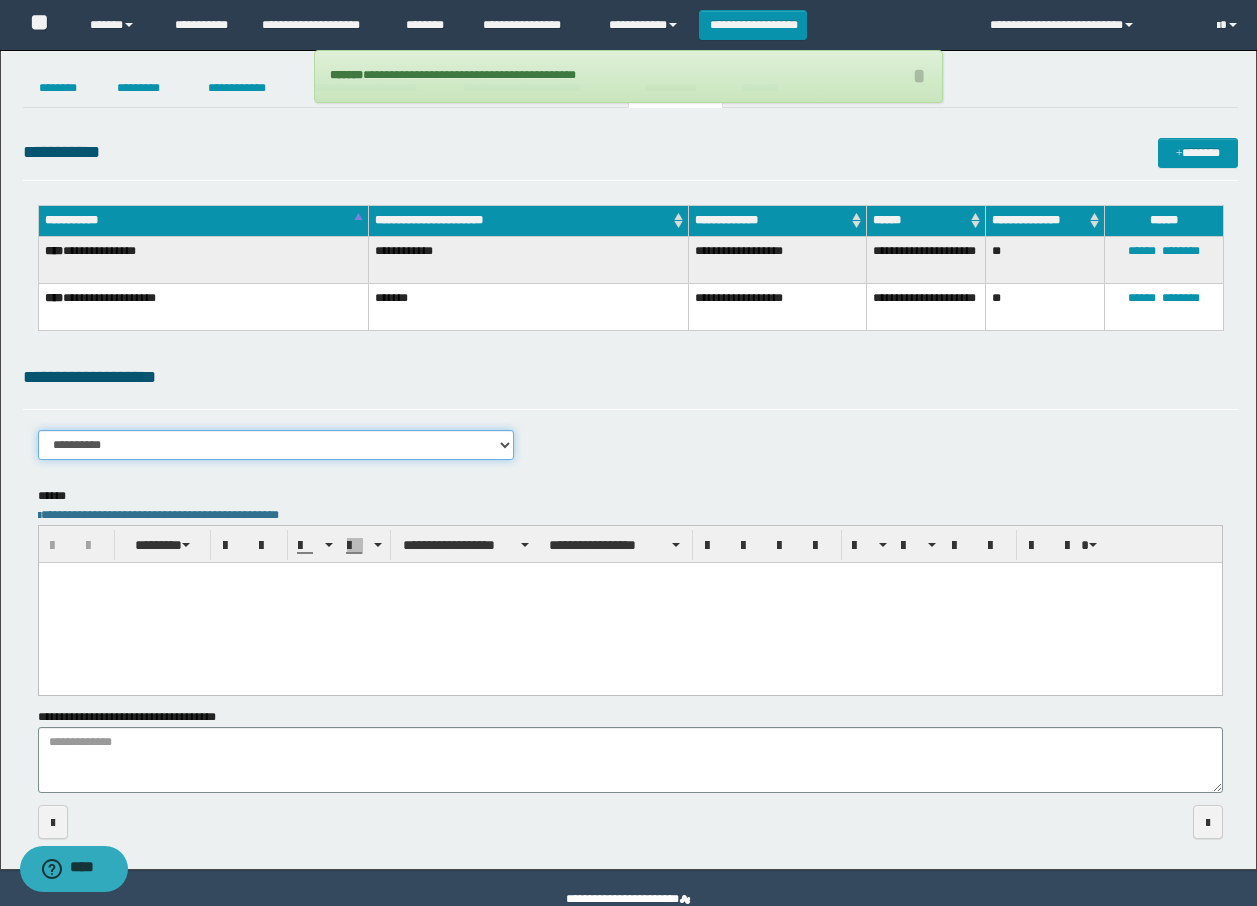 click on "**********" at bounding box center (276, 445) 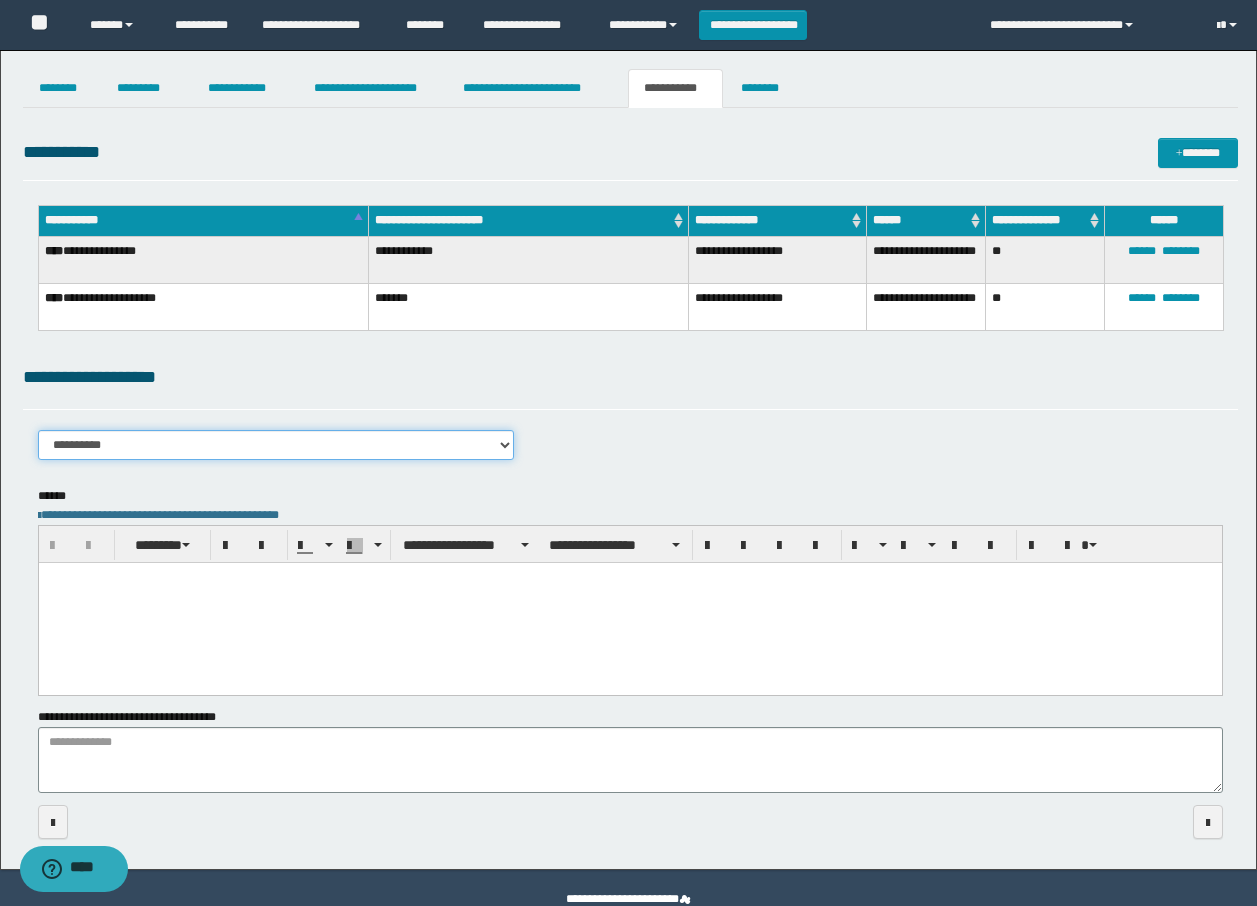 select on "****" 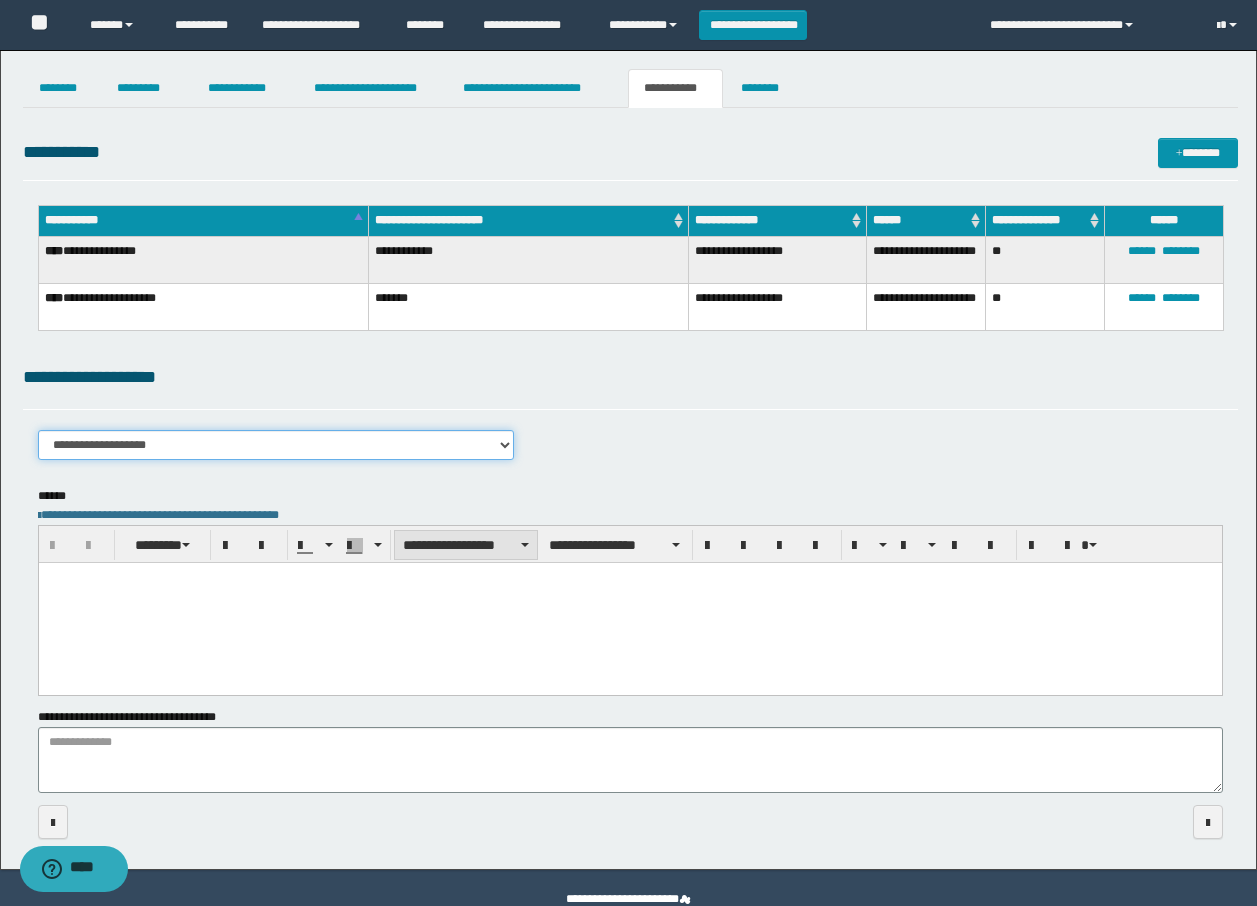 click on "**********" at bounding box center (466, 545) 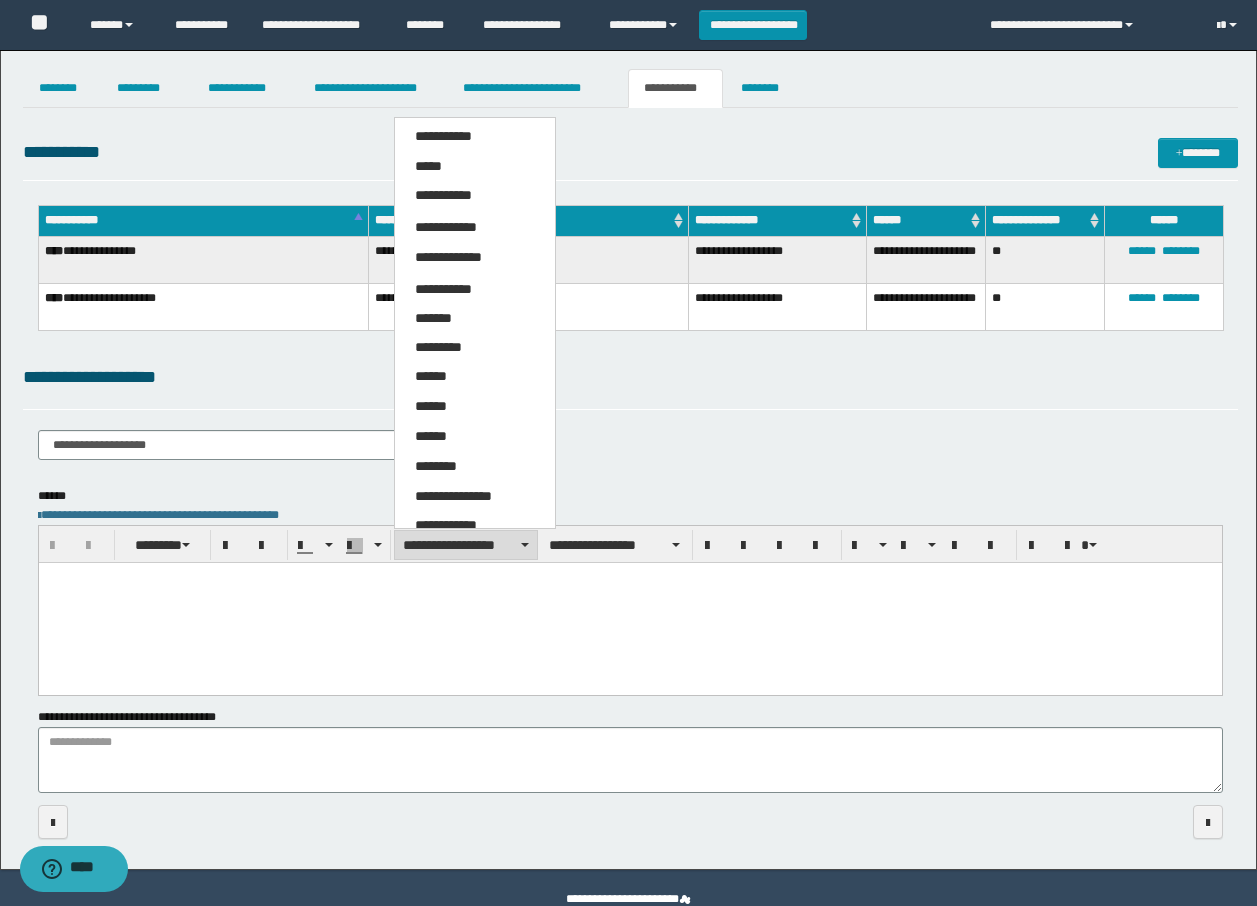 click at bounding box center (629, 603) 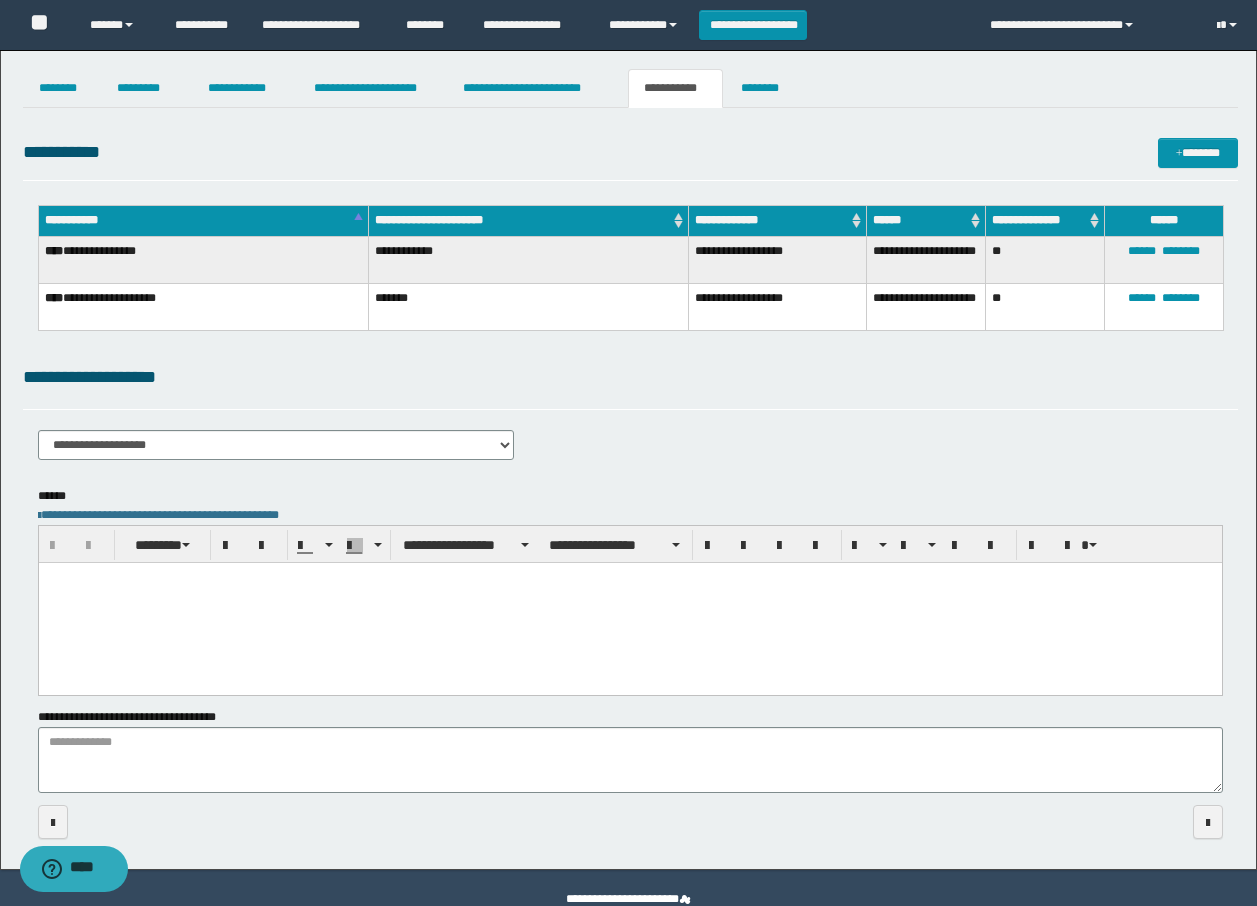 paste 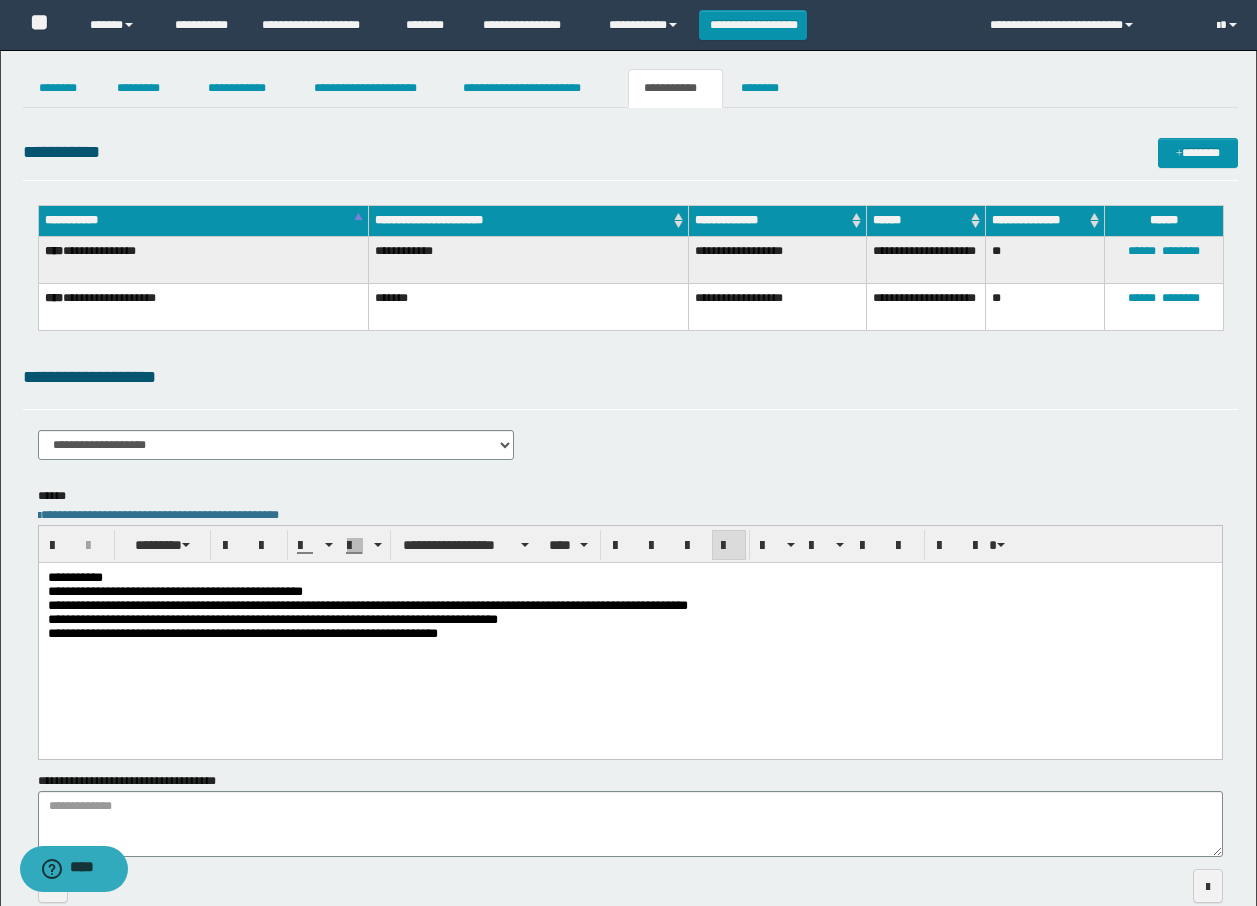 click on "**********" at bounding box center [74, 577] 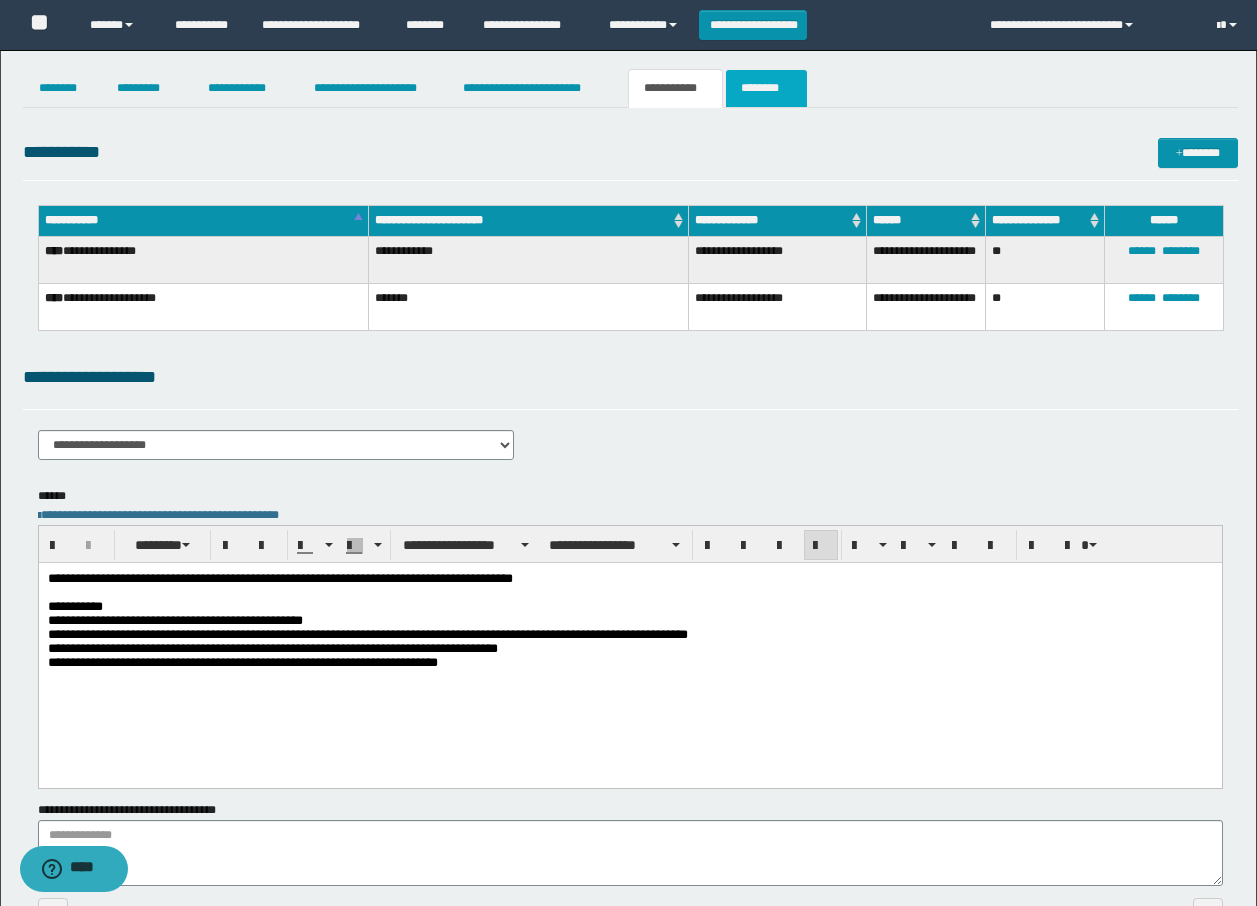 click on "********" at bounding box center (766, 88) 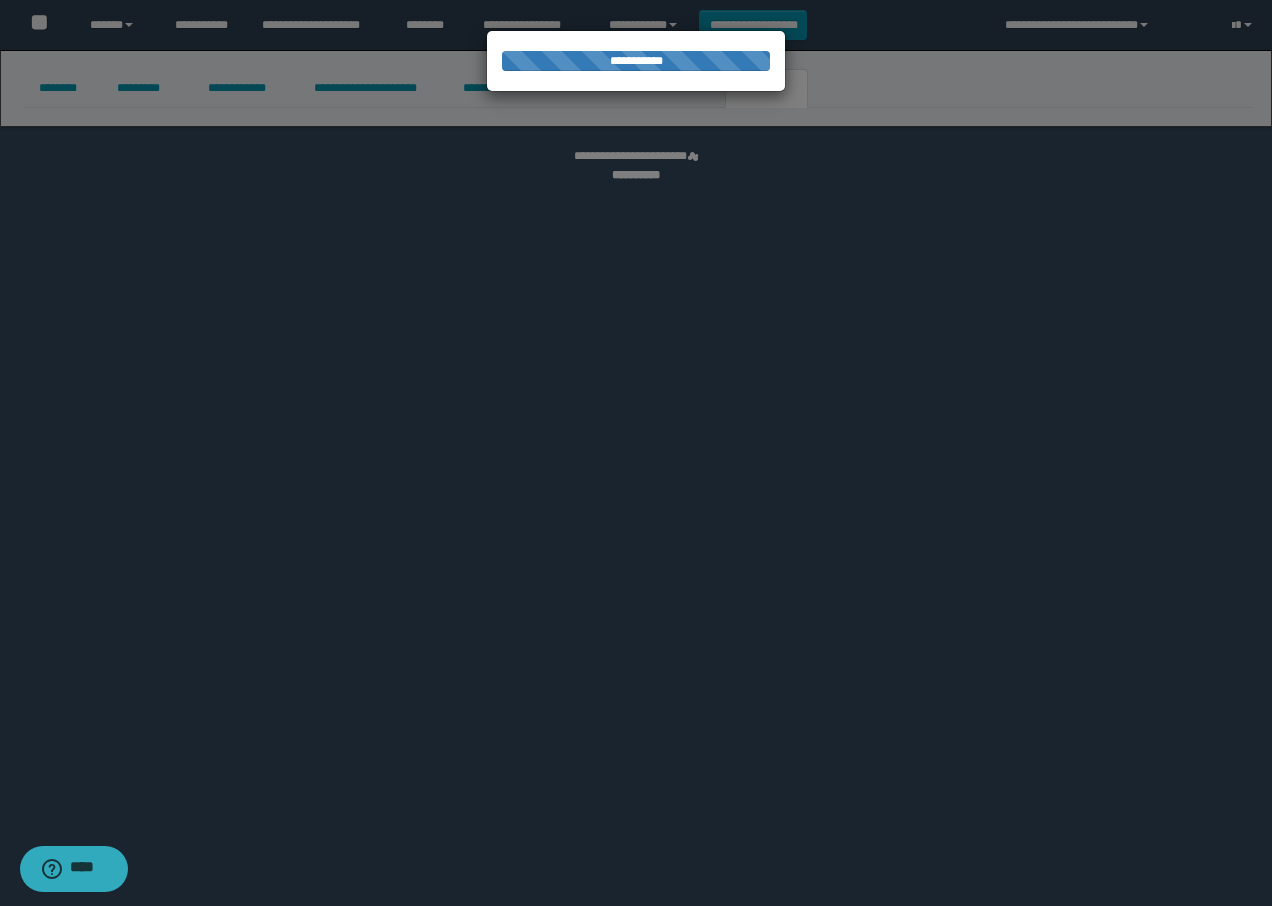 select 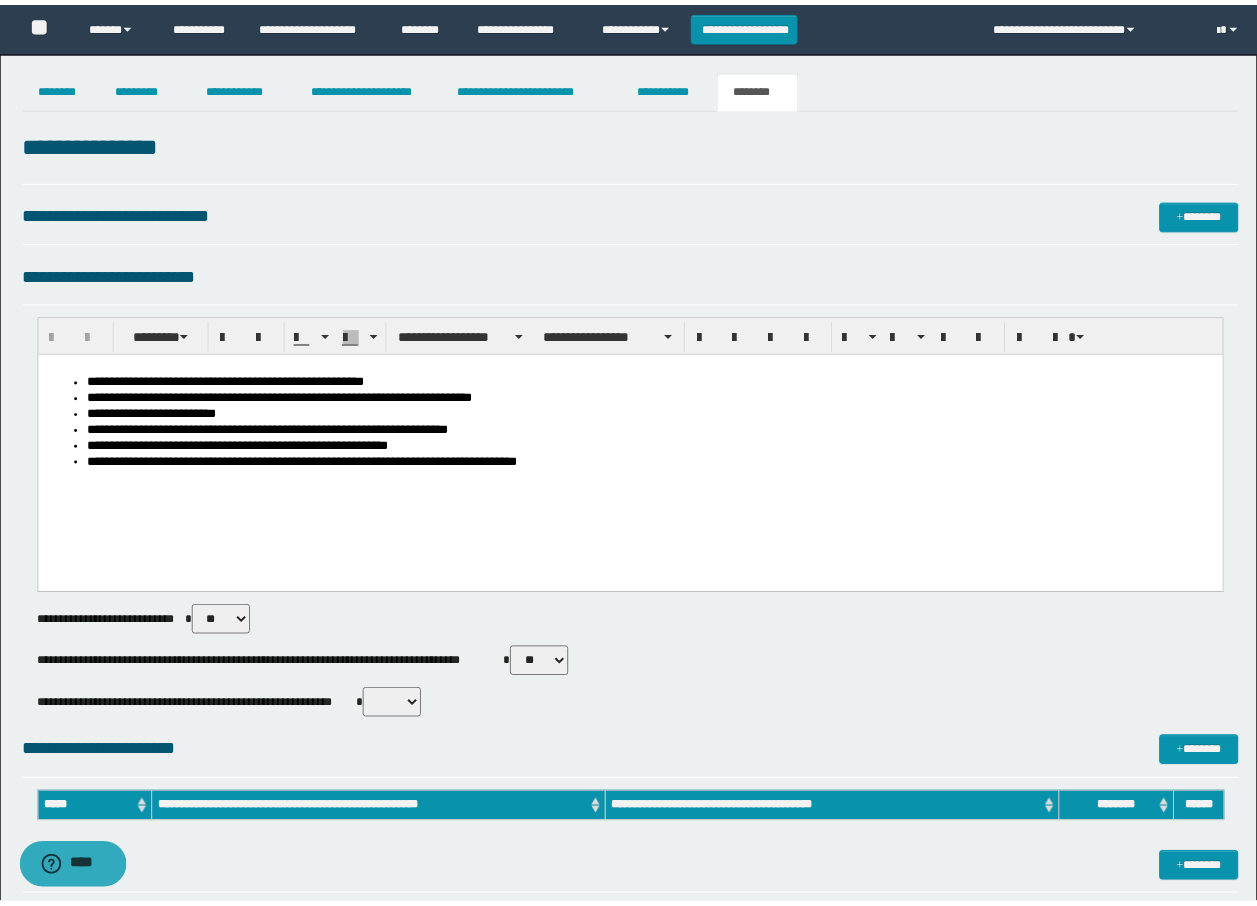 scroll, scrollTop: 0, scrollLeft: 0, axis: both 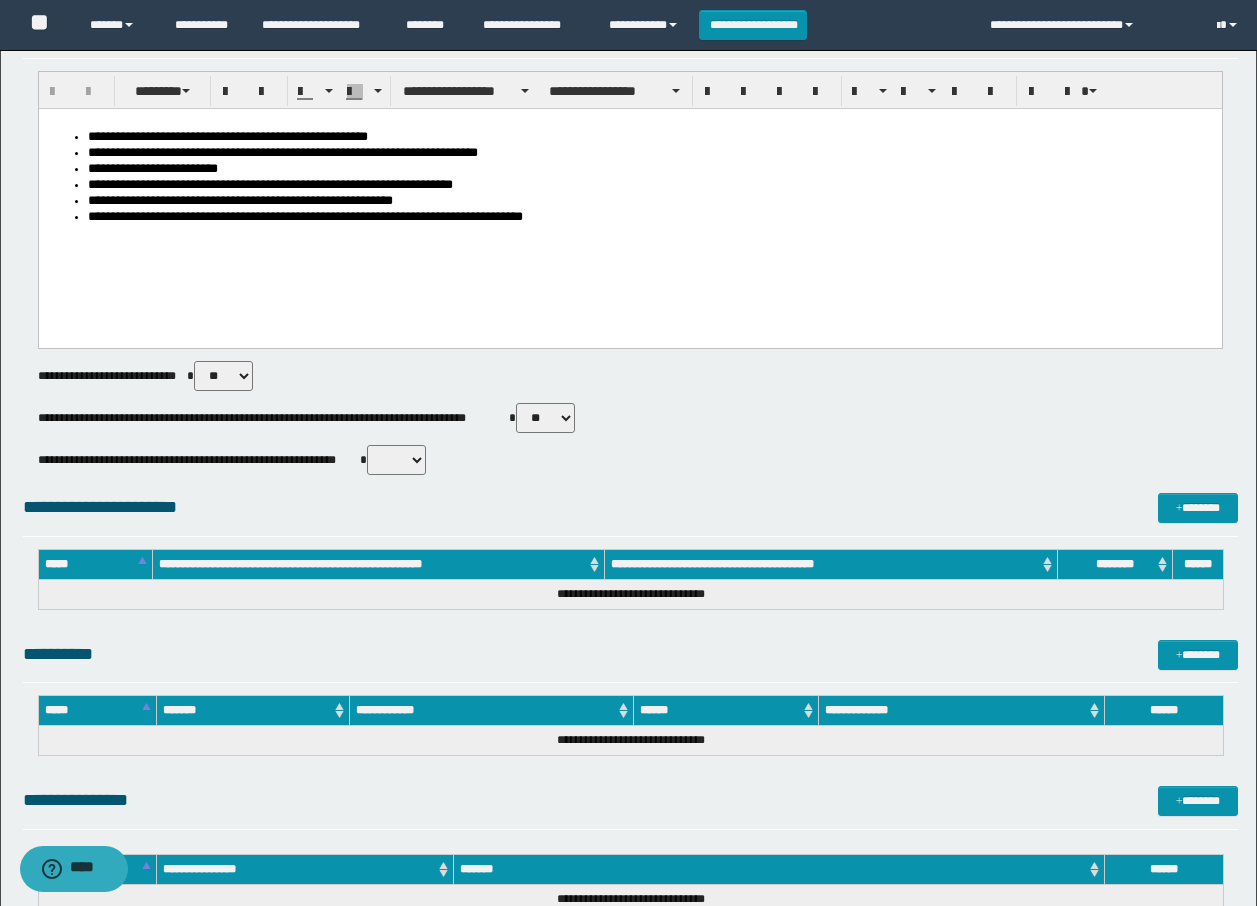 click on "**
**" at bounding box center (545, 418) 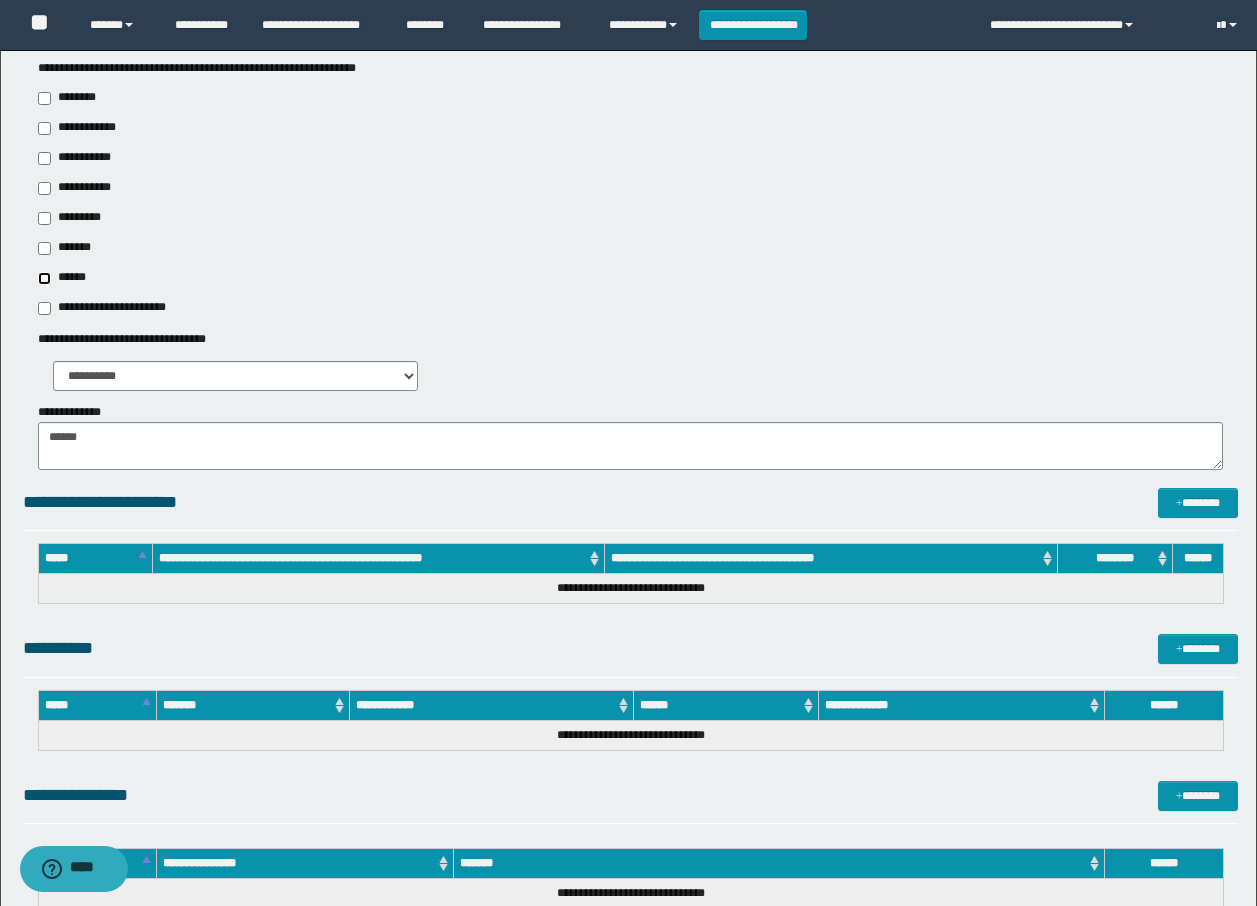 scroll, scrollTop: 737, scrollLeft: 0, axis: vertical 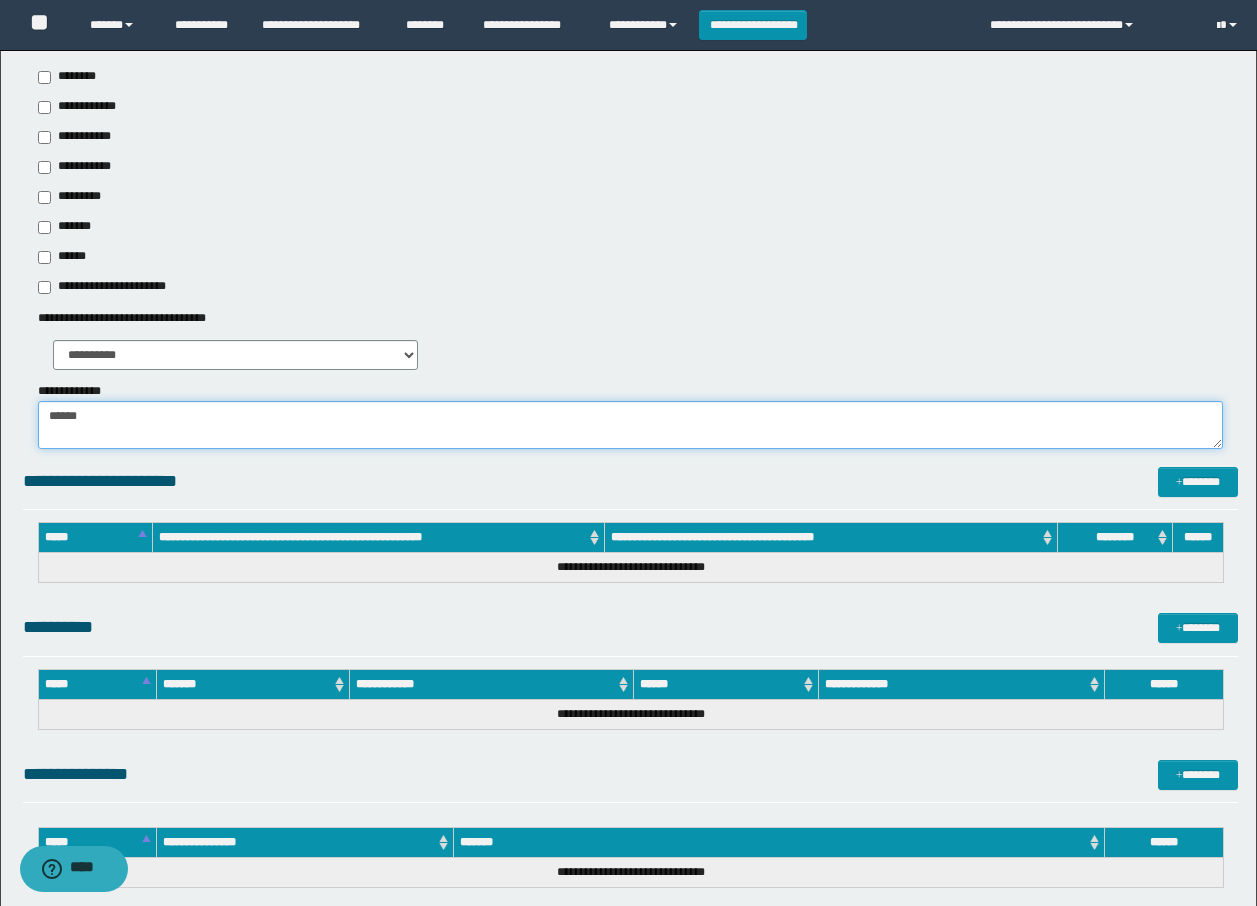click on "******" at bounding box center (630, 425) 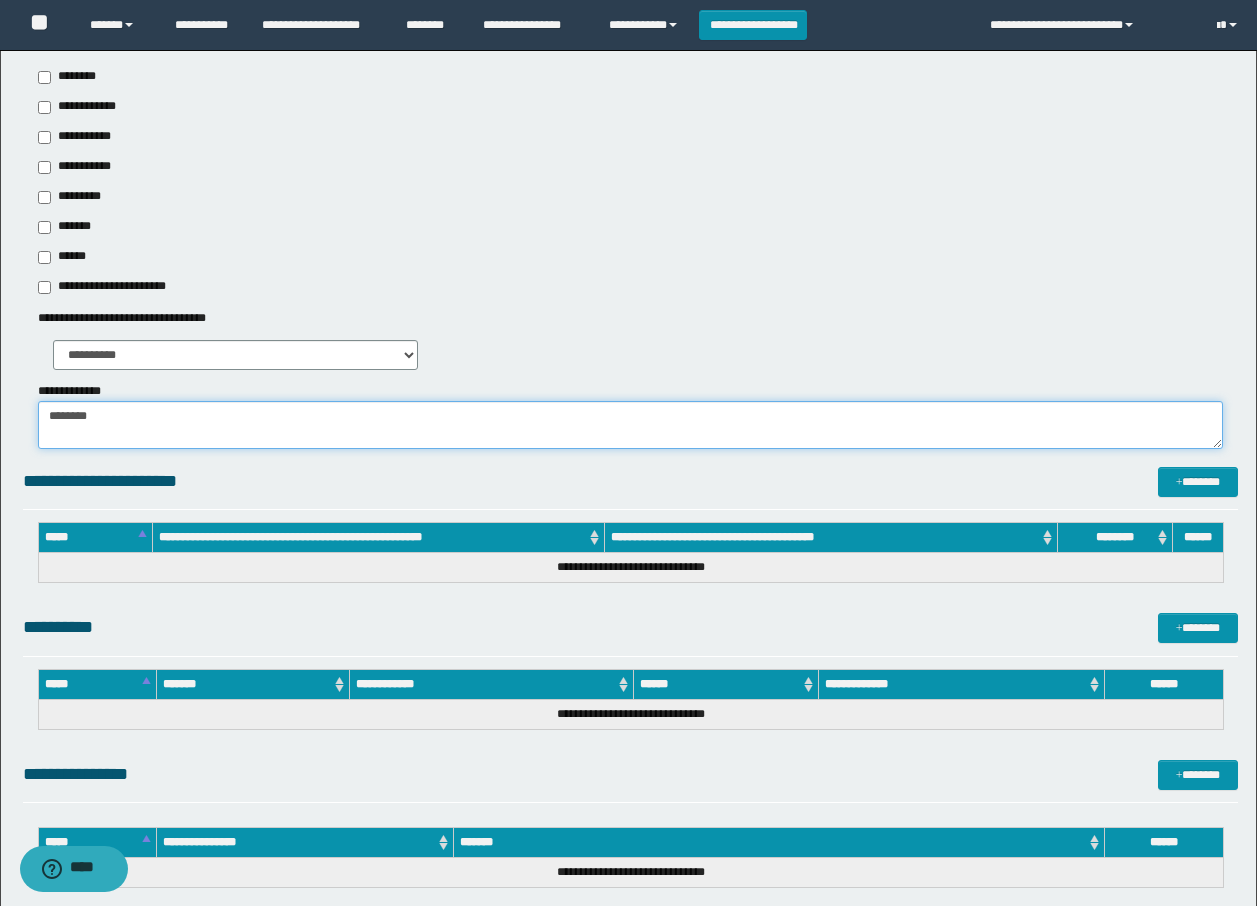 paste on "**********" 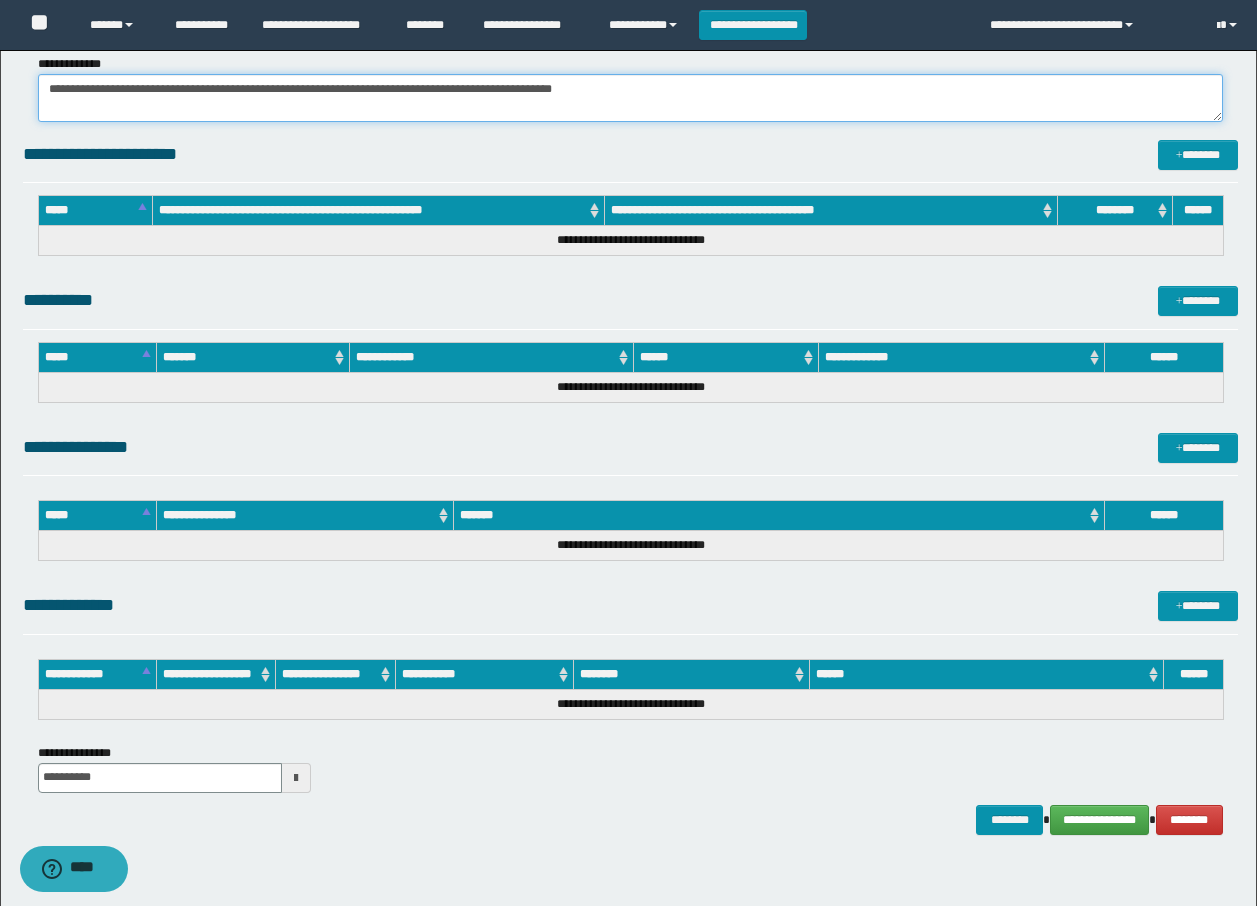 scroll, scrollTop: 1069, scrollLeft: 0, axis: vertical 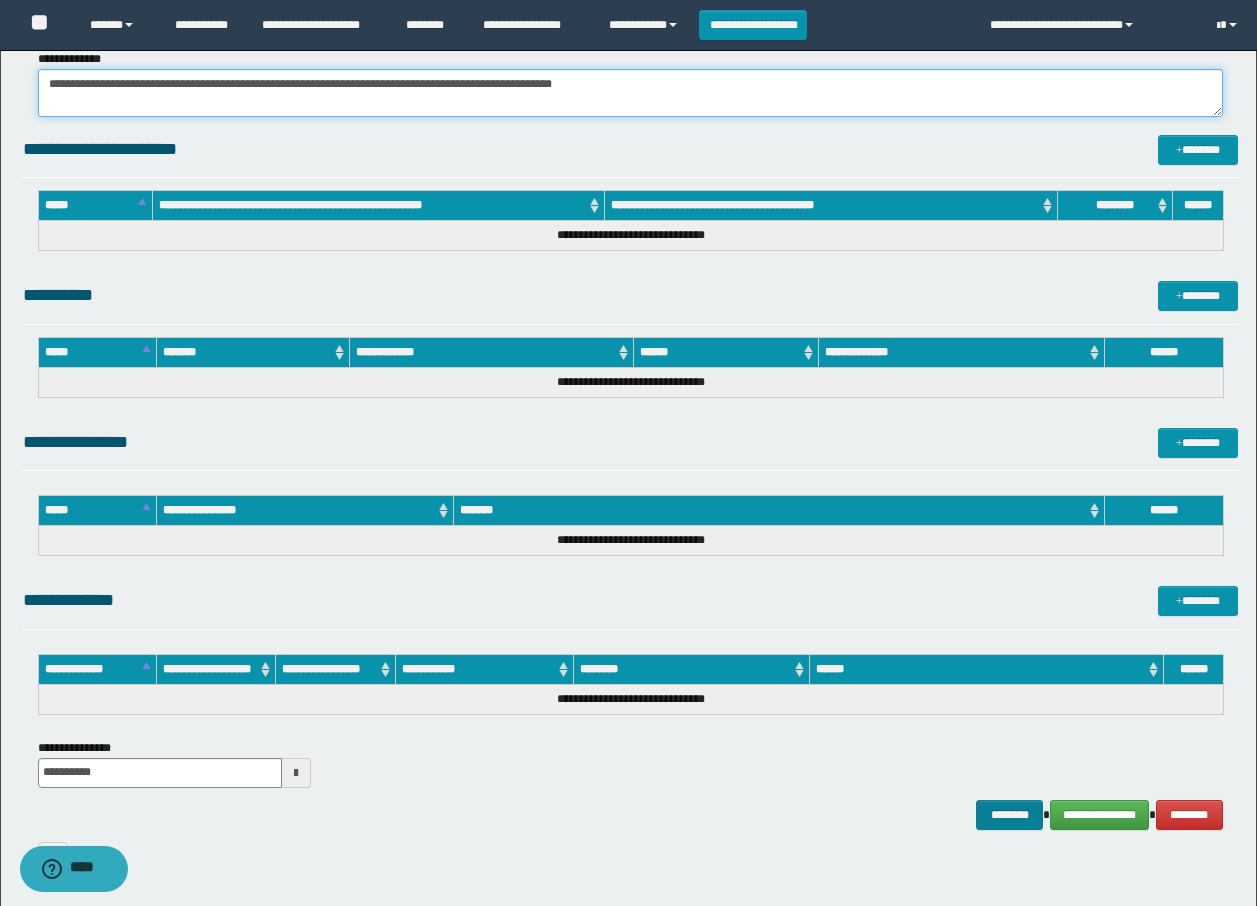 type on "**********" 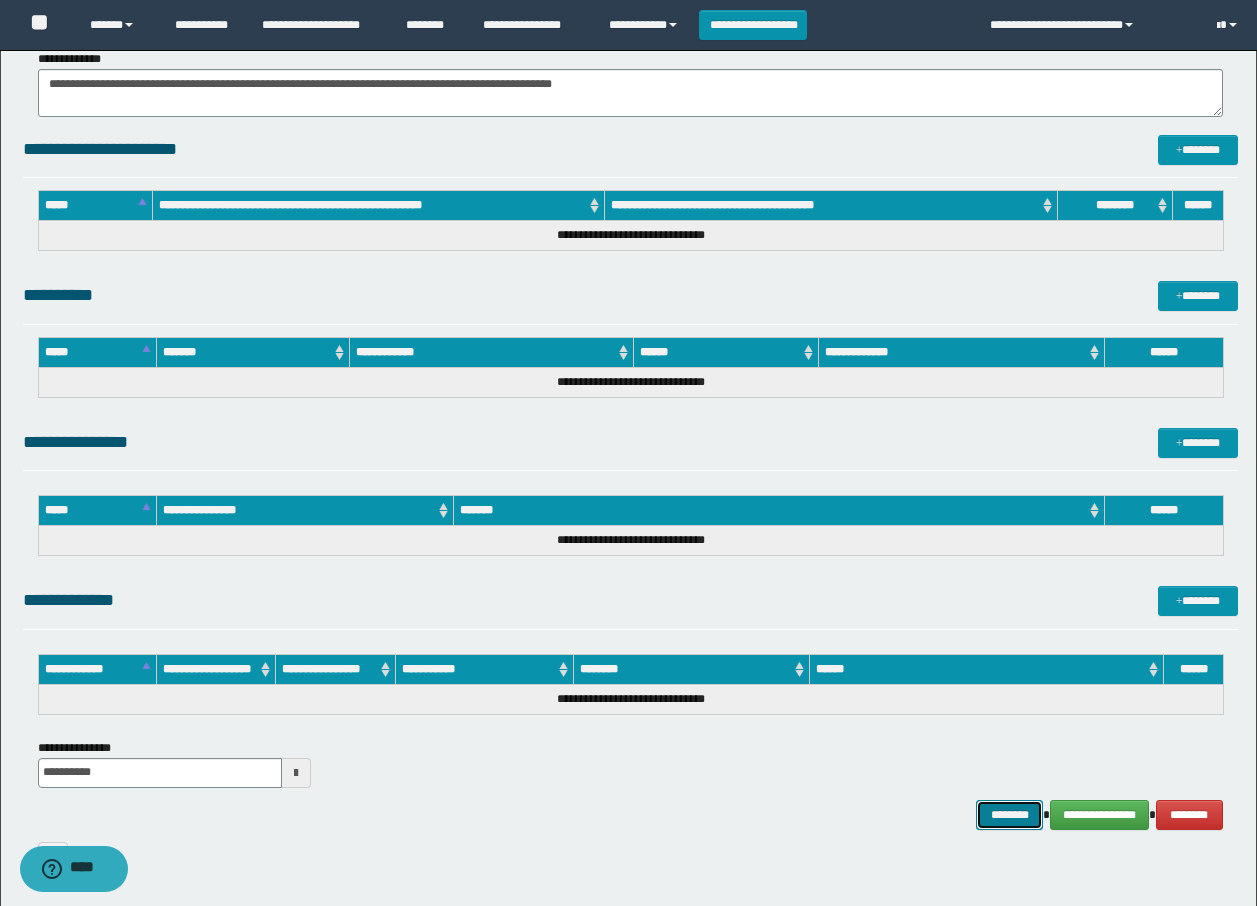 click on "********" at bounding box center (1010, 815) 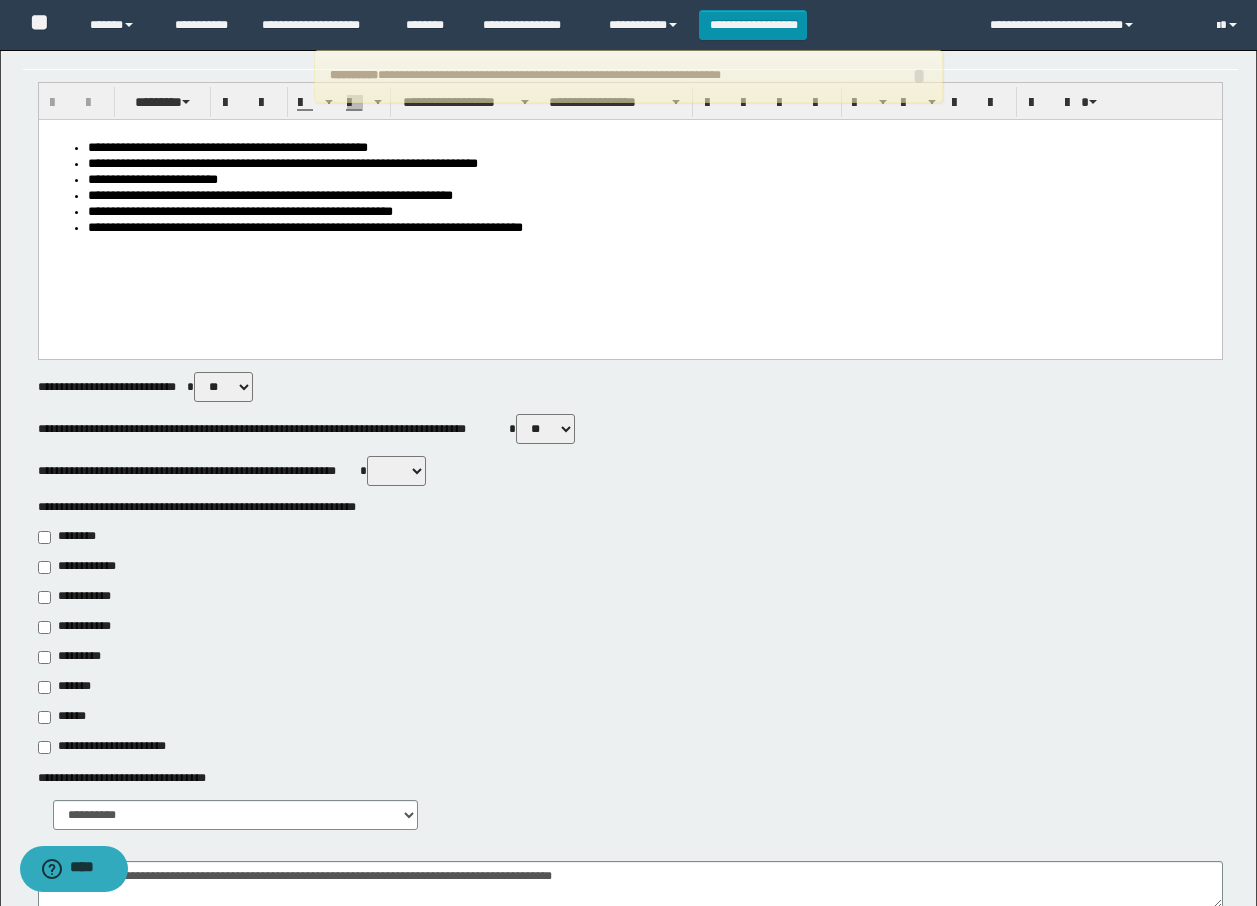 scroll, scrollTop: 13, scrollLeft: 0, axis: vertical 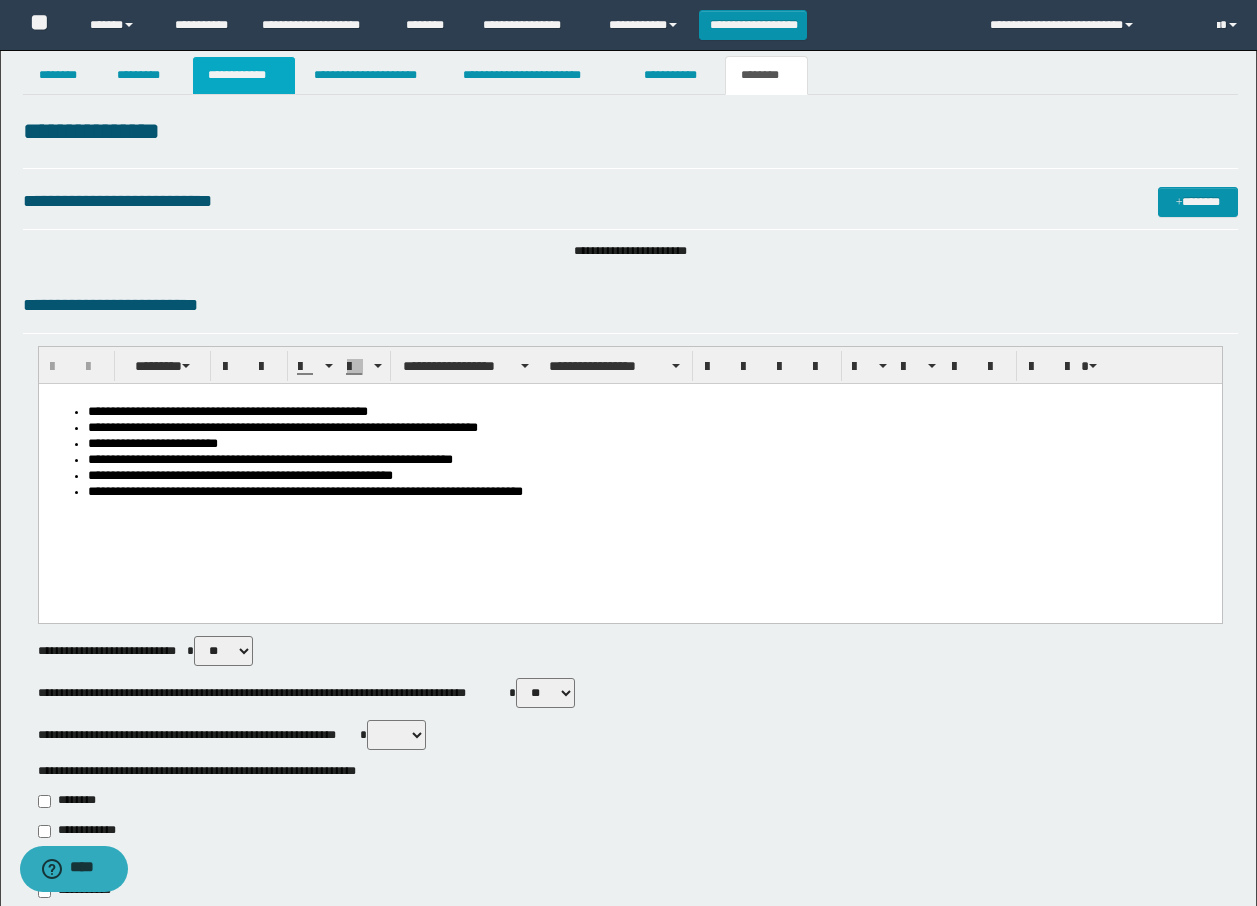 click on "**********" at bounding box center (244, 75) 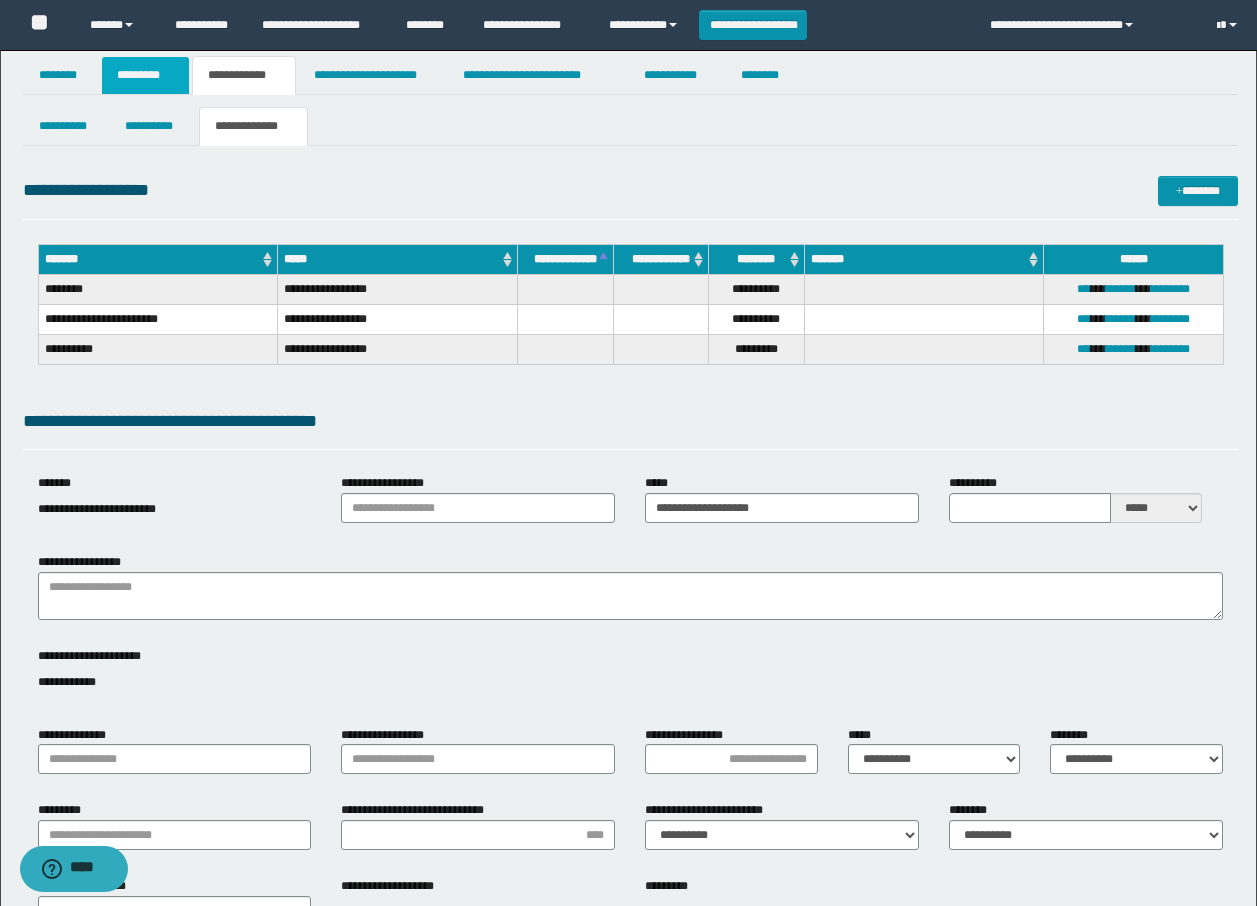 click on "*********" at bounding box center [145, 75] 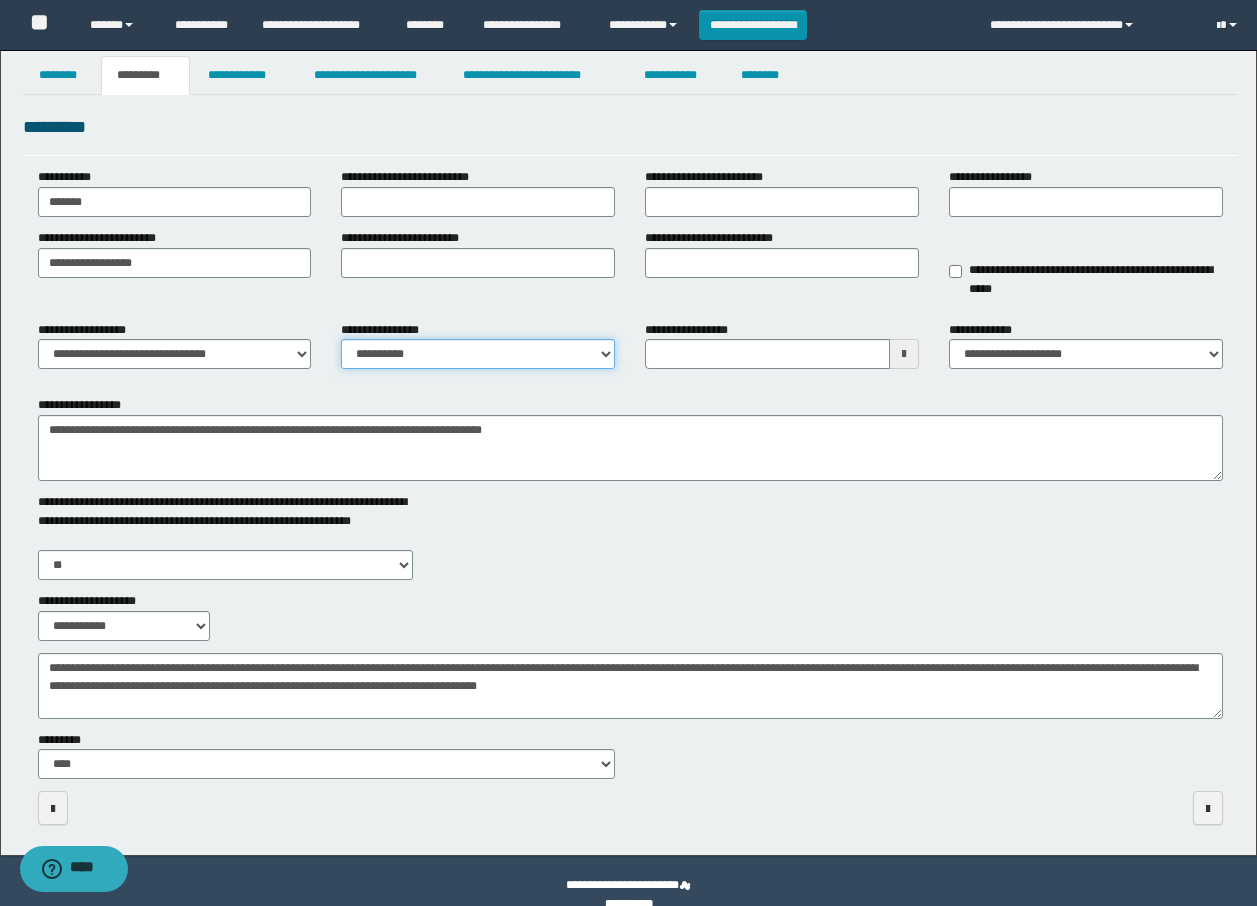 click on "**********" at bounding box center (478, 354) 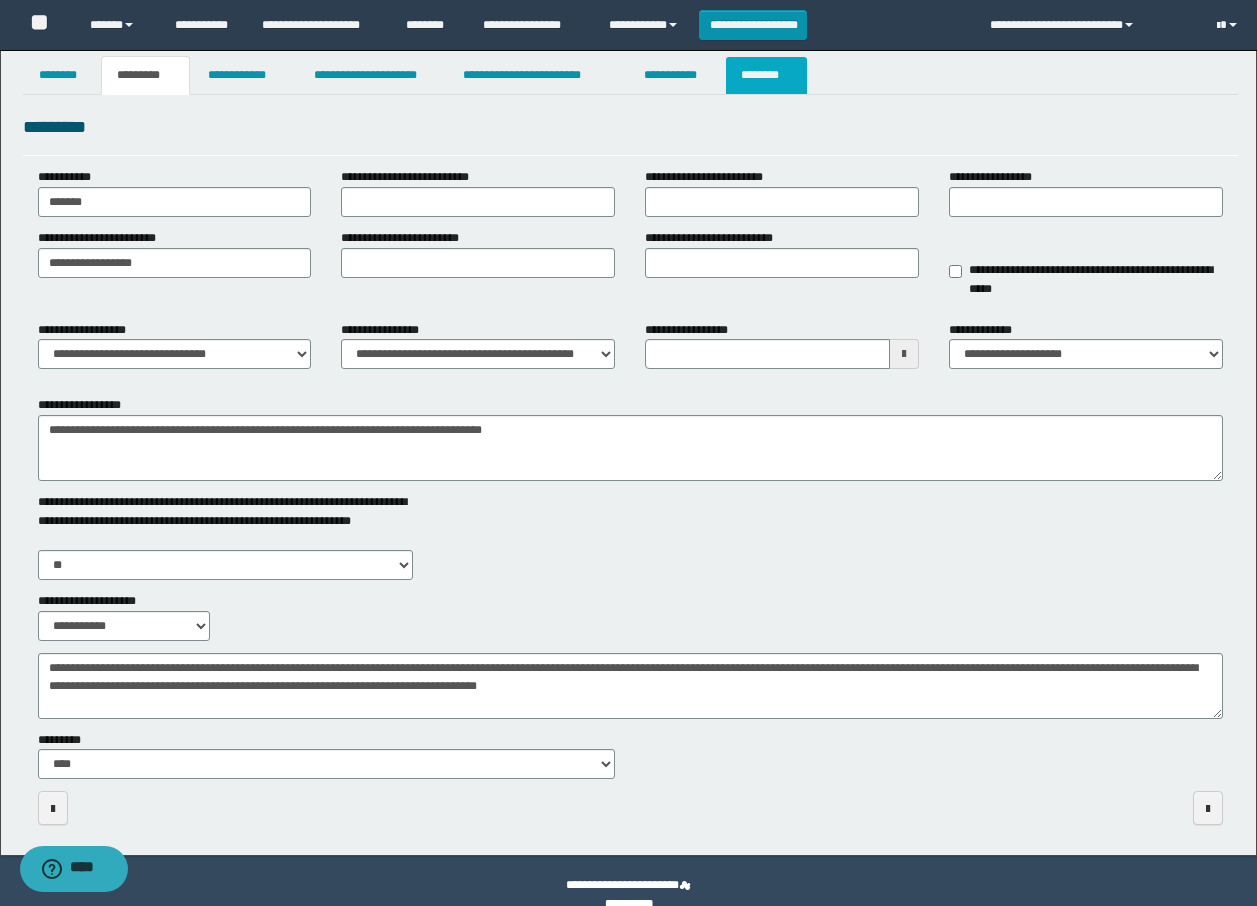 click on "********" at bounding box center [766, 75] 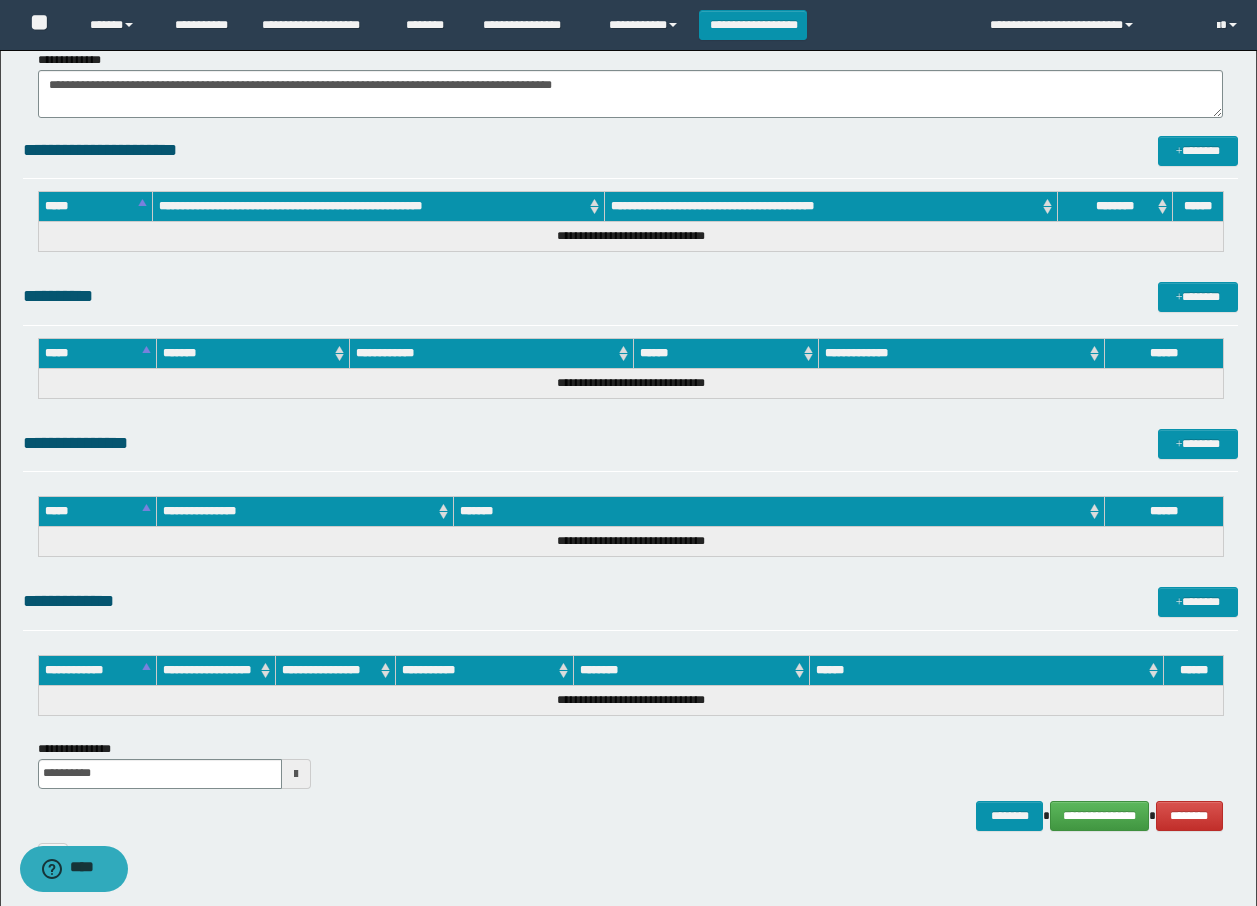 scroll, scrollTop: 1148, scrollLeft: 0, axis: vertical 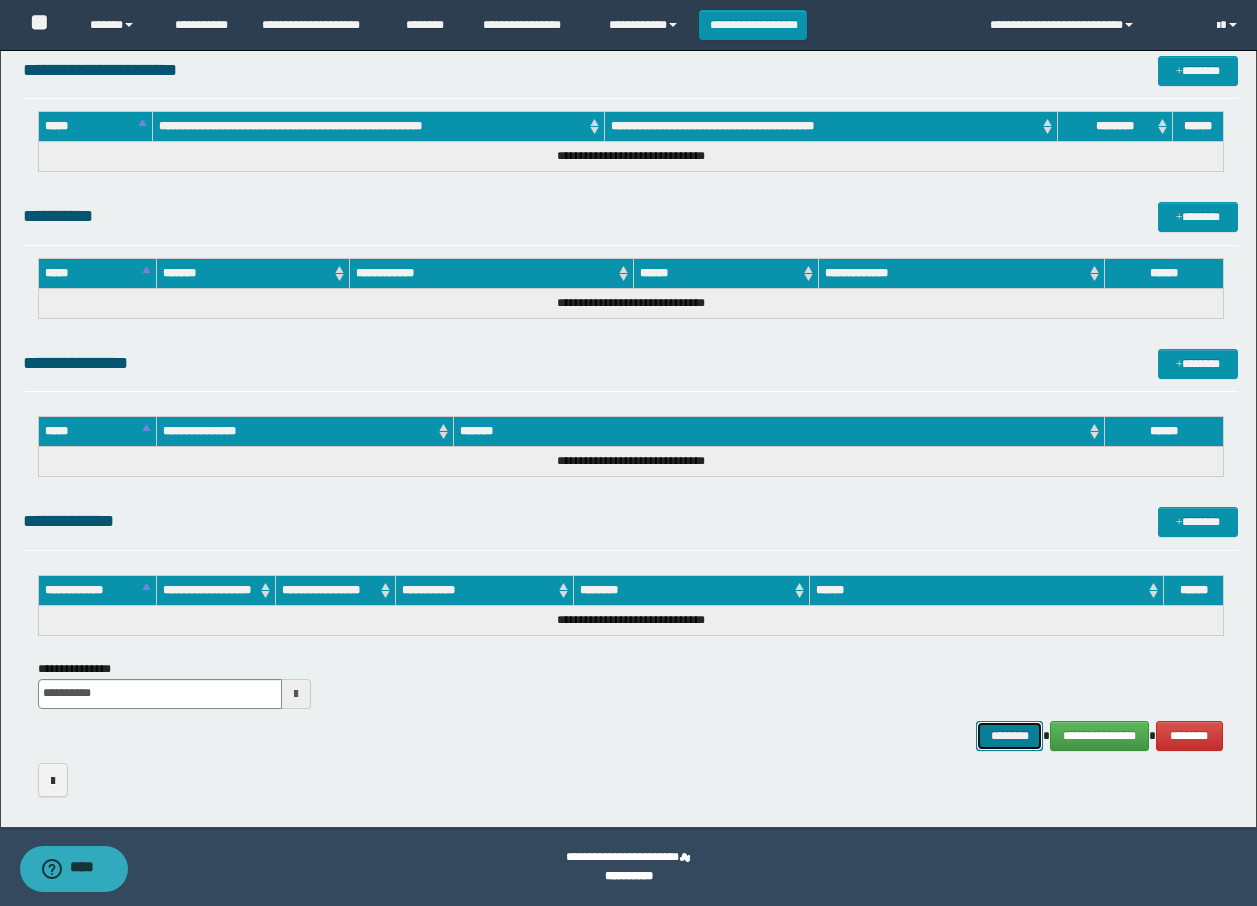 click on "********" at bounding box center [1010, 736] 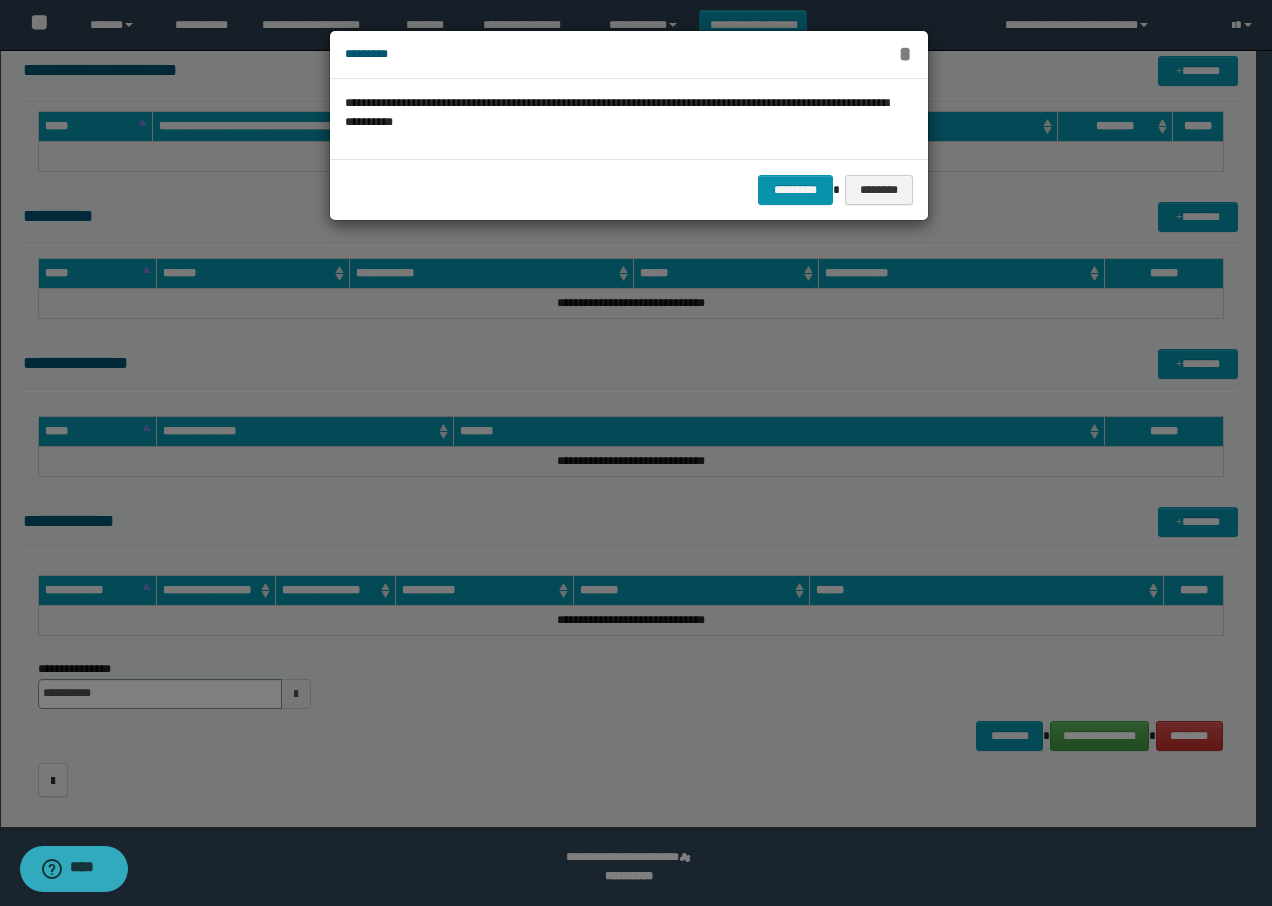 click on "*" at bounding box center (905, 54) 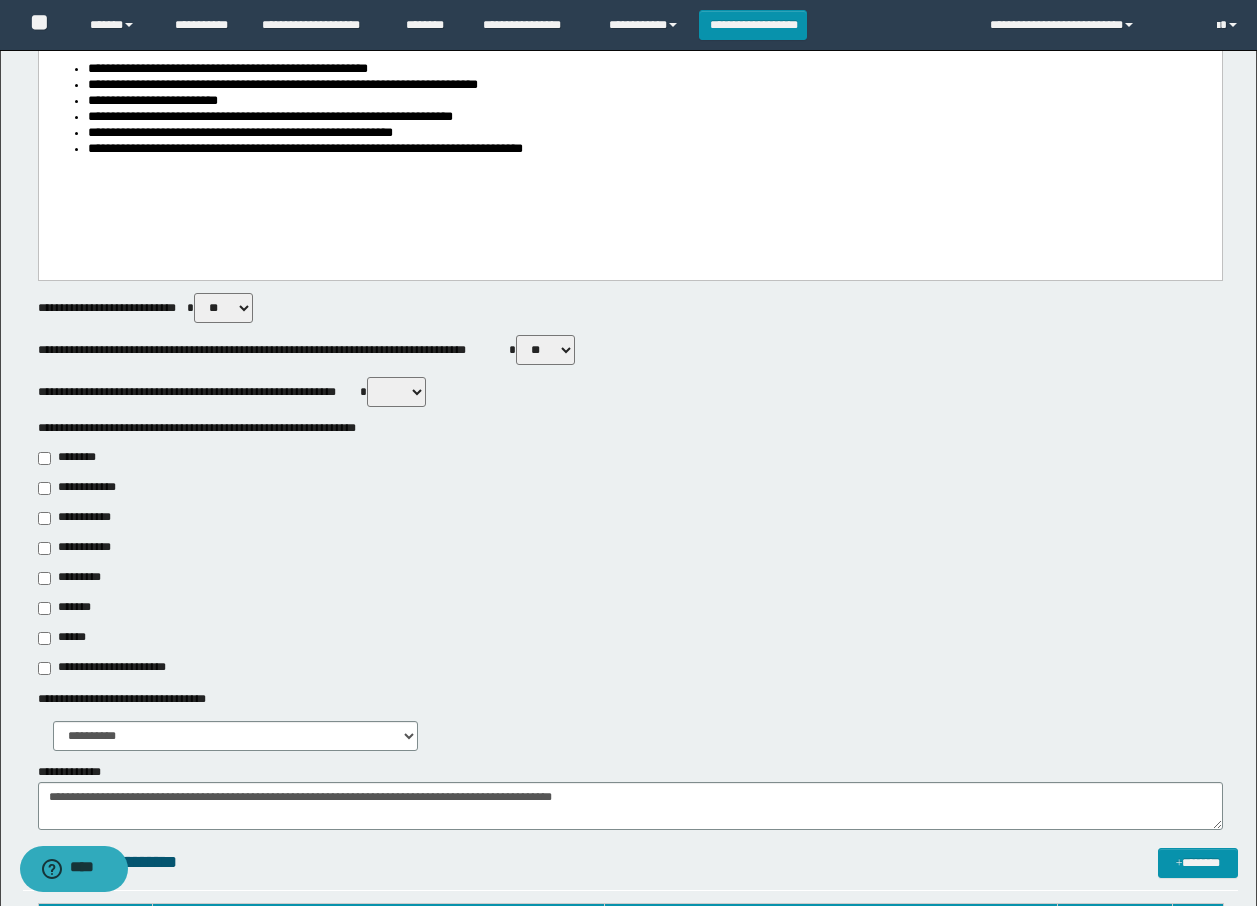 scroll, scrollTop: 0, scrollLeft: 0, axis: both 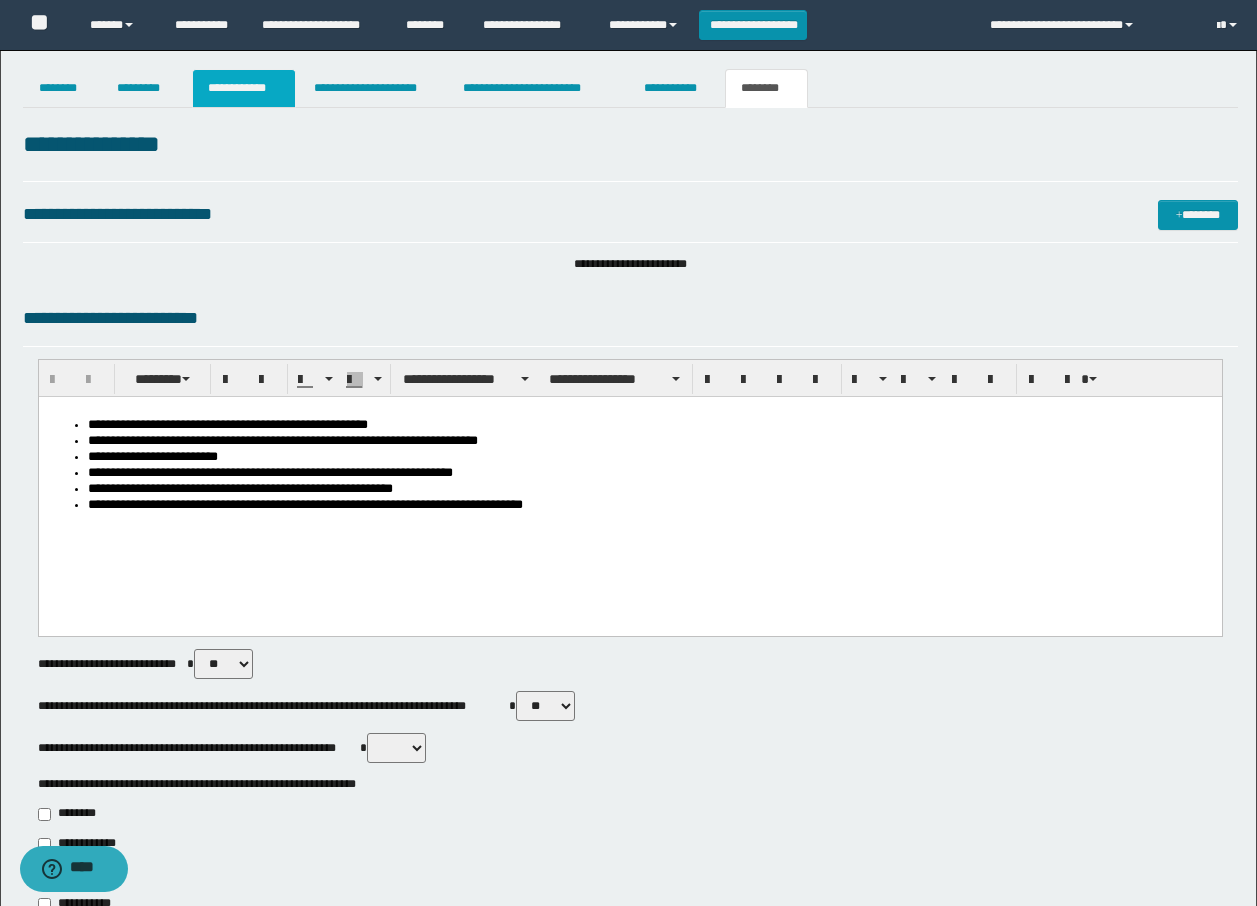 click on "**********" at bounding box center [244, 88] 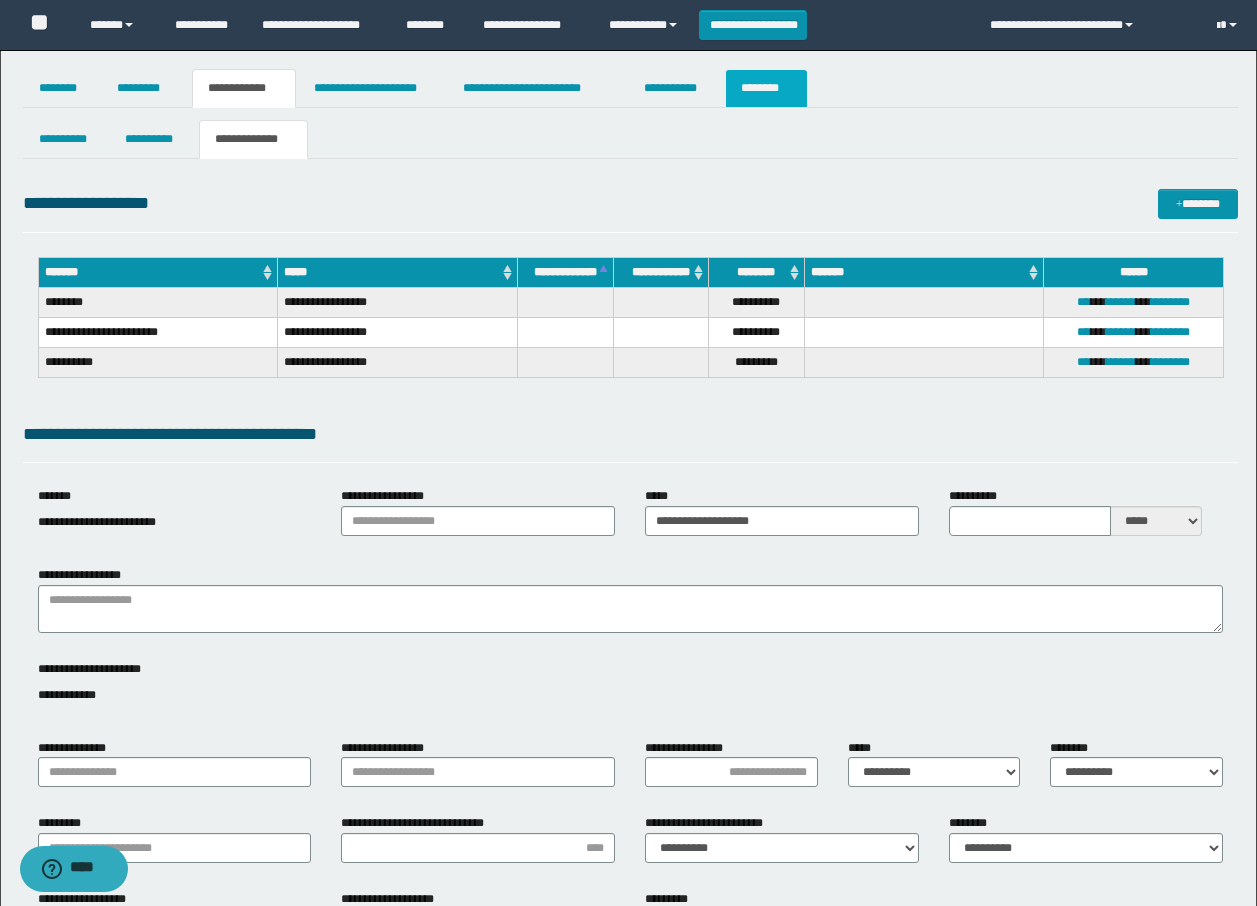 click on "********" at bounding box center [766, 88] 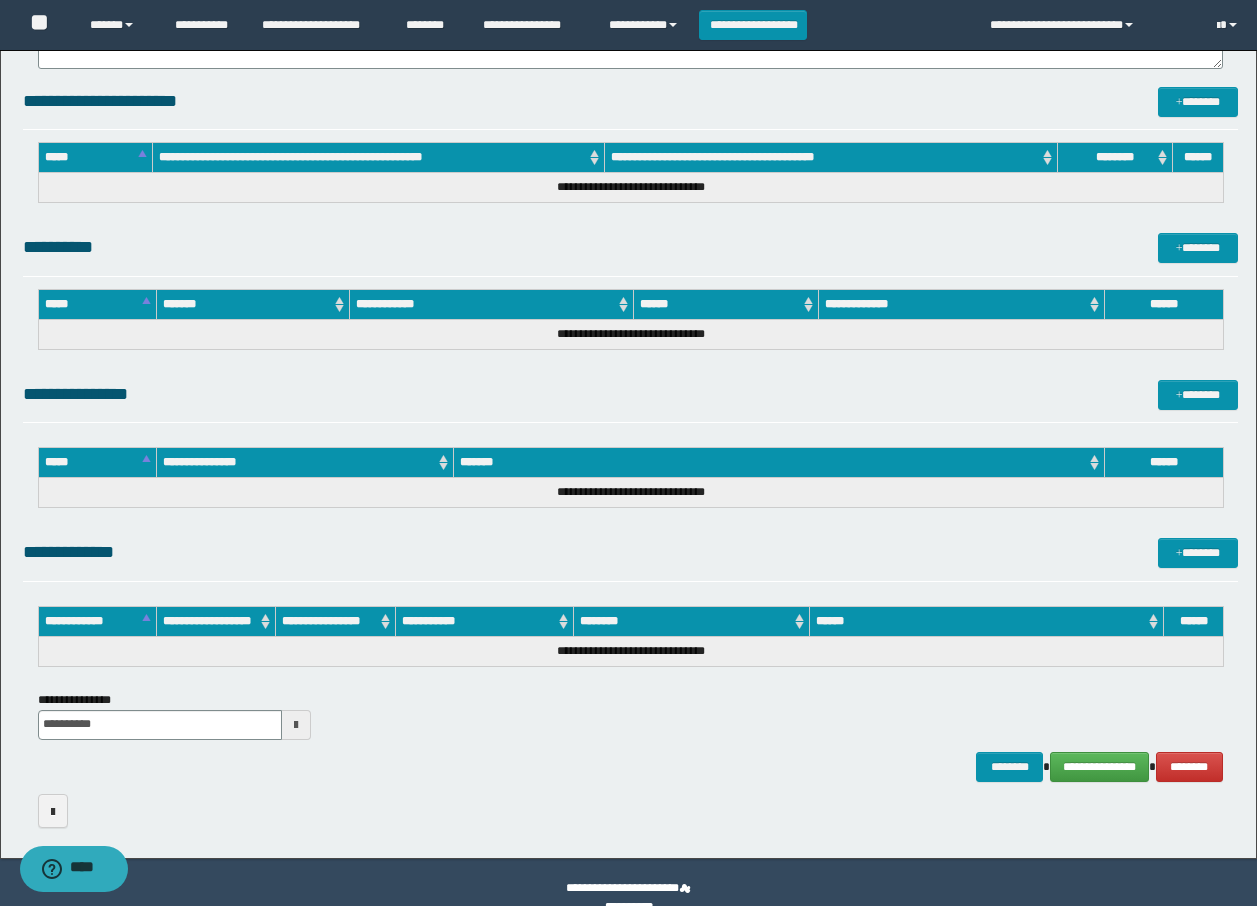 scroll, scrollTop: 1148, scrollLeft: 0, axis: vertical 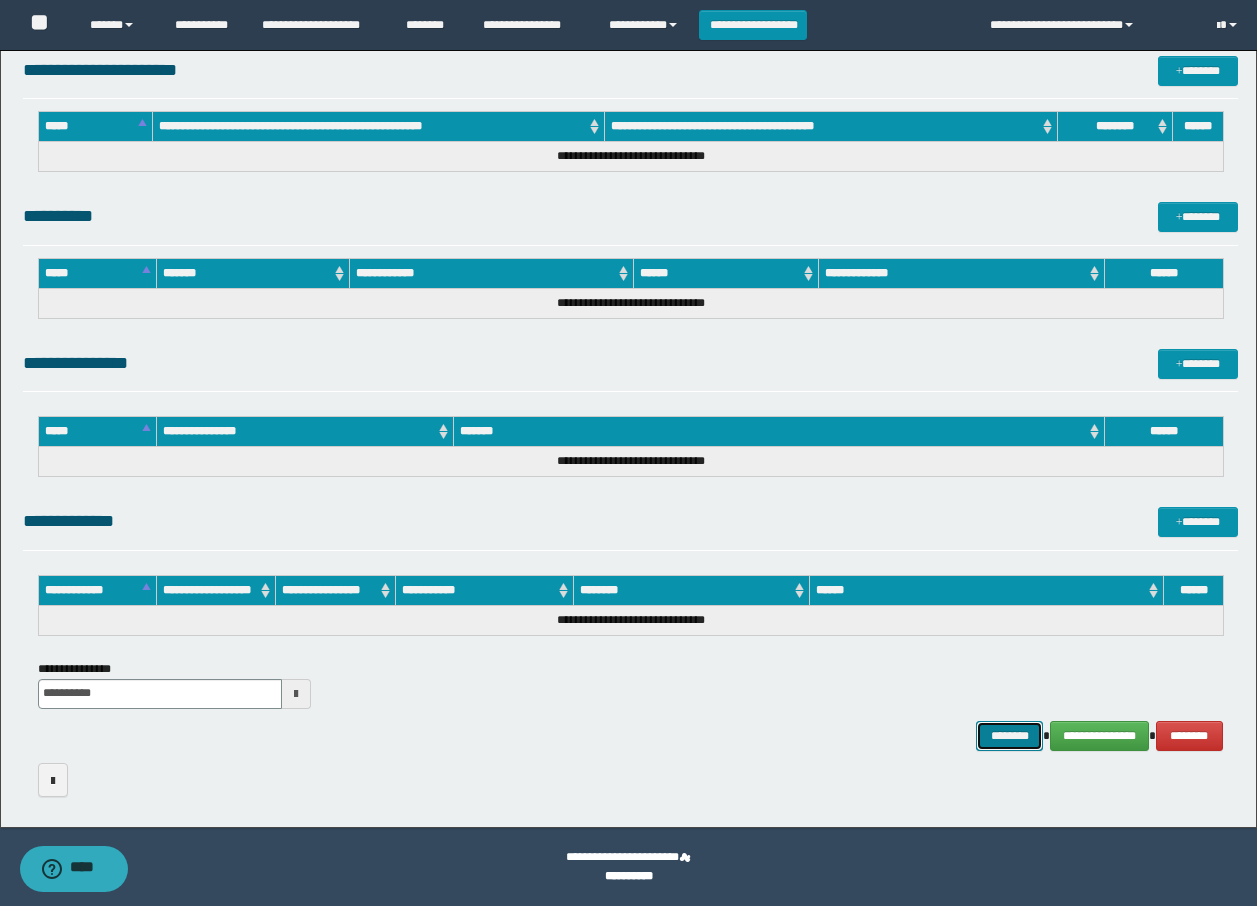 click on "********" at bounding box center (1010, 736) 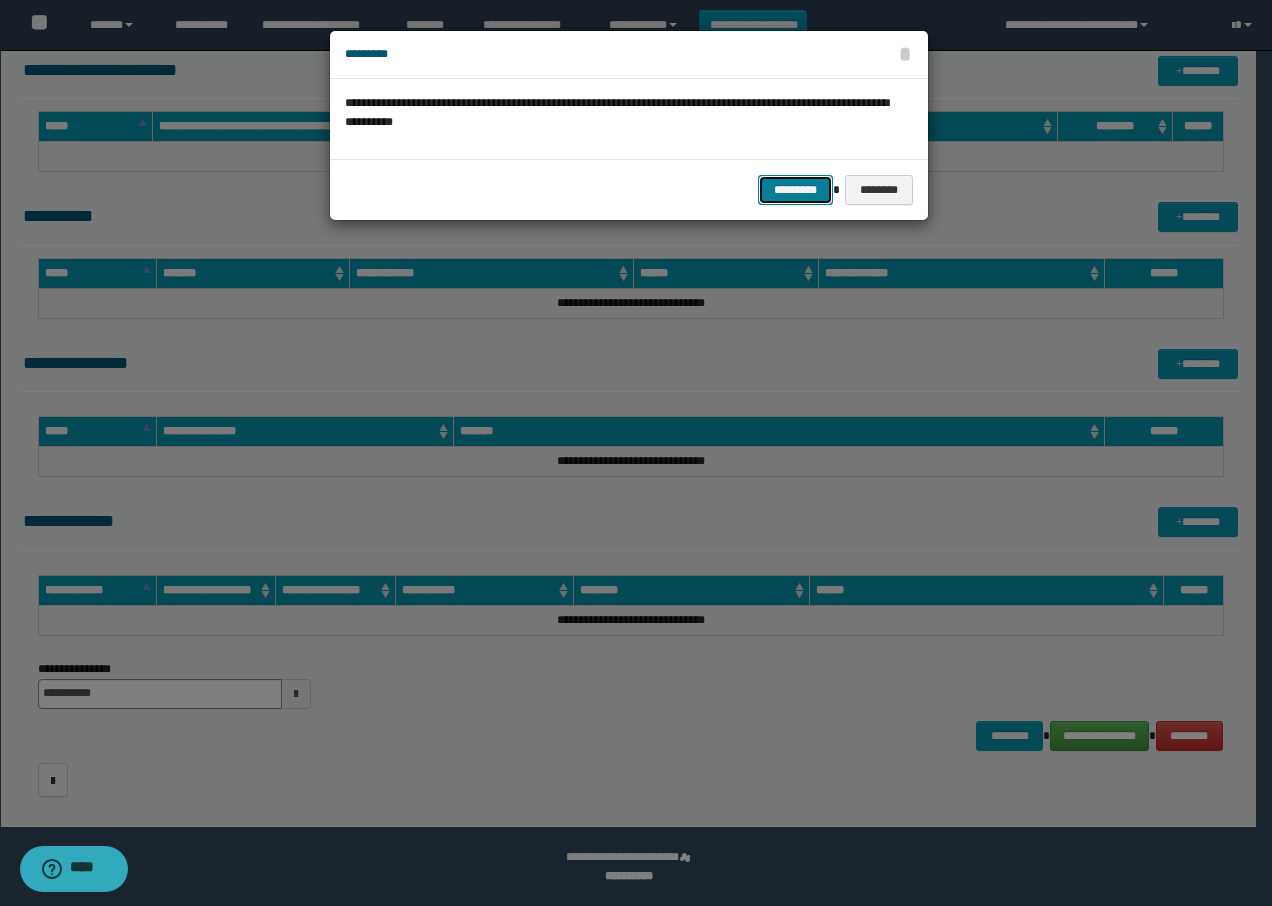 click on "*********" at bounding box center (795, 190) 